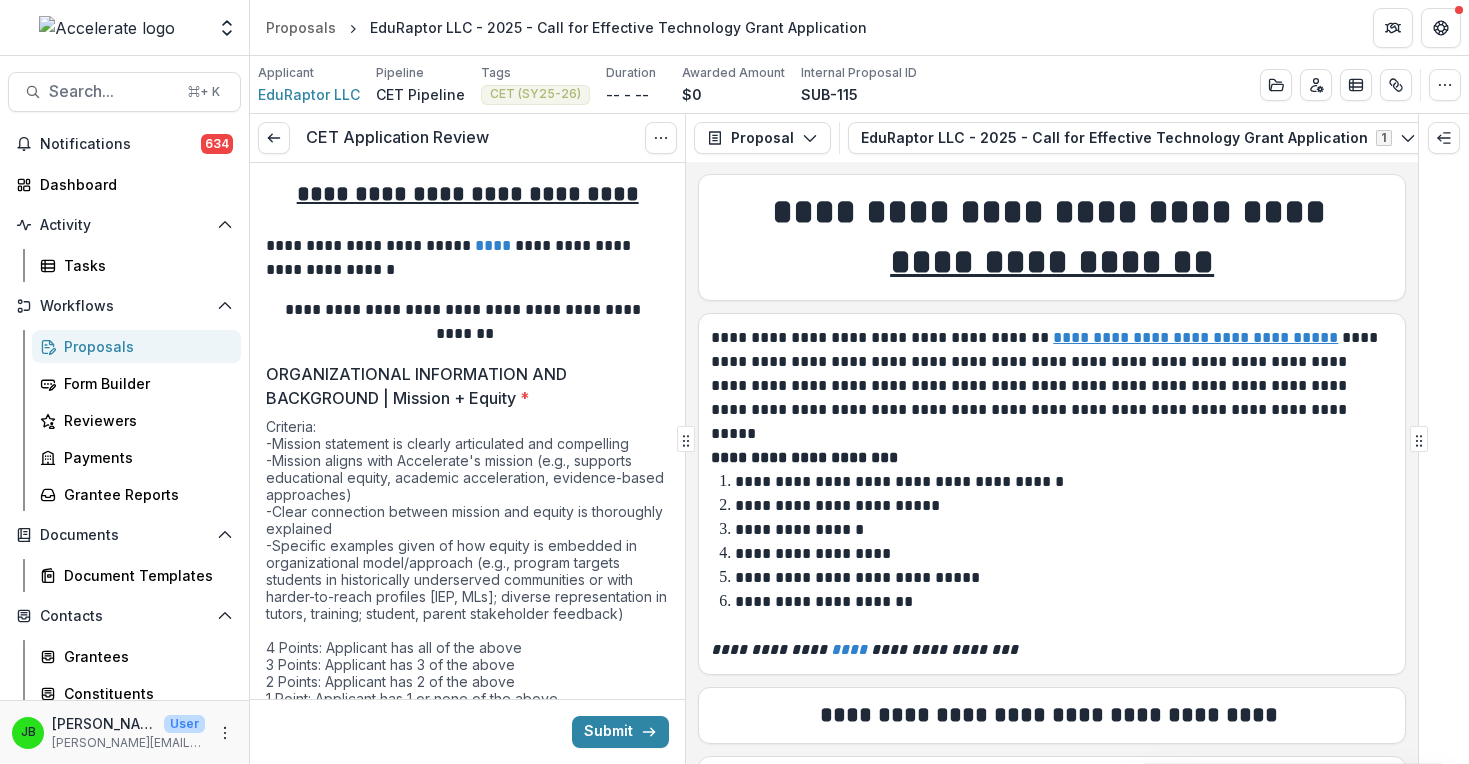 scroll, scrollTop: 0, scrollLeft: 0, axis: both 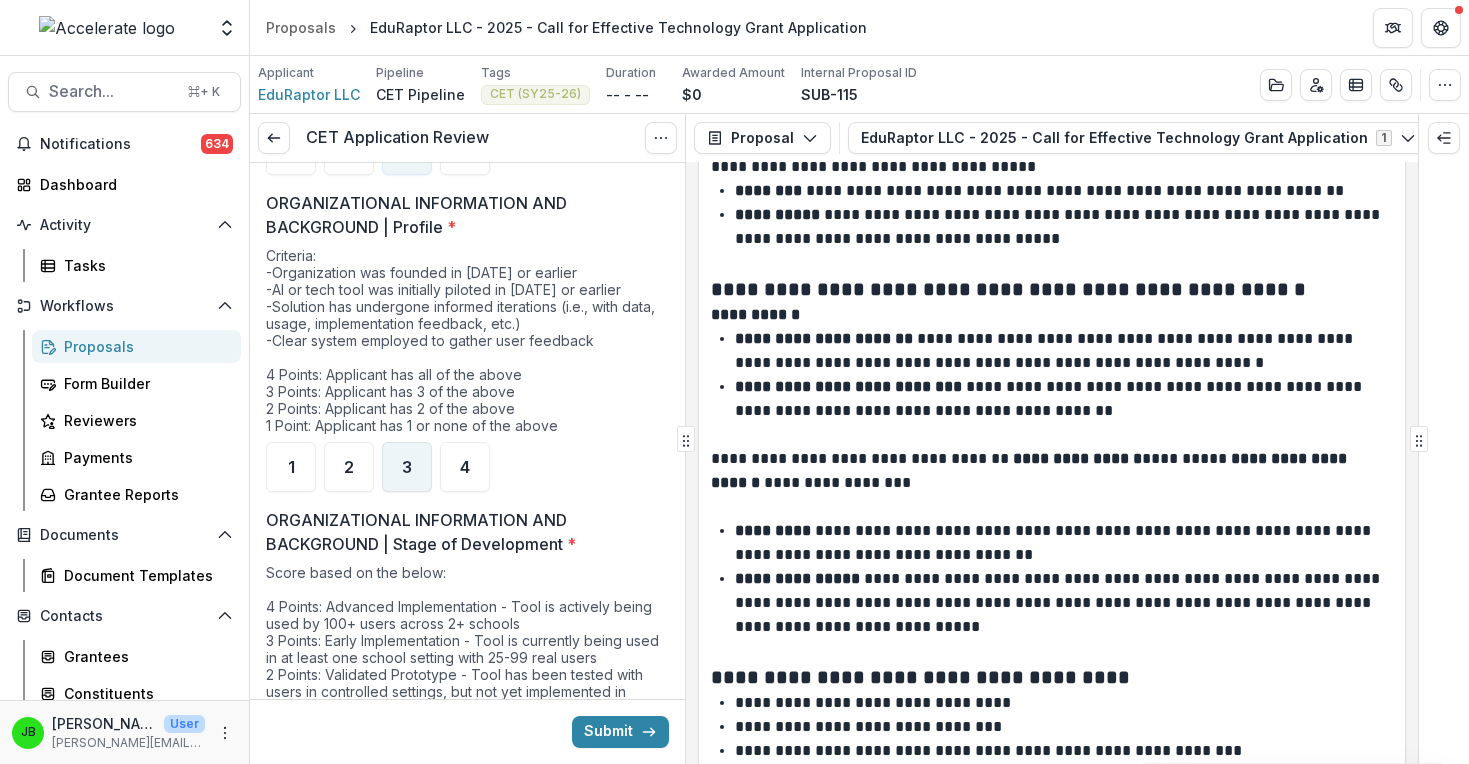 click on "3" at bounding box center [407, 467] 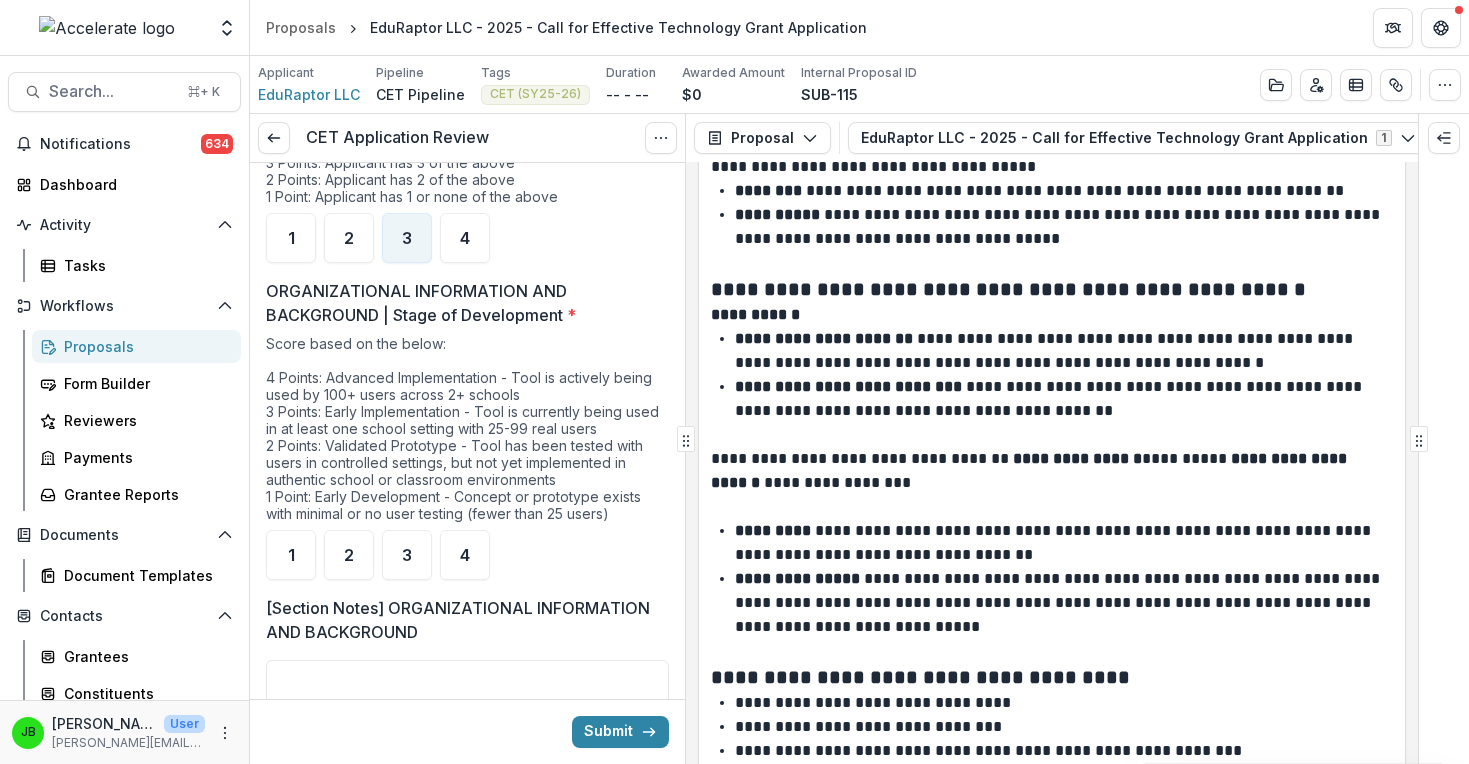 scroll, scrollTop: 854, scrollLeft: 0, axis: vertical 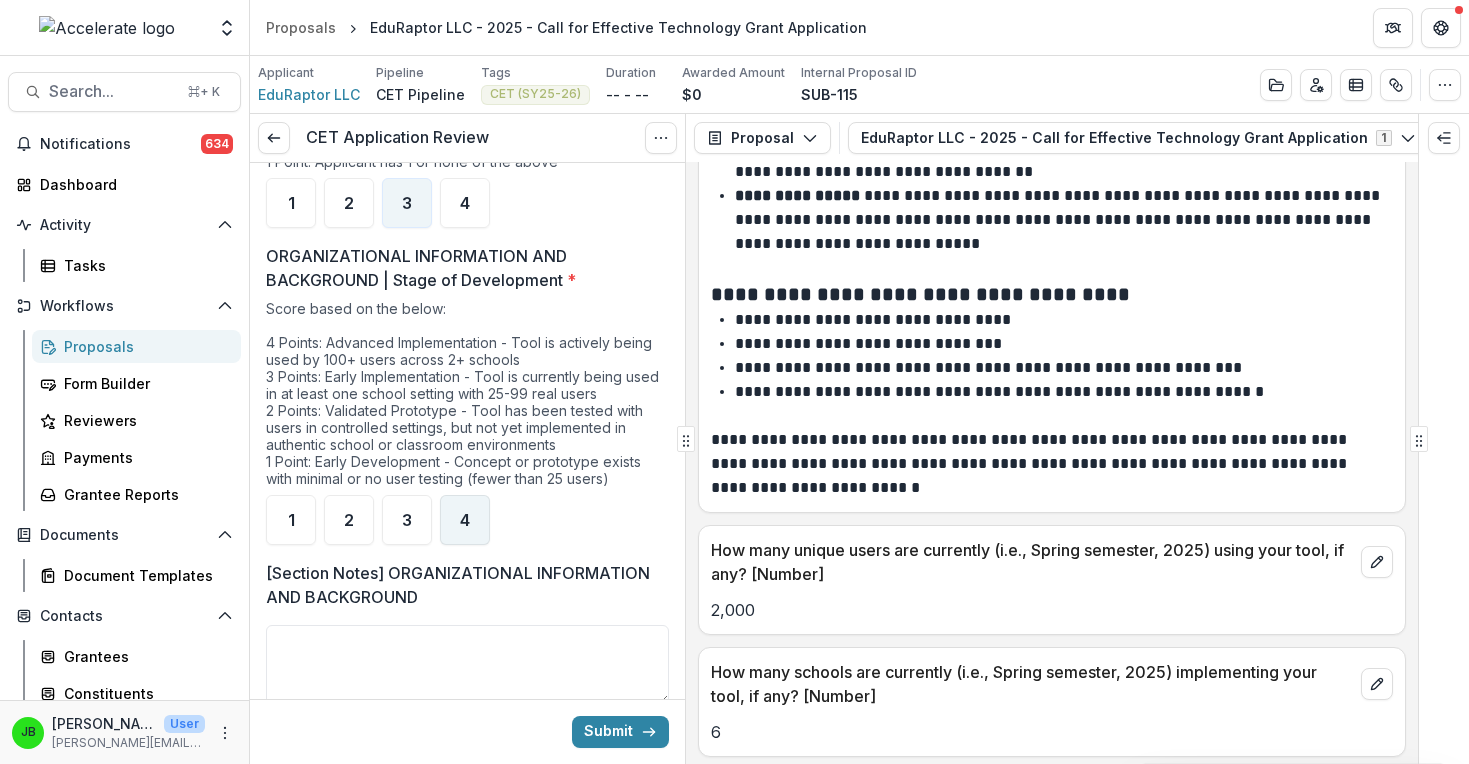 click on "4" at bounding box center (465, 520) 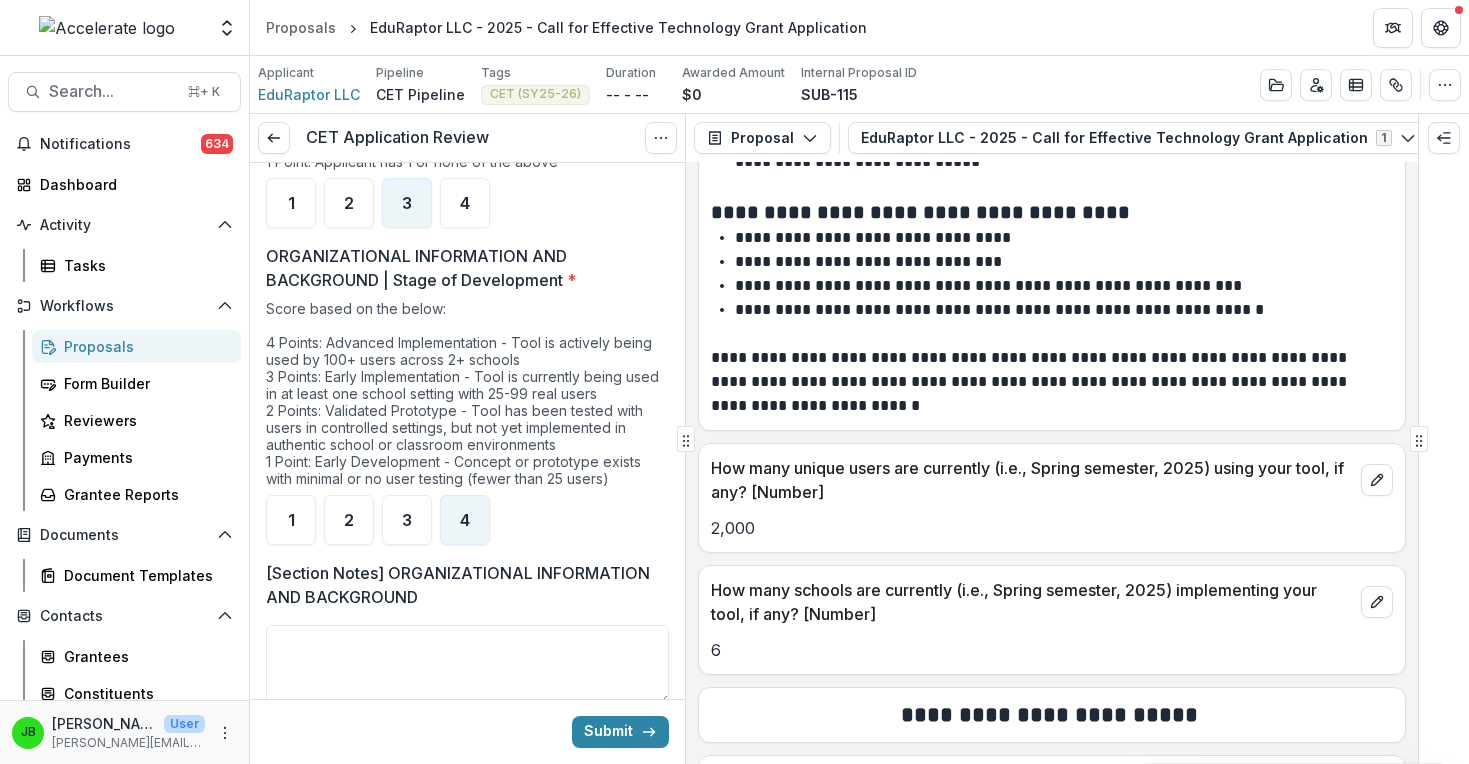 scroll, scrollTop: 4612, scrollLeft: 0, axis: vertical 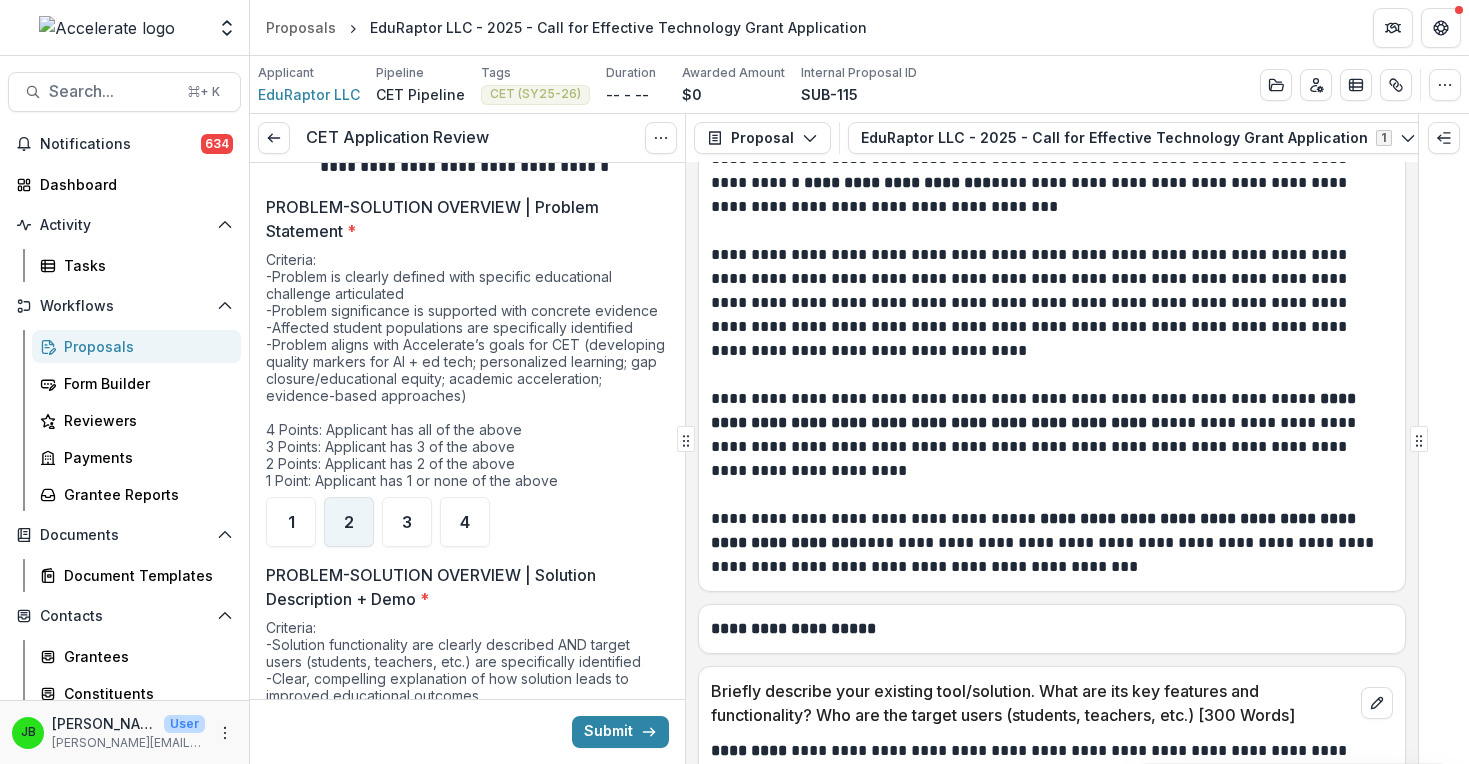 click on "2" at bounding box center (349, 522) 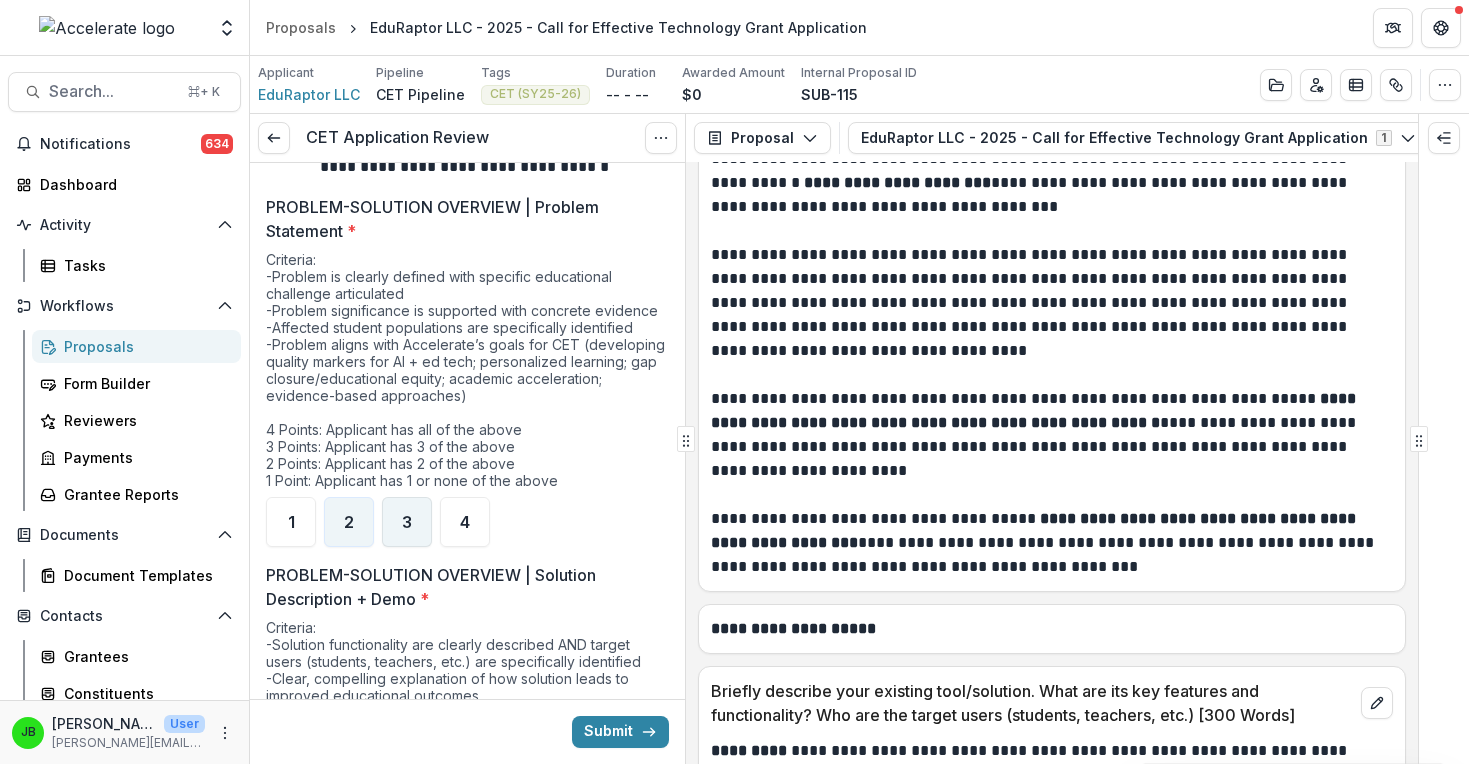 click on "3" at bounding box center (407, 522) 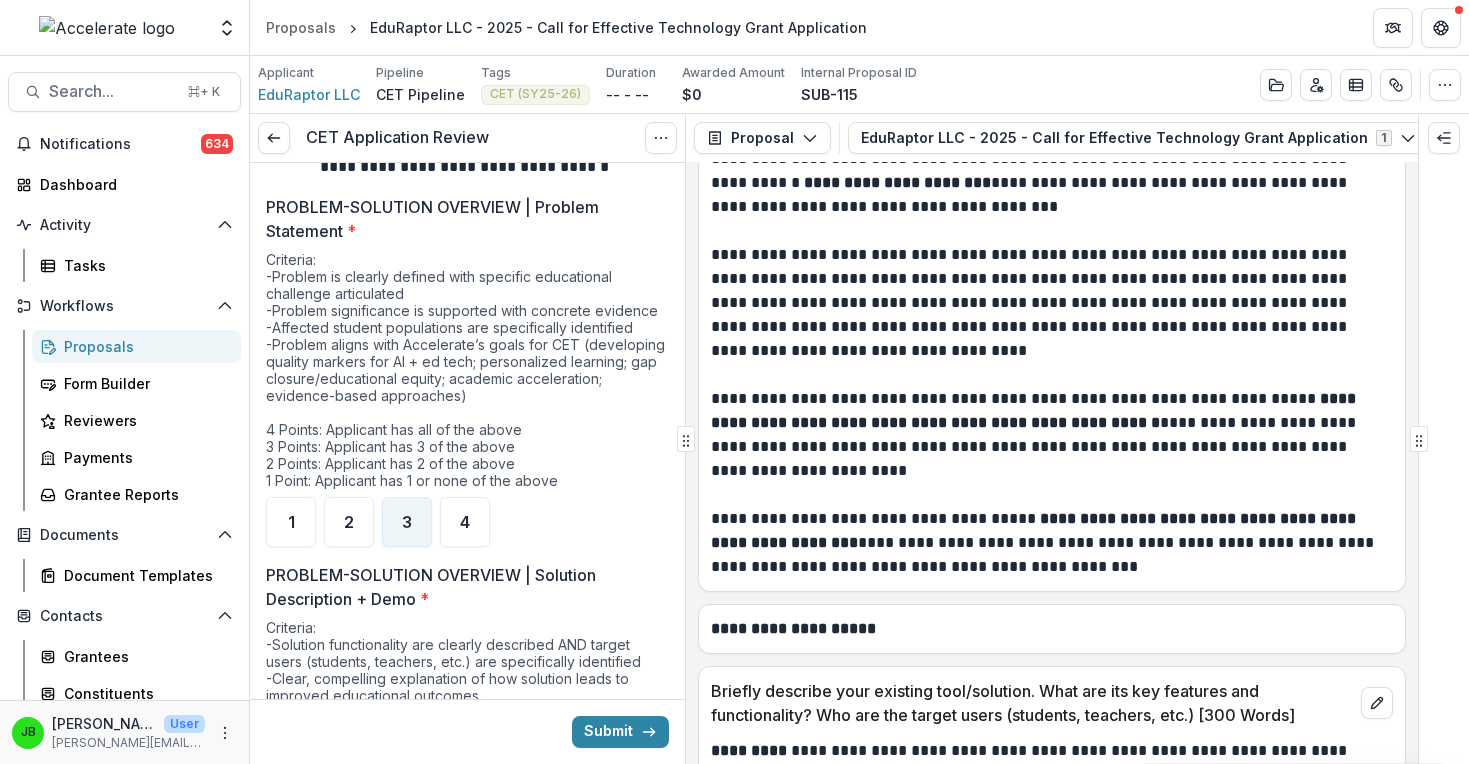 scroll, scrollTop: 1438, scrollLeft: 0, axis: vertical 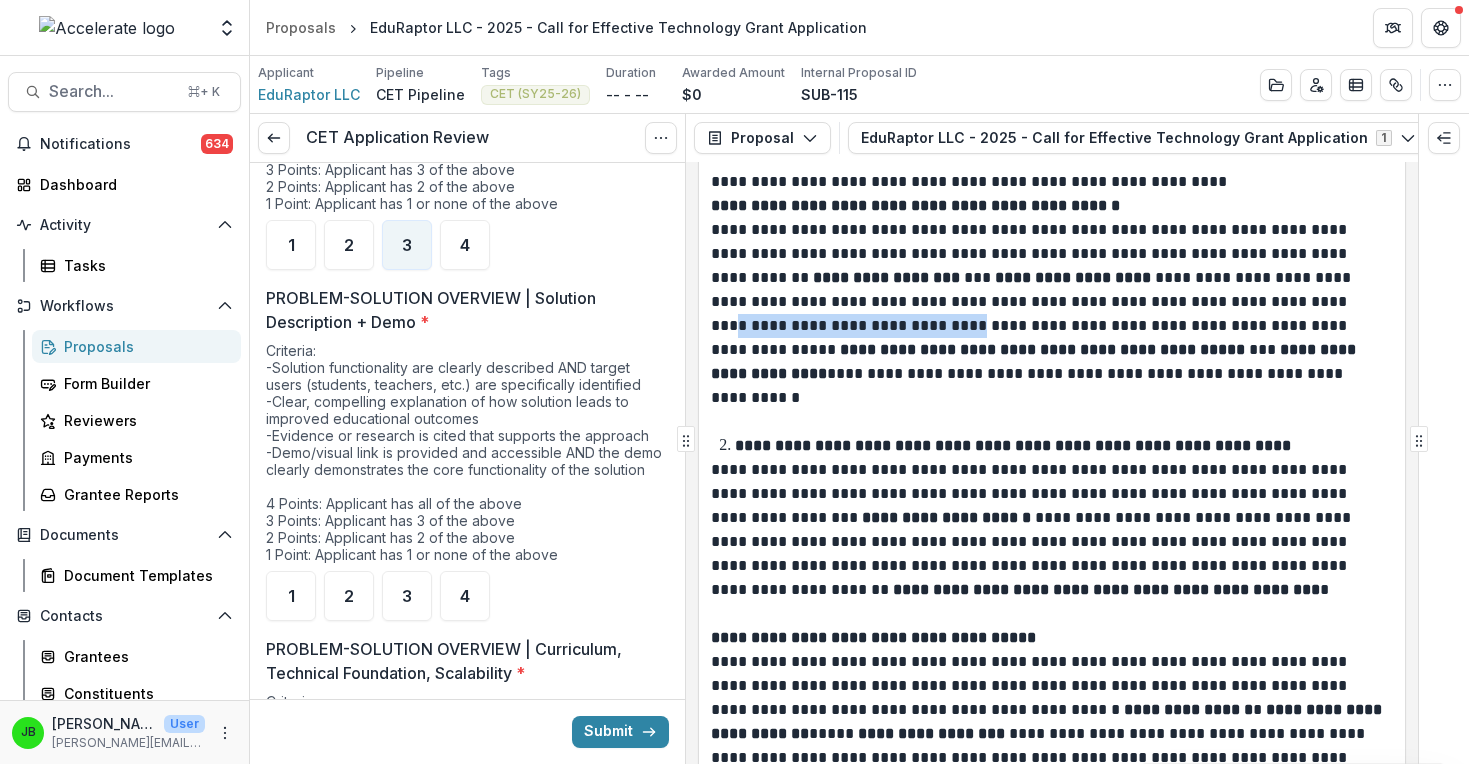 drag, startPoint x: 1316, startPoint y: 258, endPoint x: 871, endPoint y: 292, distance: 446.297 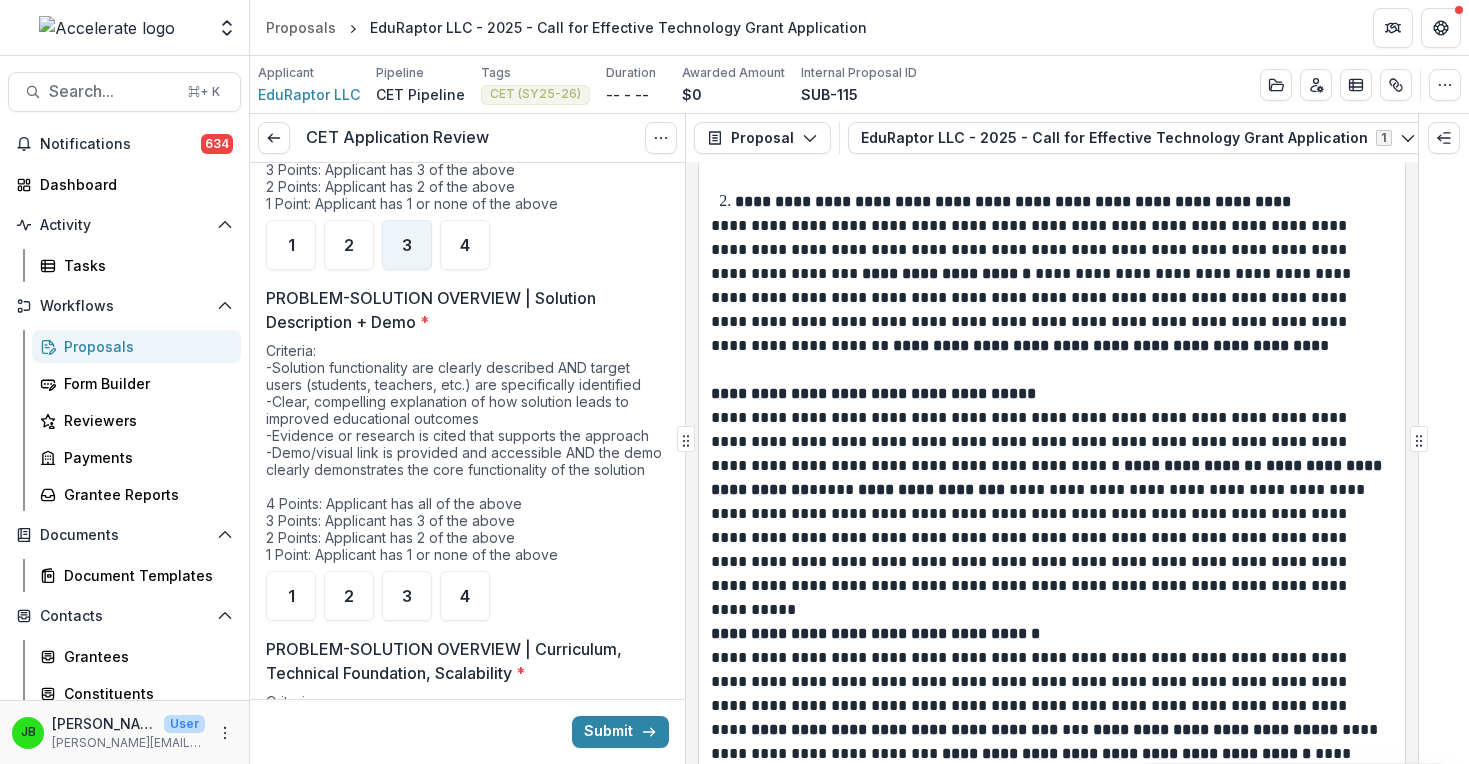 scroll, scrollTop: 8222, scrollLeft: 0, axis: vertical 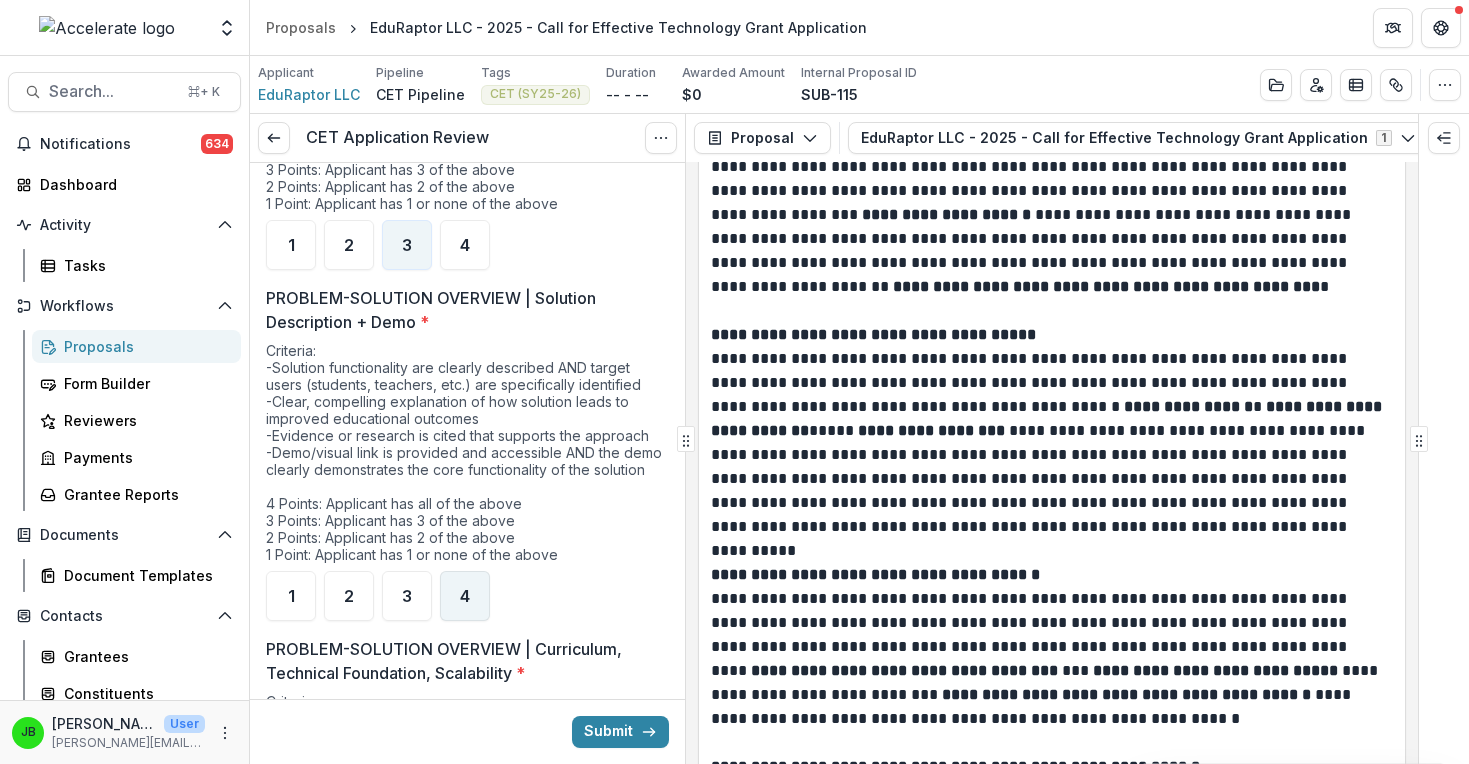 click on "4" at bounding box center (465, 596) 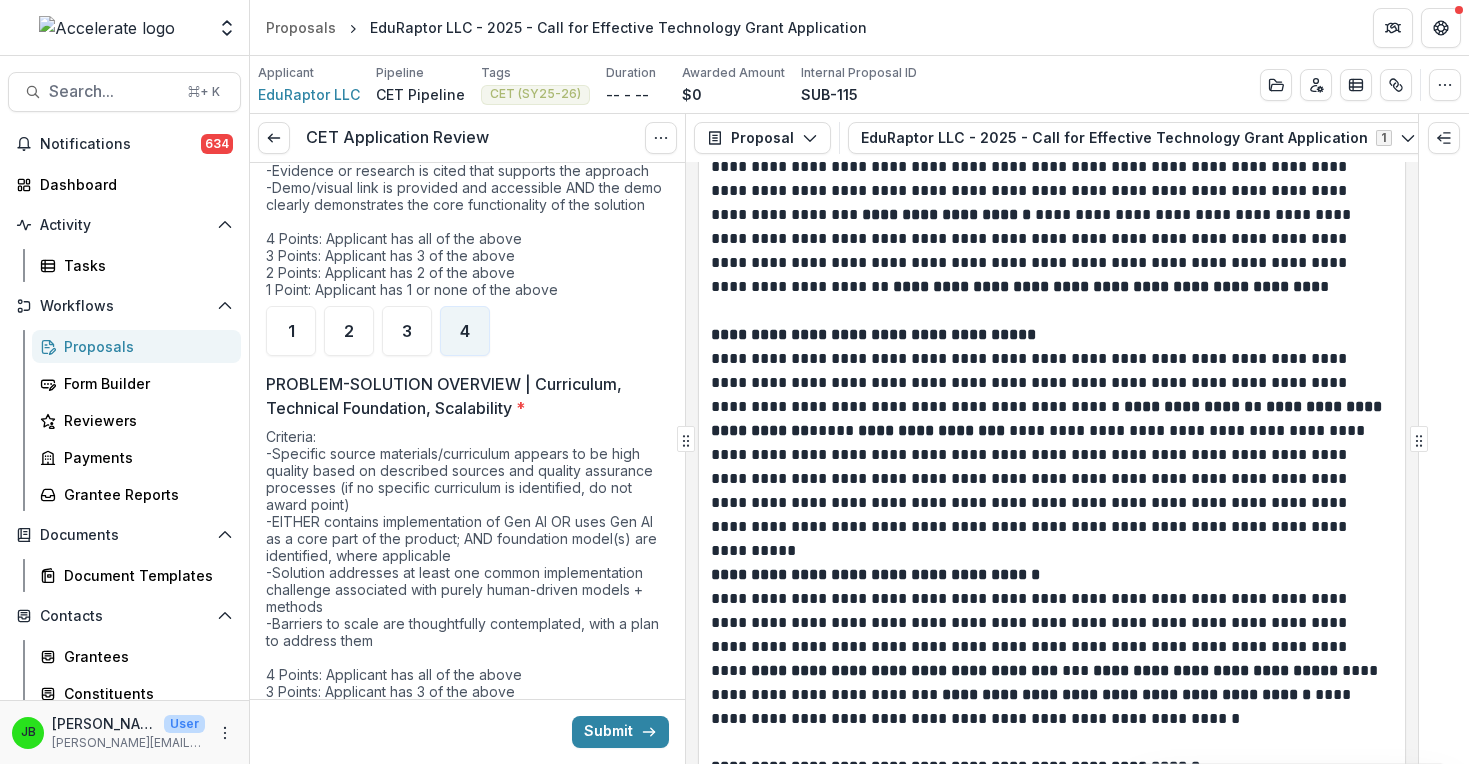scroll, scrollTop: 2085, scrollLeft: 0, axis: vertical 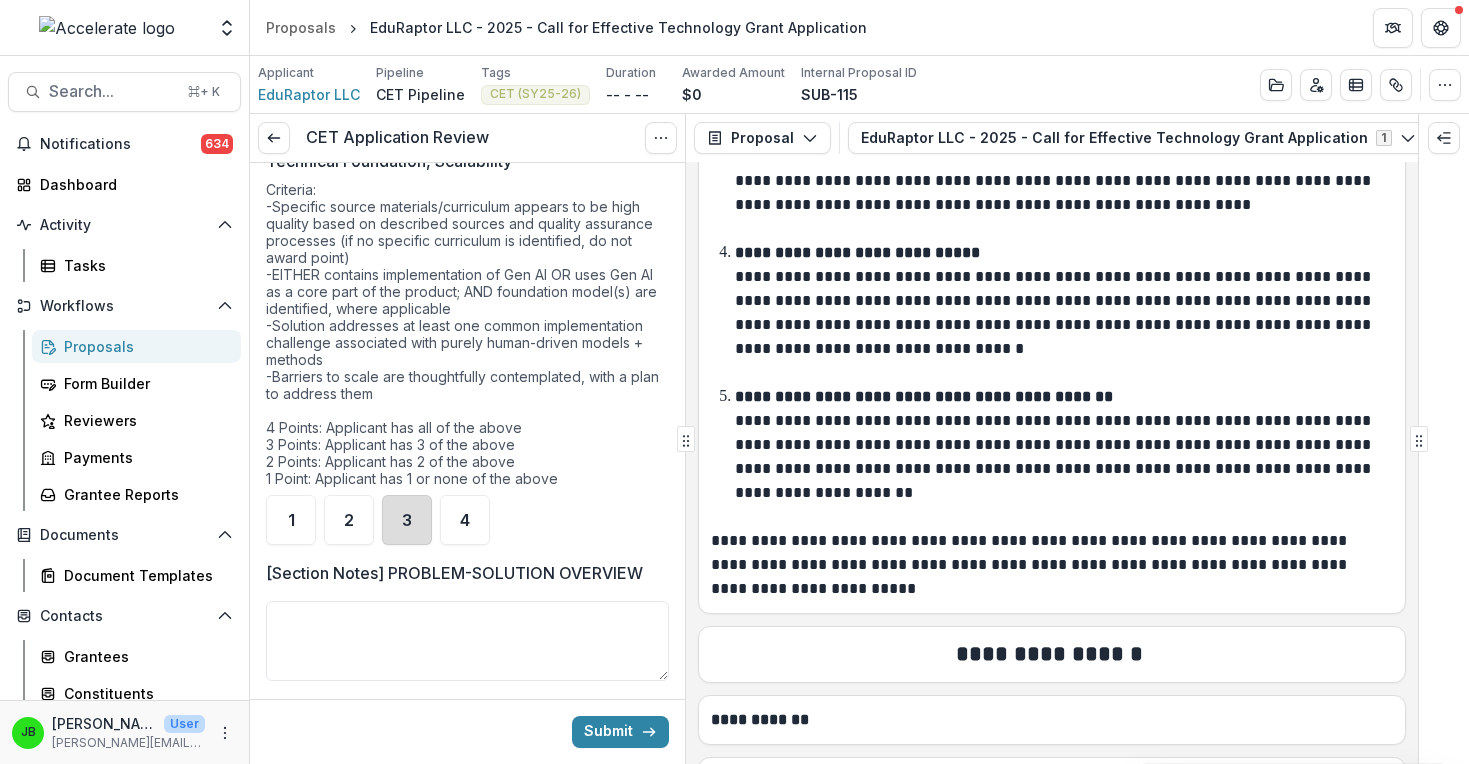 click on "3" at bounding box center (407, 520) 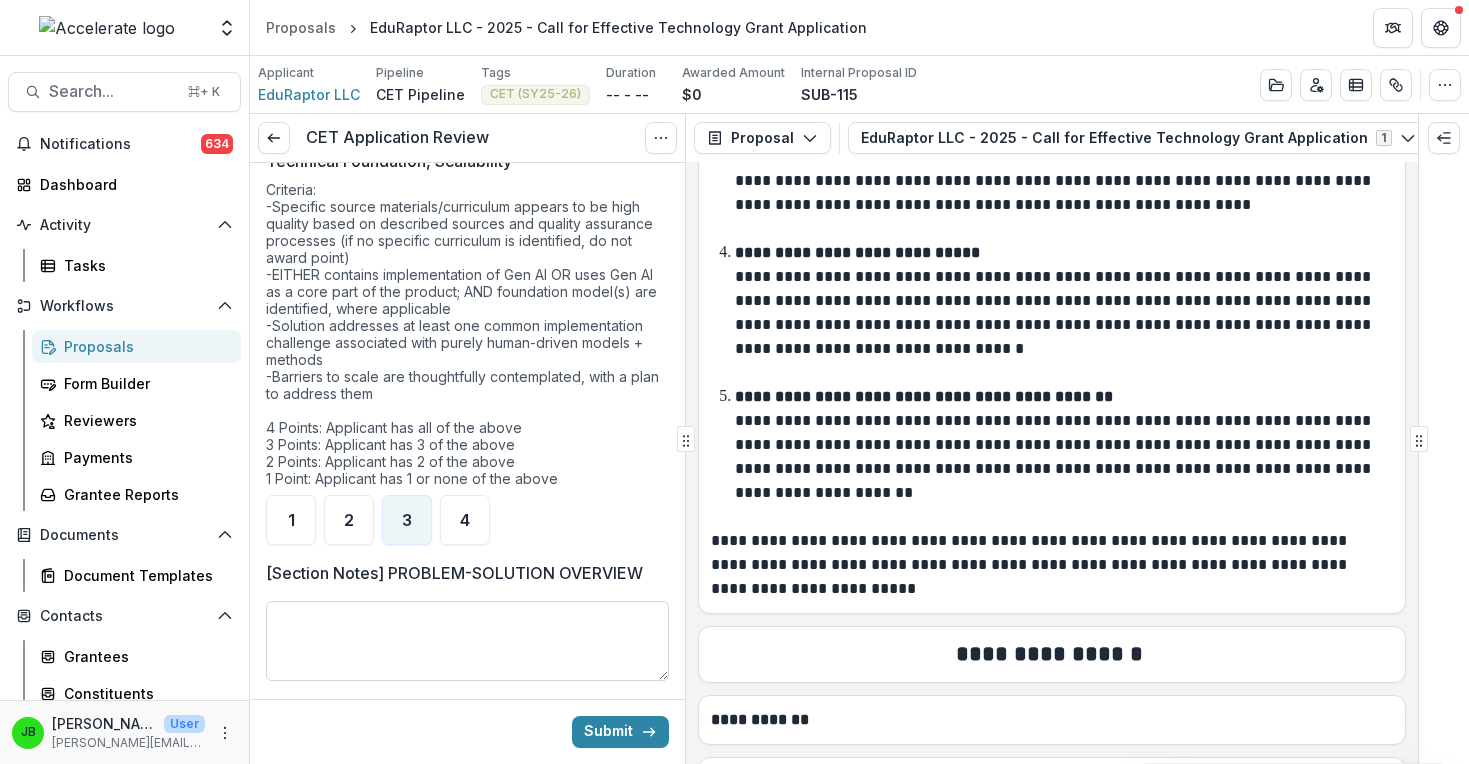 click on "[Section Notes] PROBLEM-SOLUTION OVERVIEW" at bounding box center (467, 641) 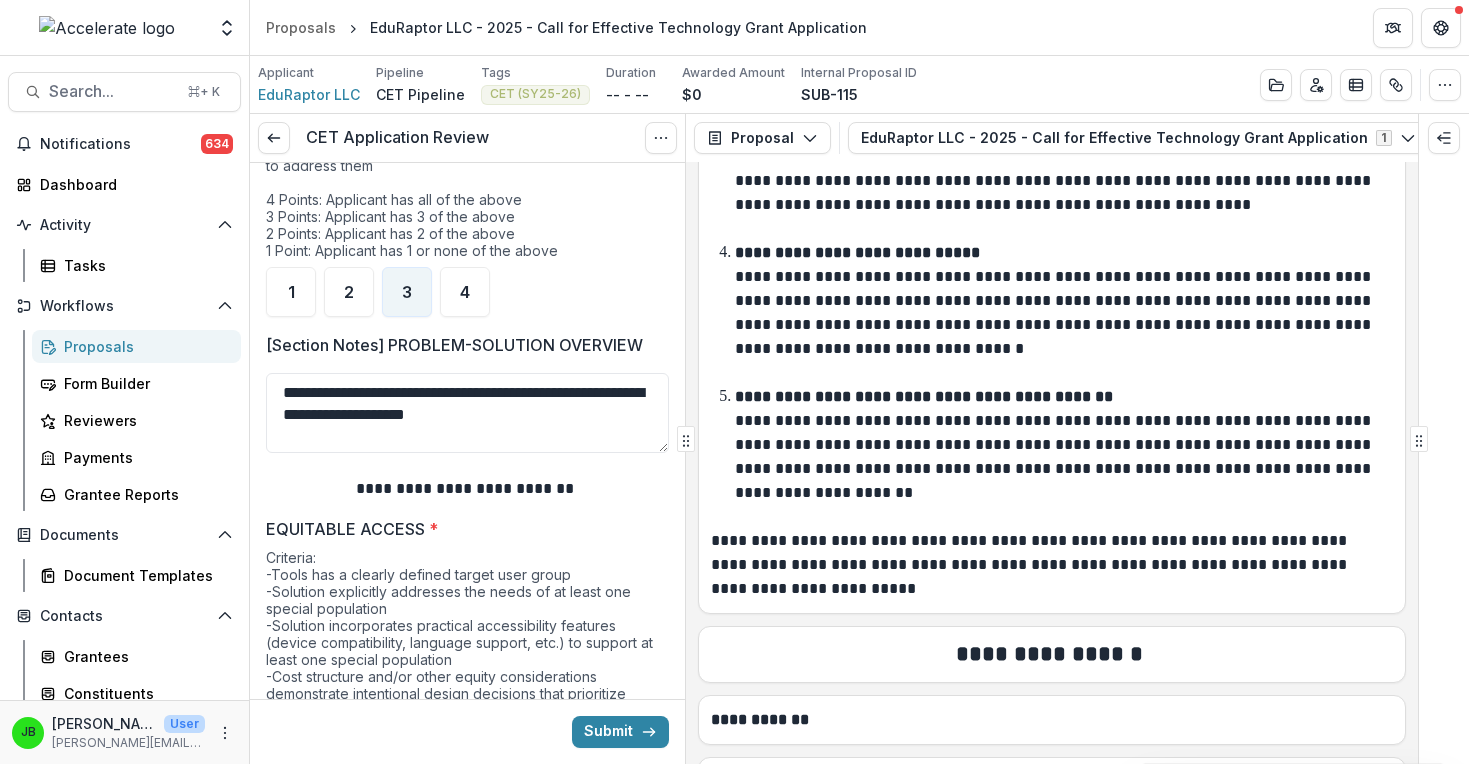 scroll, scrollTop: 2463, scrollLeft: 0, axis: vertical 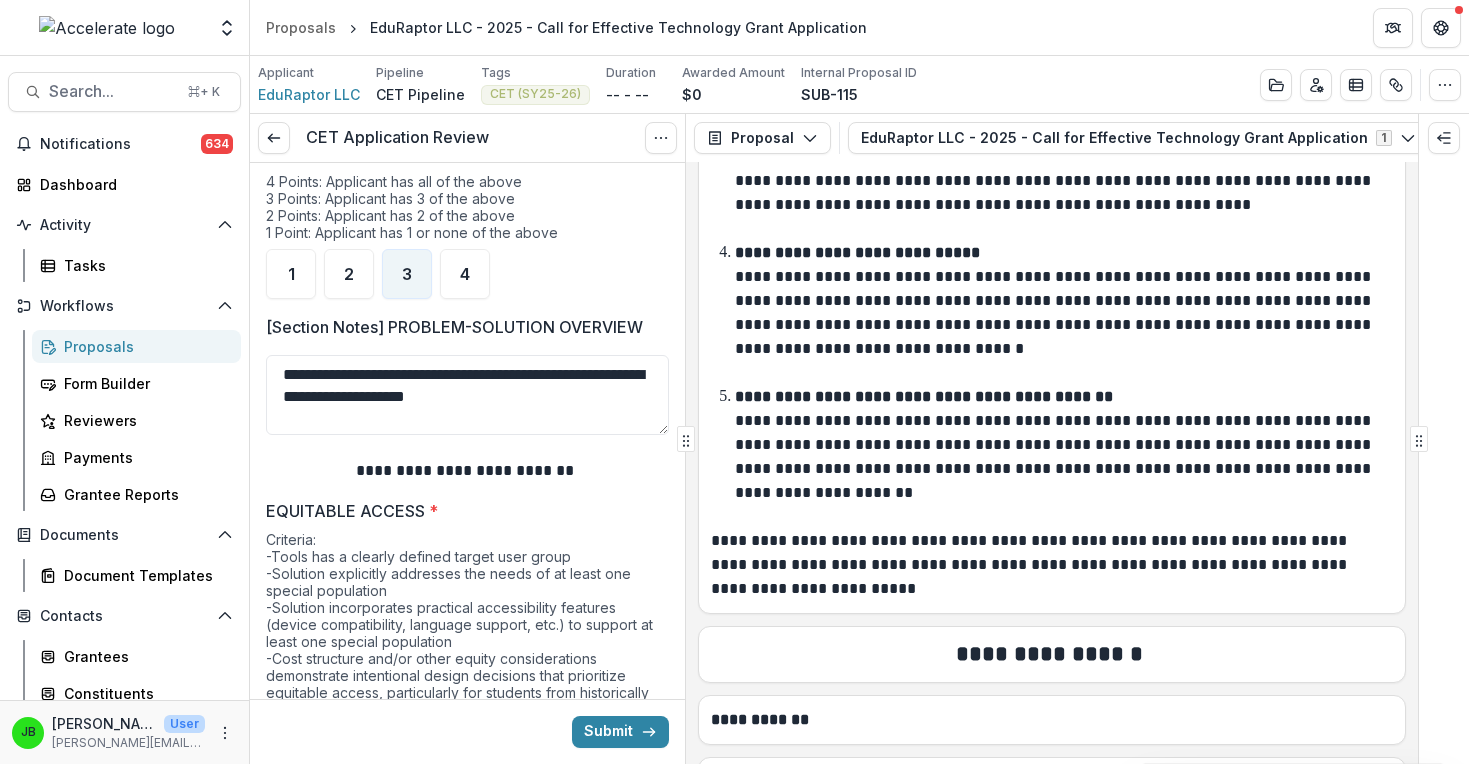type on "**********" 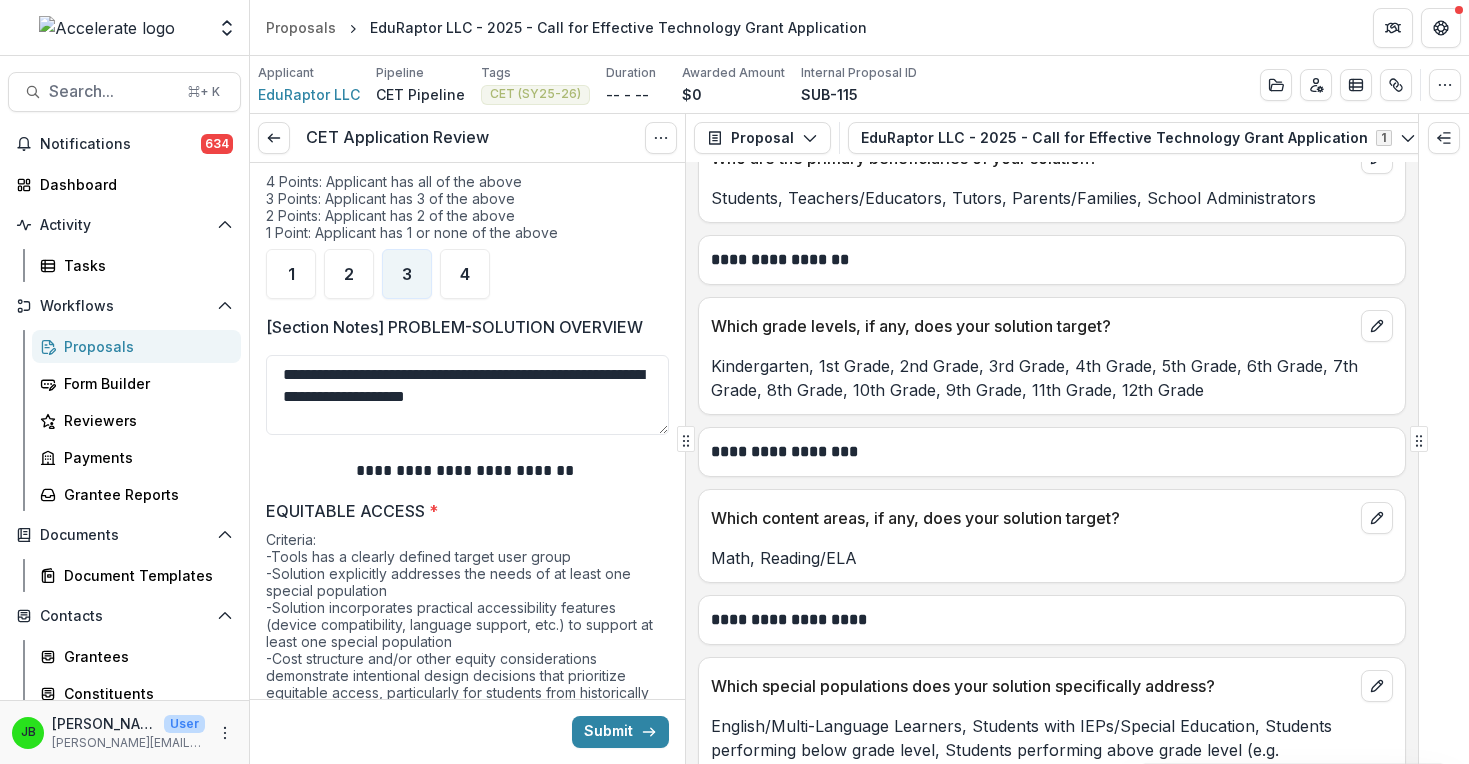 scroll, scrollTop: 13280, scrollLeft: 0, axis: vertical 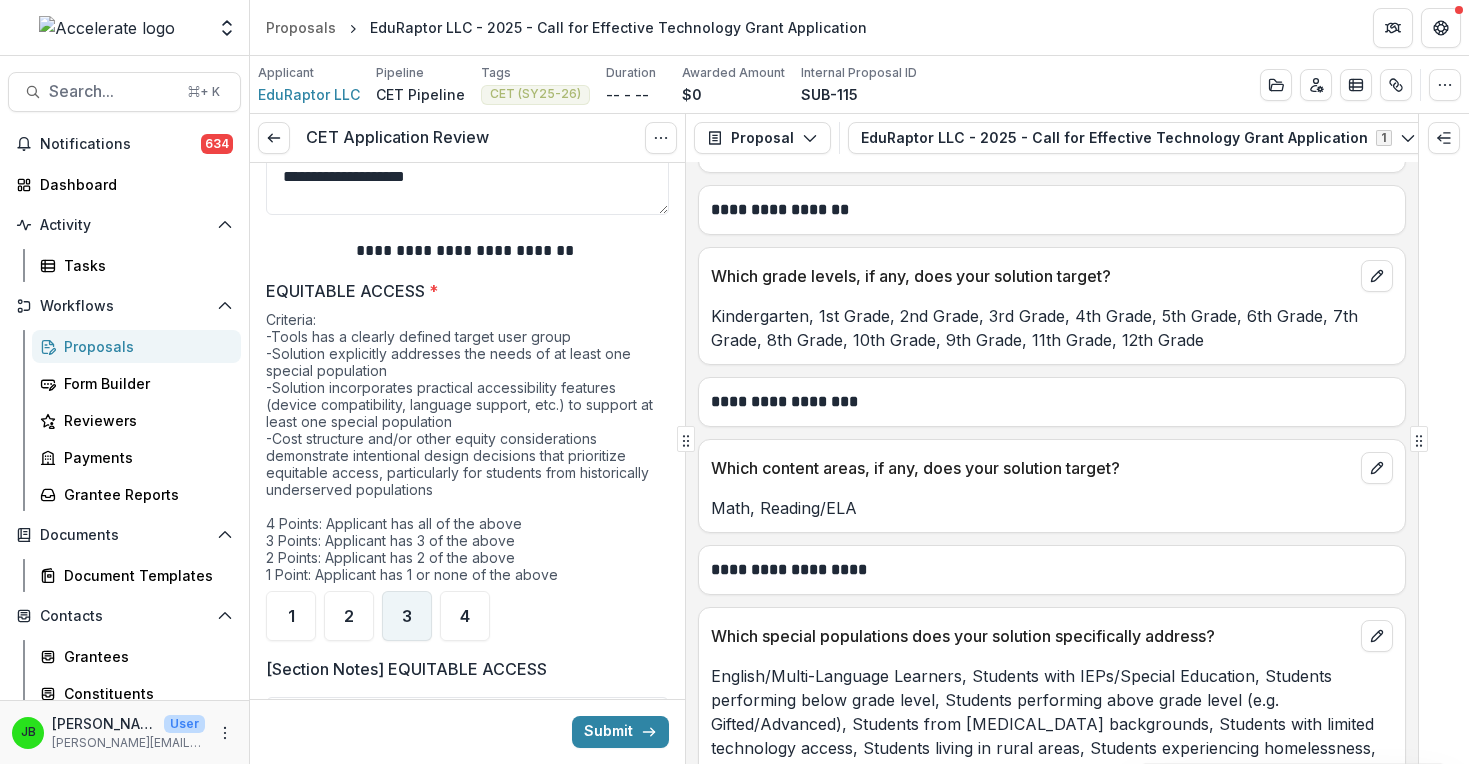 click on "3" at bounding box center (407, 616) 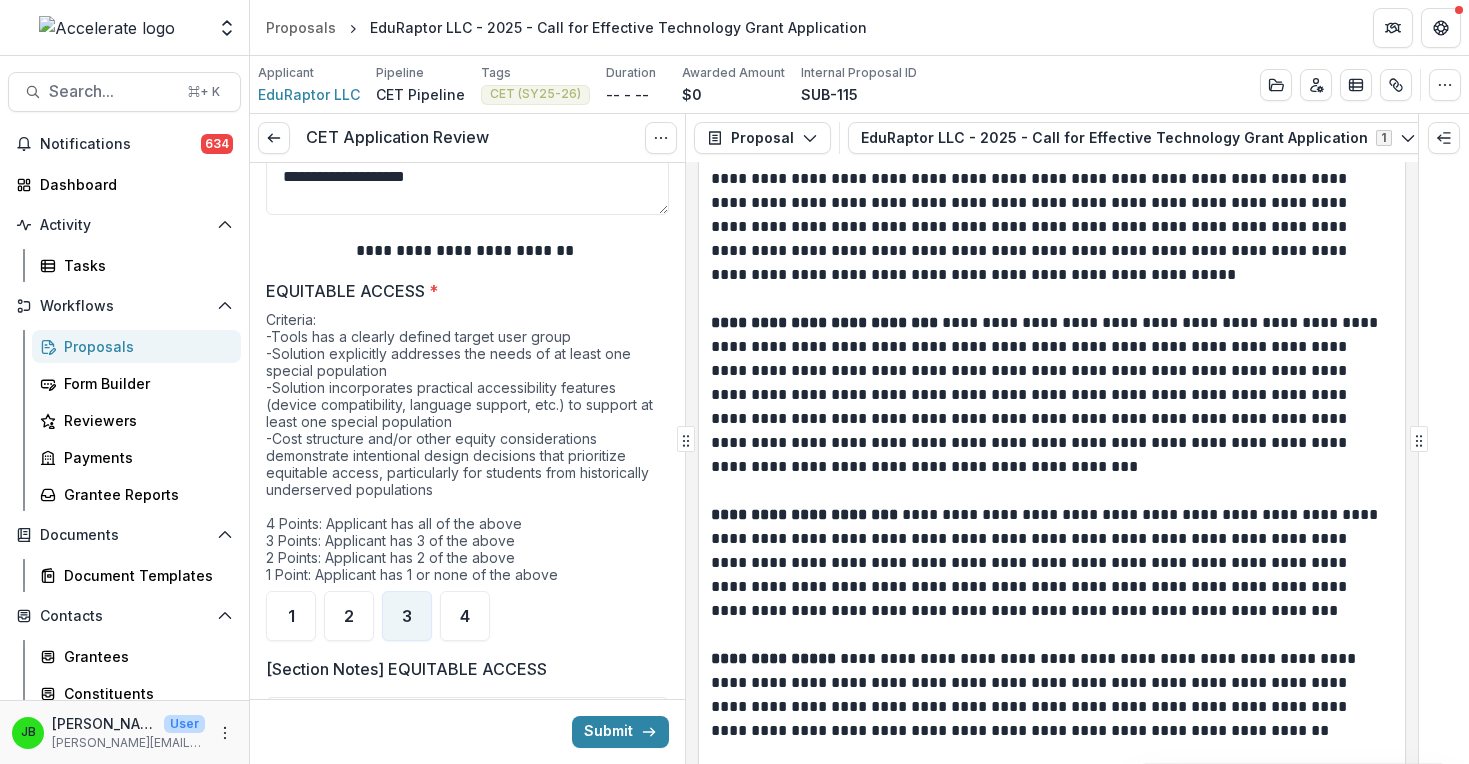 scroll, scrollTop: 14534, scrollLeft: 0, axis: vertical 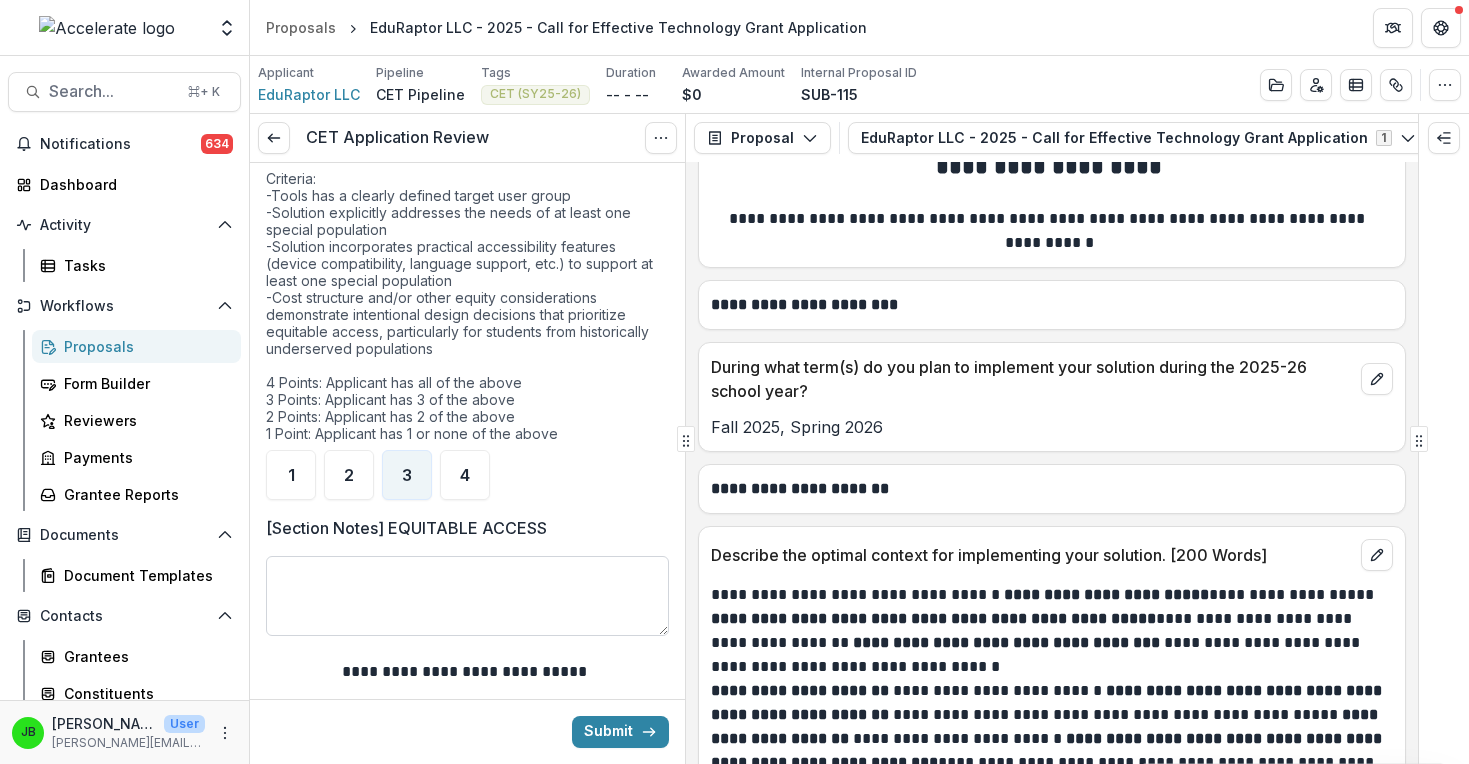 click on "[Section Notes] EQUITABLE ACCESS" at bounding box center [467, 596] 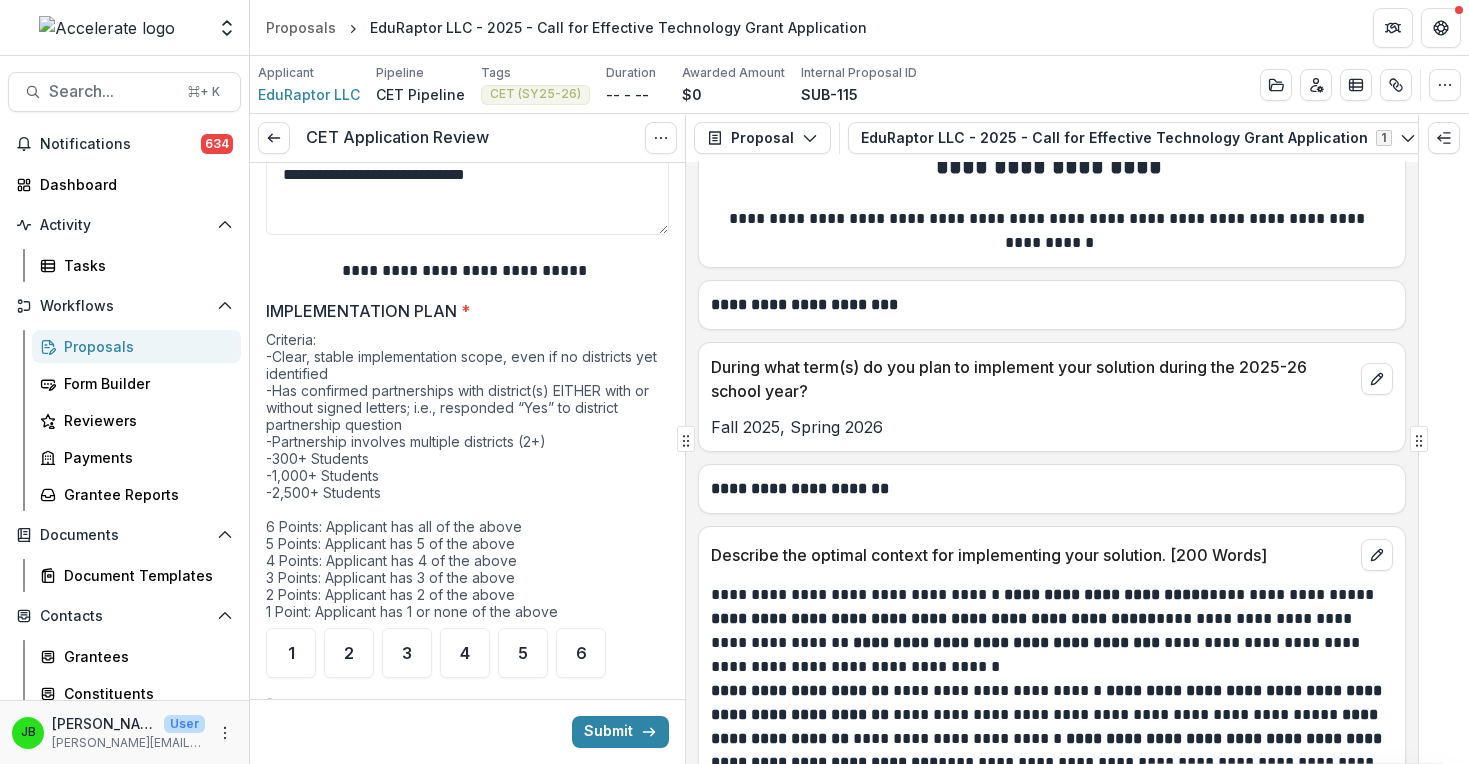 scroll, scrollTop: 3334, scrollLeft: 0, axis: vertical 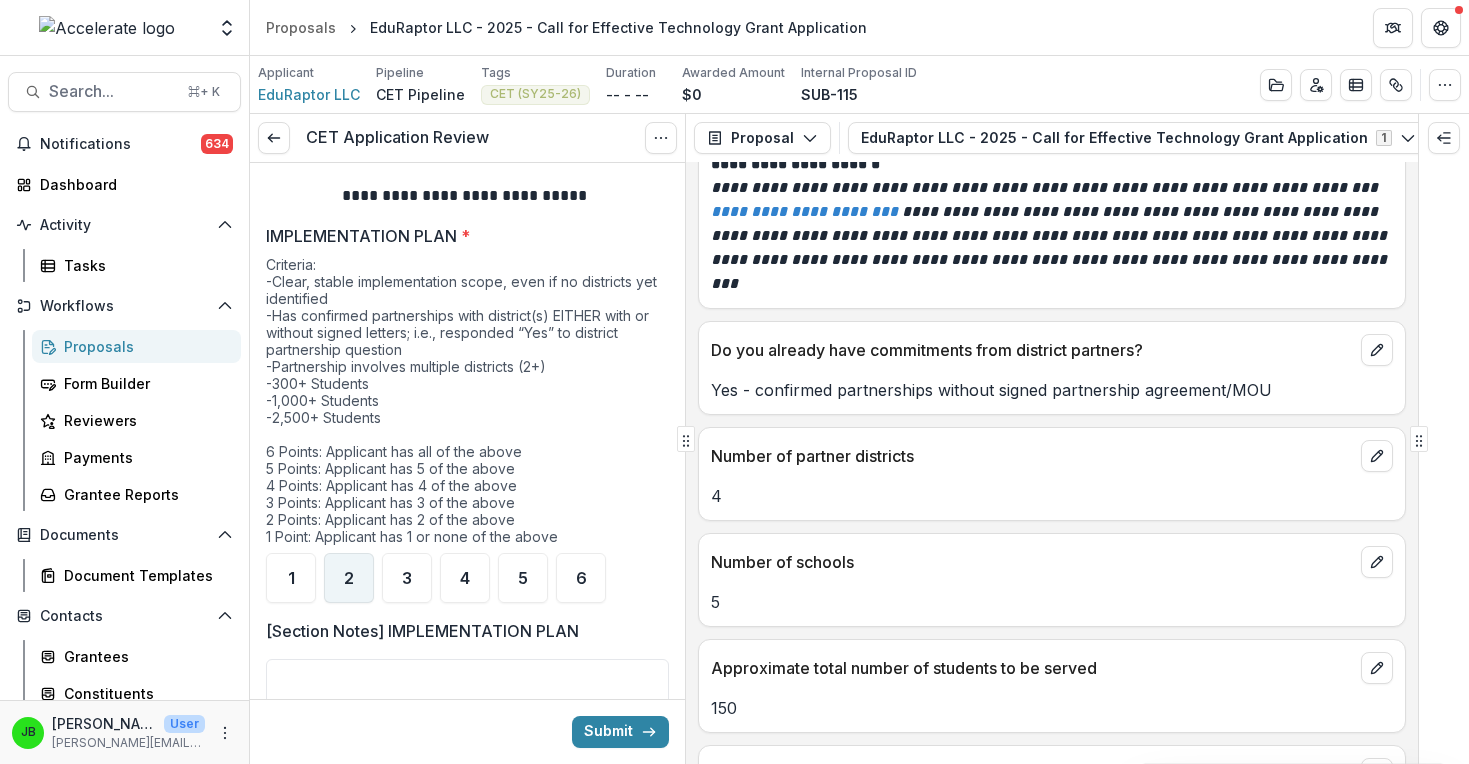type on "**********" 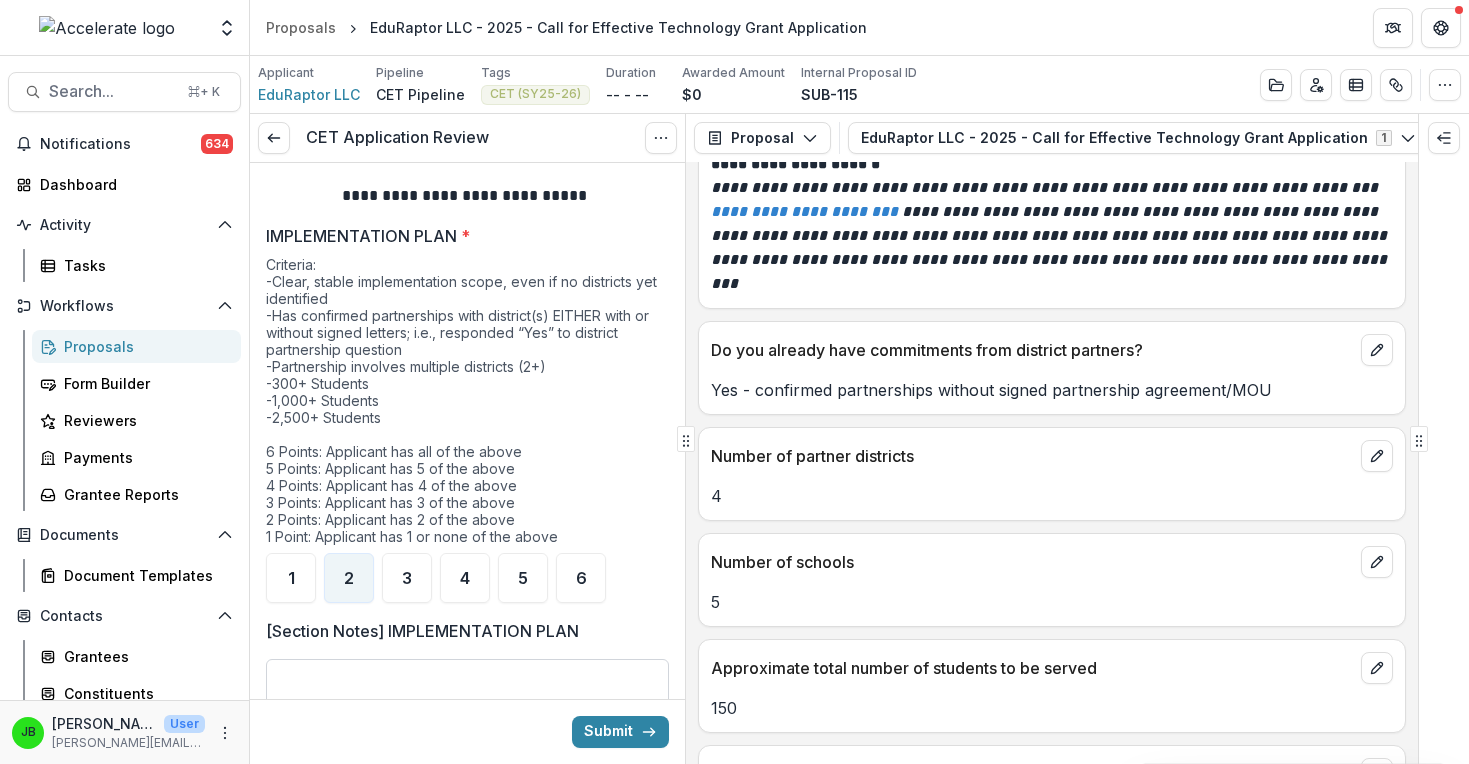 click on "[Section Notes] IMPLEMENTATION PLAN" at bounding box center (467, 699) 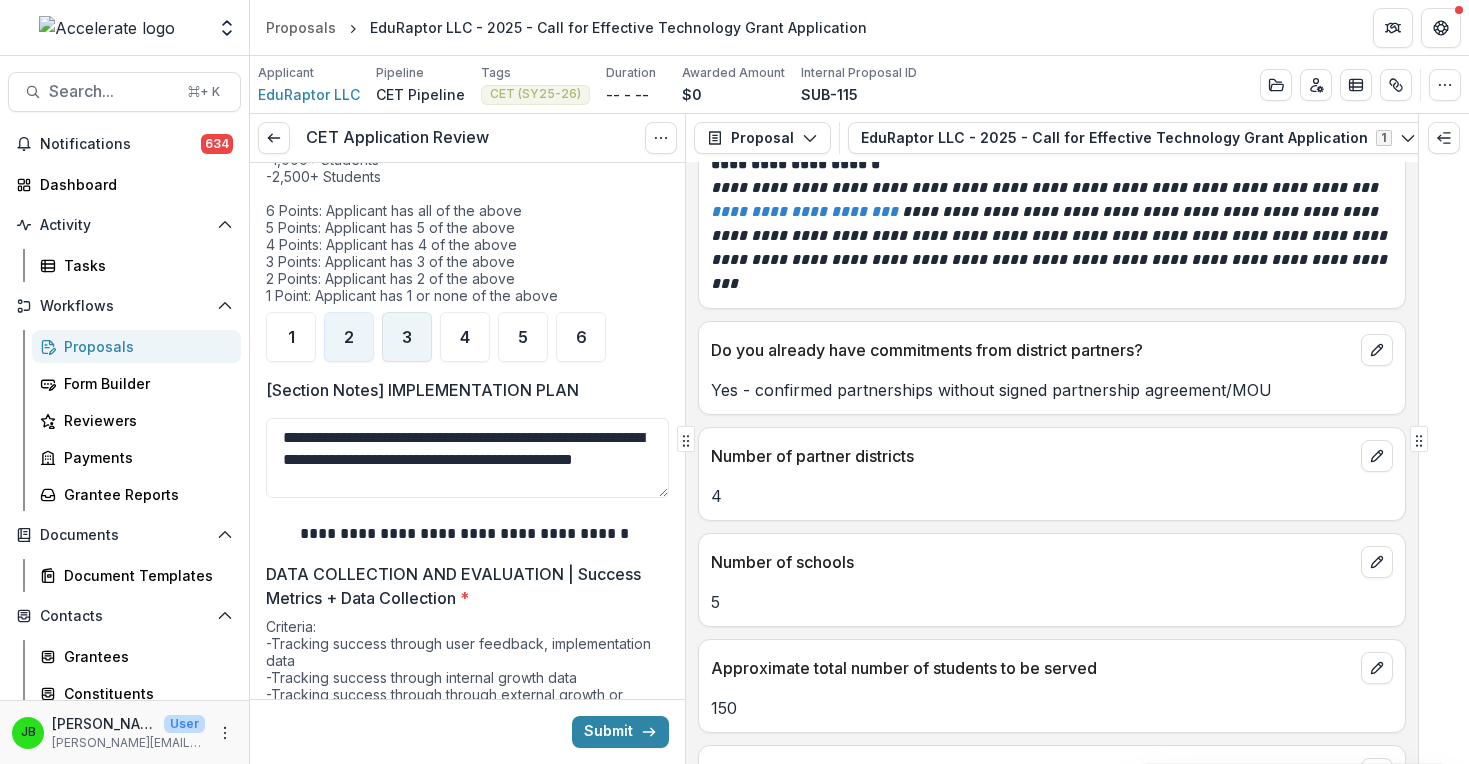 scroll, scrollTop: 3630, scrollLeft: 0, axis: vertical 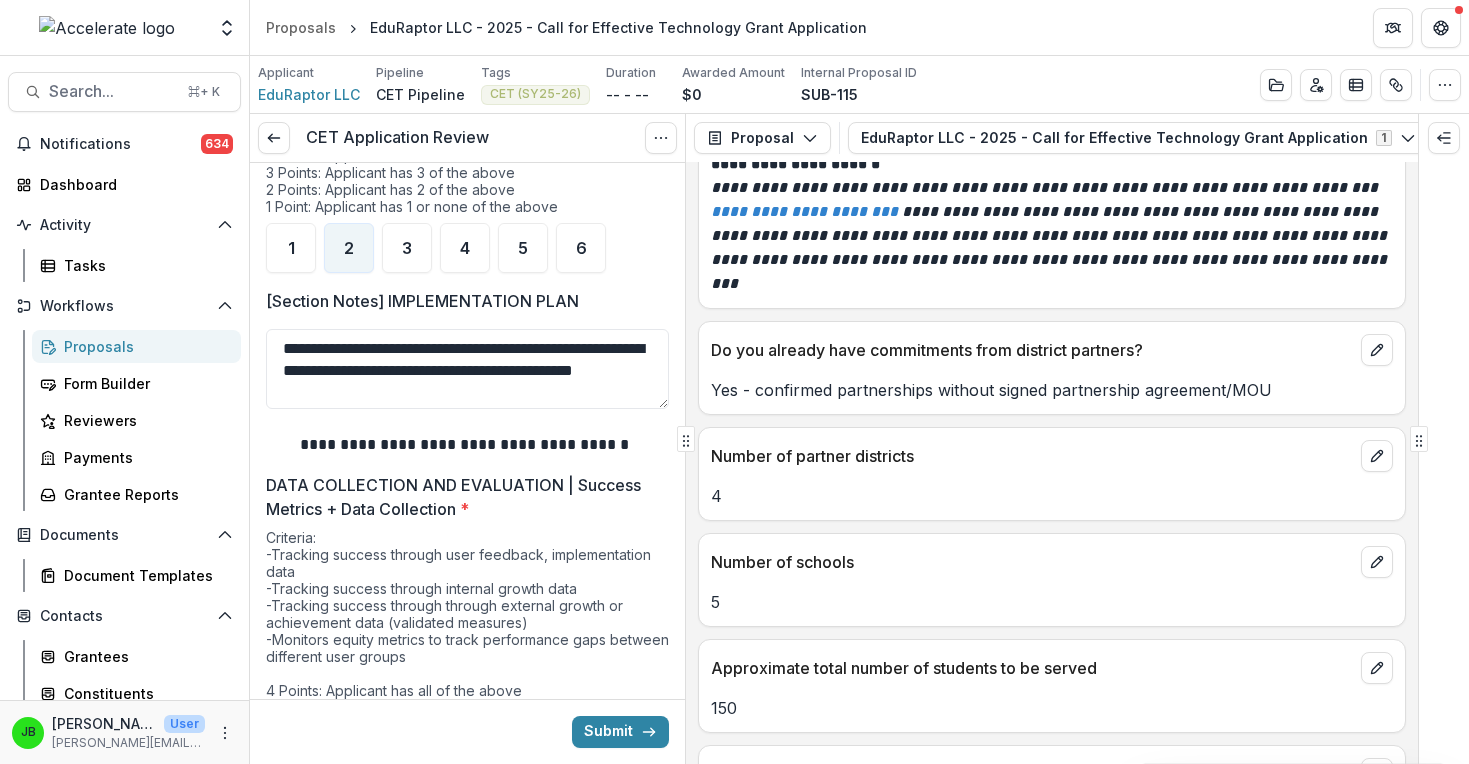 type on "**********" 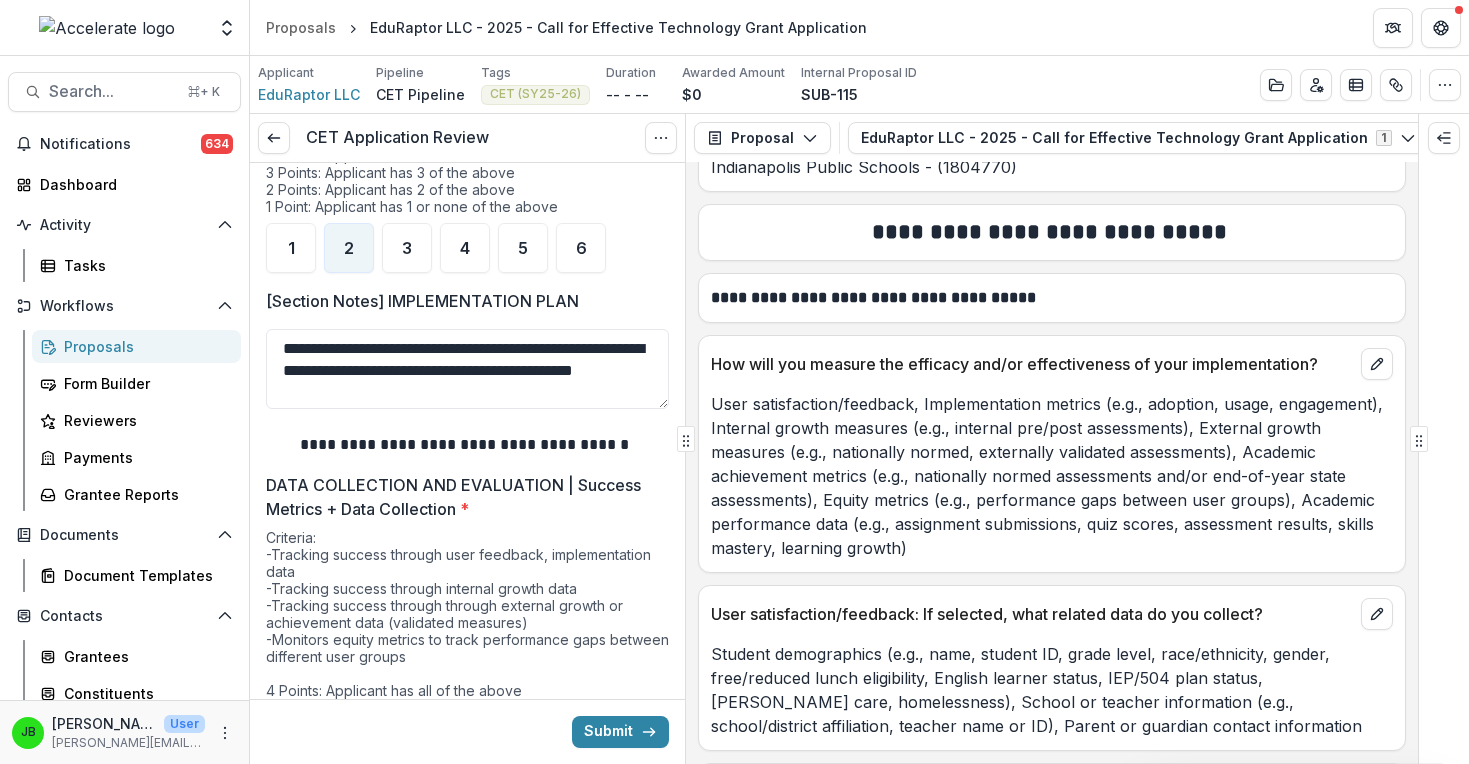 scroll, scrollTop: 17413, scrollLeft: 0, axis: vertical 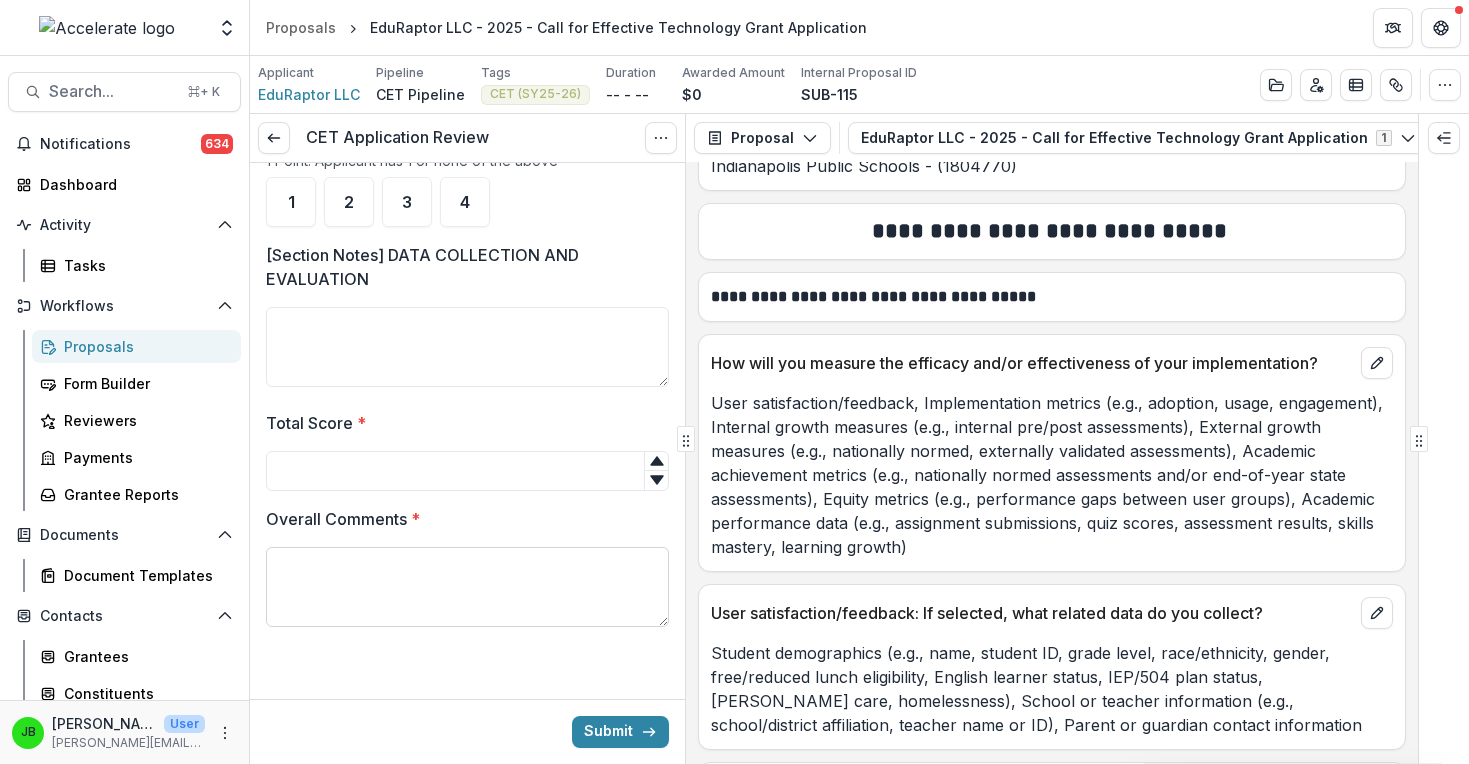 click on "Overall Comments *" at bounding box center (467, 587) 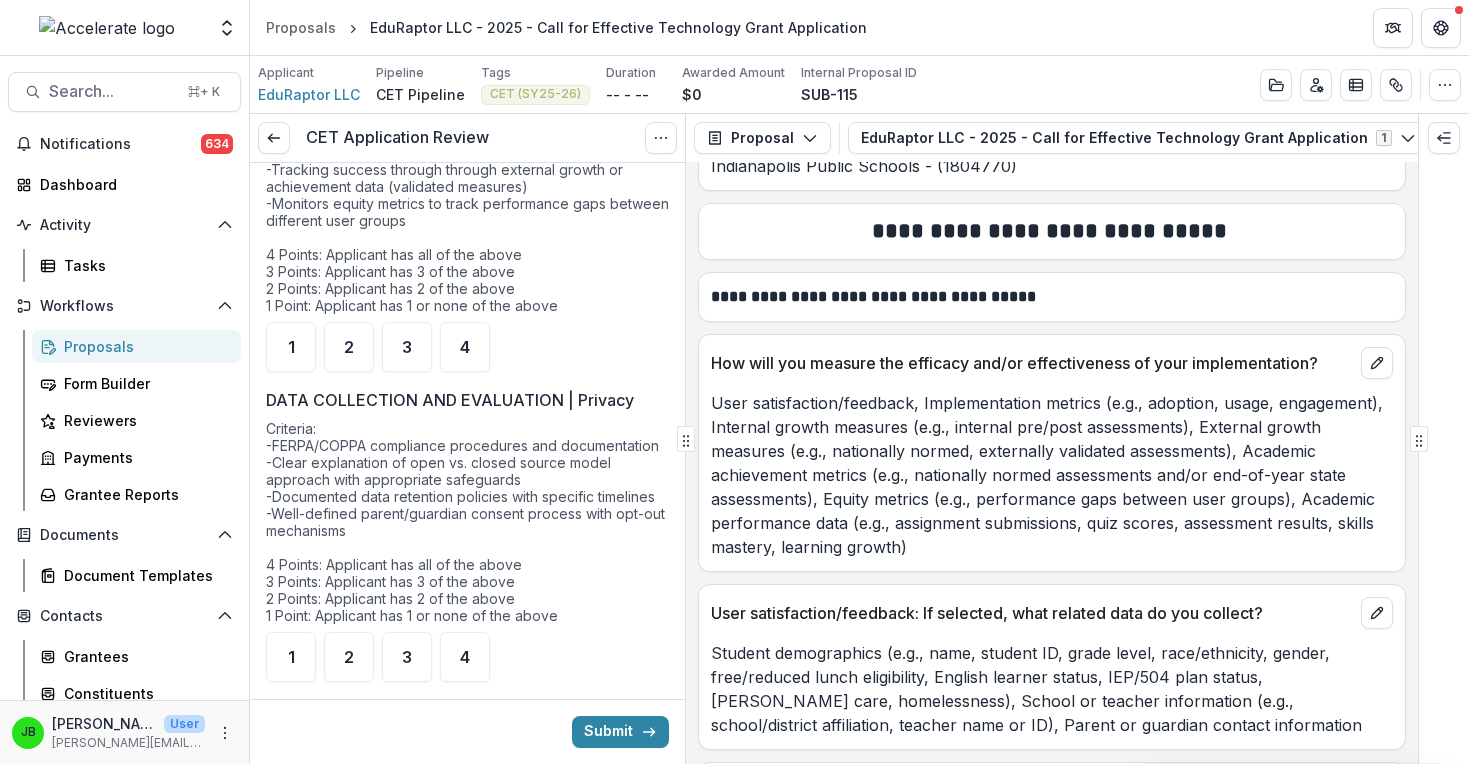 scroll, scrollTop: 4073, scrollLeft: 0, axis: vertical 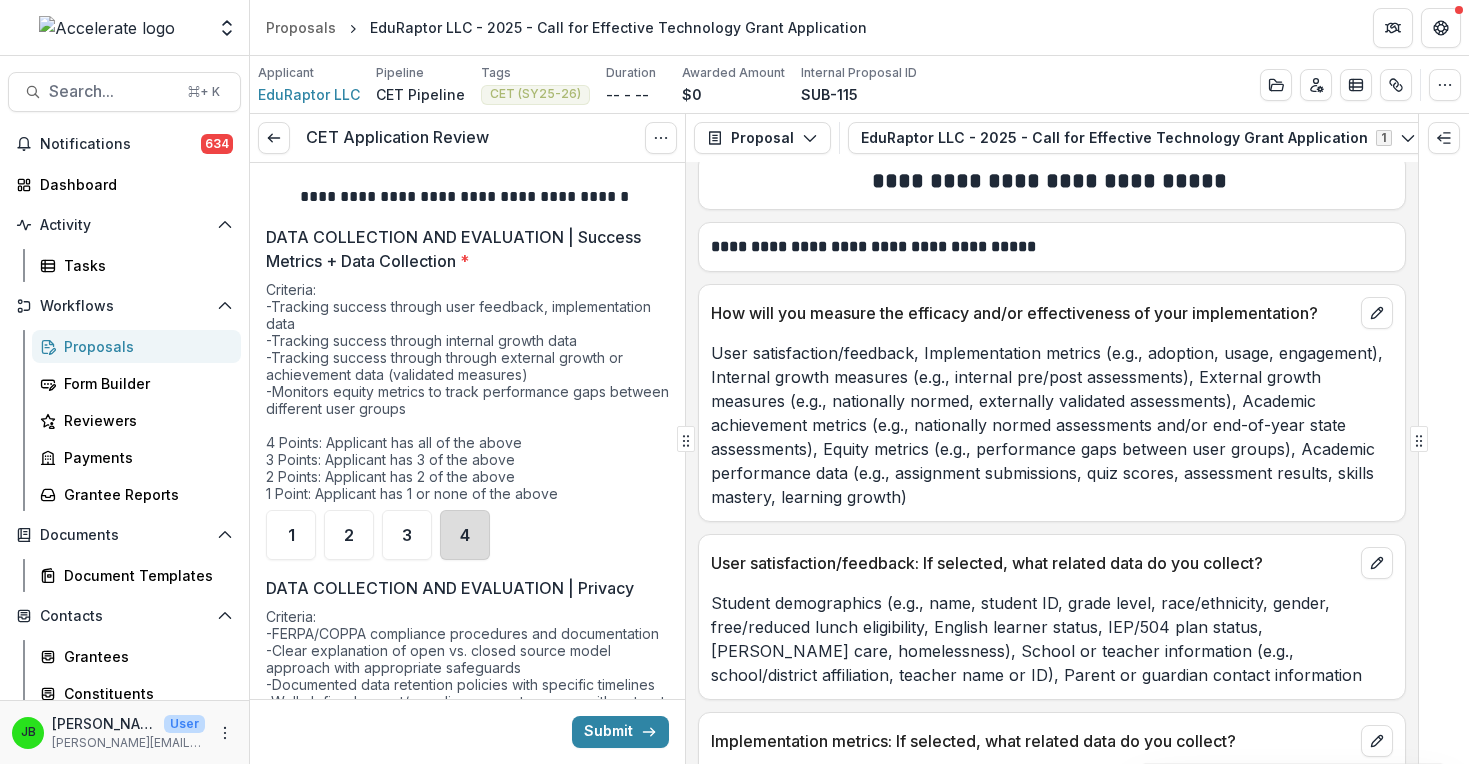 click on "4" at bounding box center [465, 535] 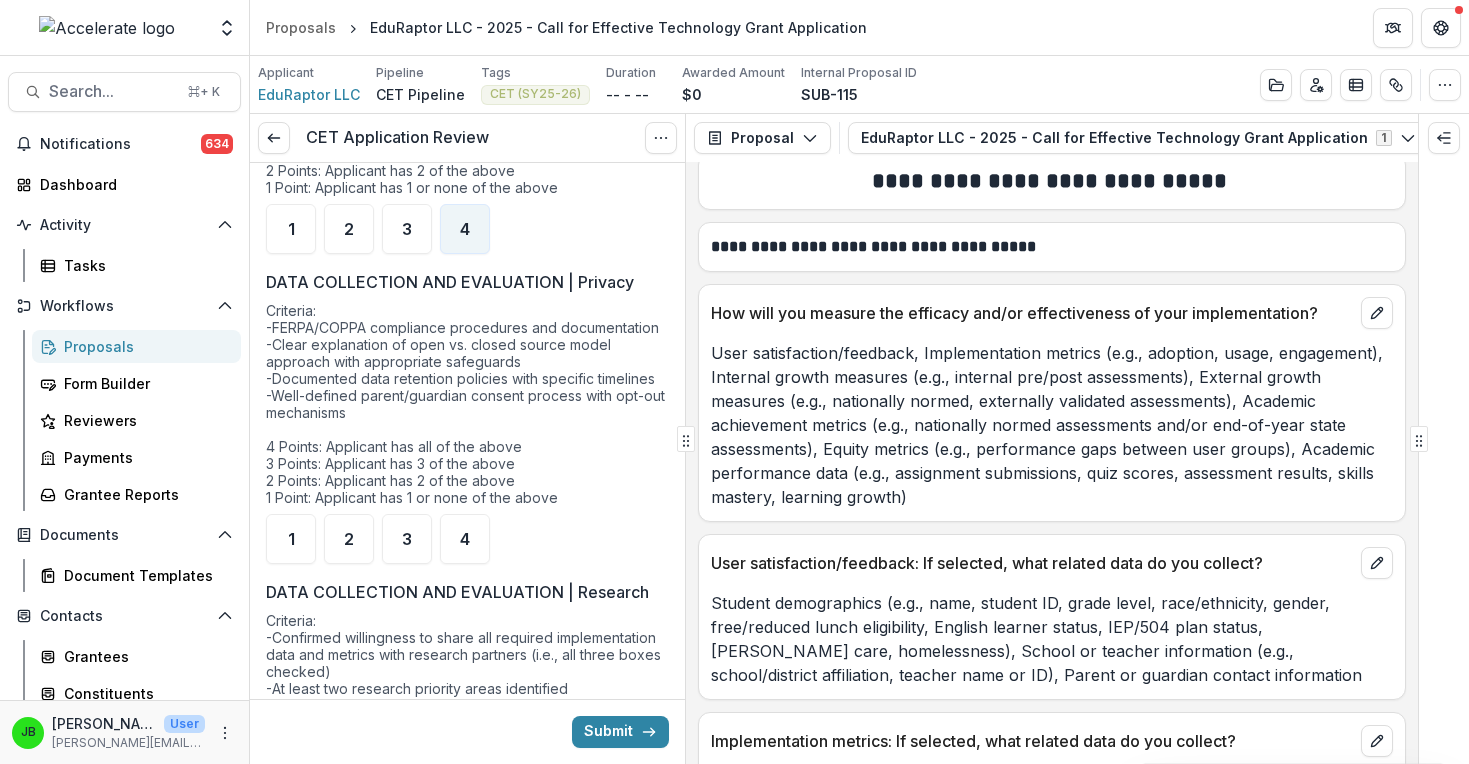 scroll, scrollTop: 4195, scrollLeft: 0, axis: vertical 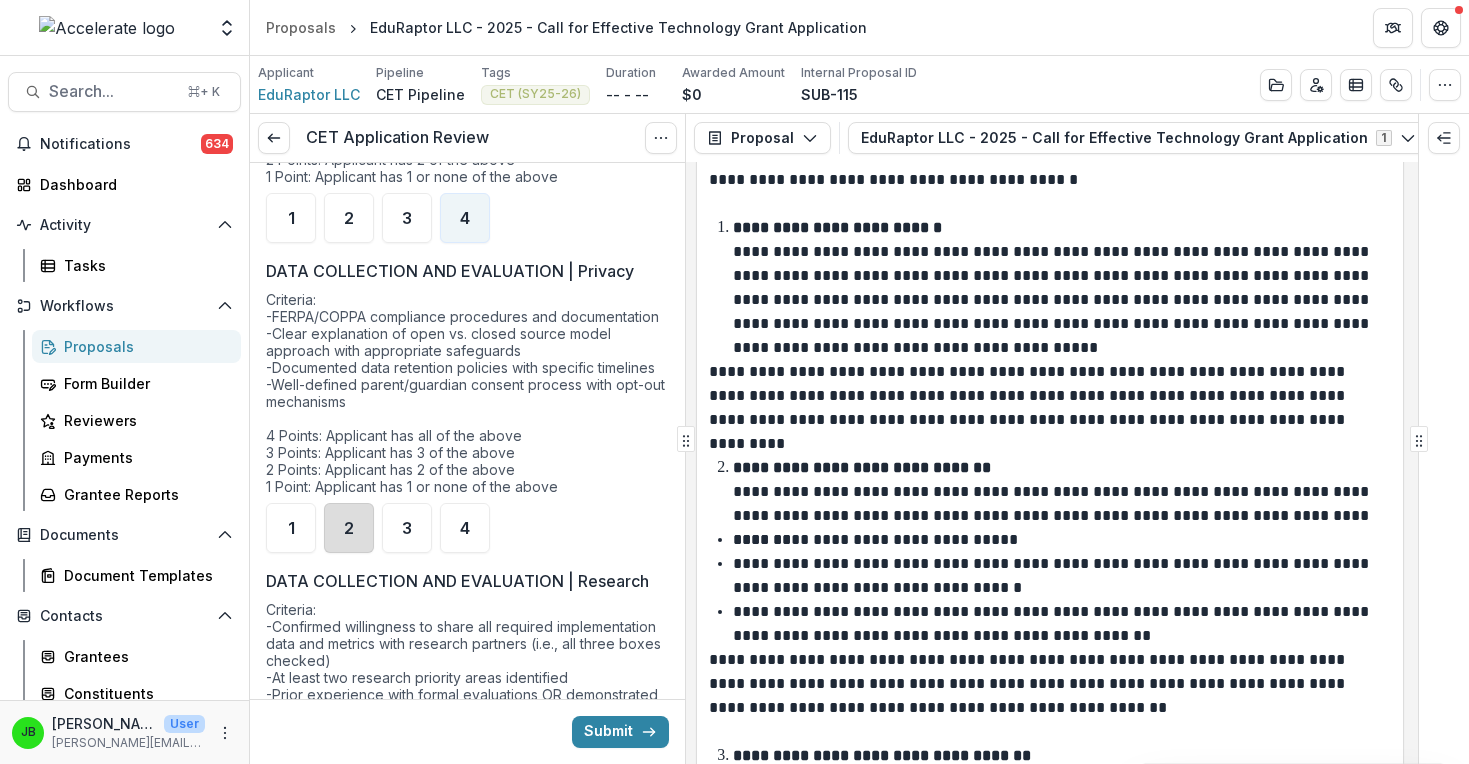 click on "2" at bounding box center [349, 528] 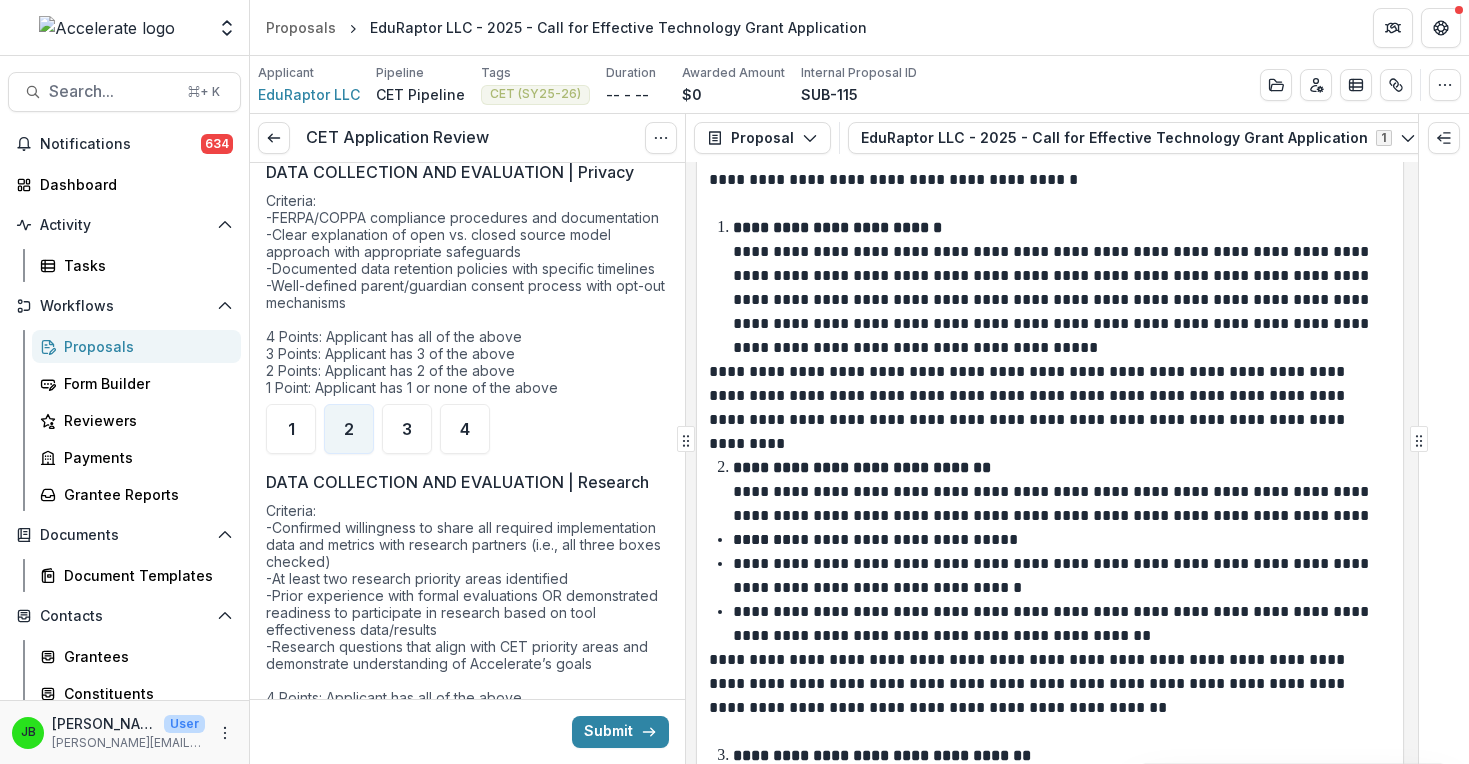 scroll, scrollTop: 4318, scrollLeft: 0, axis: vertical 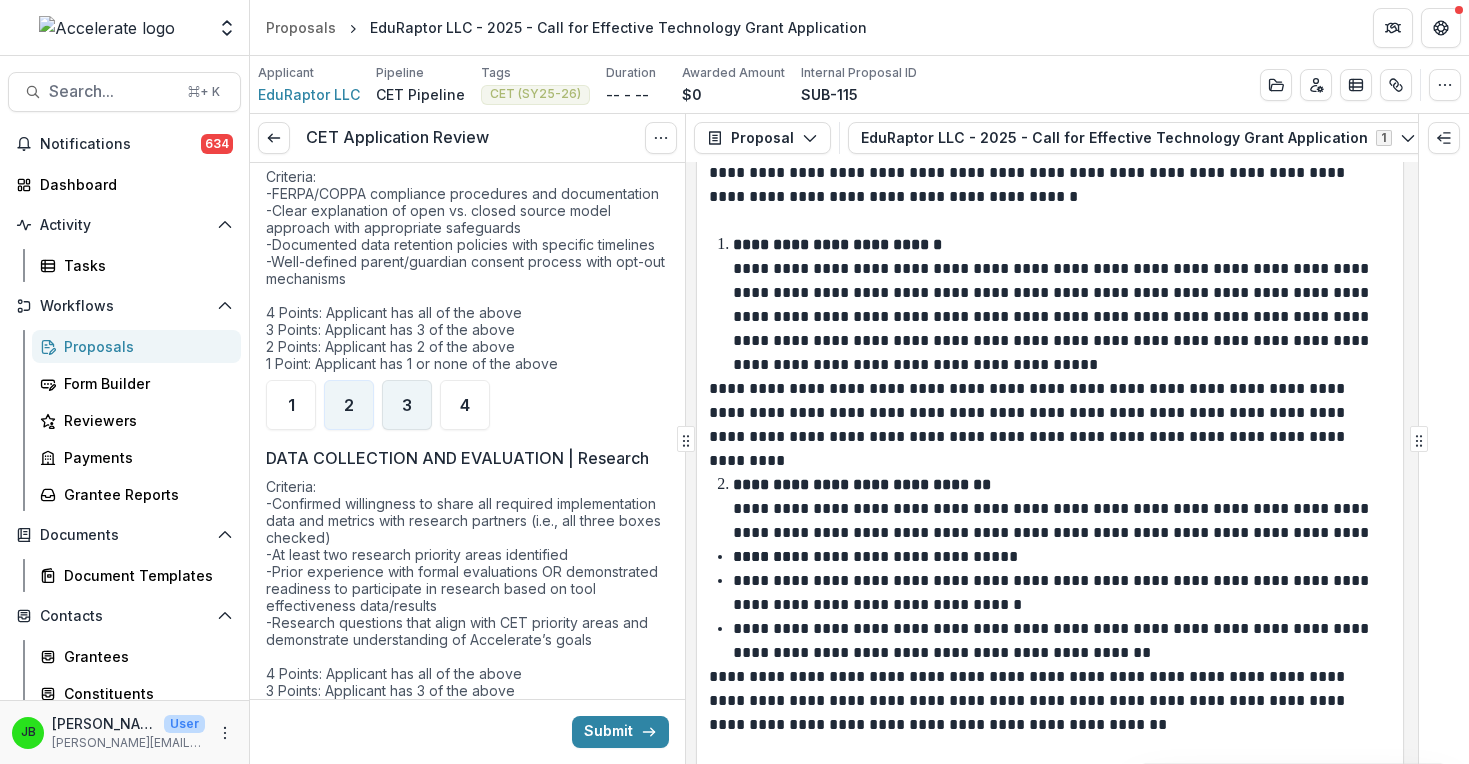 click on "3" at bounding box center [407, 405] 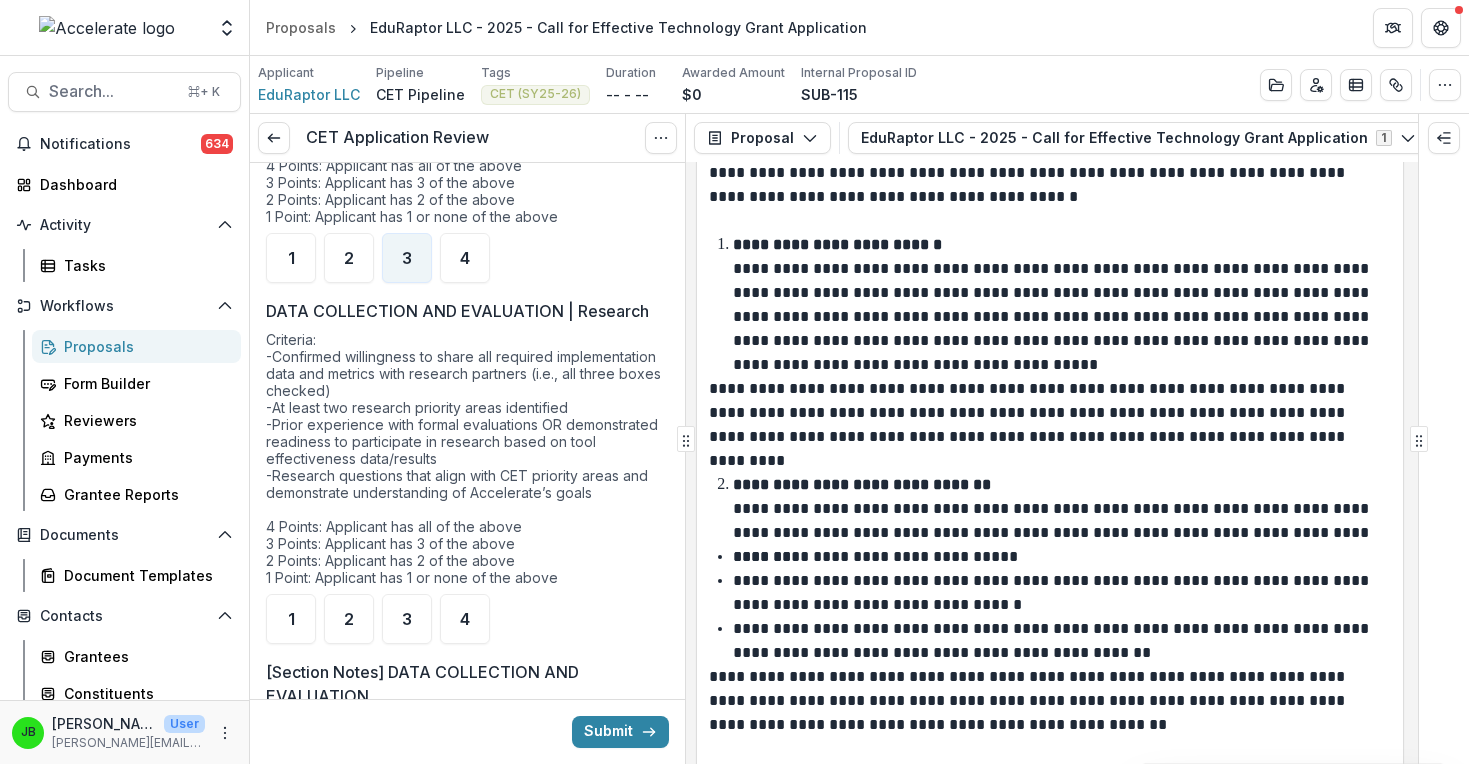scroll, scrollTop: 4575, scrollLeft: 0, axis: vertical 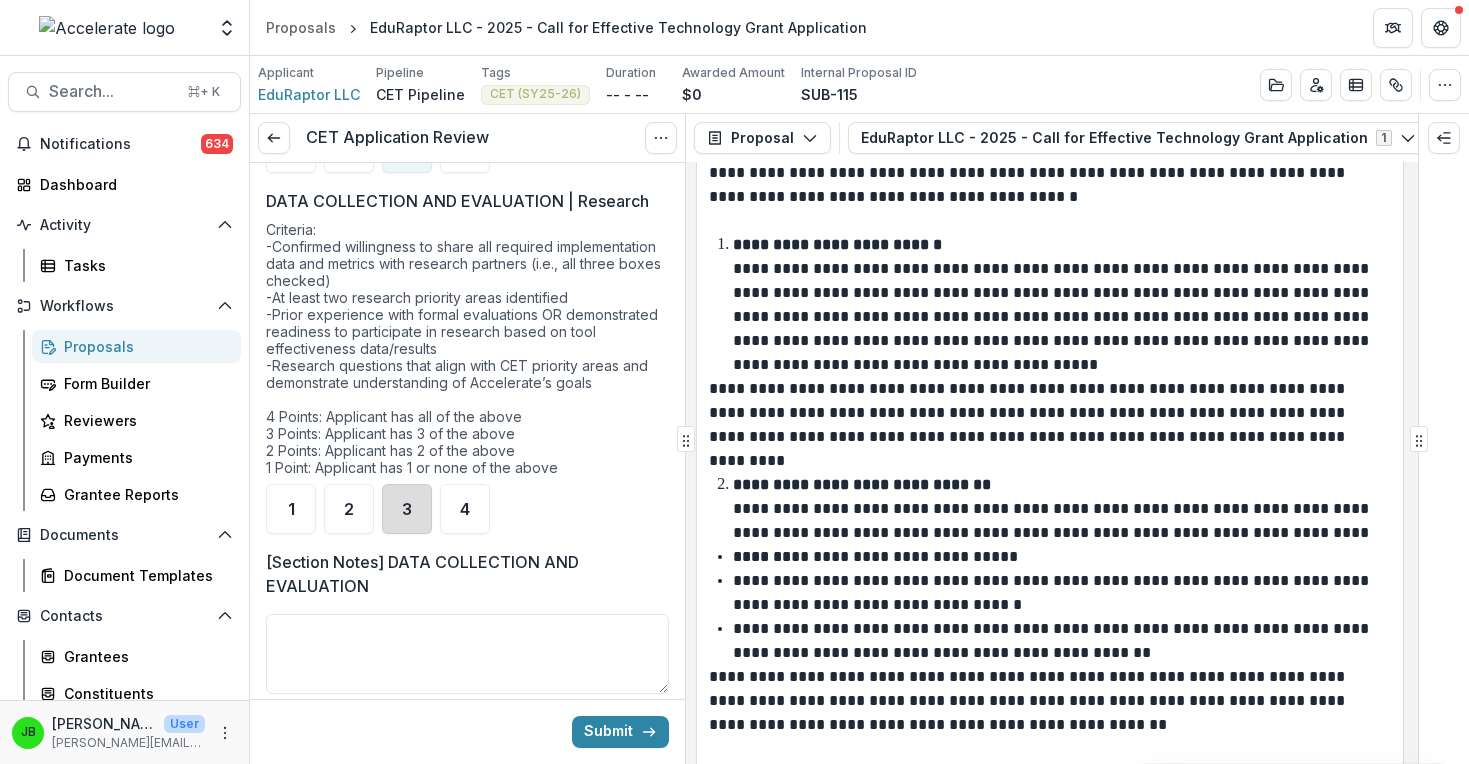 click on "3" at bounding box center (407, 509) 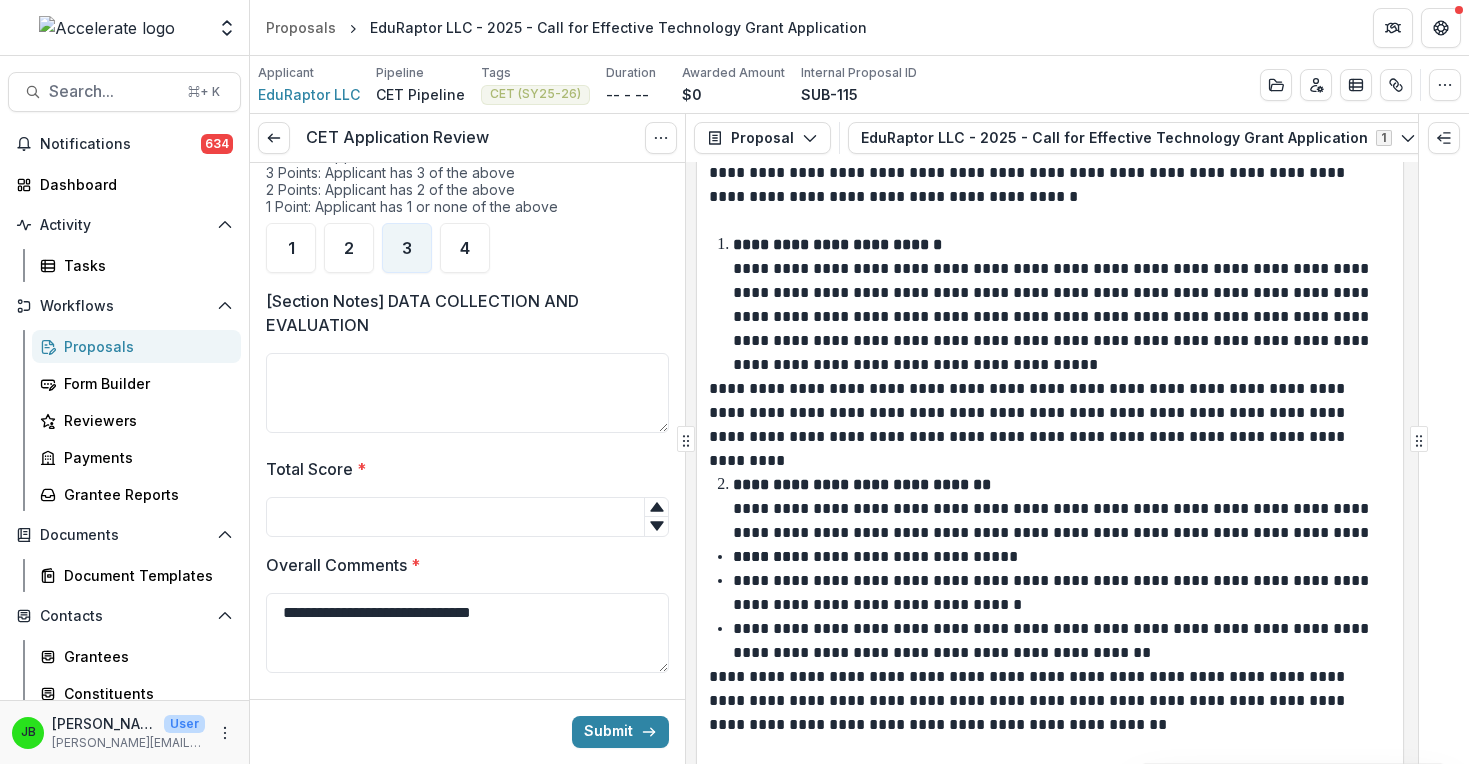 scroll, scrollTop: 4840, scrollLeft: 0, axis: vertical 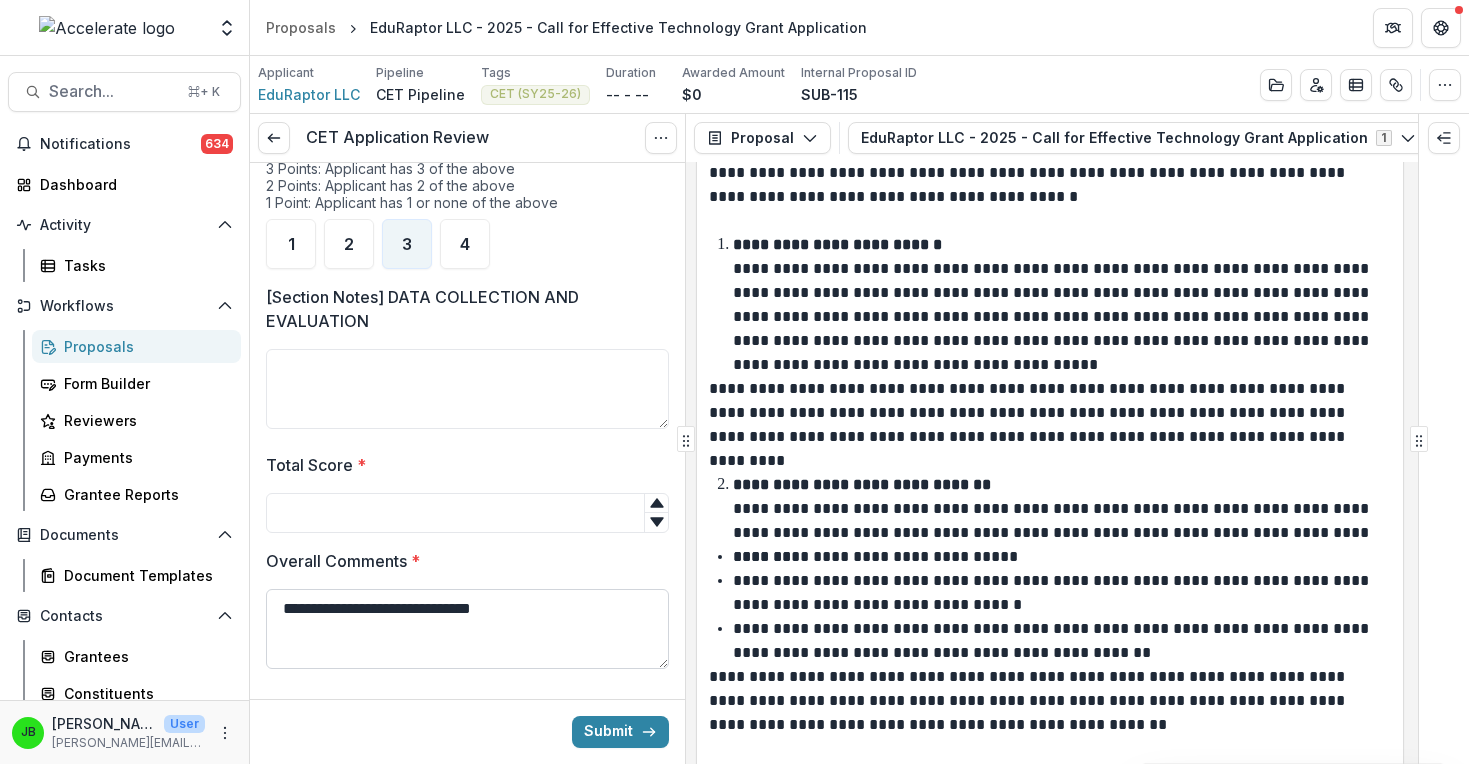 click on "**********" at bounding box center (467, 629) 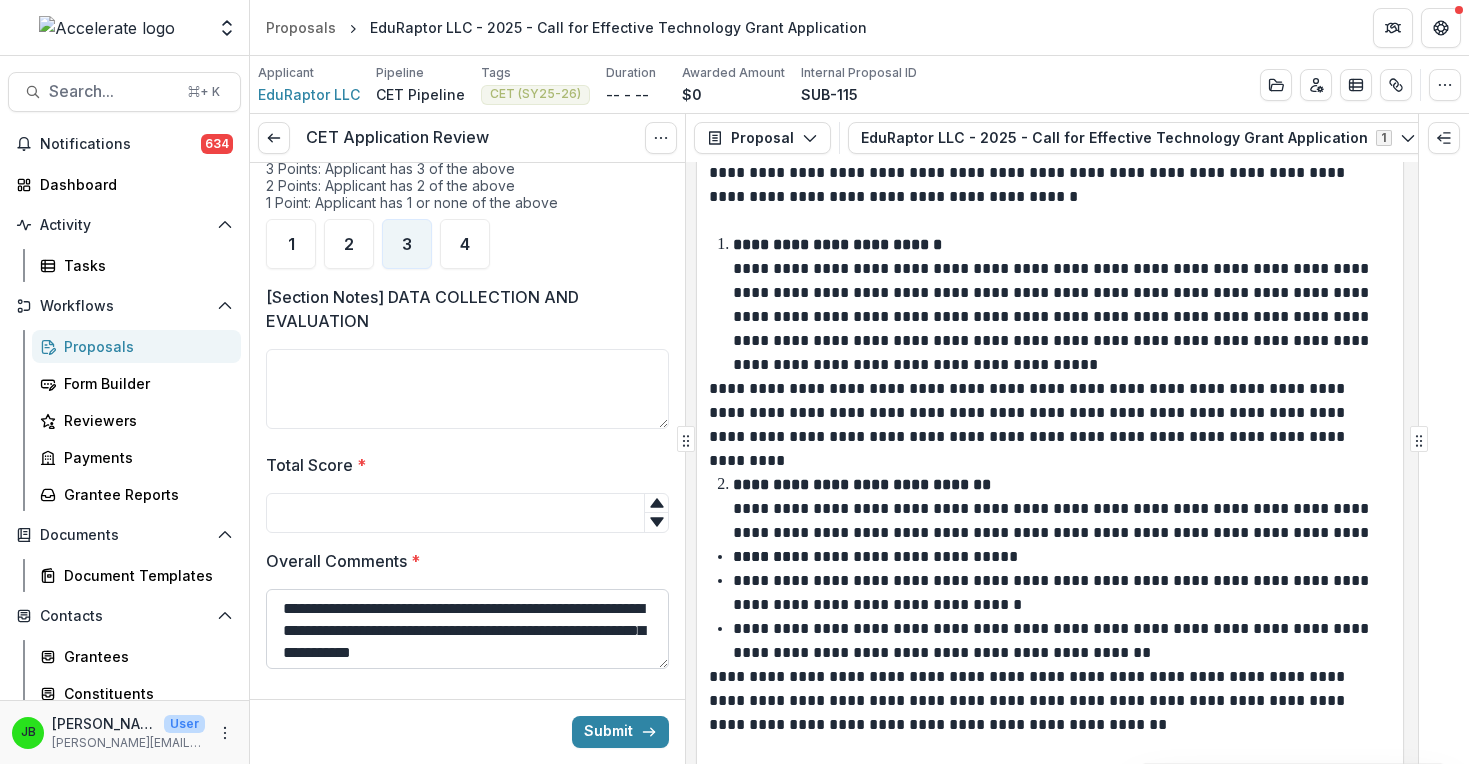 scroll, scrollTop: 16, scrollLeft: 0, axis: vertical 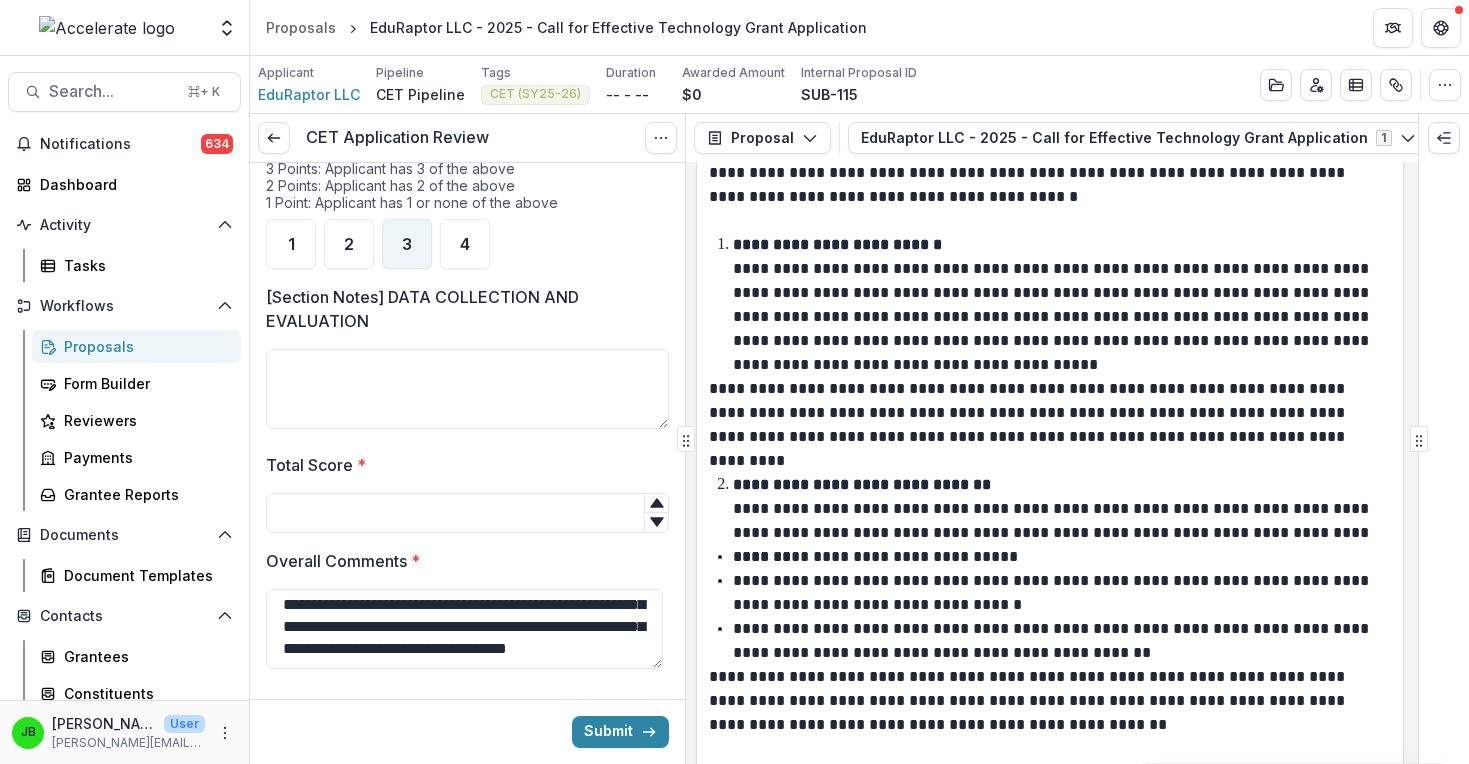 paste on "**********" 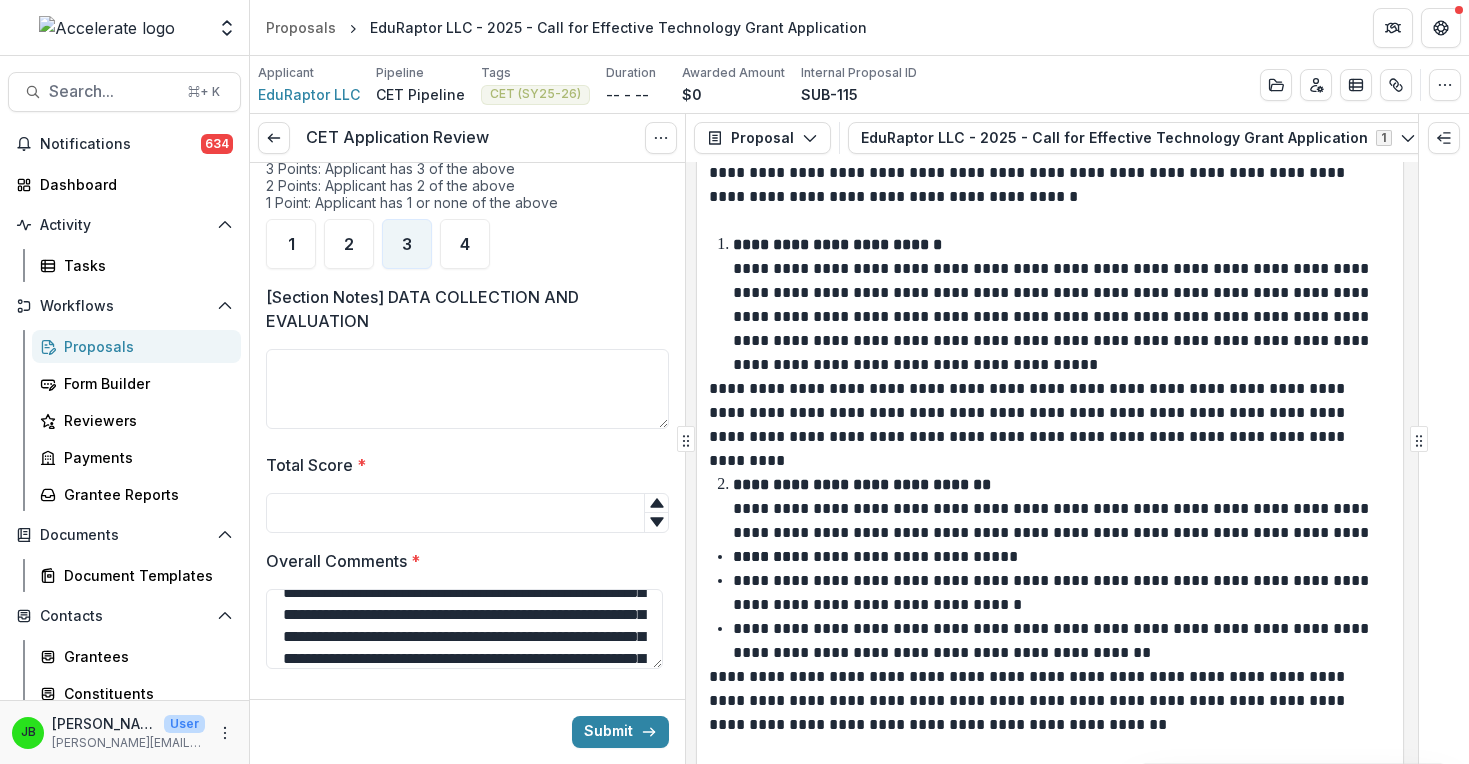 scroll, scrollTop: 148, scrollLeft: 0, axis: vertical 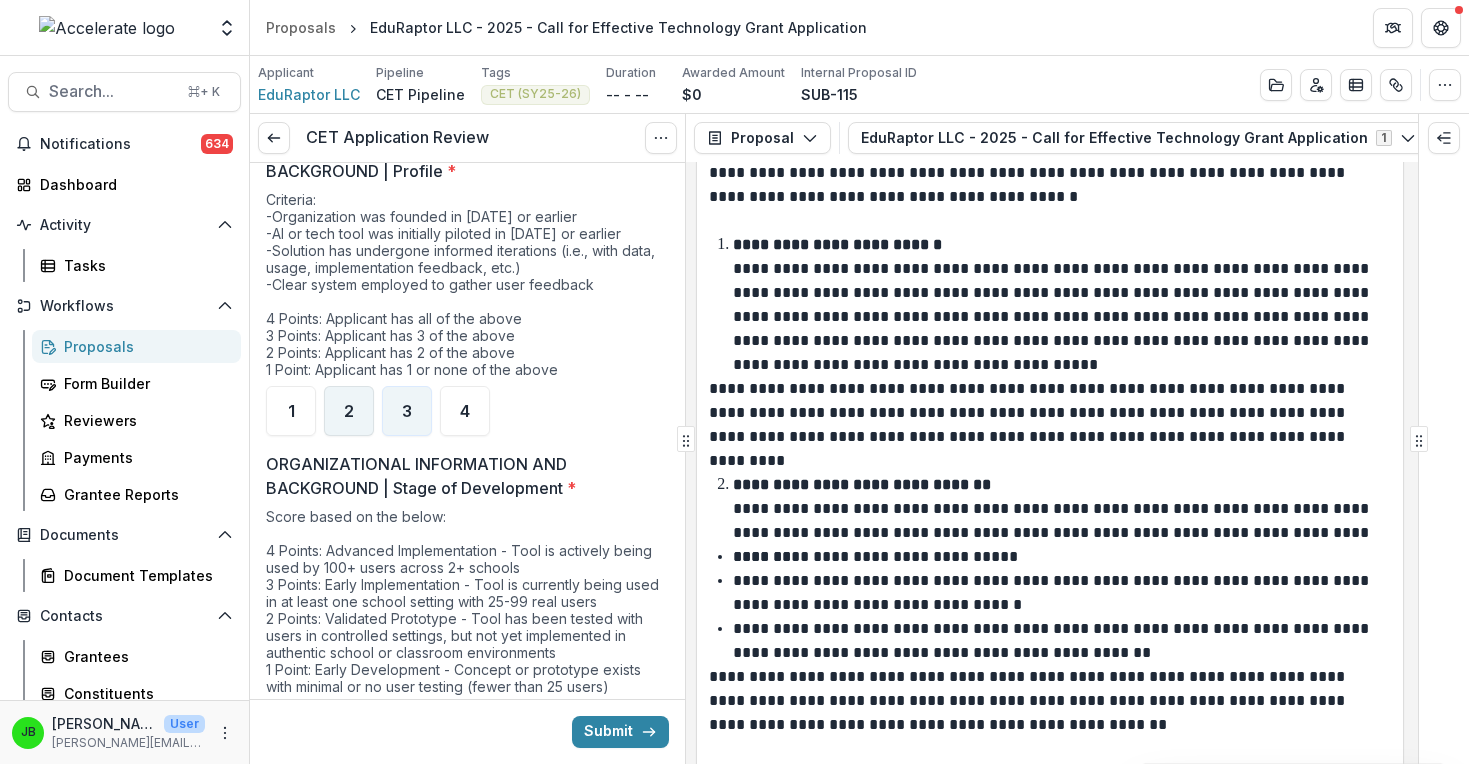 type on "**********" 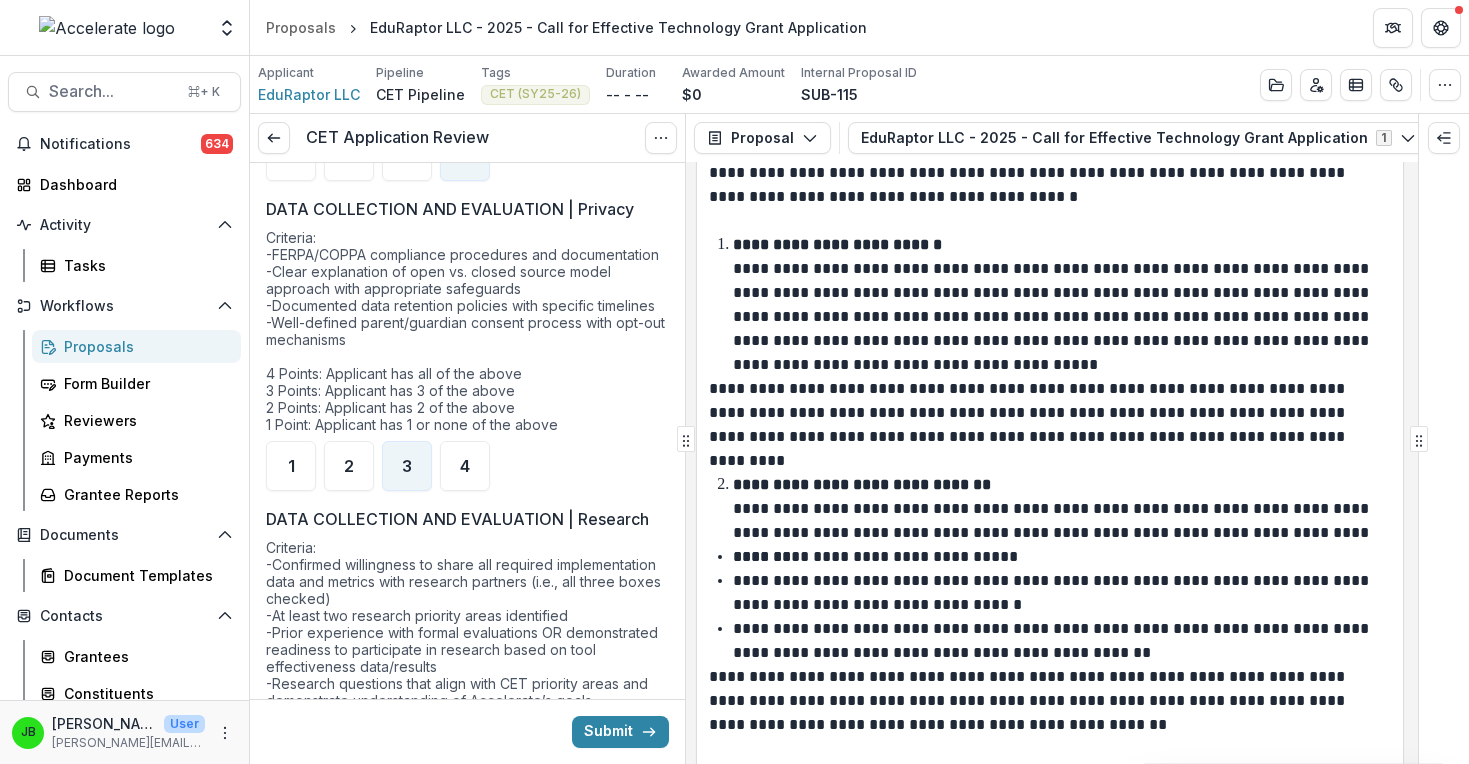 scroll, scrollTop: 4882, scrollLeft: 0, axis: vertical 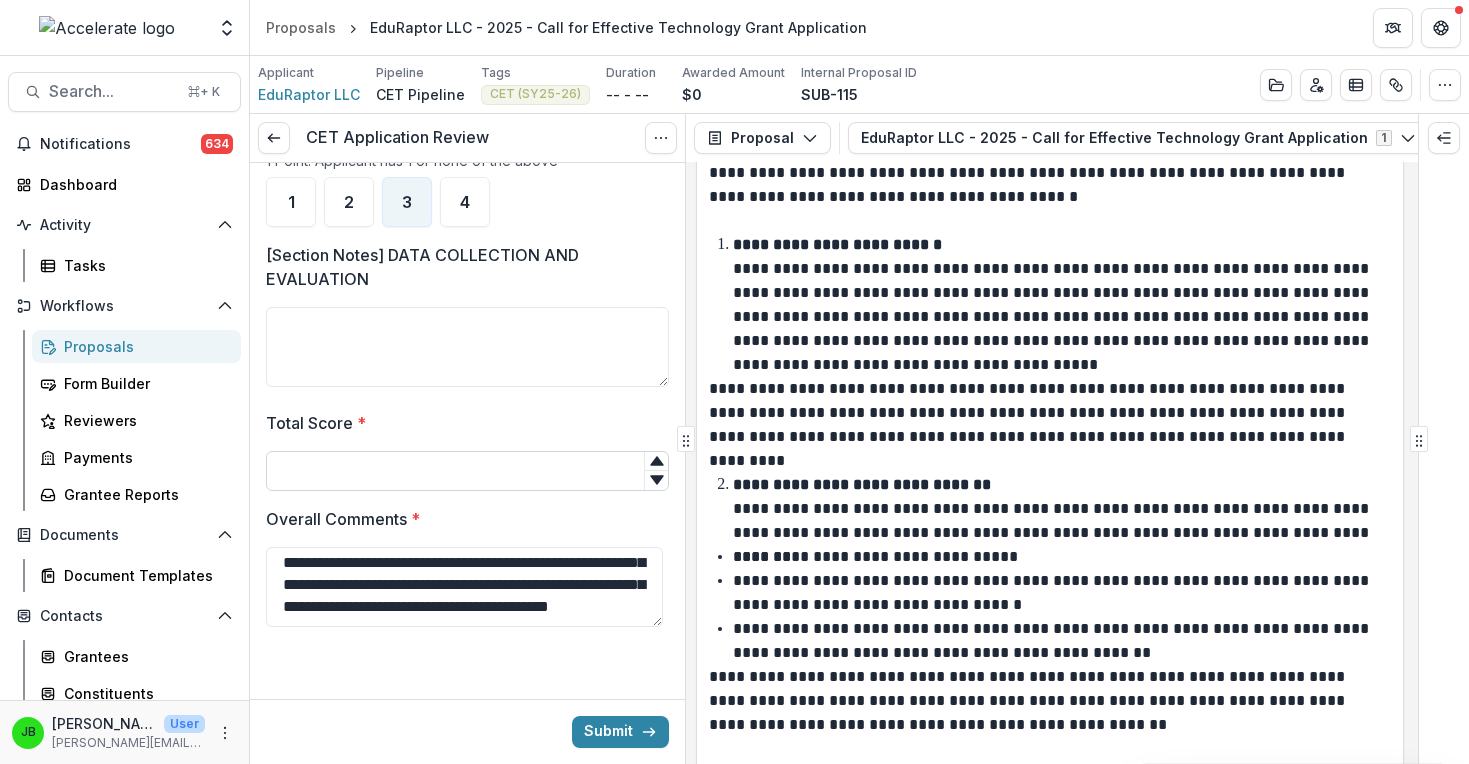 click on "Total Score *" at bounding box center [467, 471] 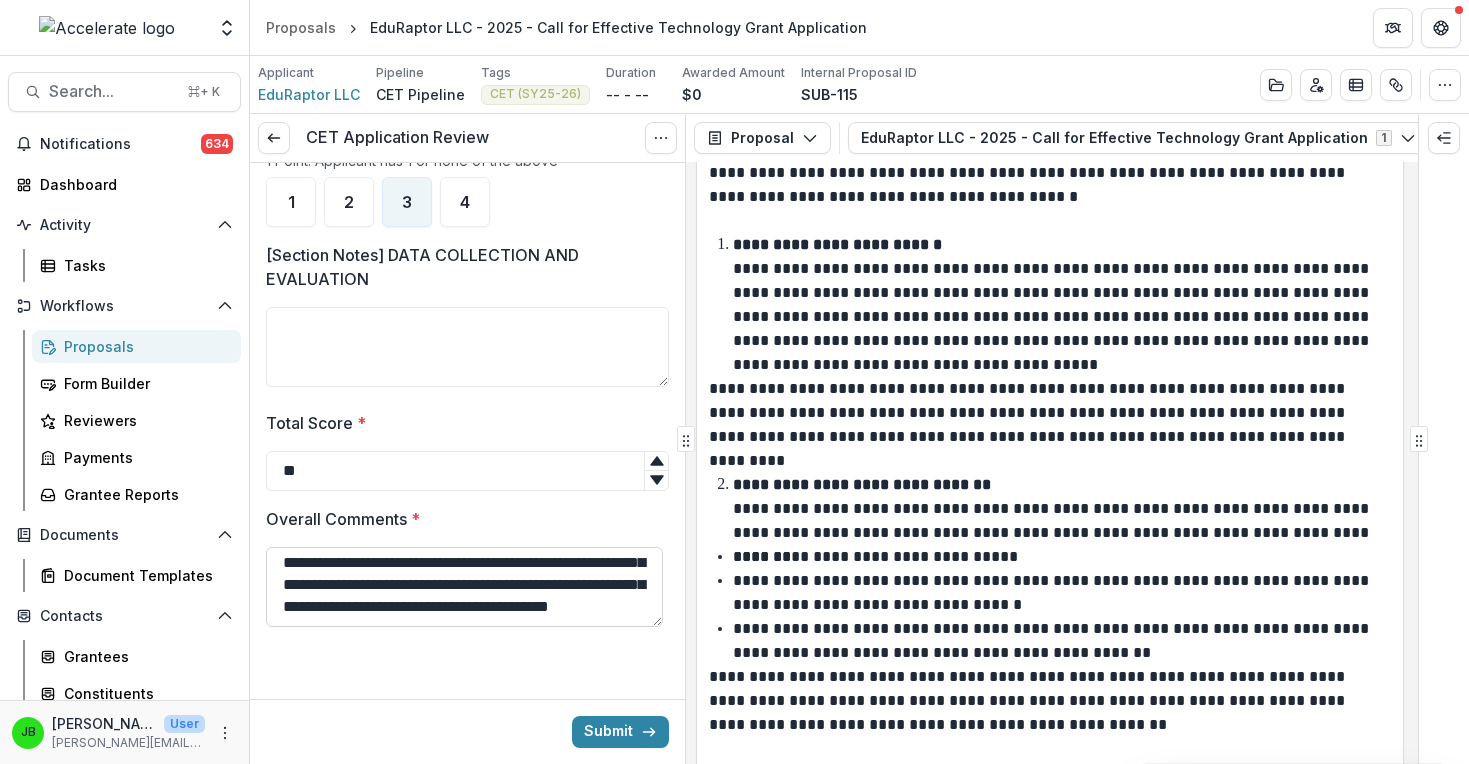 type on "**" 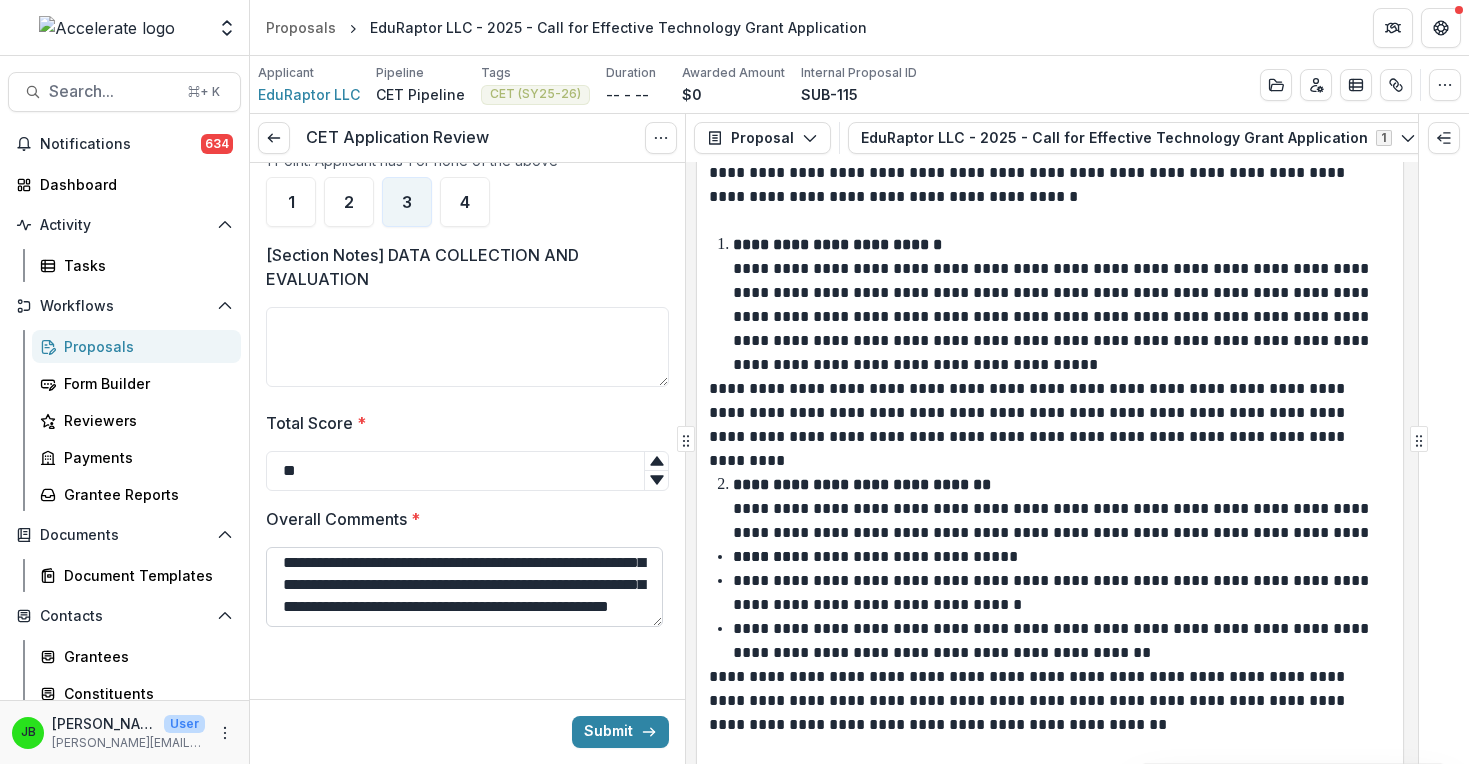 scroll, scrollTop: 192, scrollLeft: 0, axis: vertical 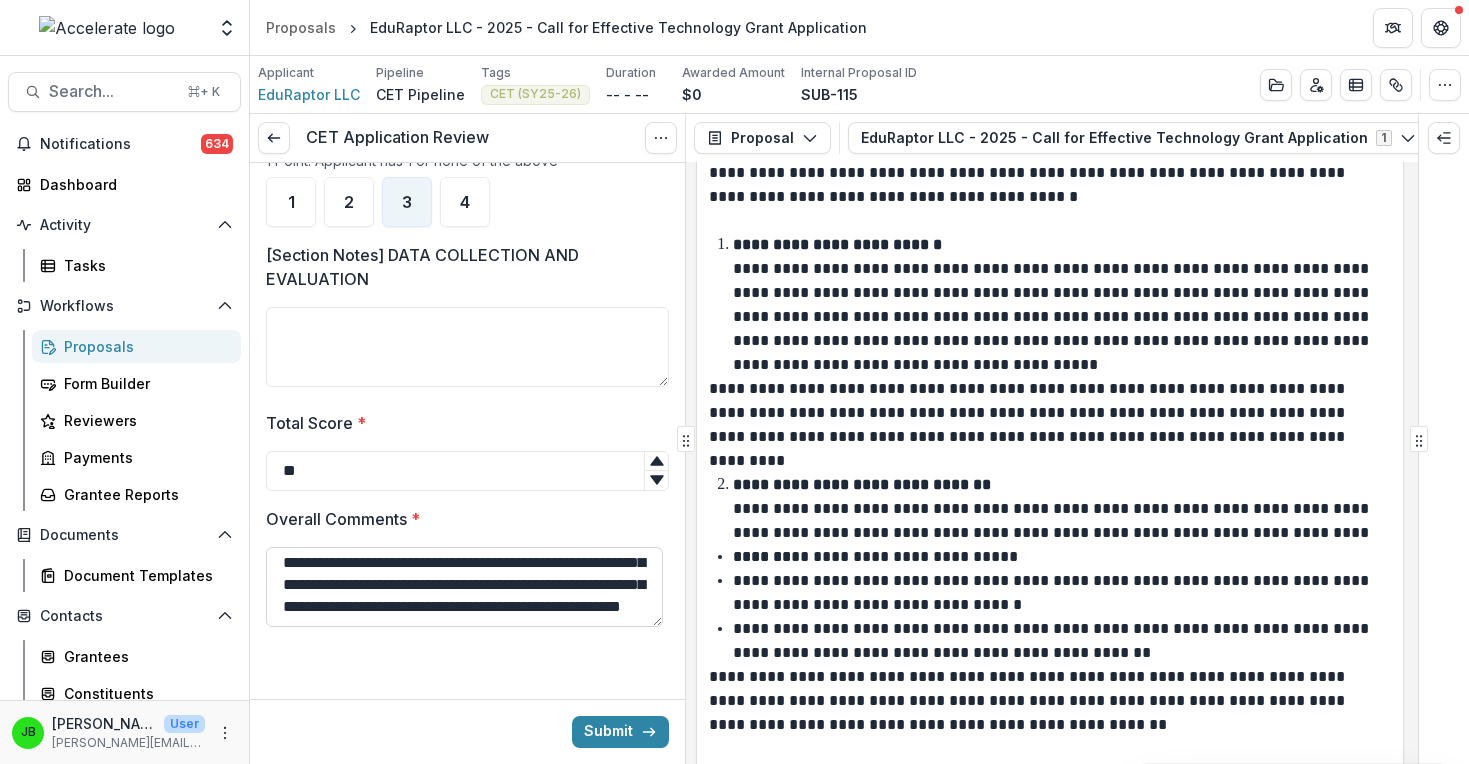 click on "**********" at bounding box center [464, 587] 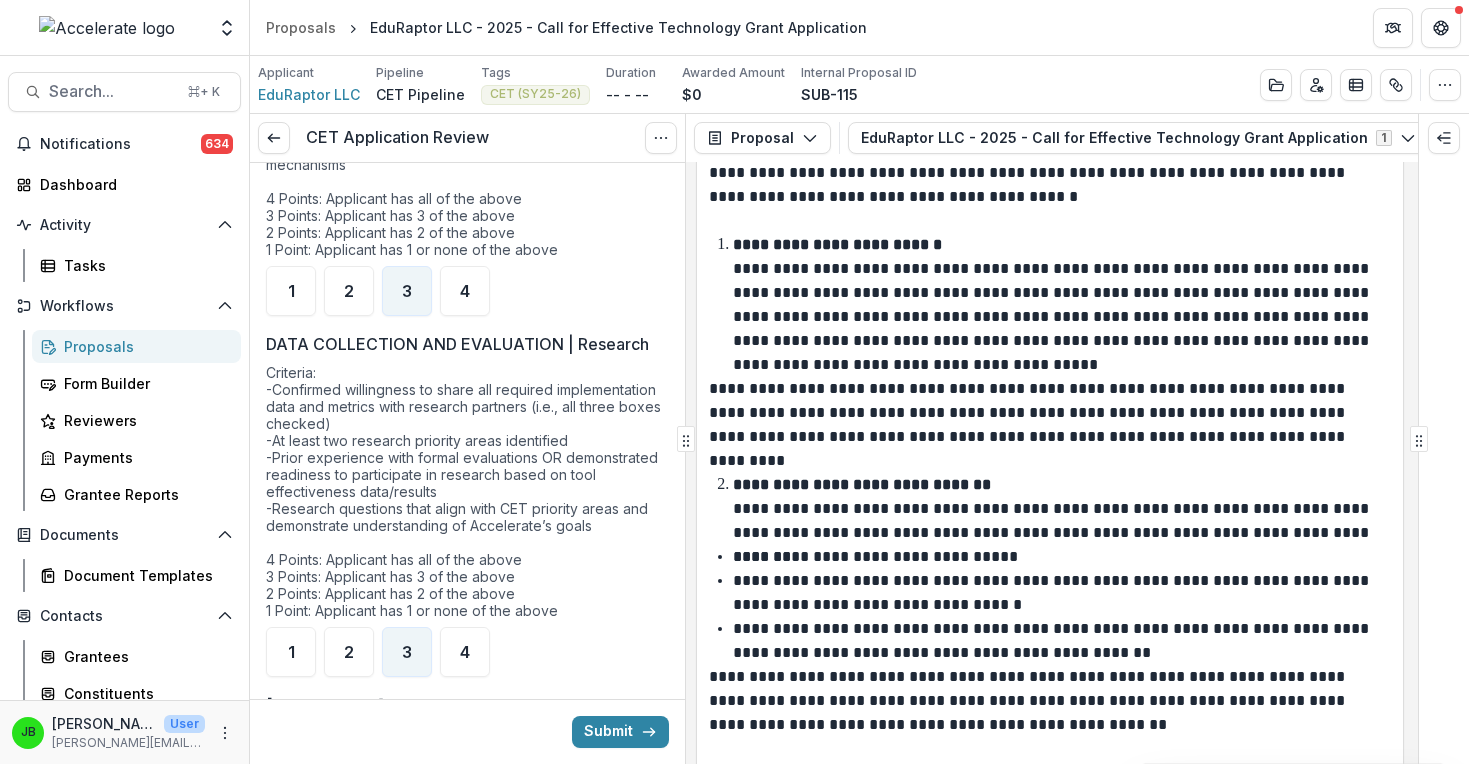 scroll, scrollTop: 4882, scrollLeft: 0, axis: vertical 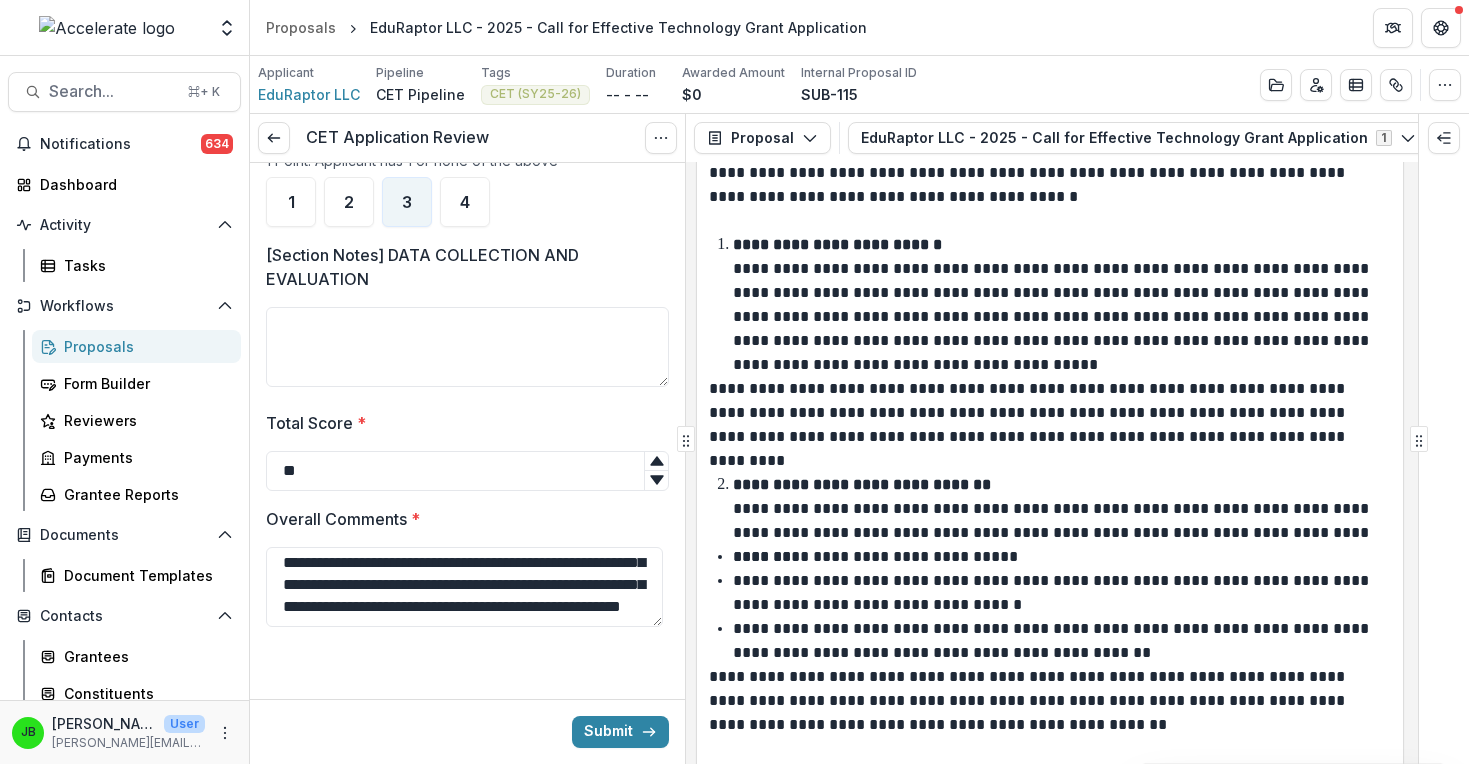type on "**********" 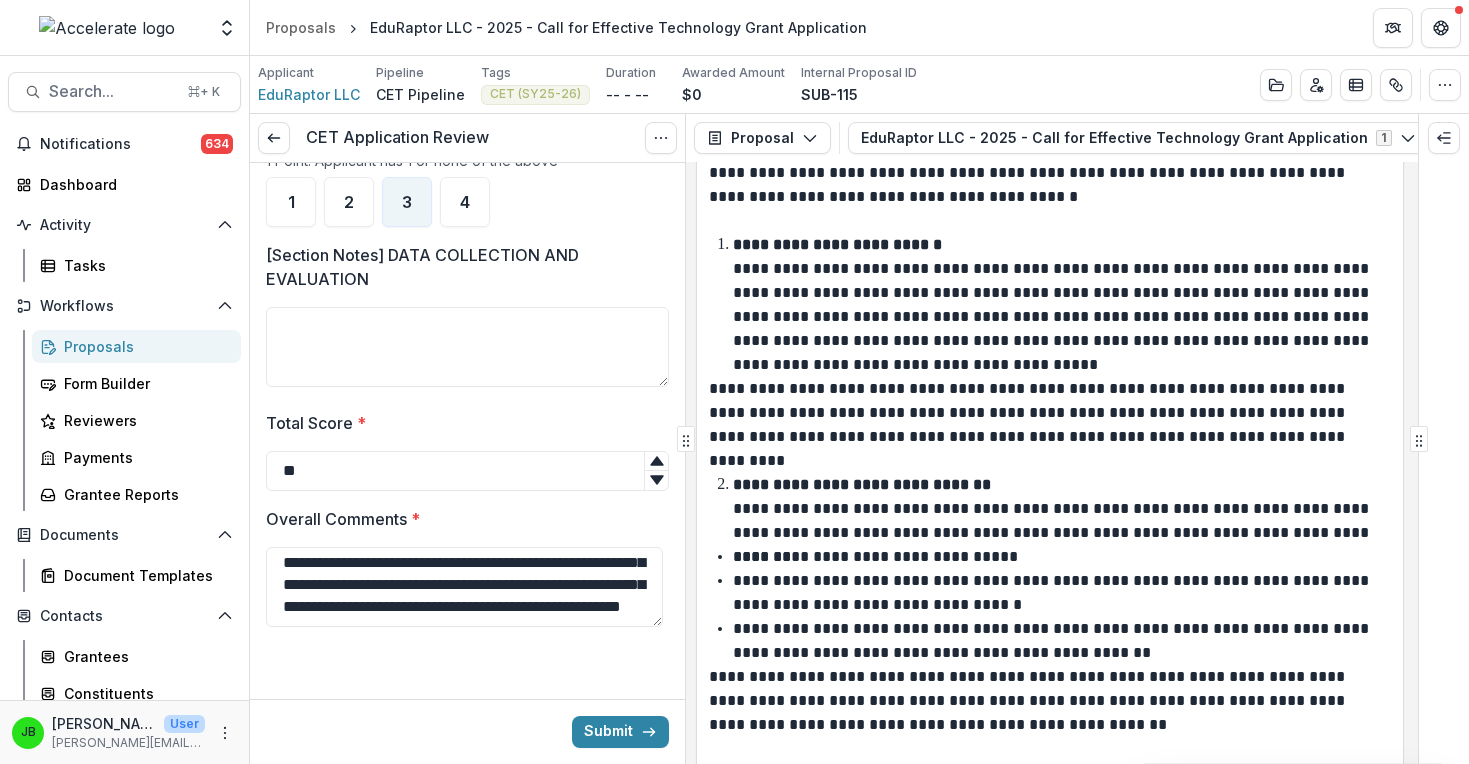 scroll, scrollTop: 0, scrollLeft: 0, axis: both 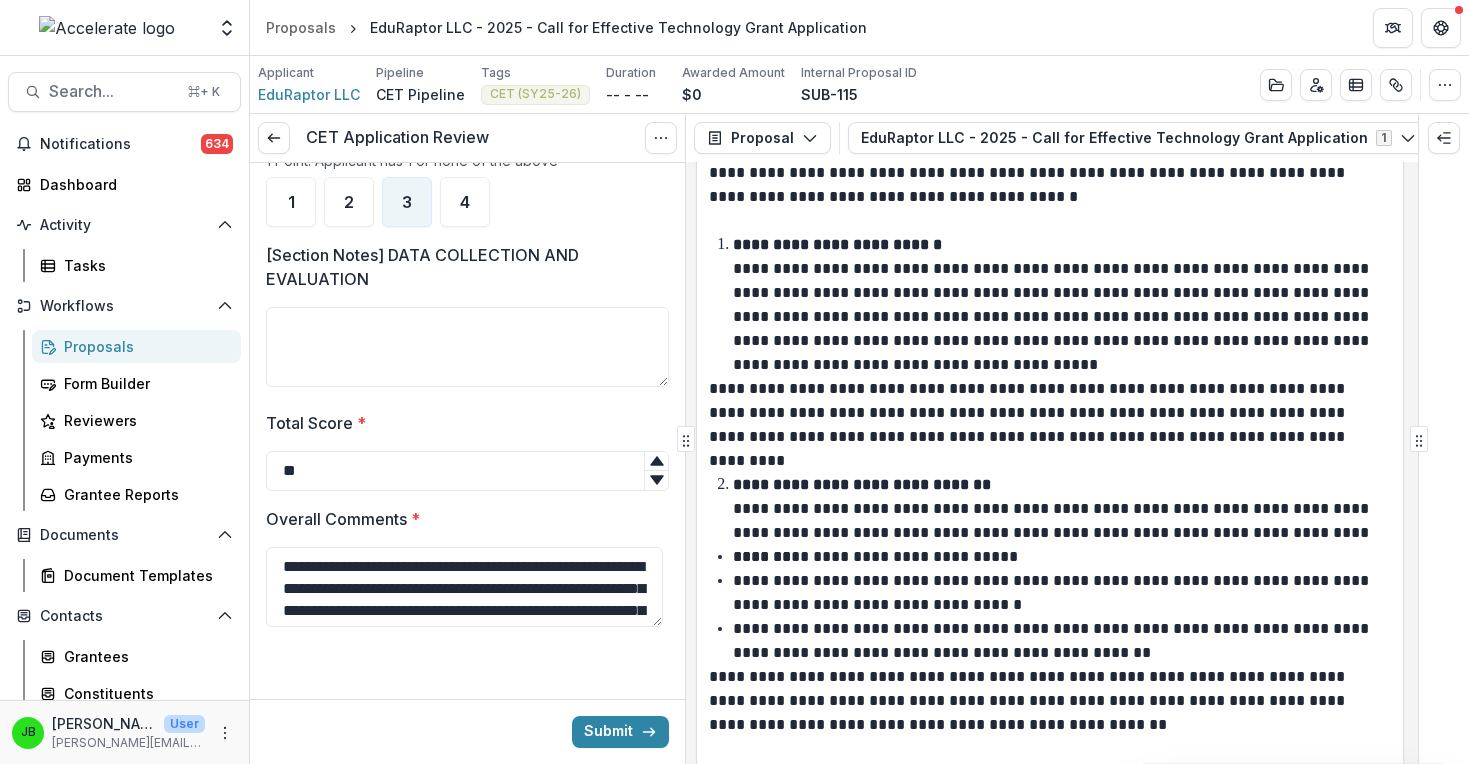 drag, startPoint x: 429, startPoint y: 619, endPoint x: 232, endPoint y: 512, distance: 224.18297 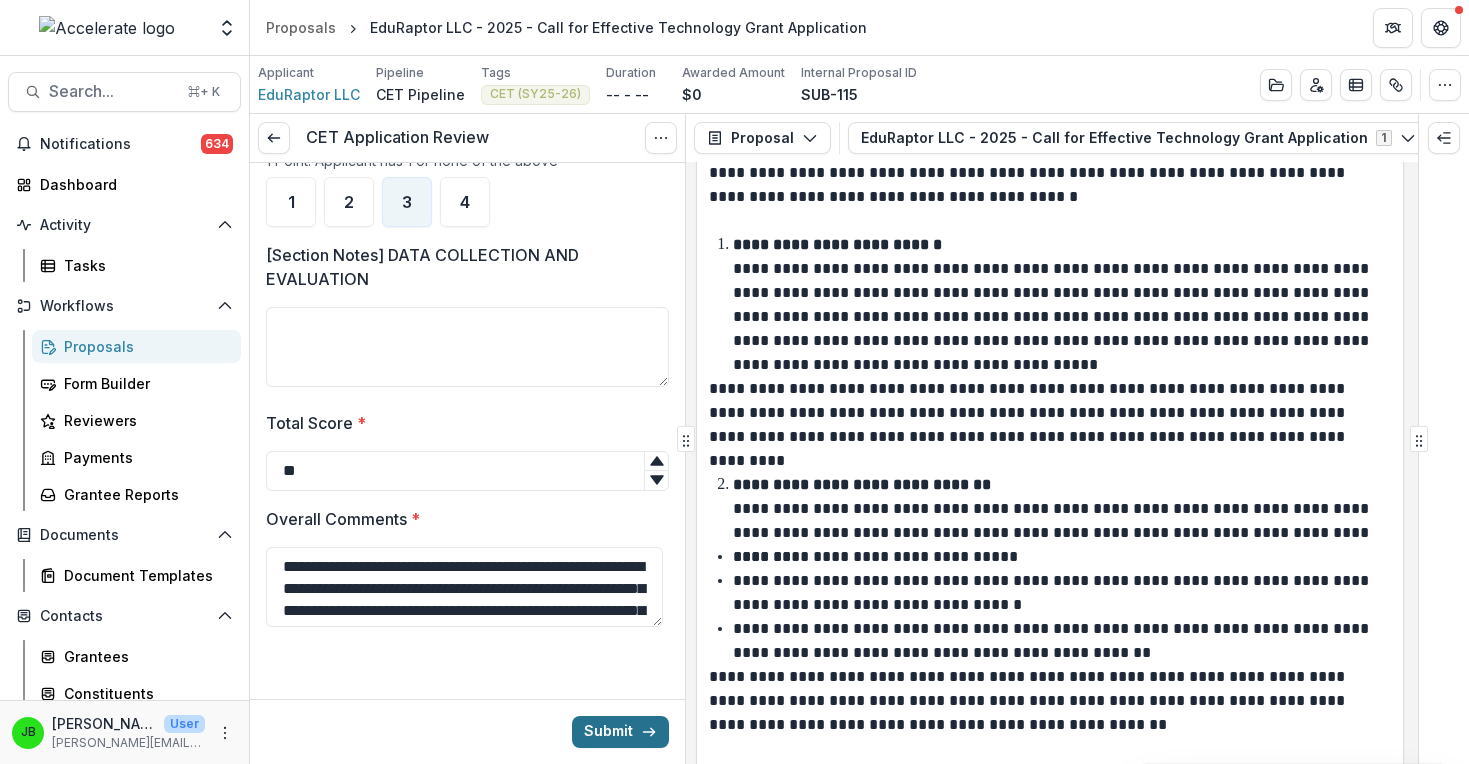 click on "Submit" at bounding box center [620, 732] 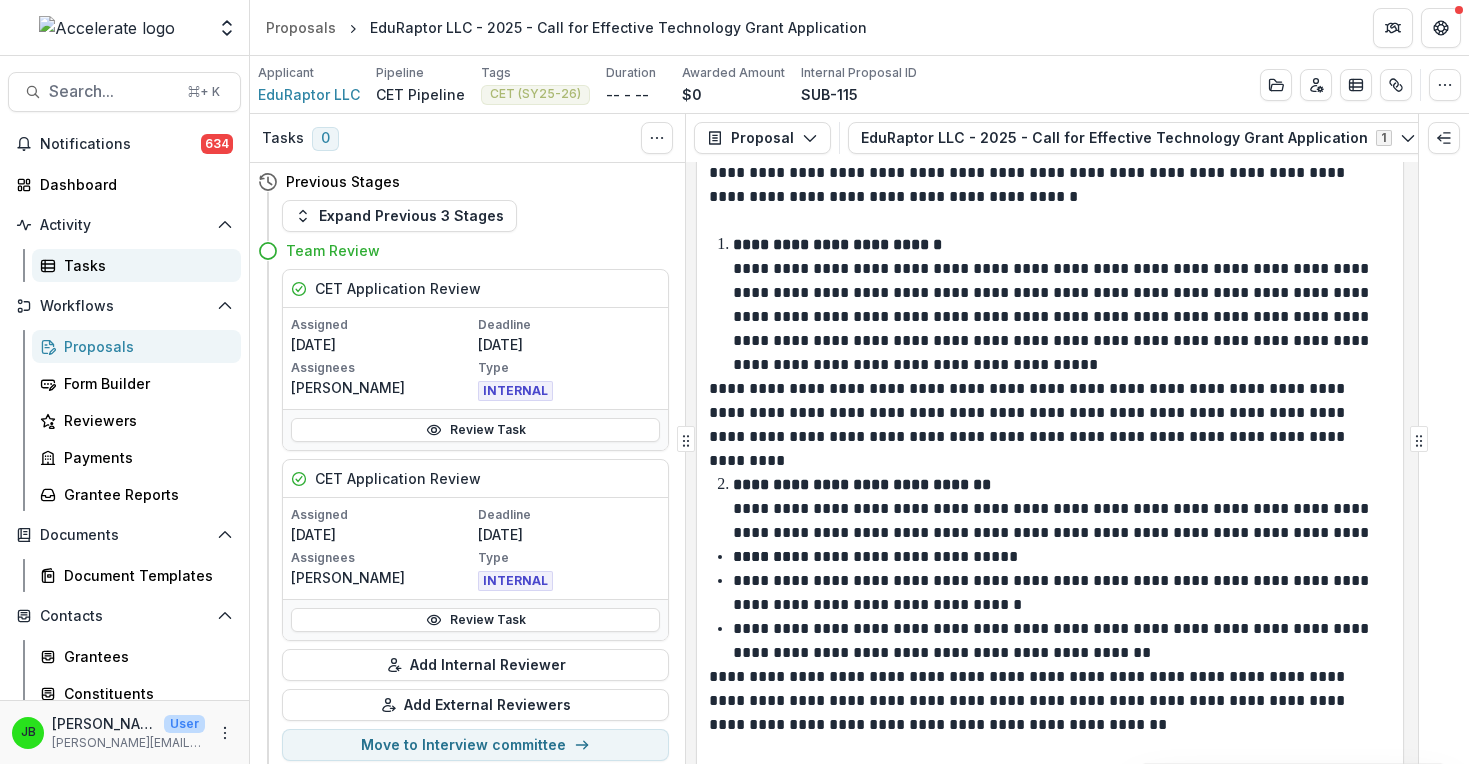 click on "Tasks" at bounding box center [144, 265] 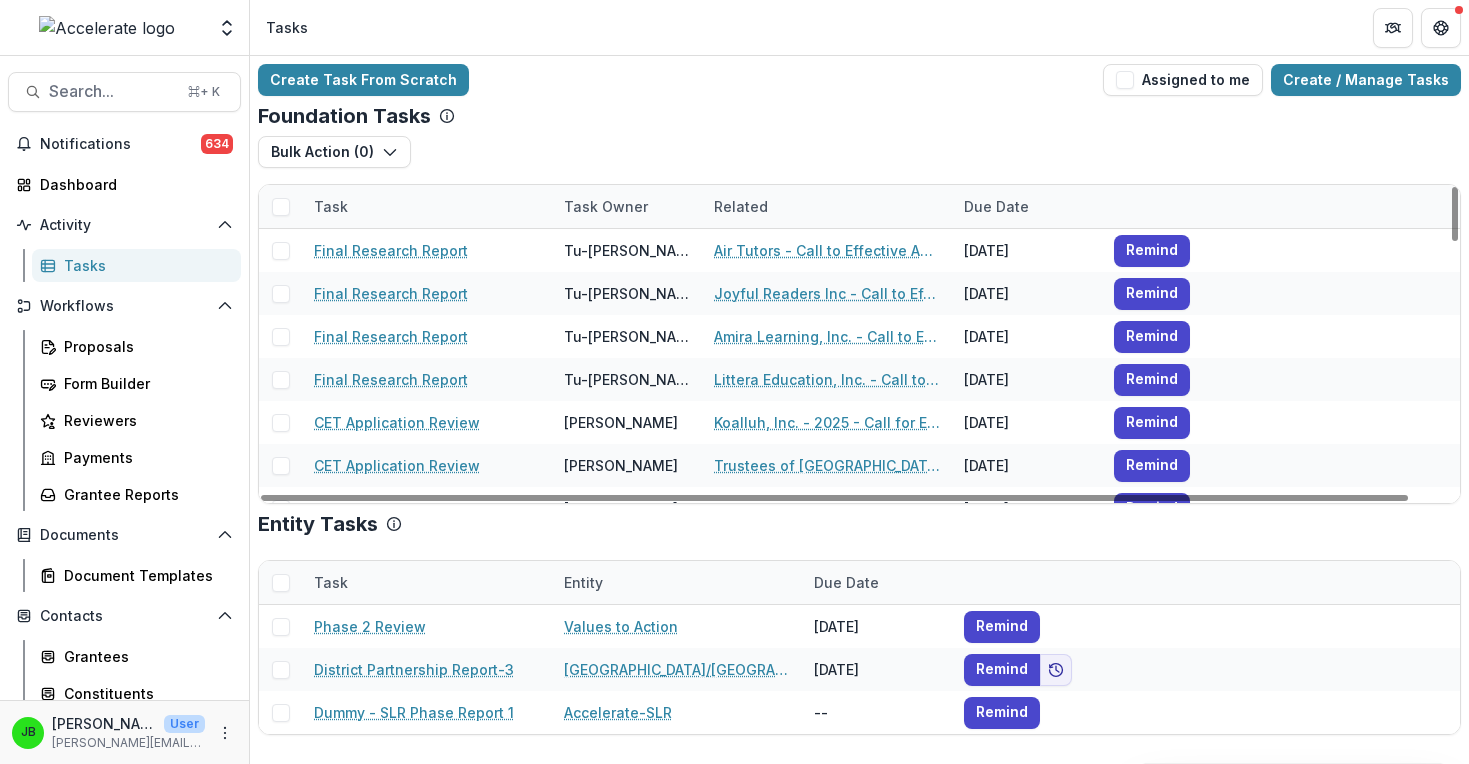 click on "Task Owner" at bounding box center [606, 206] 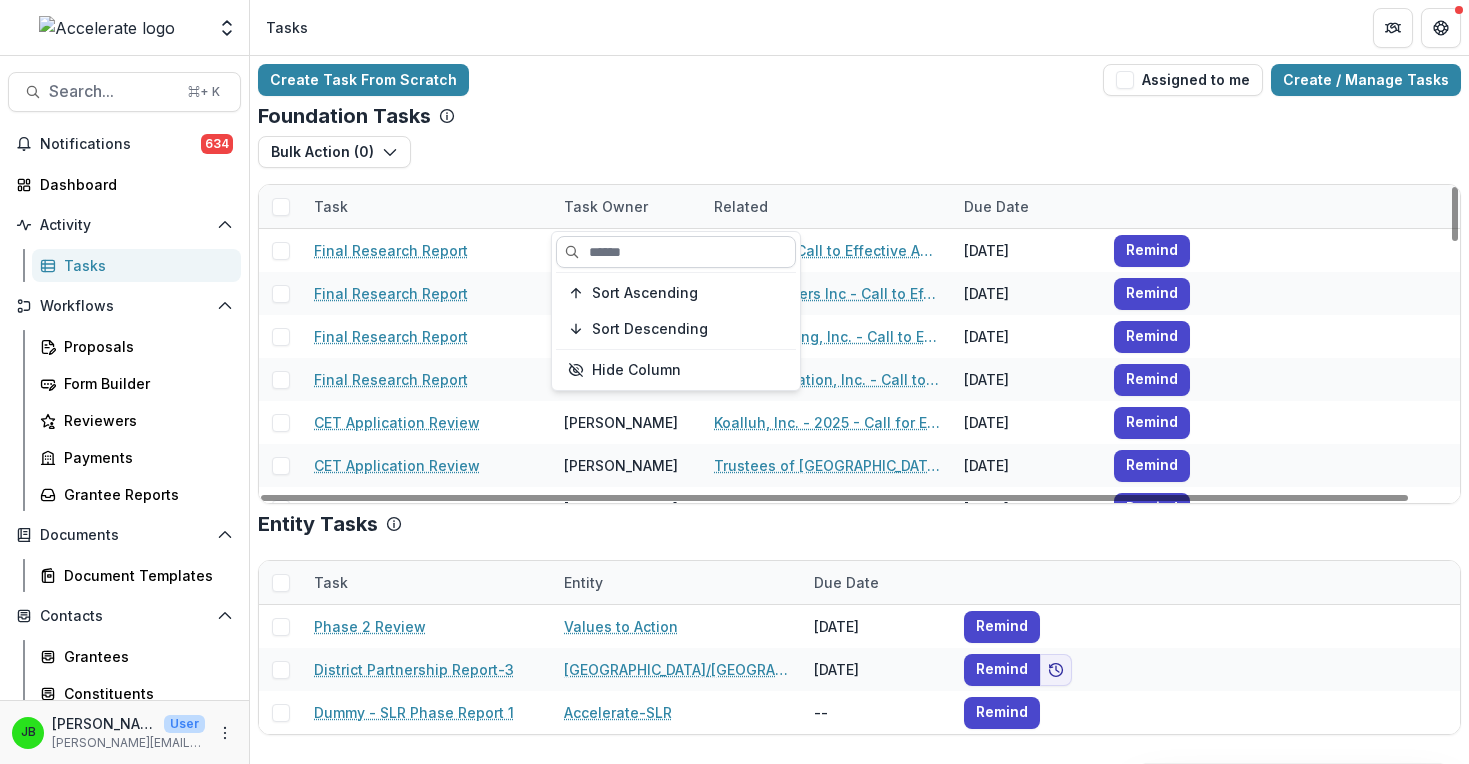 click at bounding box center (676, 252) 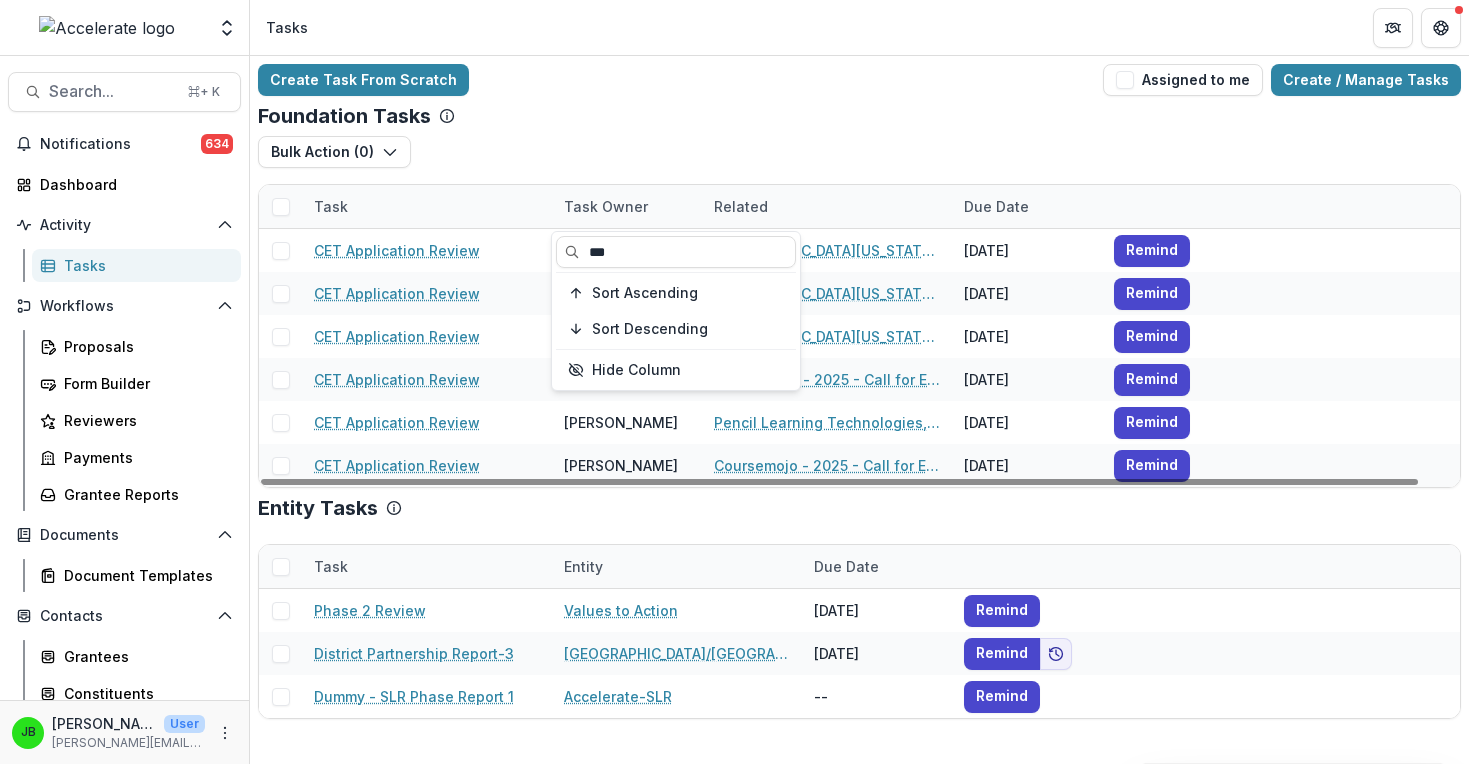 type on "***" 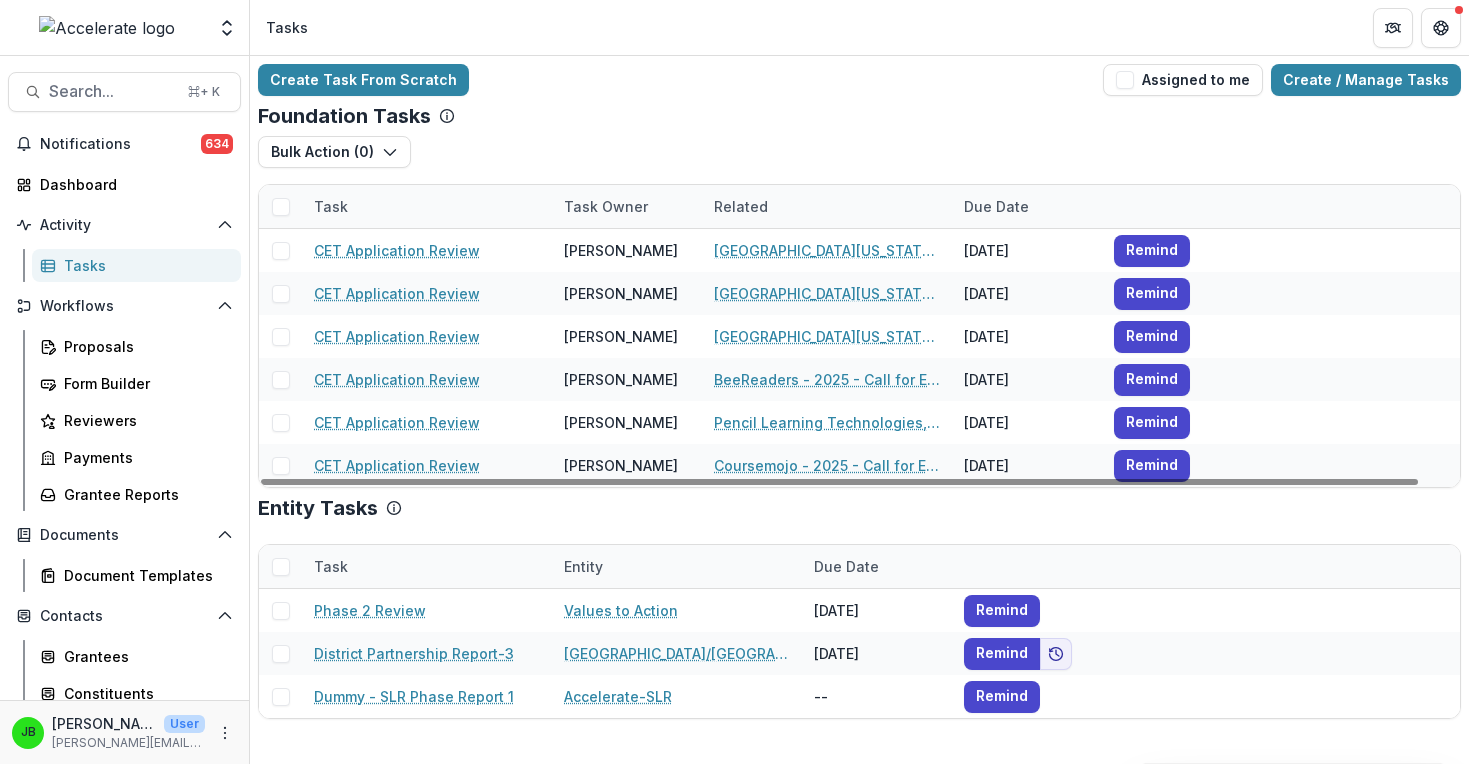 click on "Create Task From Scratch Assigned to me Create / Manage Tasks" at bounding box center (859, 80) 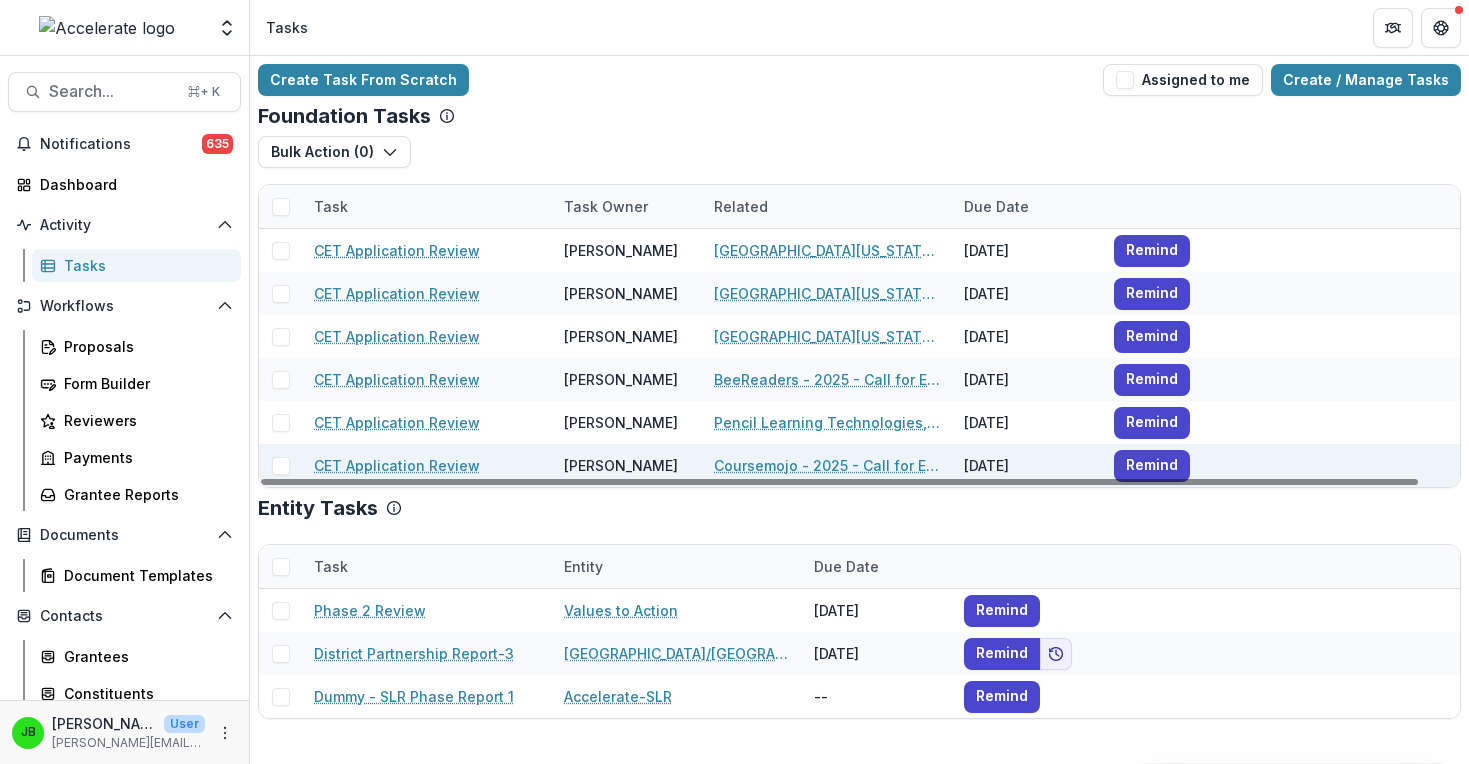 click on "Coursemojo - 2025 - Call for Effective Technology Grant Application" at bounding box center [827, 465] 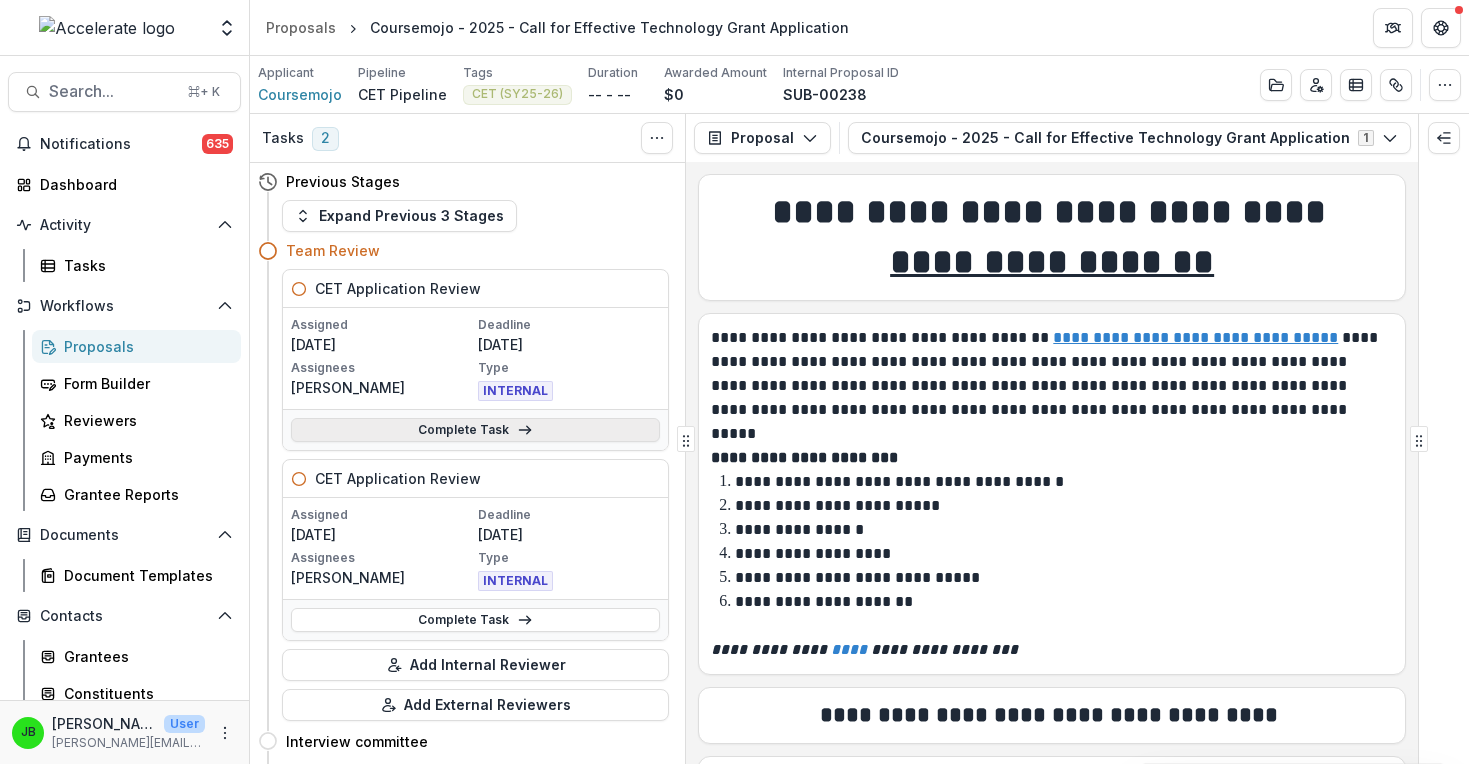 click on "Complete Task" at bounding box center (475, 430) 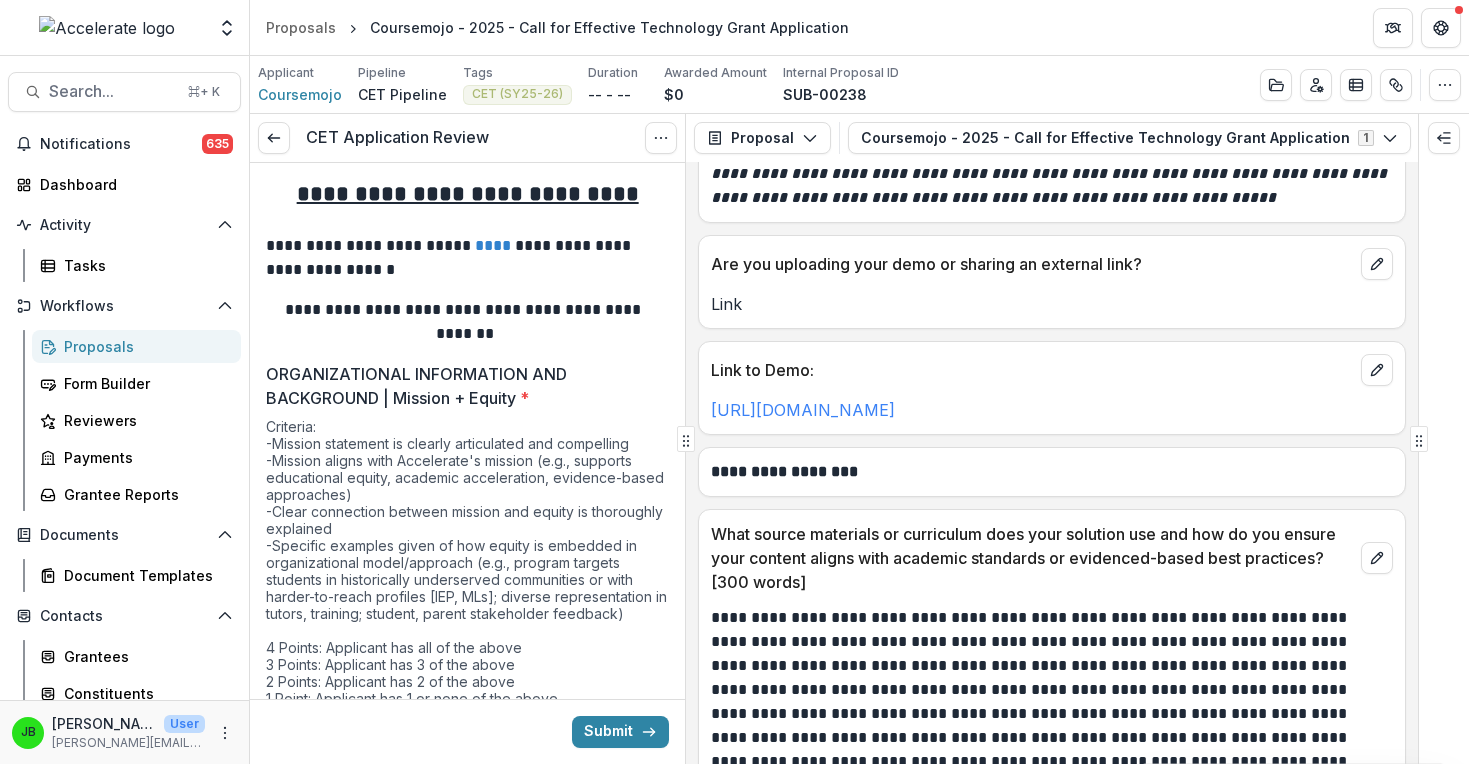 scroll, scrollTop: 7703, scrollLeft: 0, axis: vertical 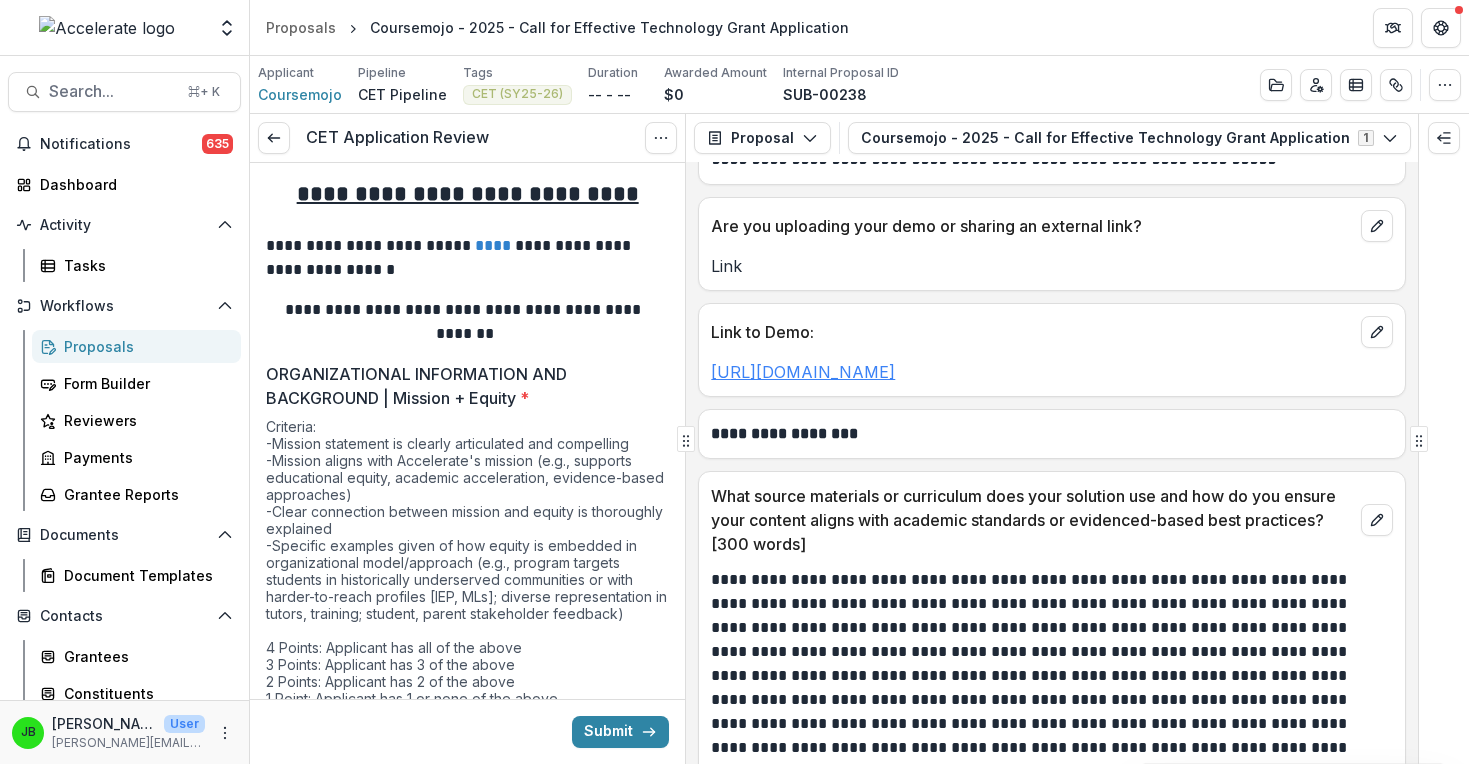 click on "[URL][DOMAIN_NAME]" at bounding box center [803, 372] 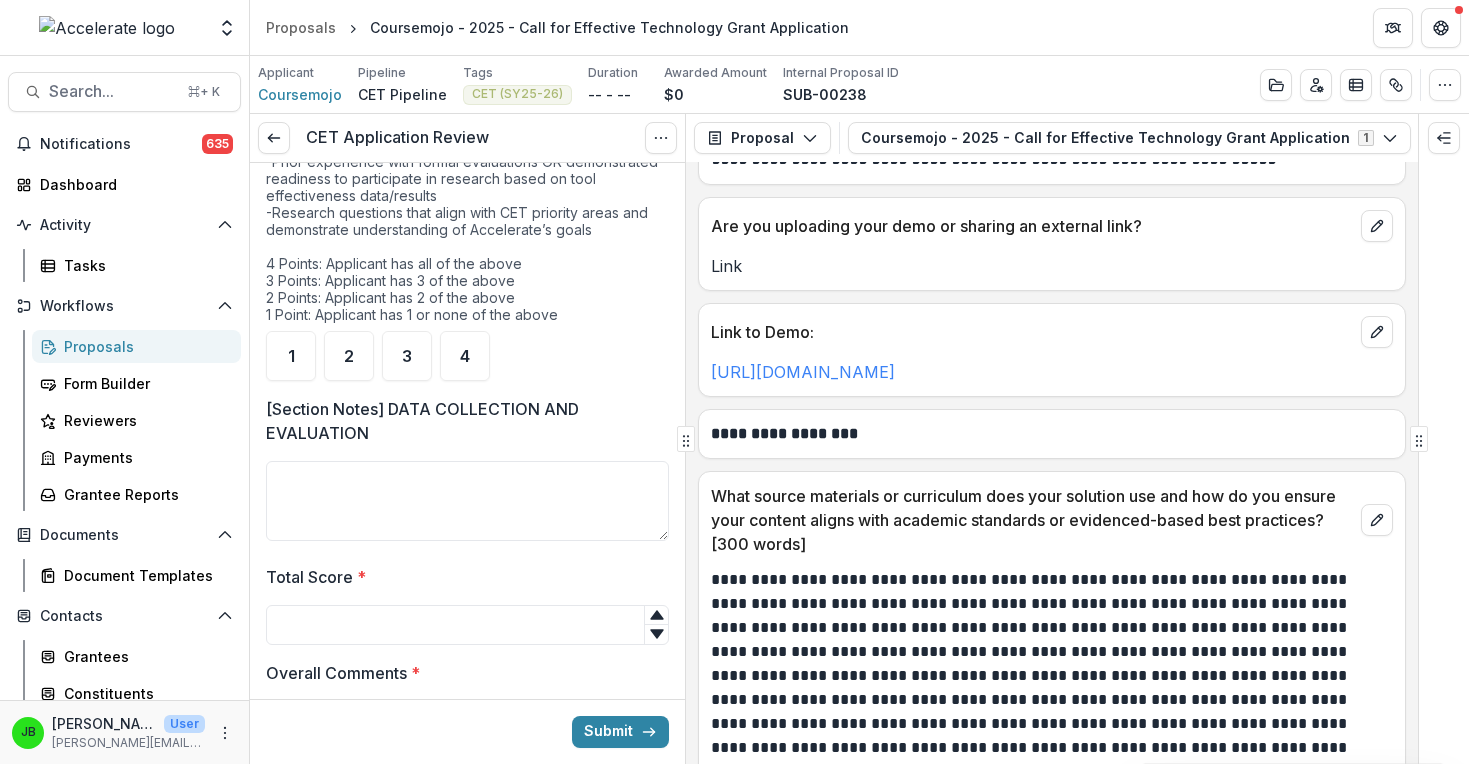 scroll, scrollTop: 4882, scrollLeft: 0, axis: vertical 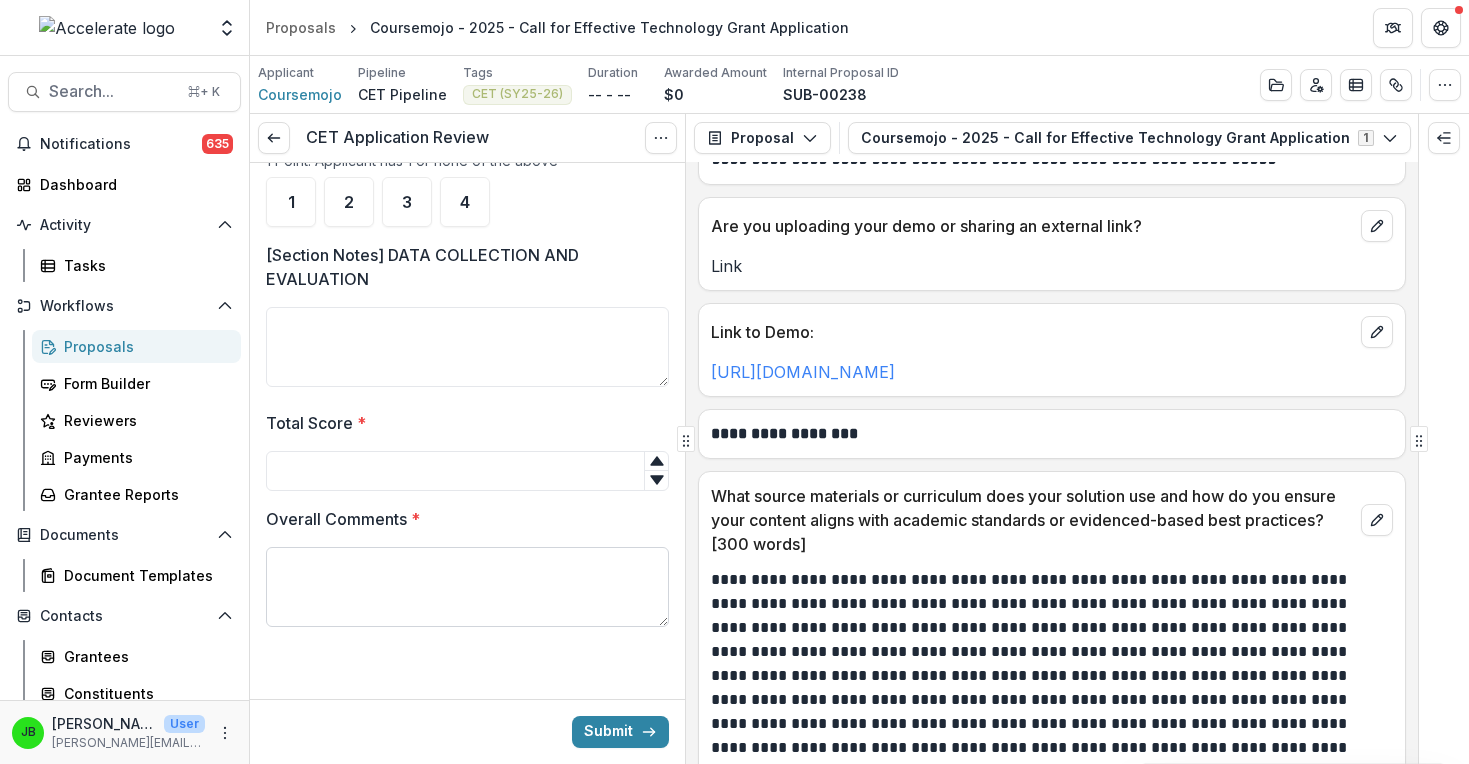click on "Overall Comments *" at bounding box center [467, 587] 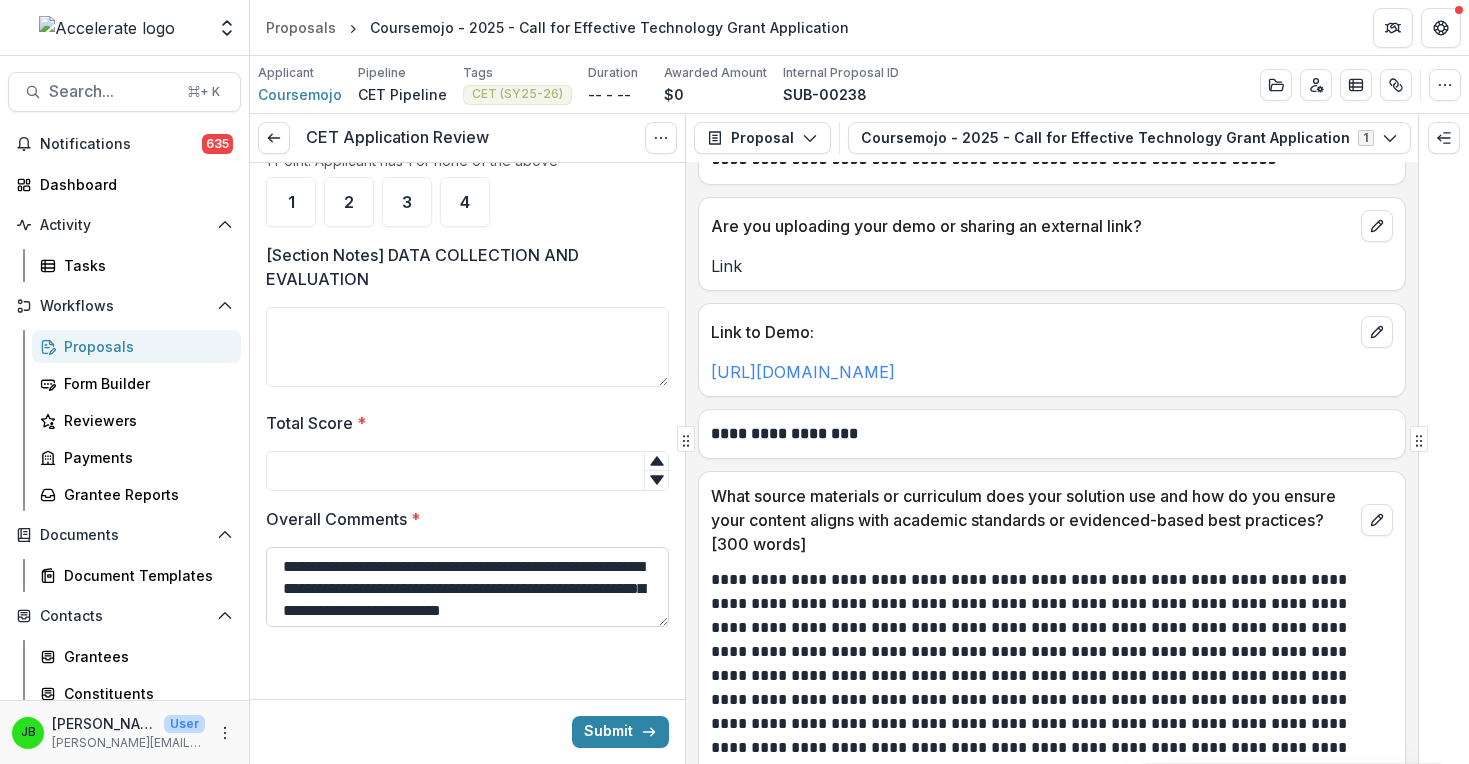 scroll, scrollTop: 16, scrollLeft: 0, axis: vertical 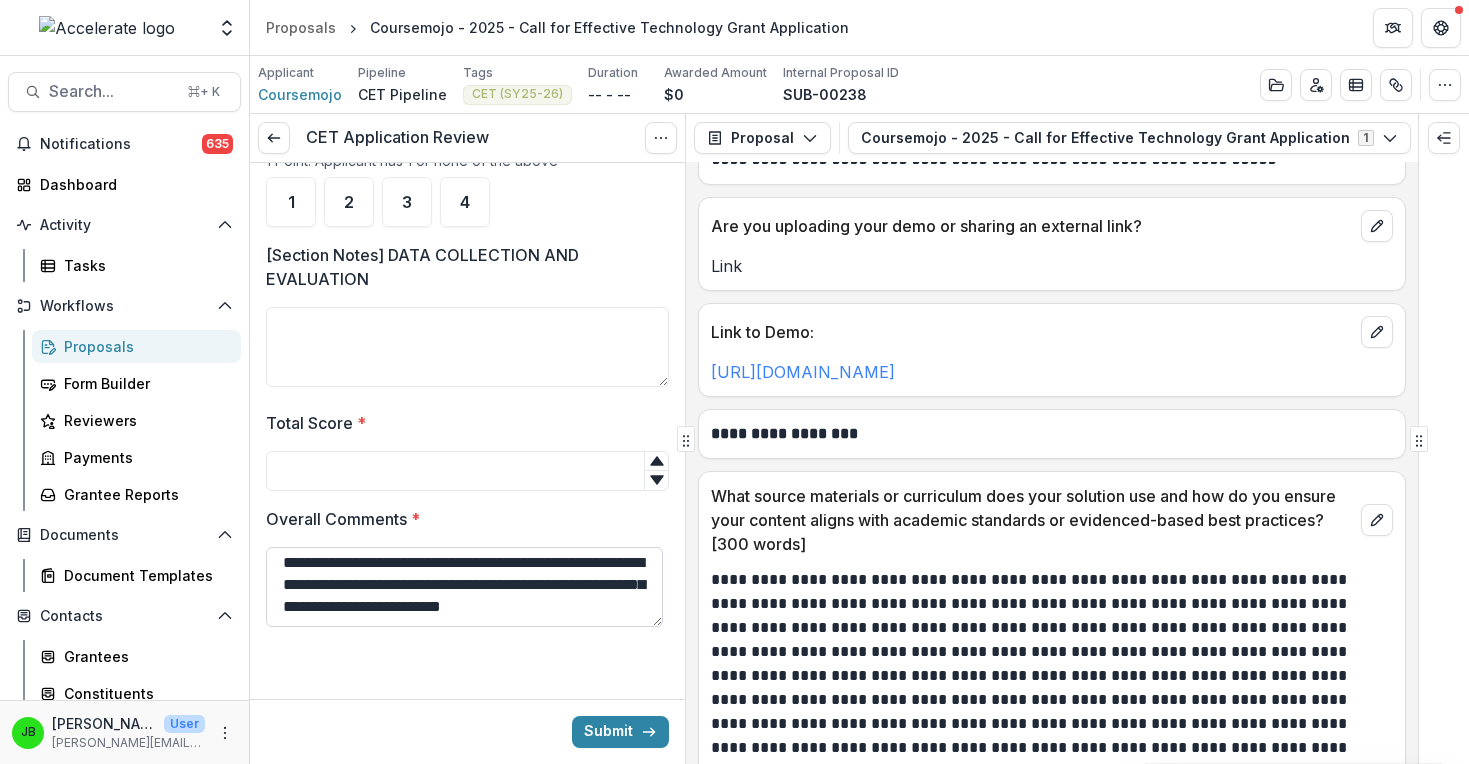 type on "**********" 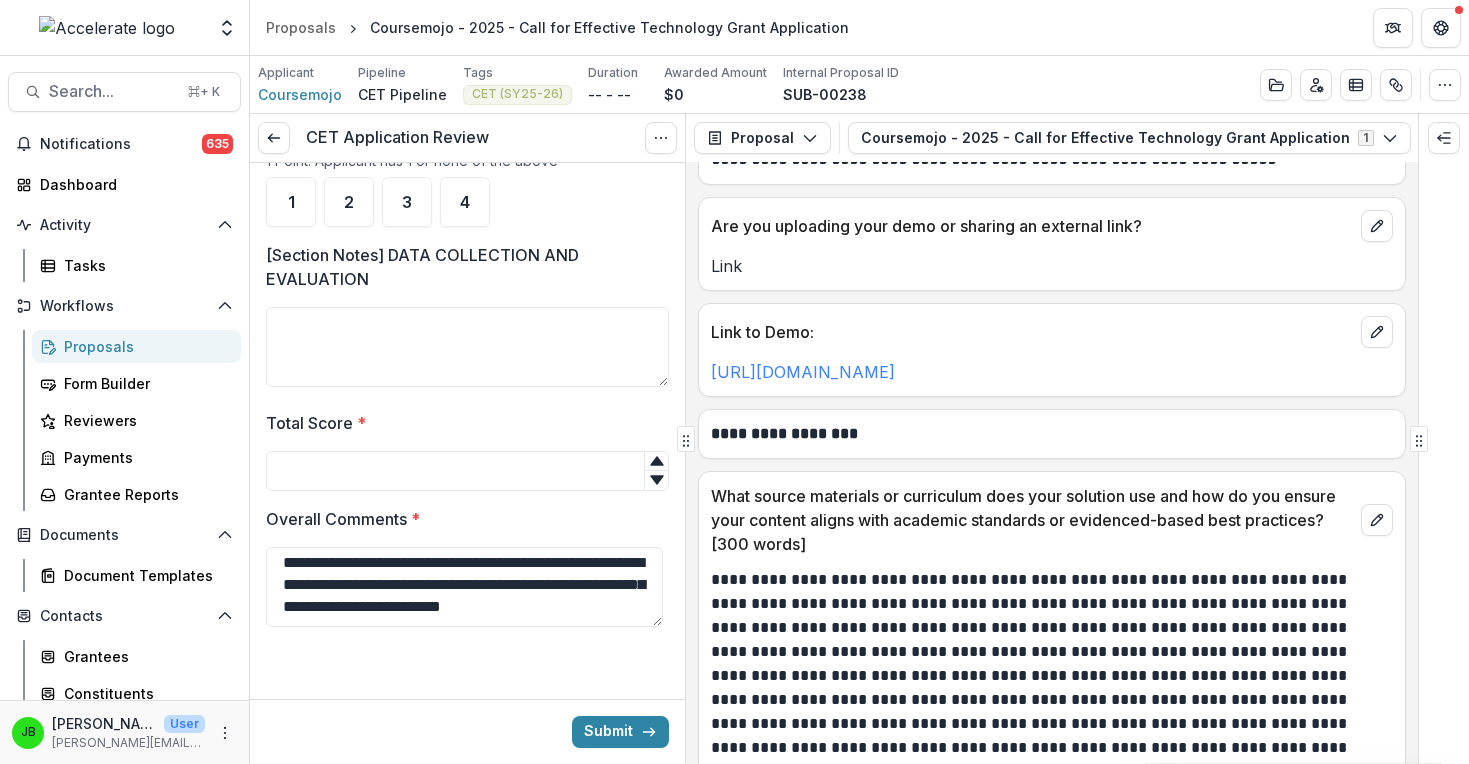 click on "Overall Comments *" at bounding box center [461, 519] 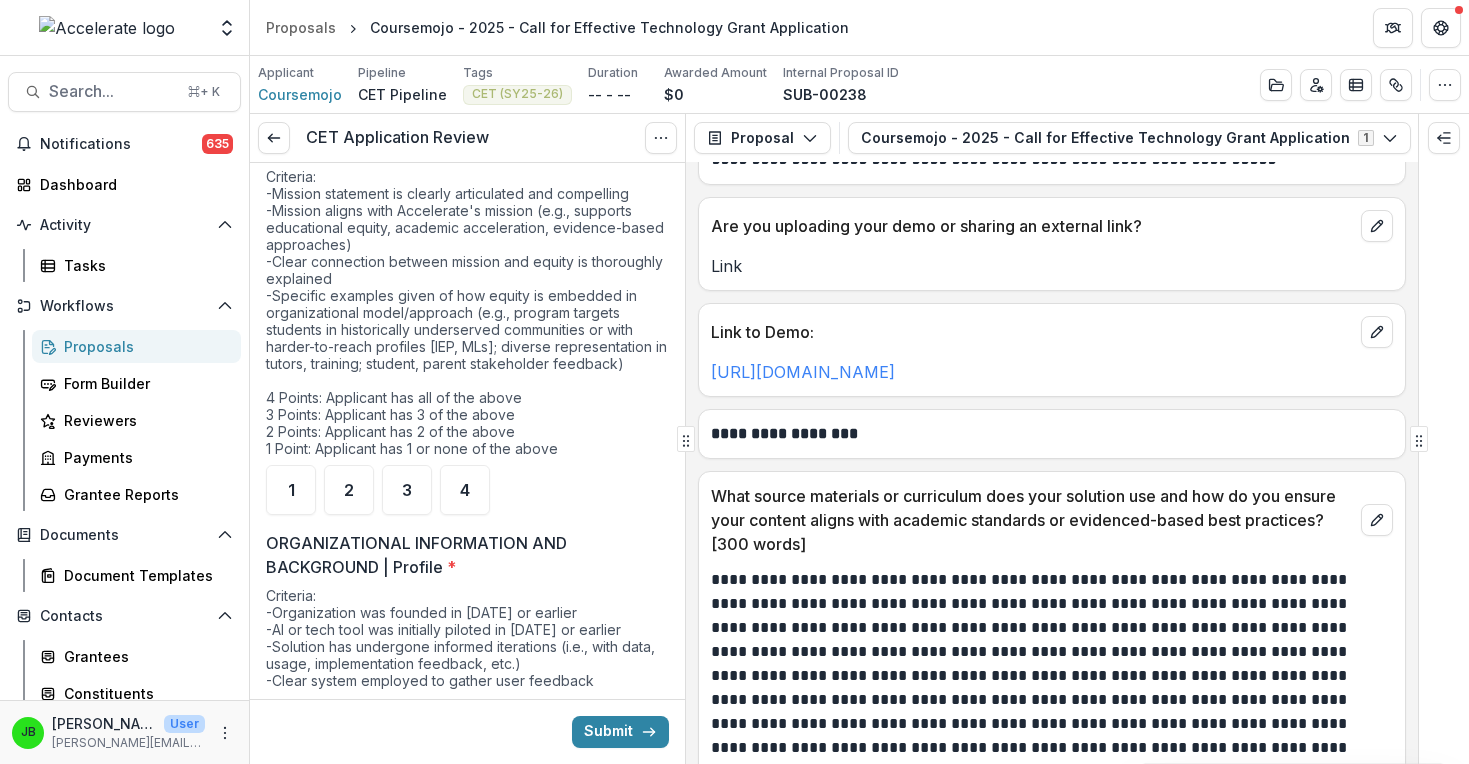 scroll, scrollTop: 382, scrollLeft: 0, axis: vertical 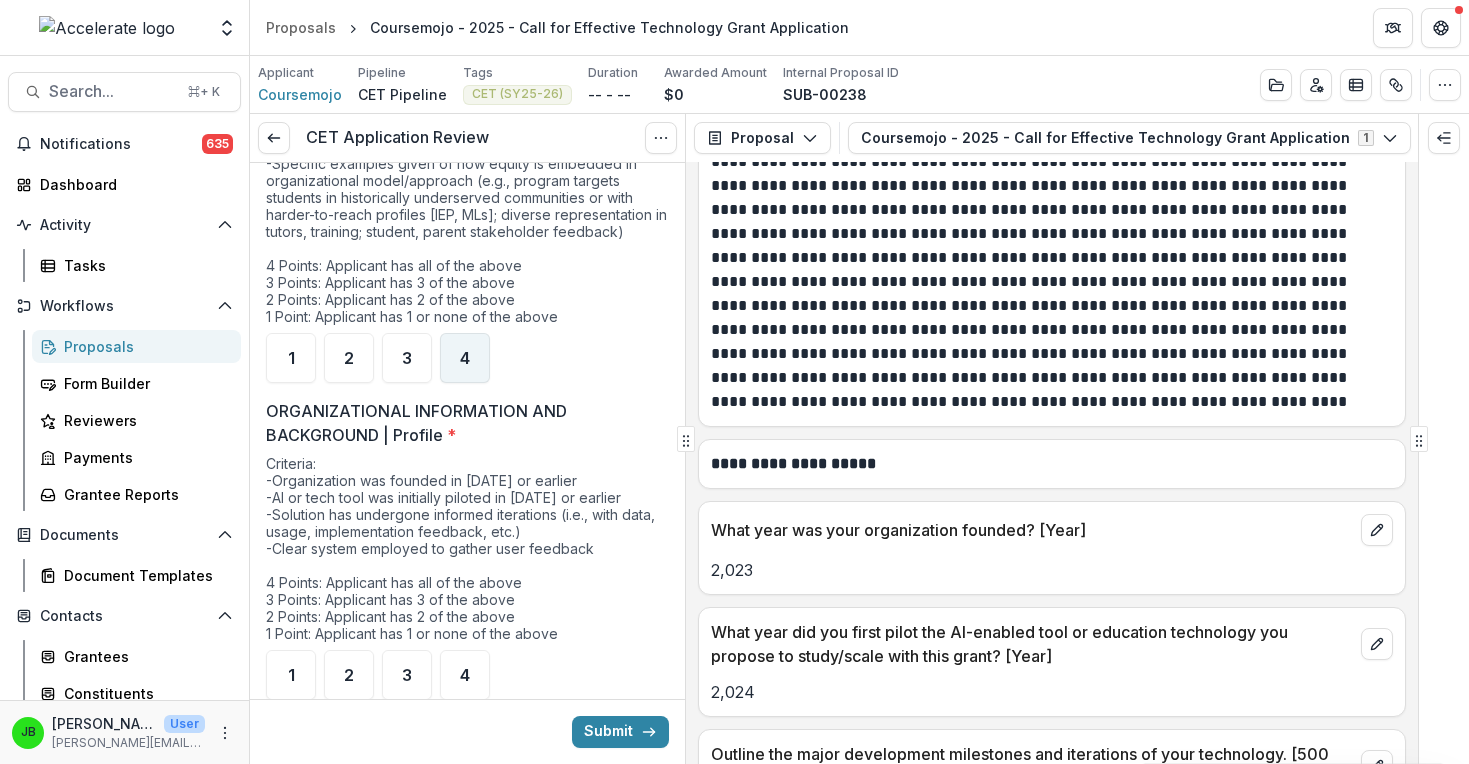click on "4" at bounding box center (465, 358) 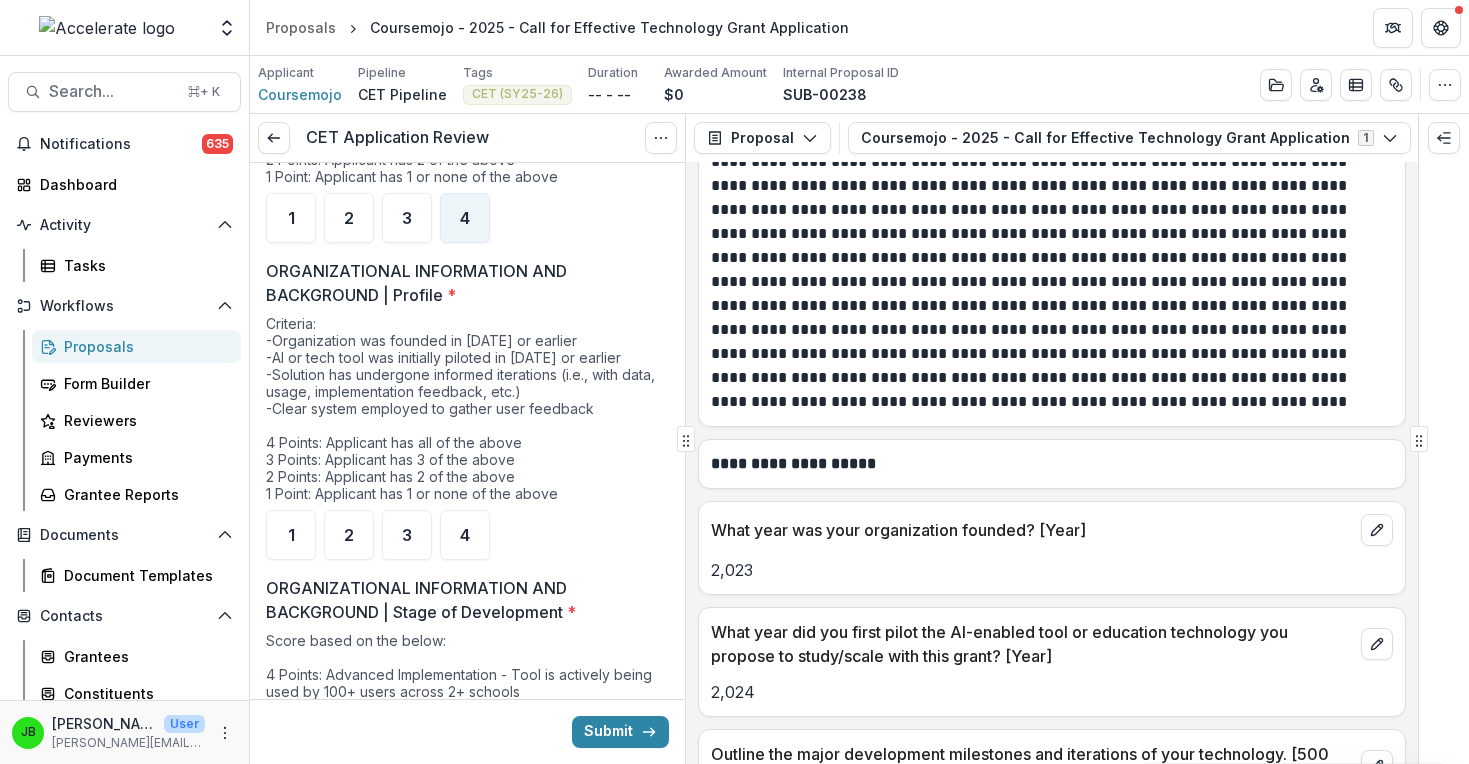 scroll, scrollTop: 535, scrollLeft: 0, axis: vertical 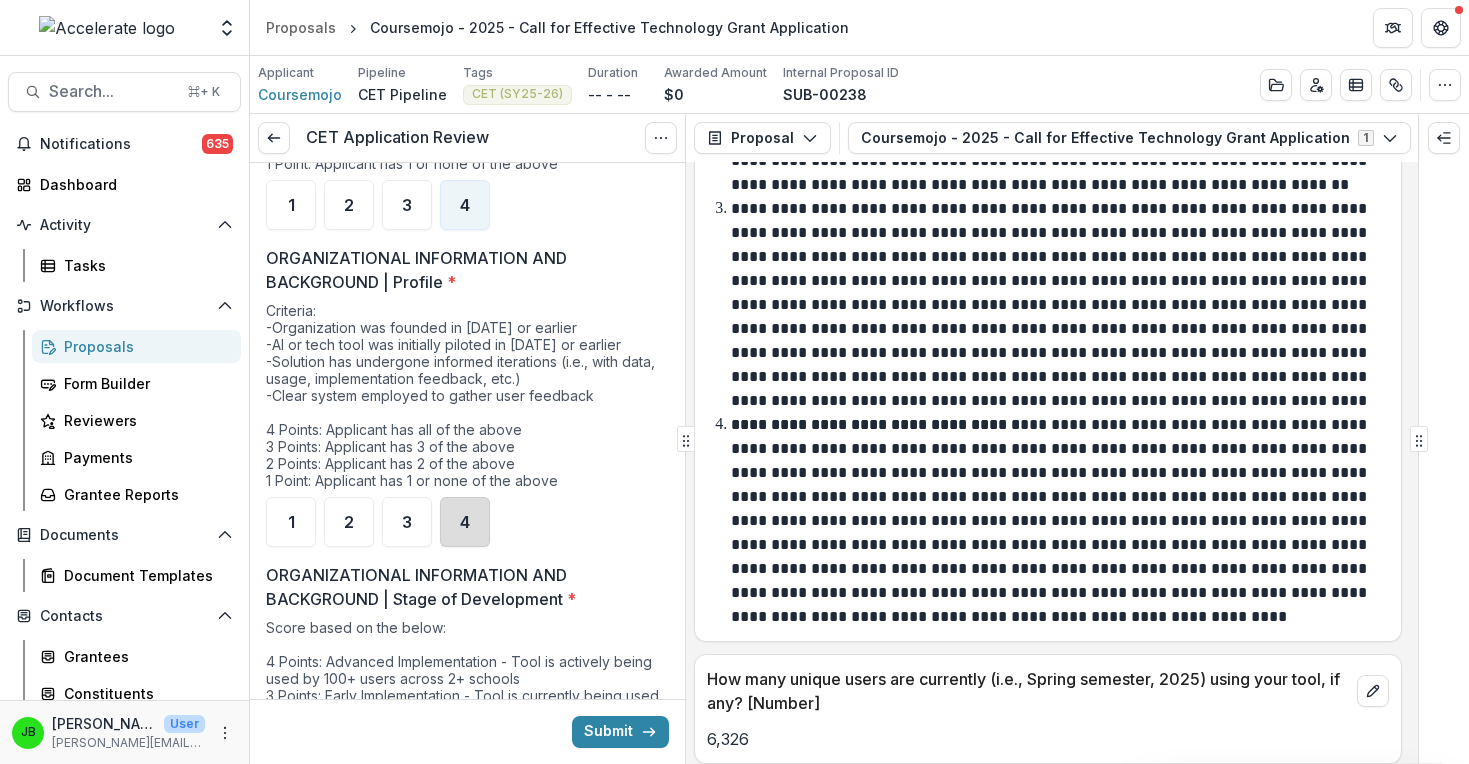 click on "4" at bounding box center [465, 522] 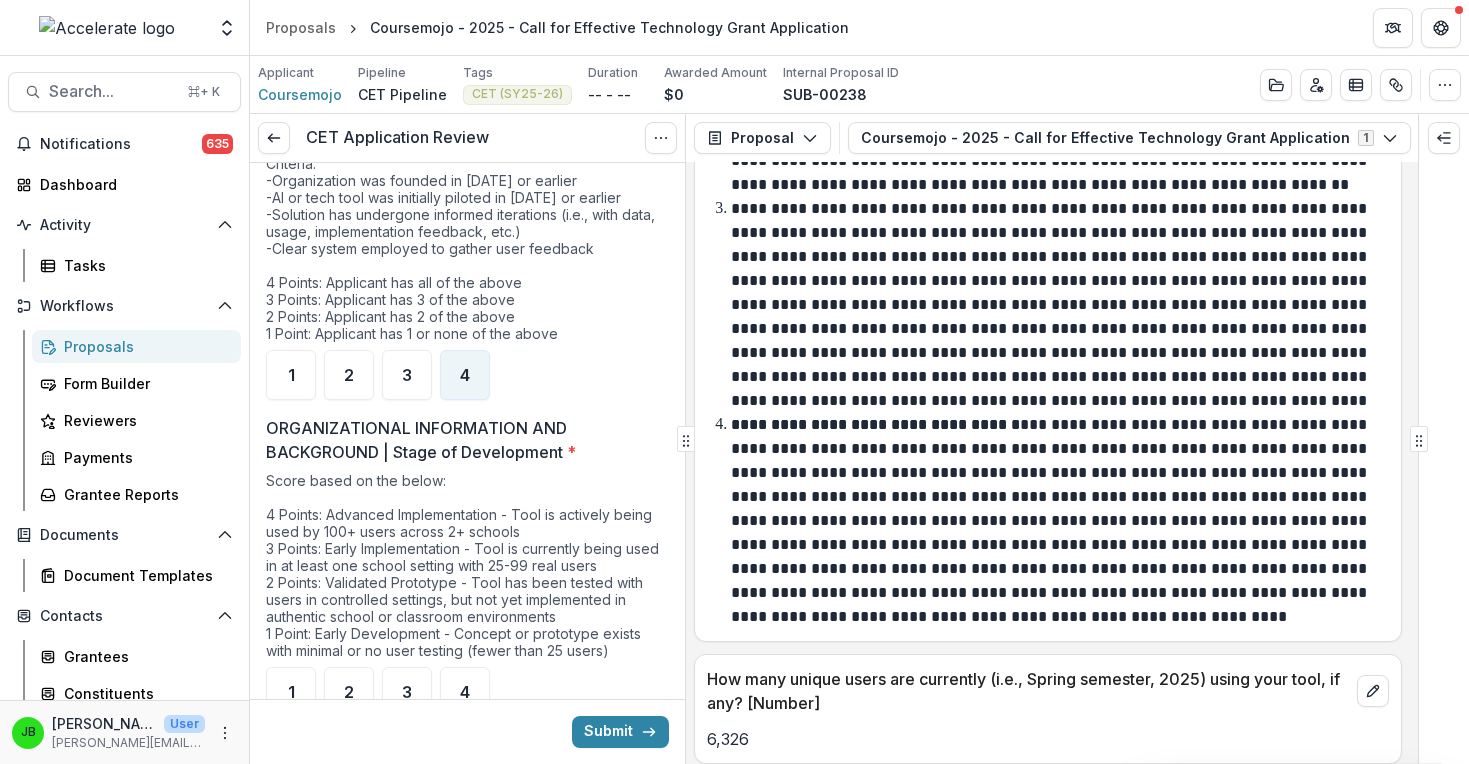 scroll, scrollTop: 773, scrollLeft: 0, axis: vertical 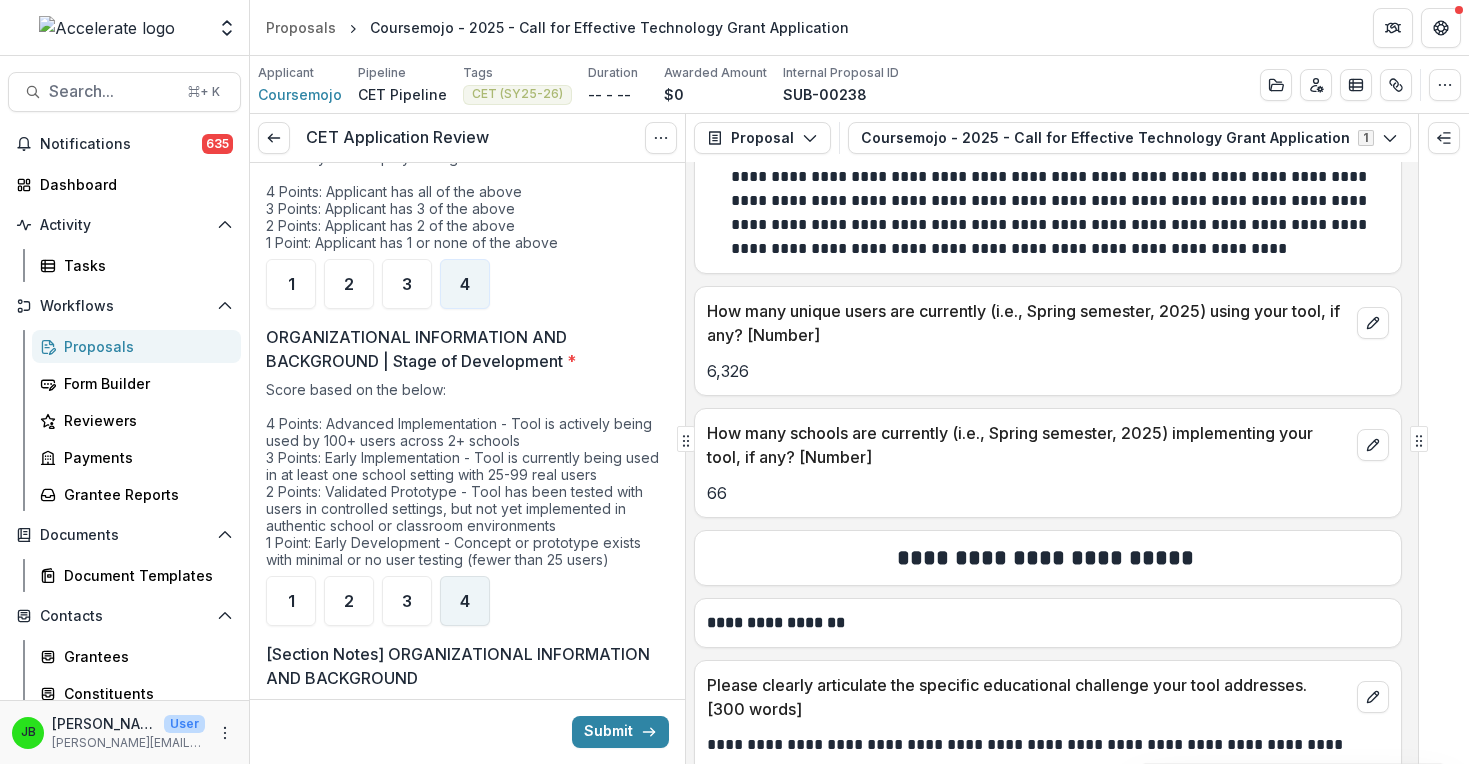 click on "4" at bounding box center [465, 601] 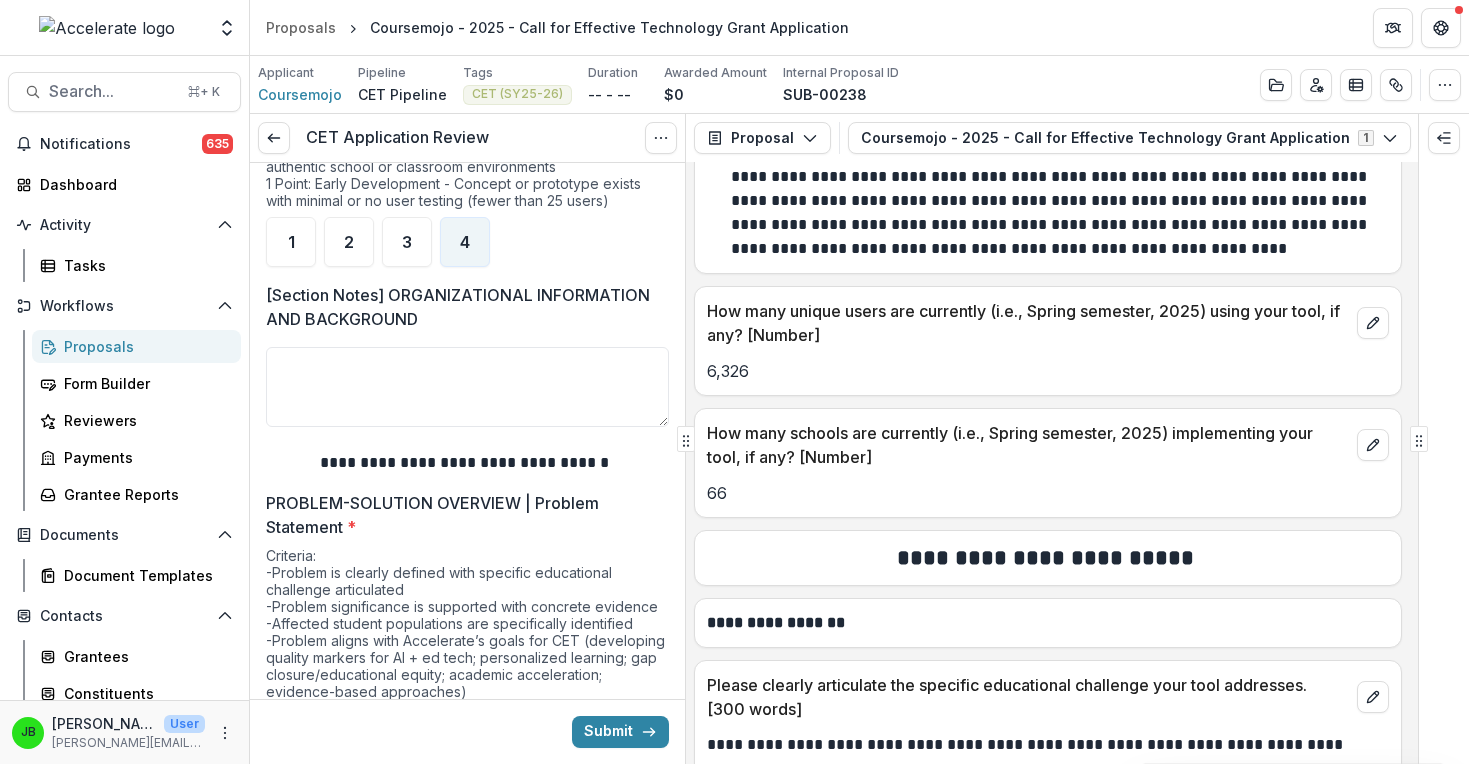 scroll, scrollTop: 1188, scrollLeft: 0, axis: vertical 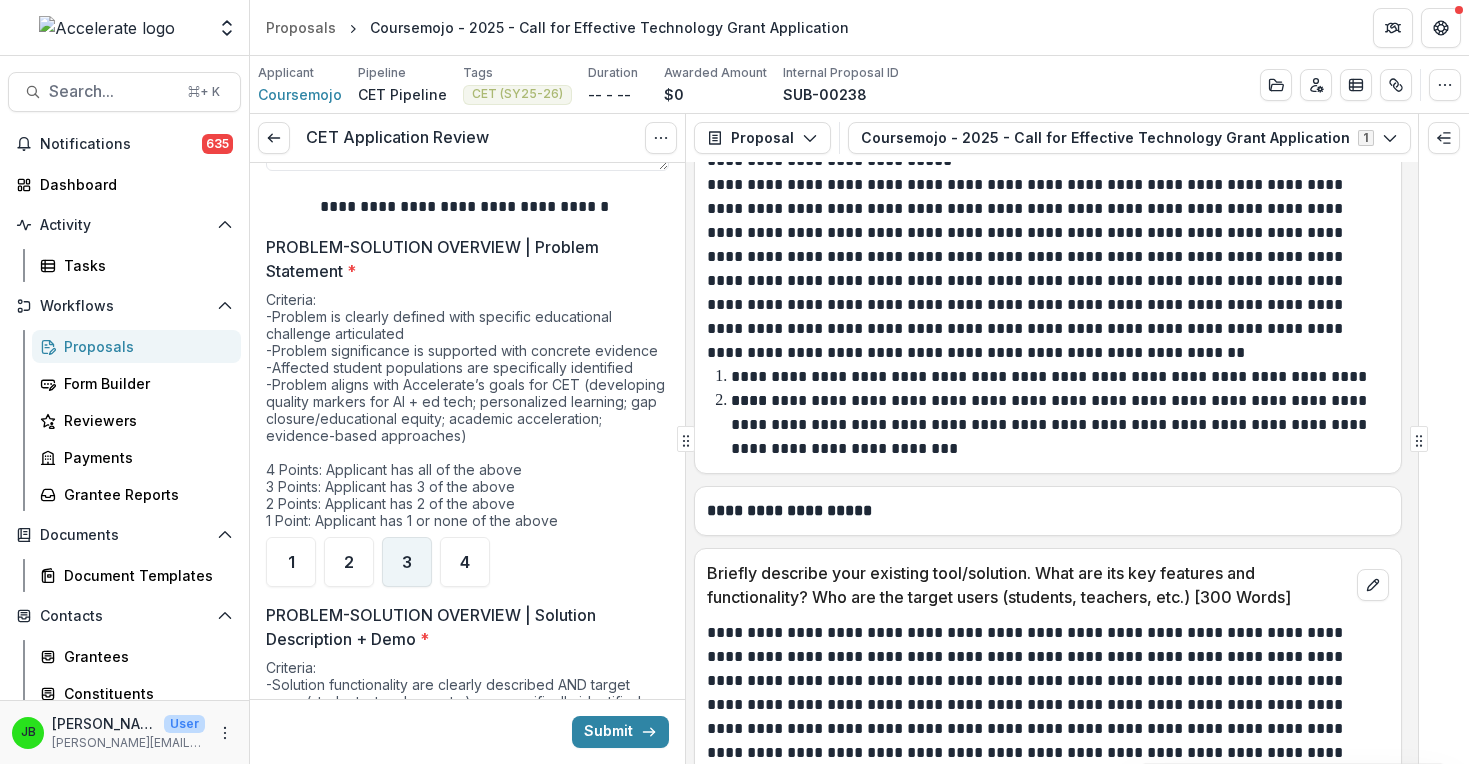 click on "3" at bounding box center (407, 562) 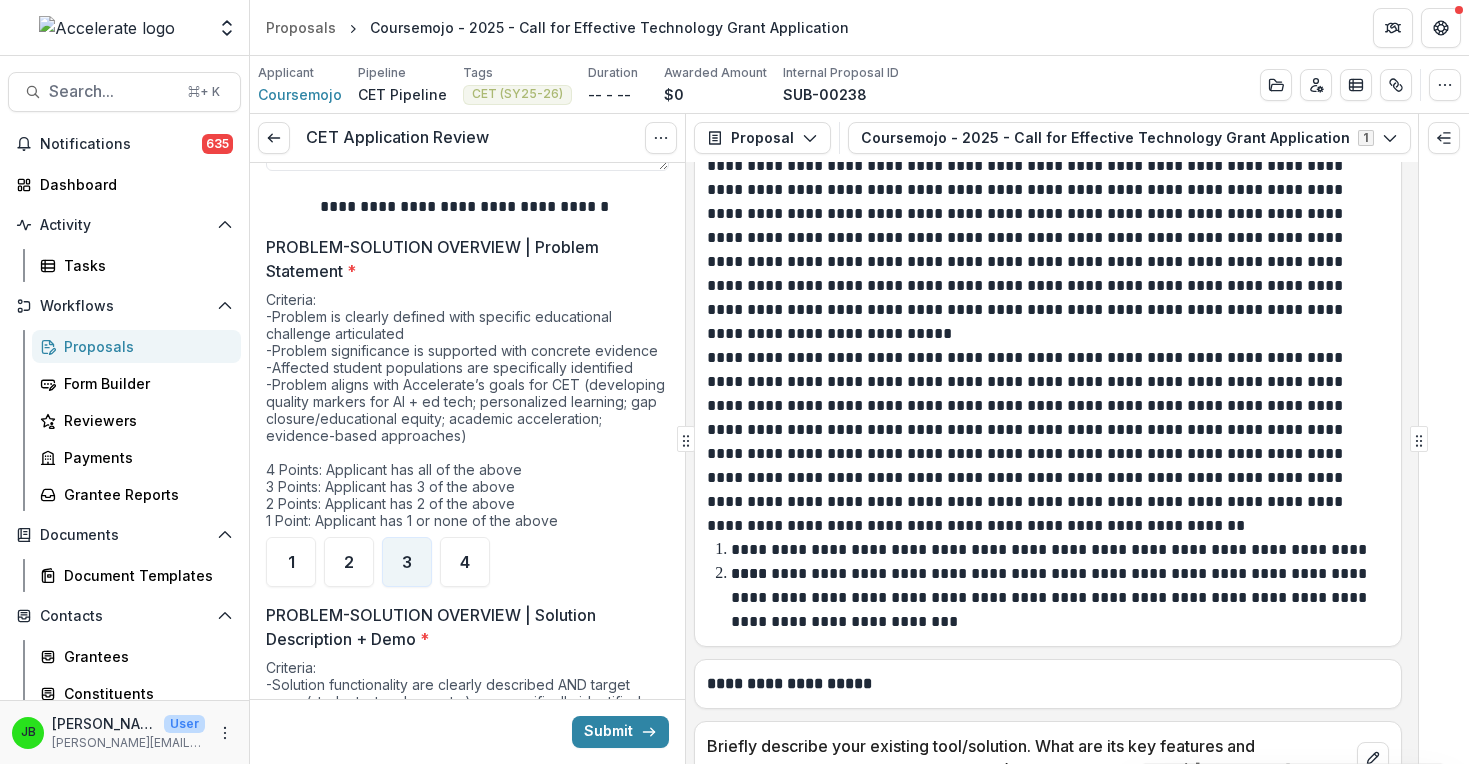 scroll, scrollTop: 4792, scrollLeft: 4, axis: both 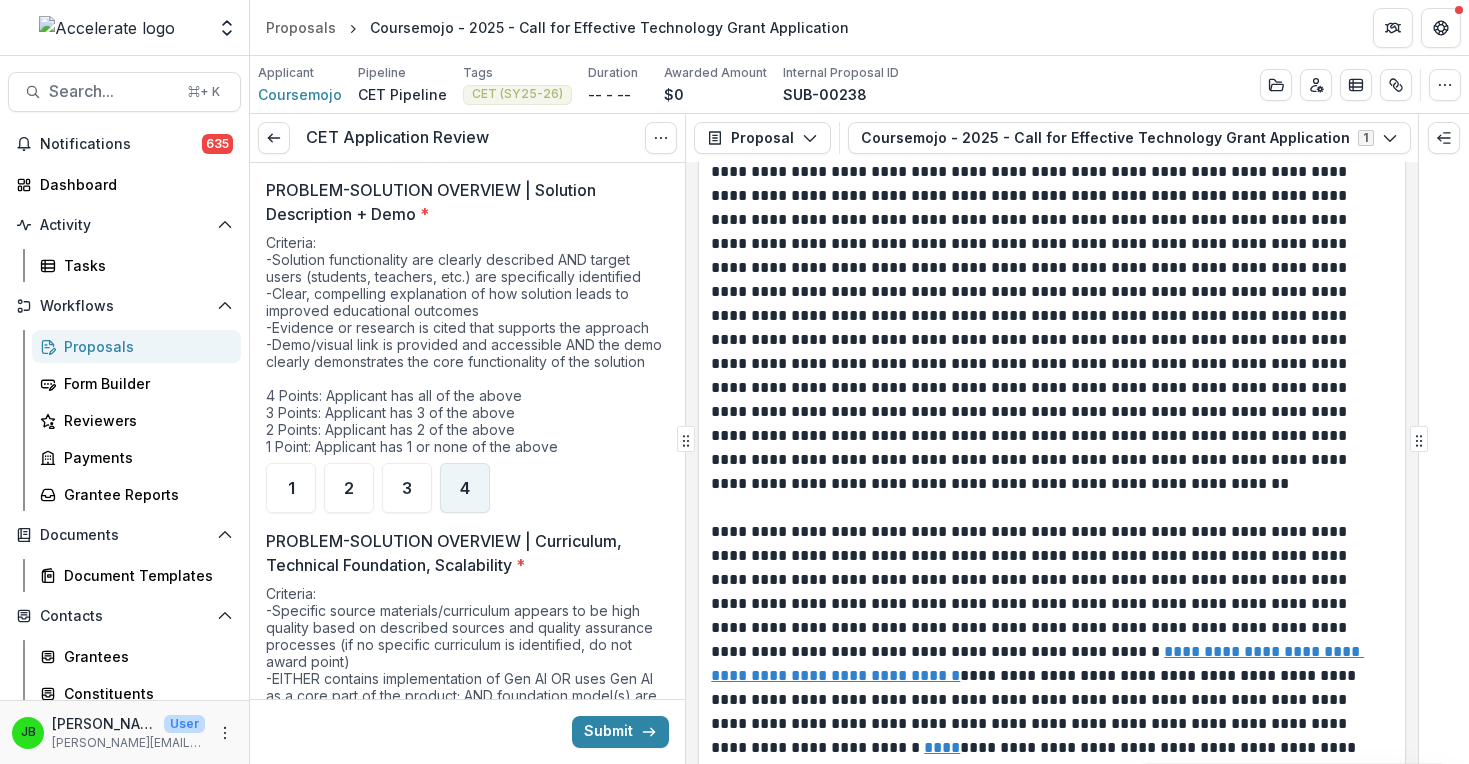 click on "4" at bounding box center (465, 488) 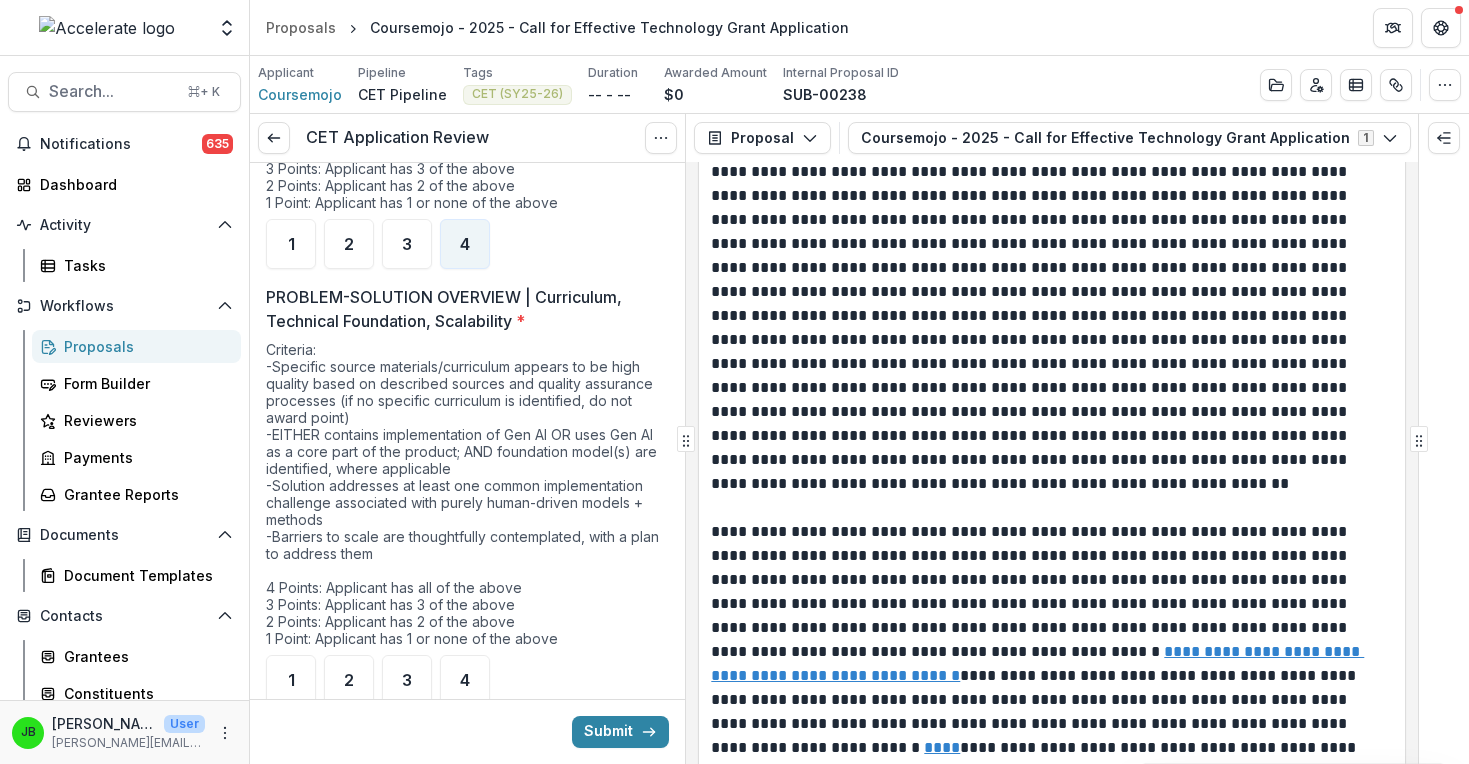 scroll, scrollTop: 2059, scrollLeft: 0, axis: vertical 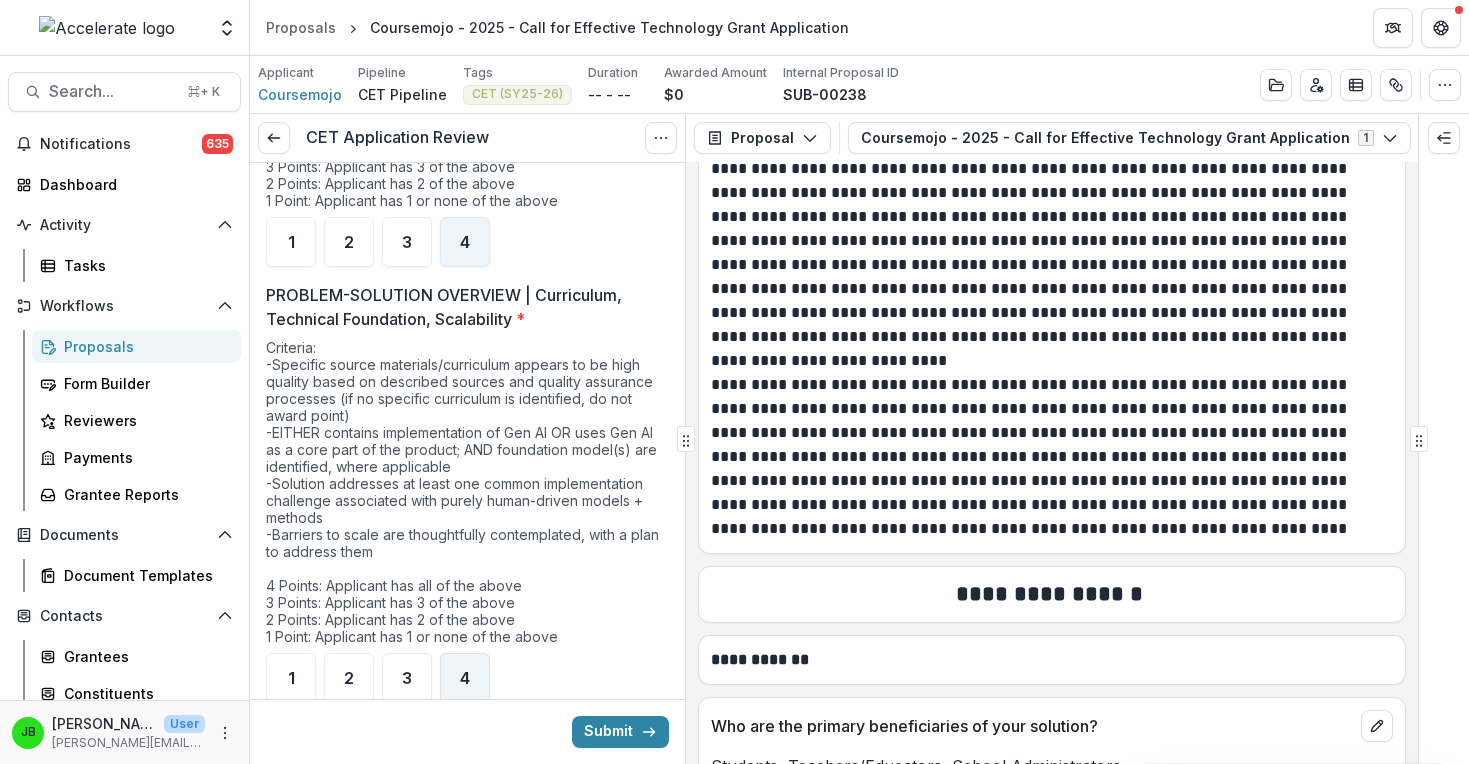 click on "4" at bounding box center (465, 678) 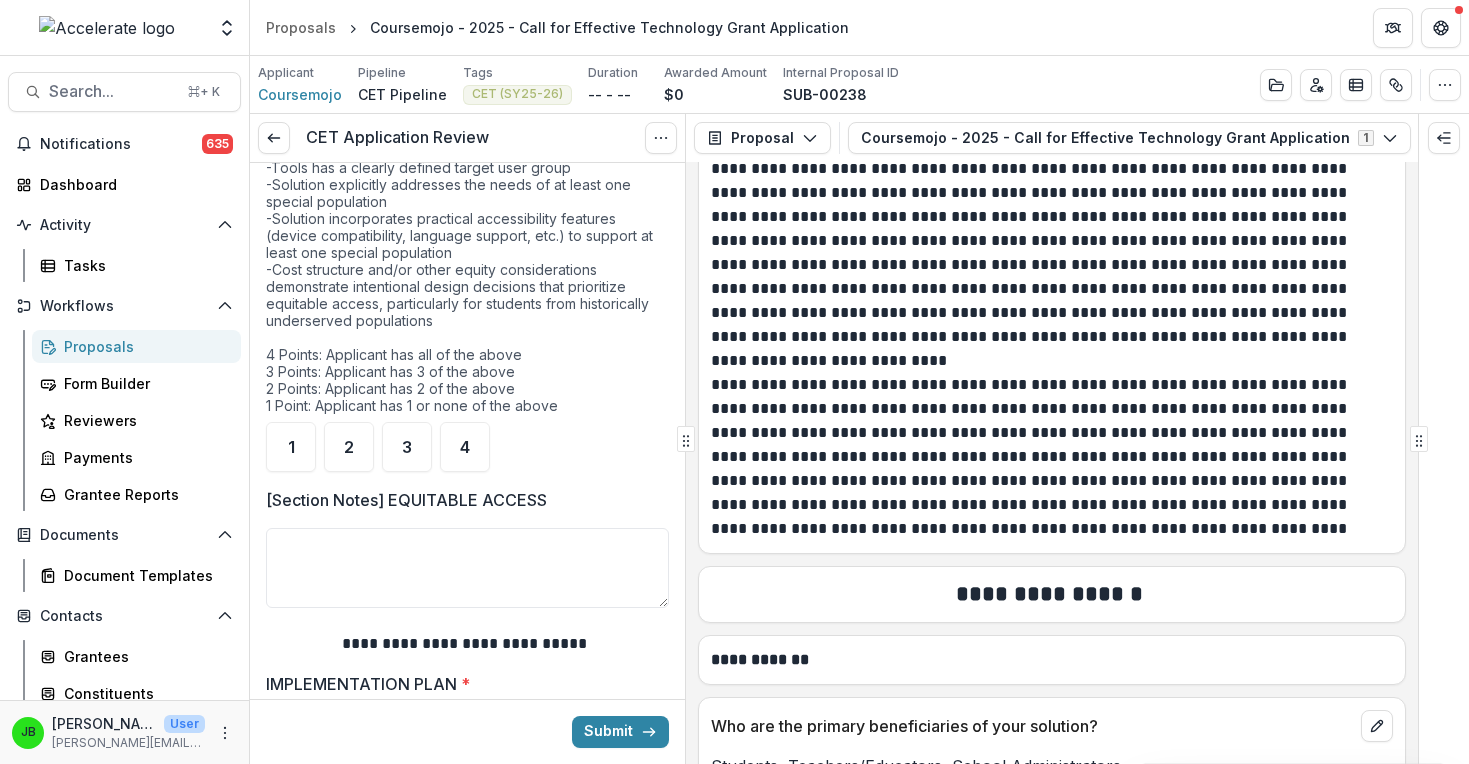 scroll, scrollTop: 2794, scrollLeft: 0, axis: vertical 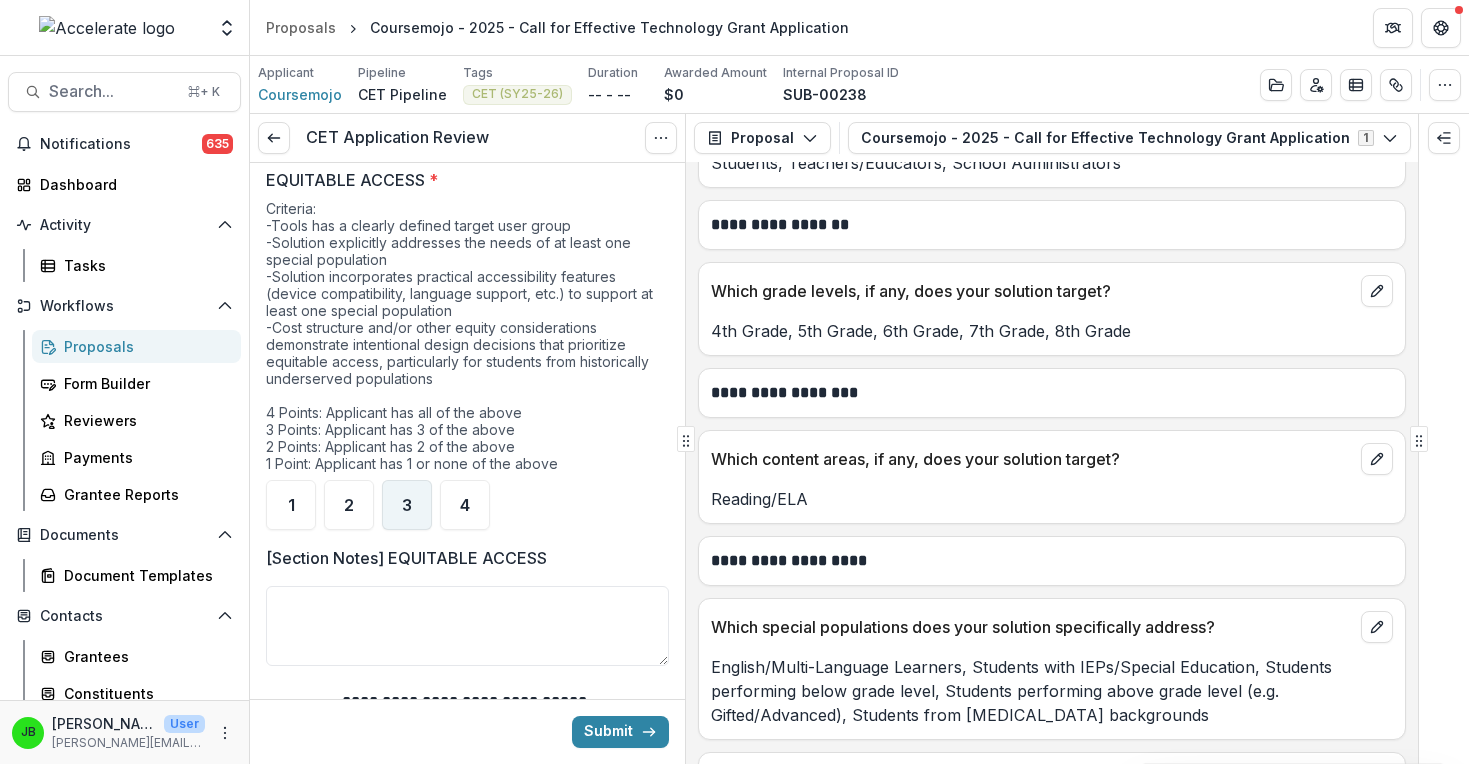 click on "3" at bounding box center (407, 505) 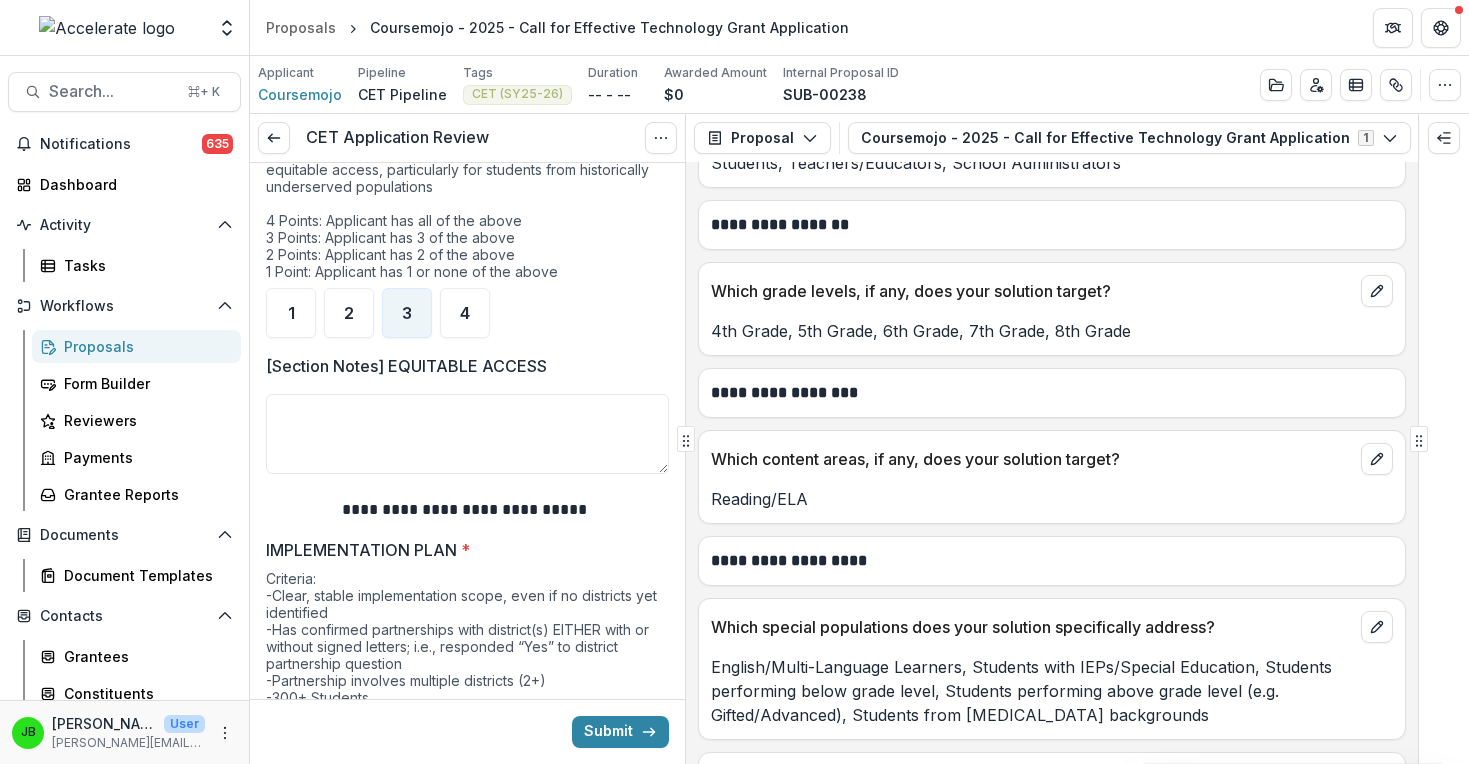 scroll, scrollTop: 3295, scrollLeft: 0, axis: vertical 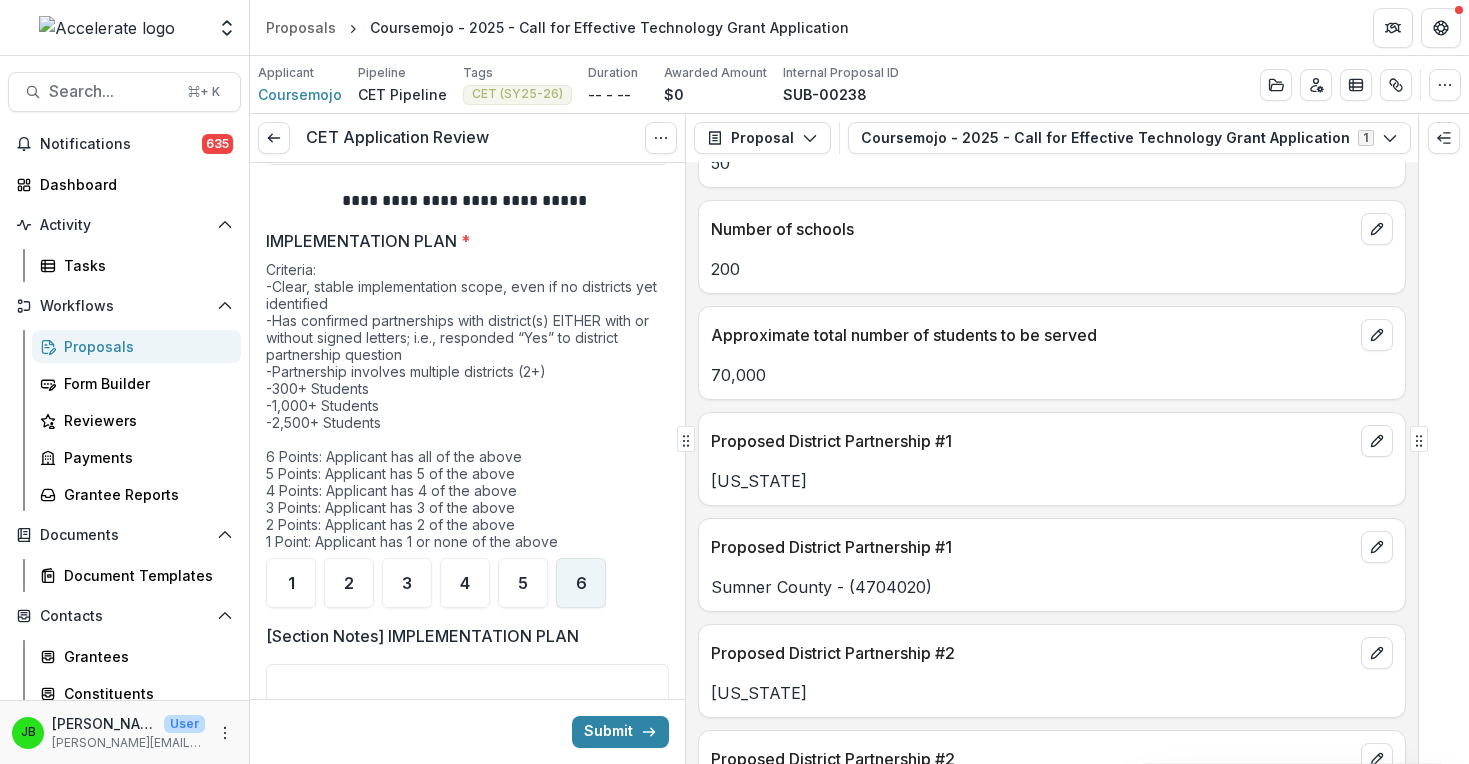 click on "6" at bounding box center (581, 583) 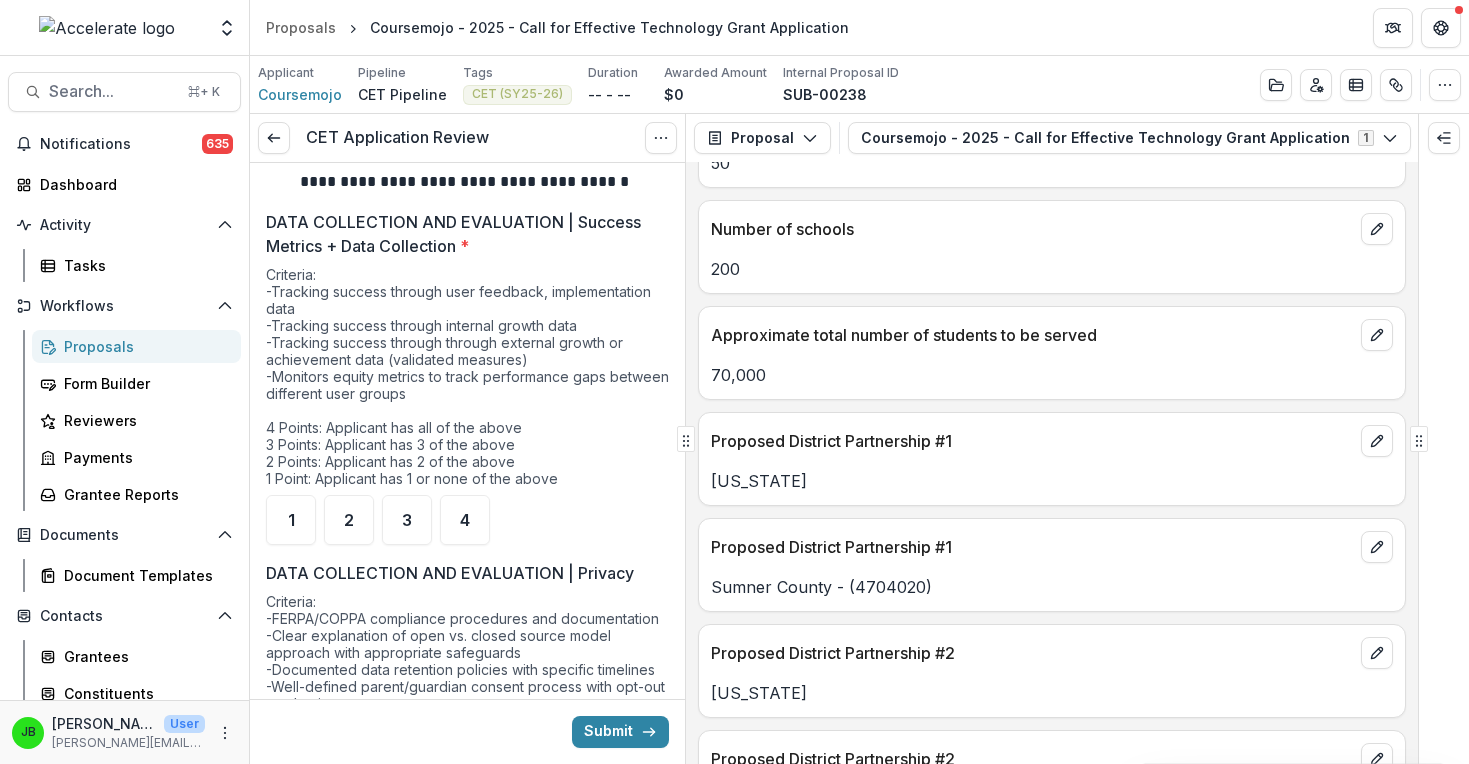 scroll, scrollTop: 3900, scrollLeft: 0, axis: vertical 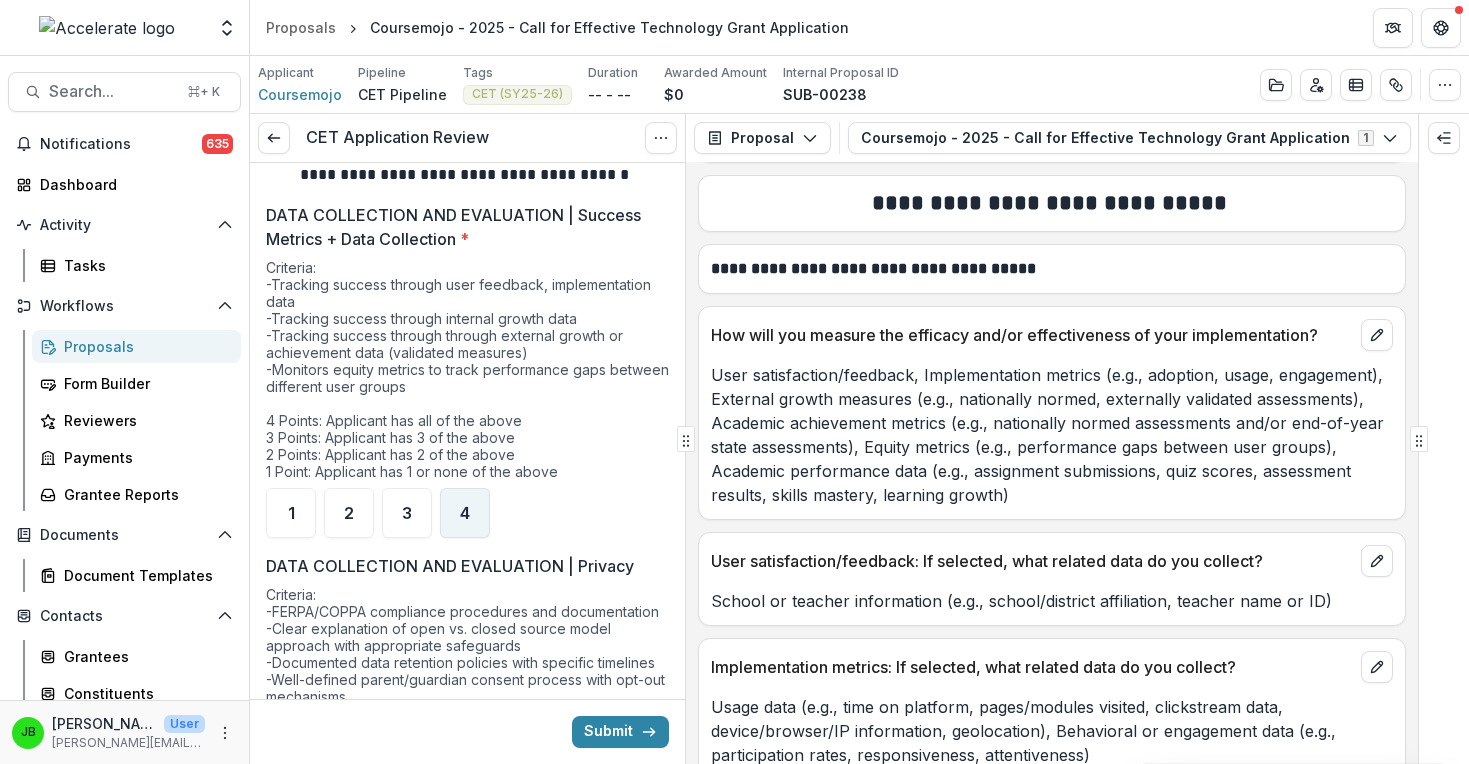 click on "4" at bounding box center [465, 513] 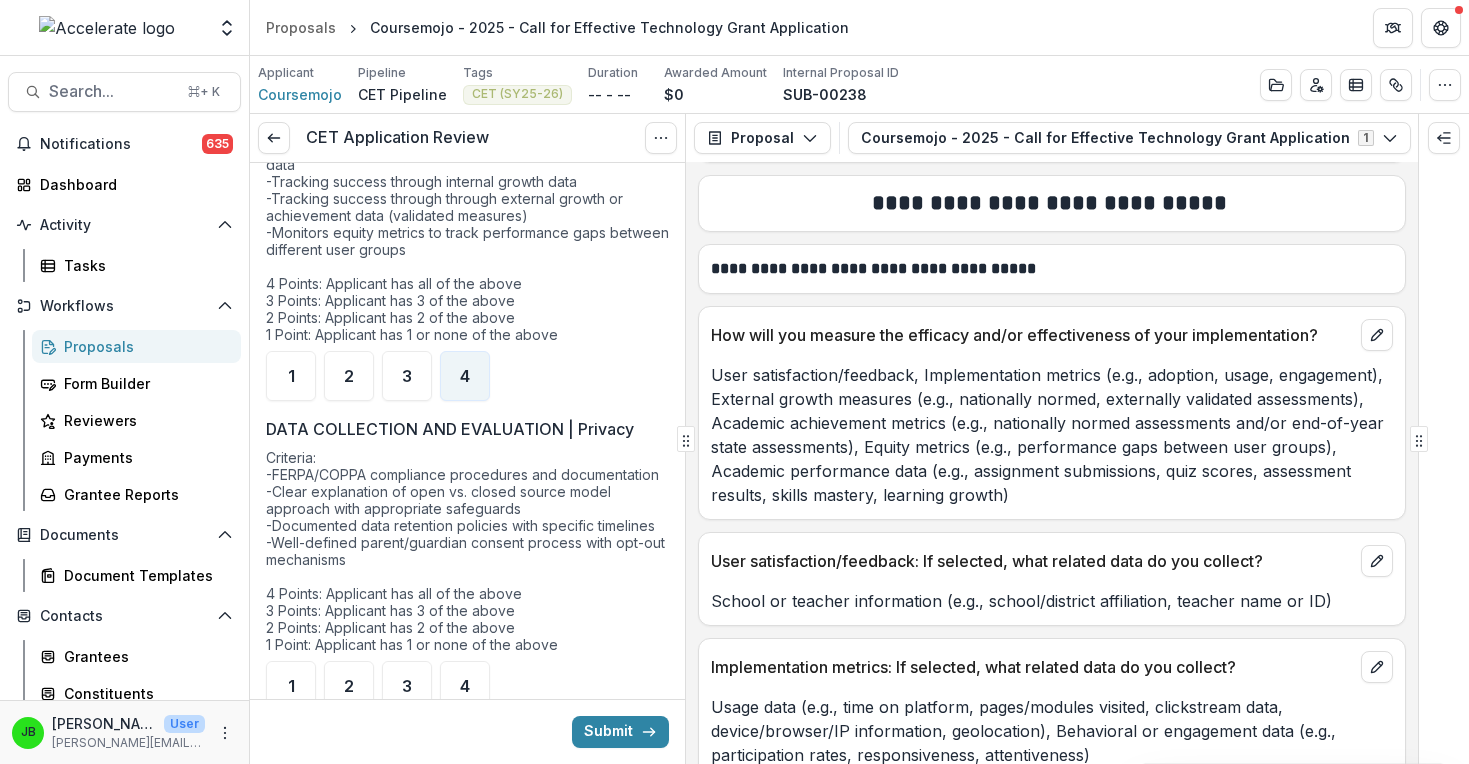 scroll, scrollTop: 4204, scrollLeft: 0, axis: vertical 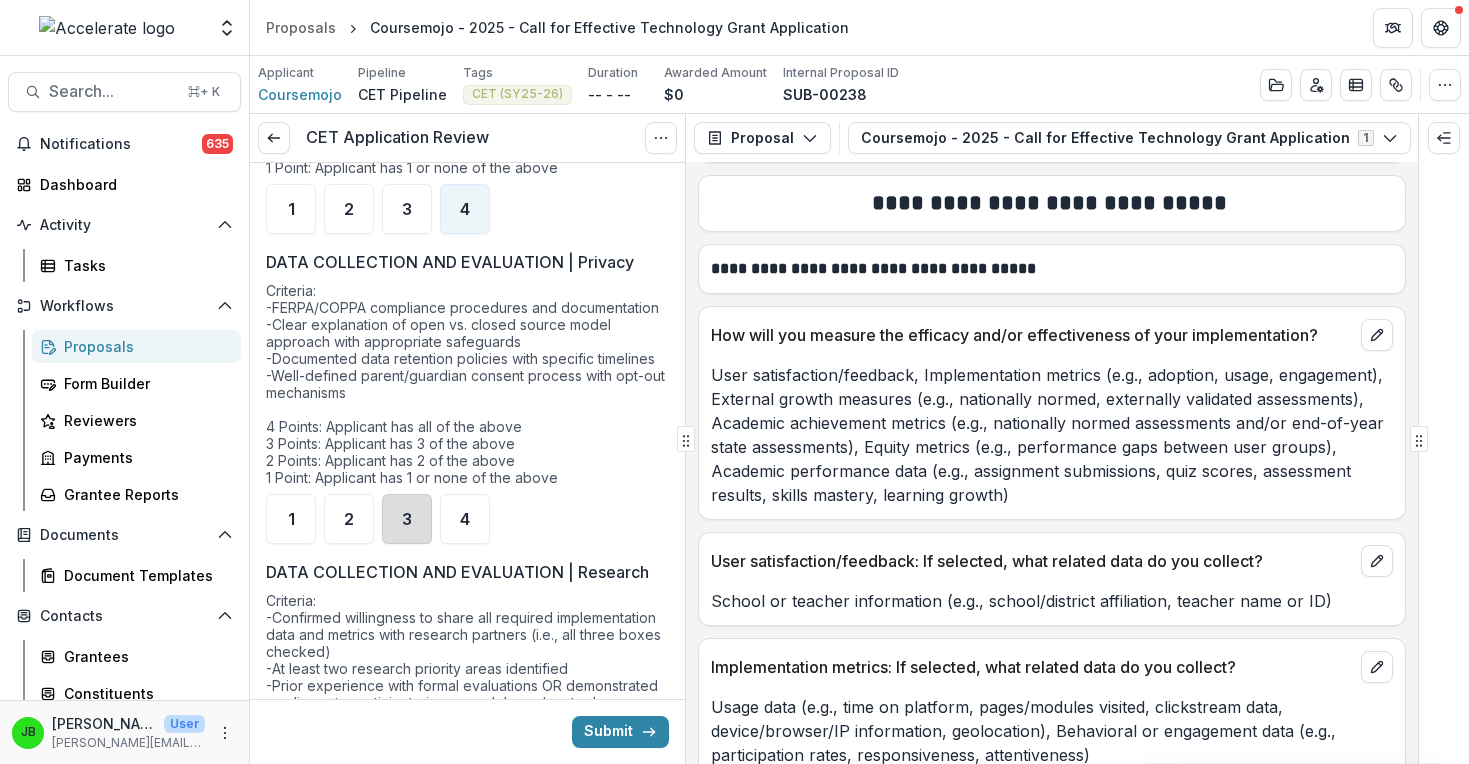 click on "3" at bounding box center [407, 519] 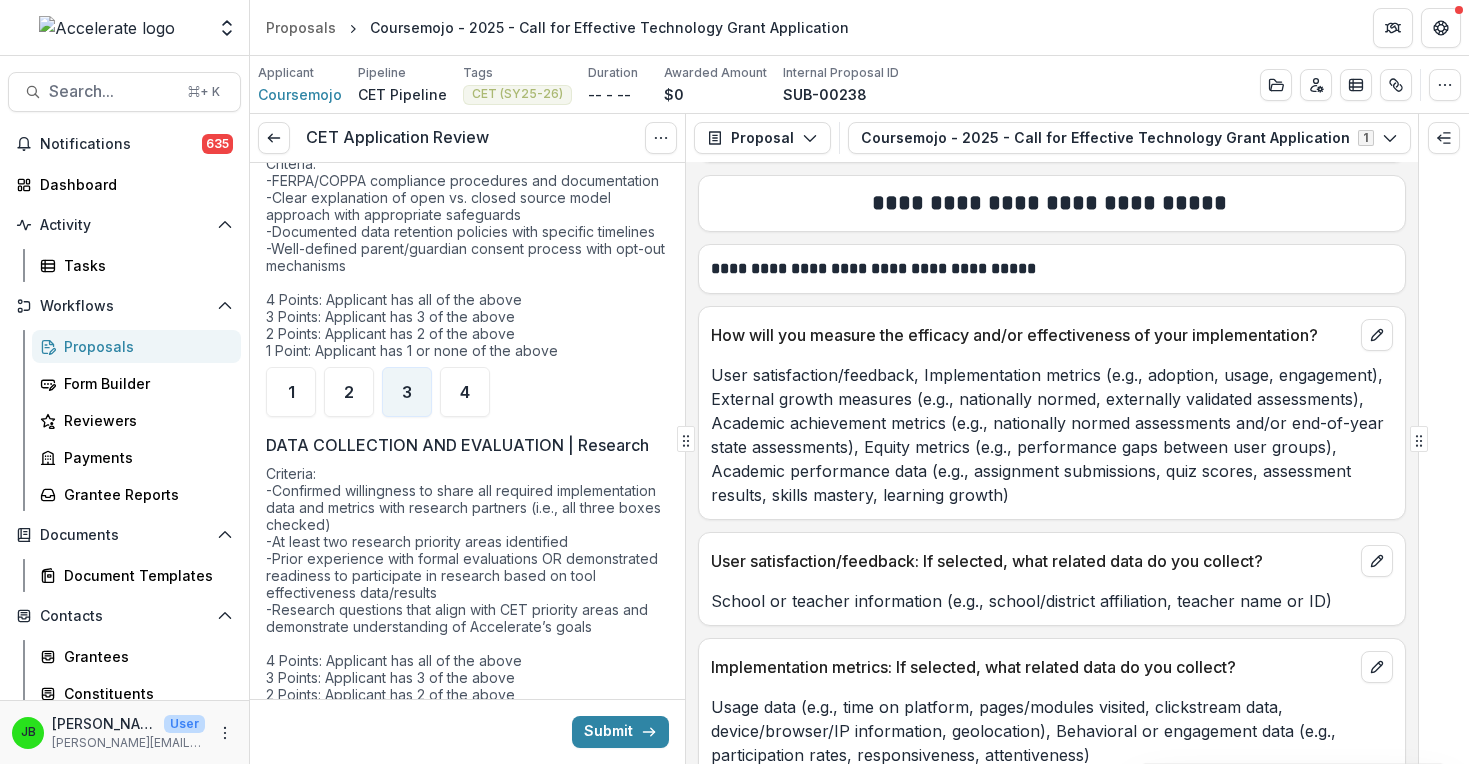 scroll, scrollTop: 4472, scrollLeft: 0, axis: vertical 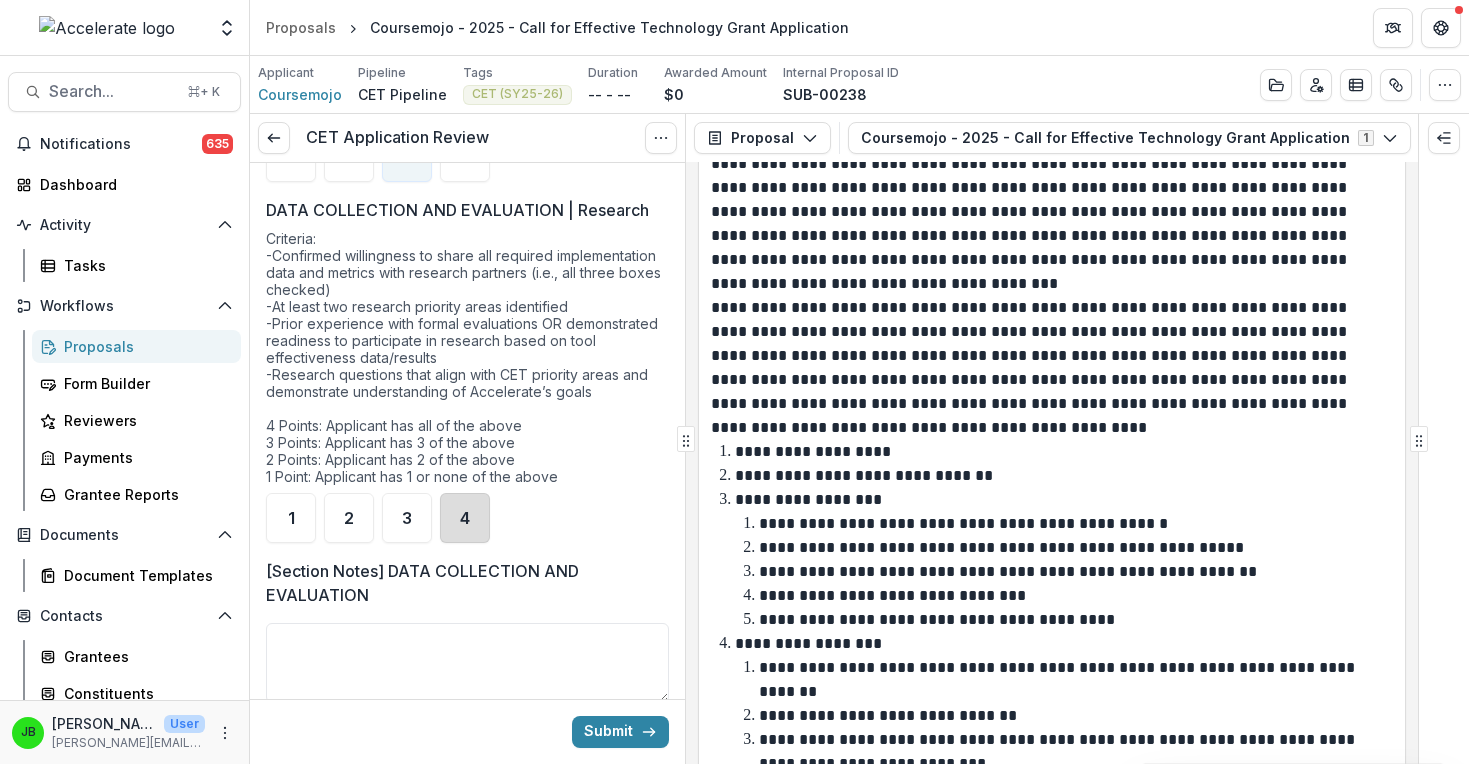 click on "4" at bounding box center [465, 518] 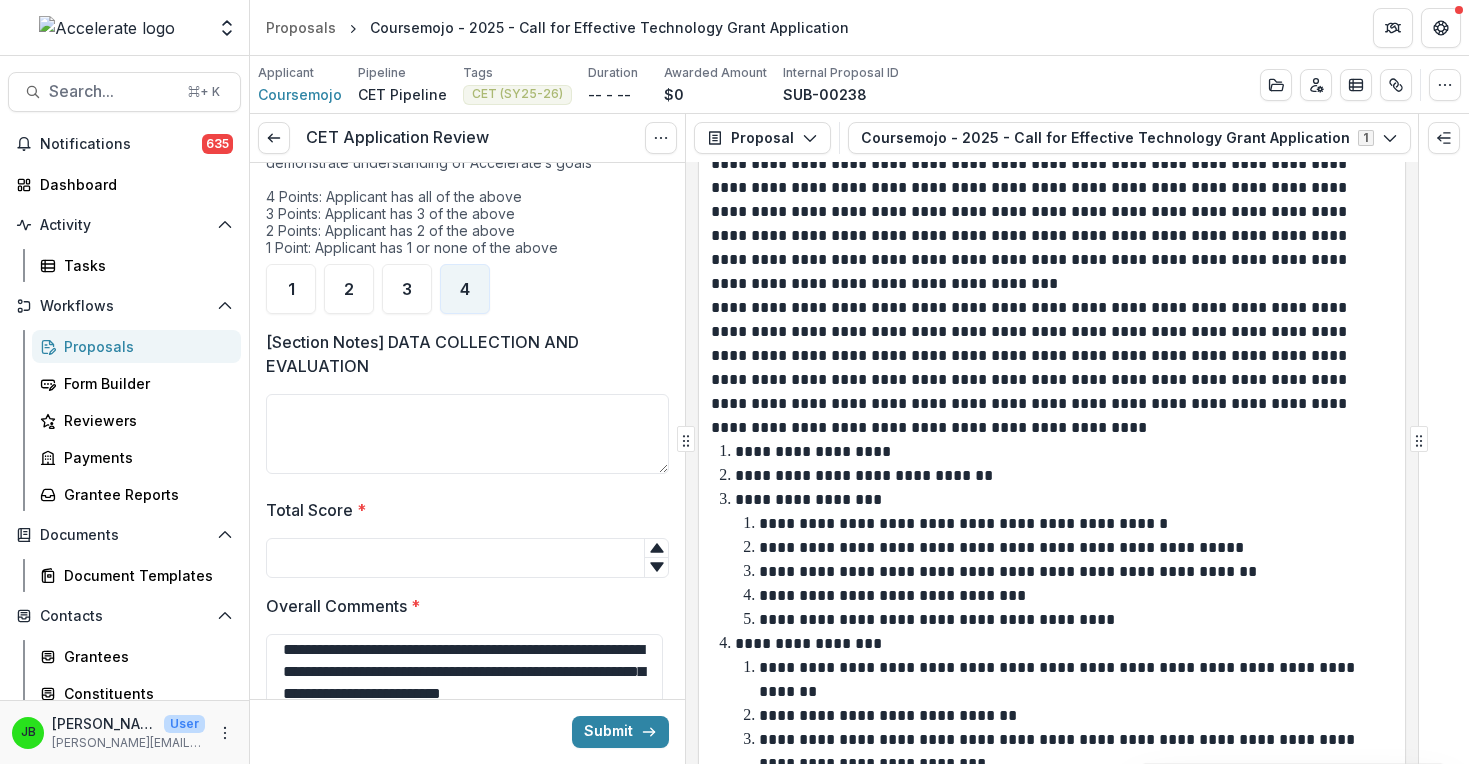 scroll, scrollTop: 4882, scrollLeft: 0, axis: vertical 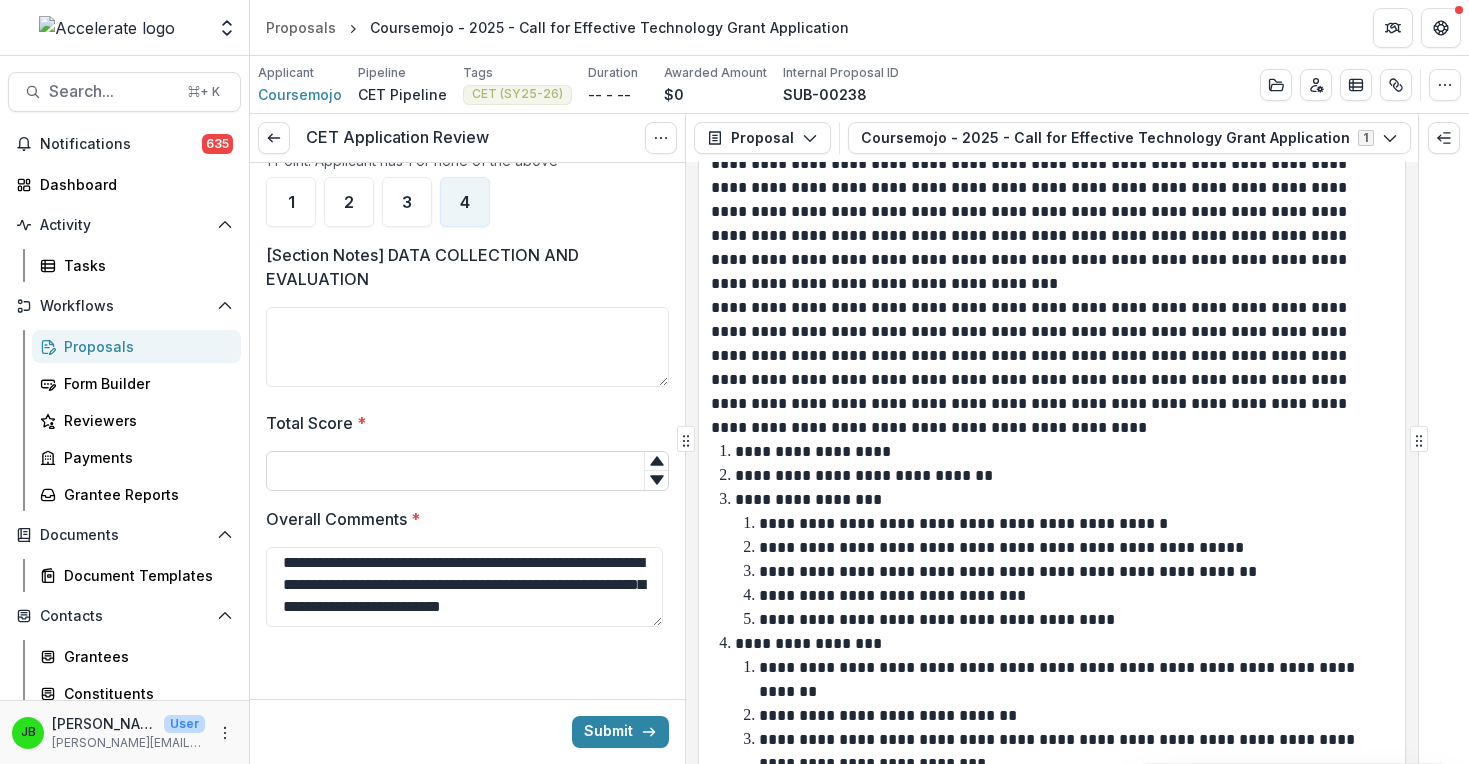 click on "Total Score *" at bounding box center [467, 471] 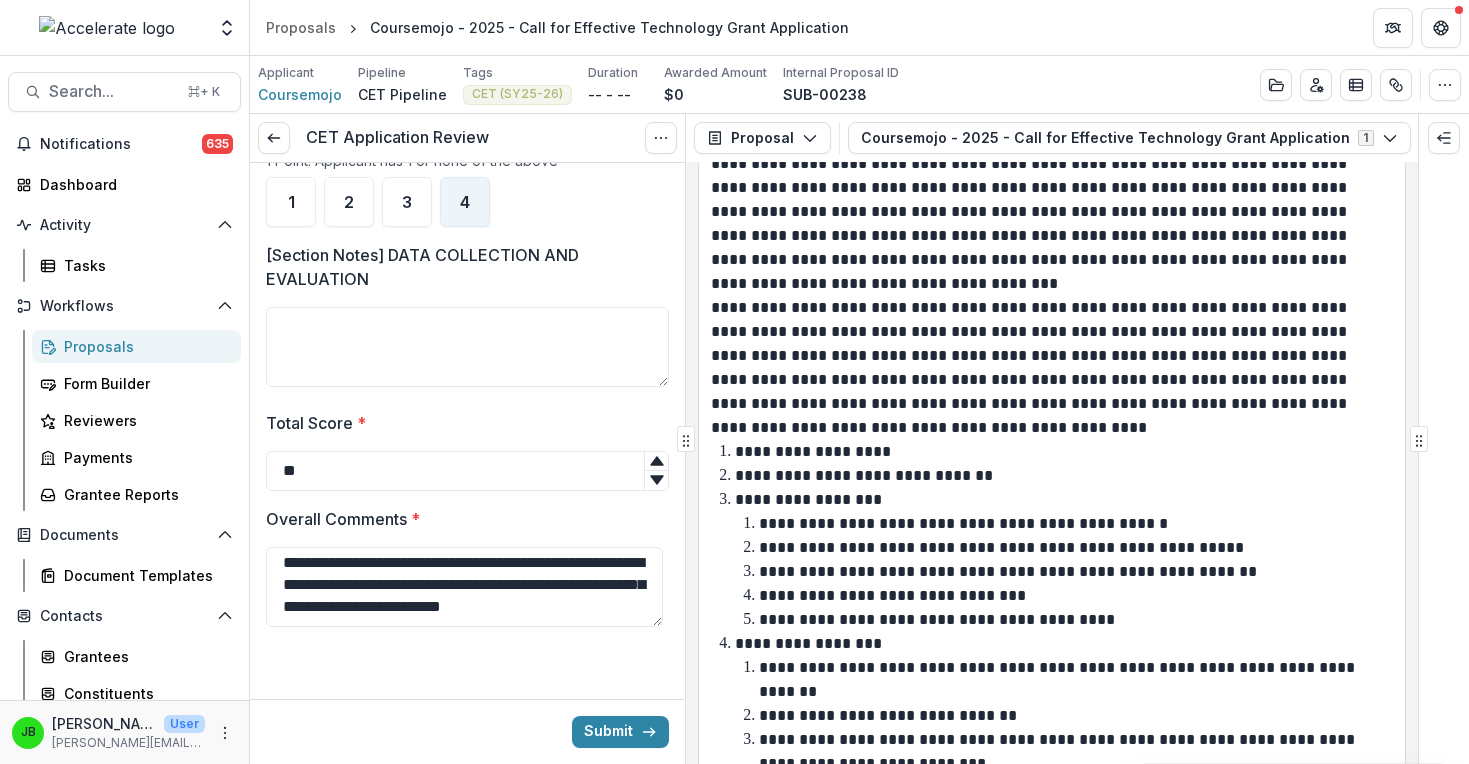 type on "**" 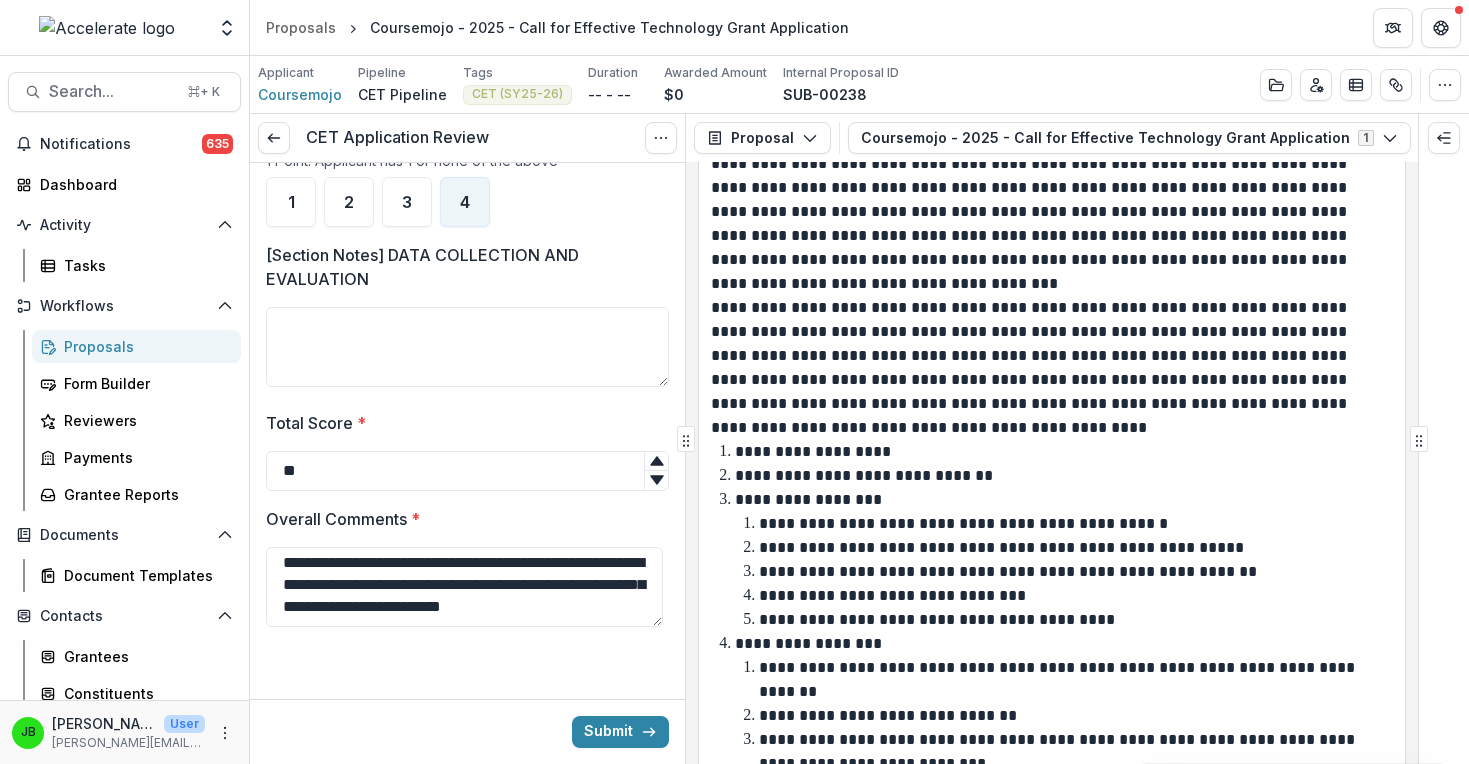 click on "**********" at bounding box center (467, 571) 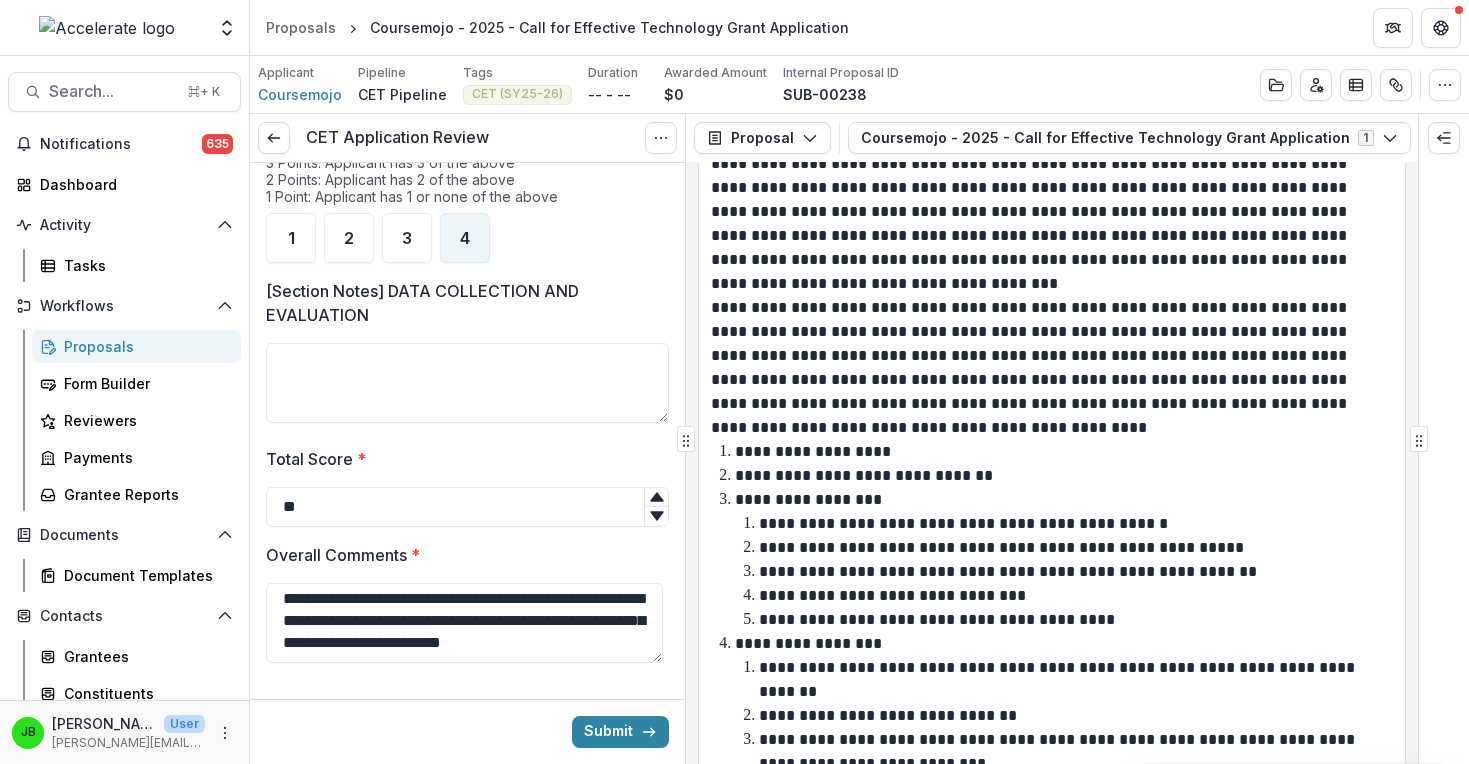 scroll, scrollTop: 4882, scrollLeft: 0, axis: vertical 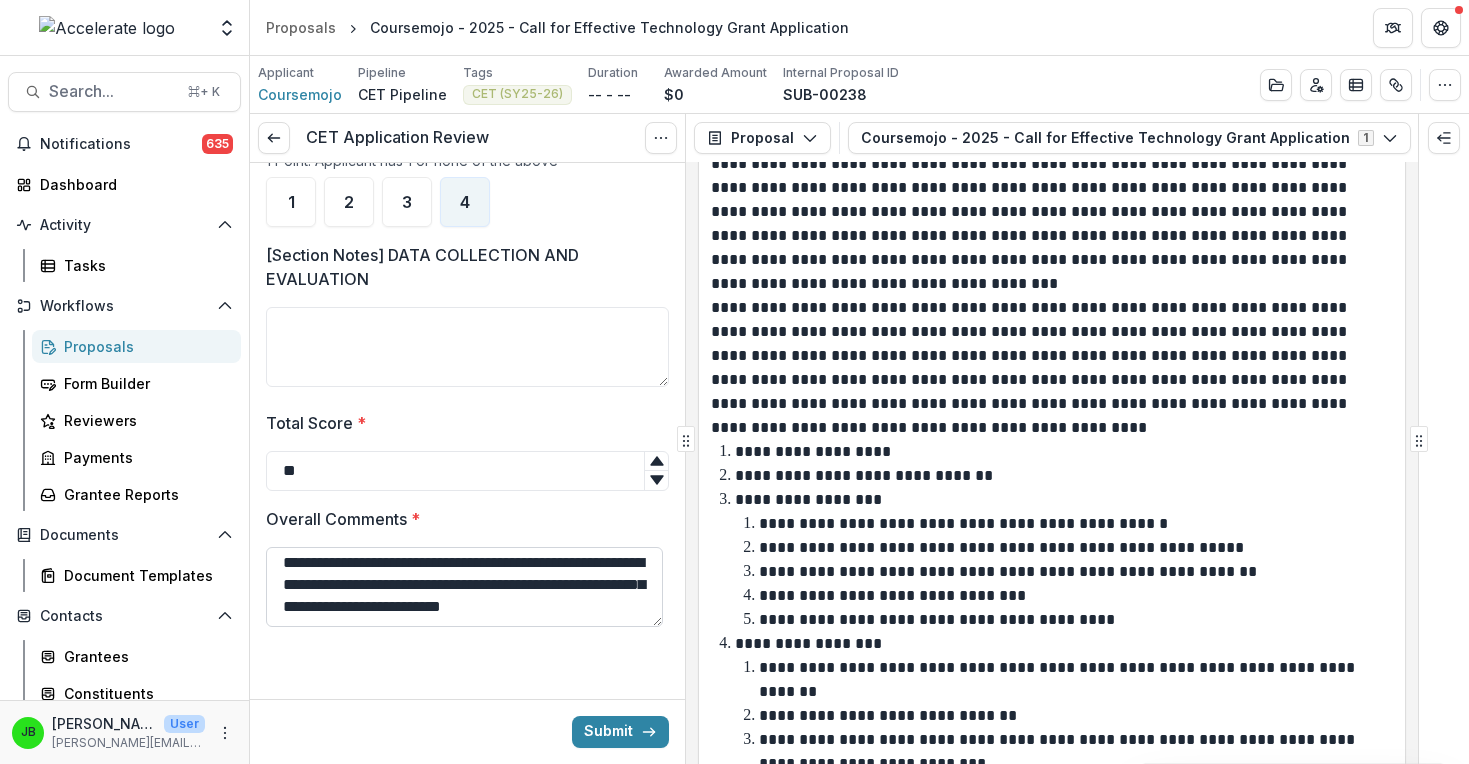 click on "**********" at bounding box center (464, 587) 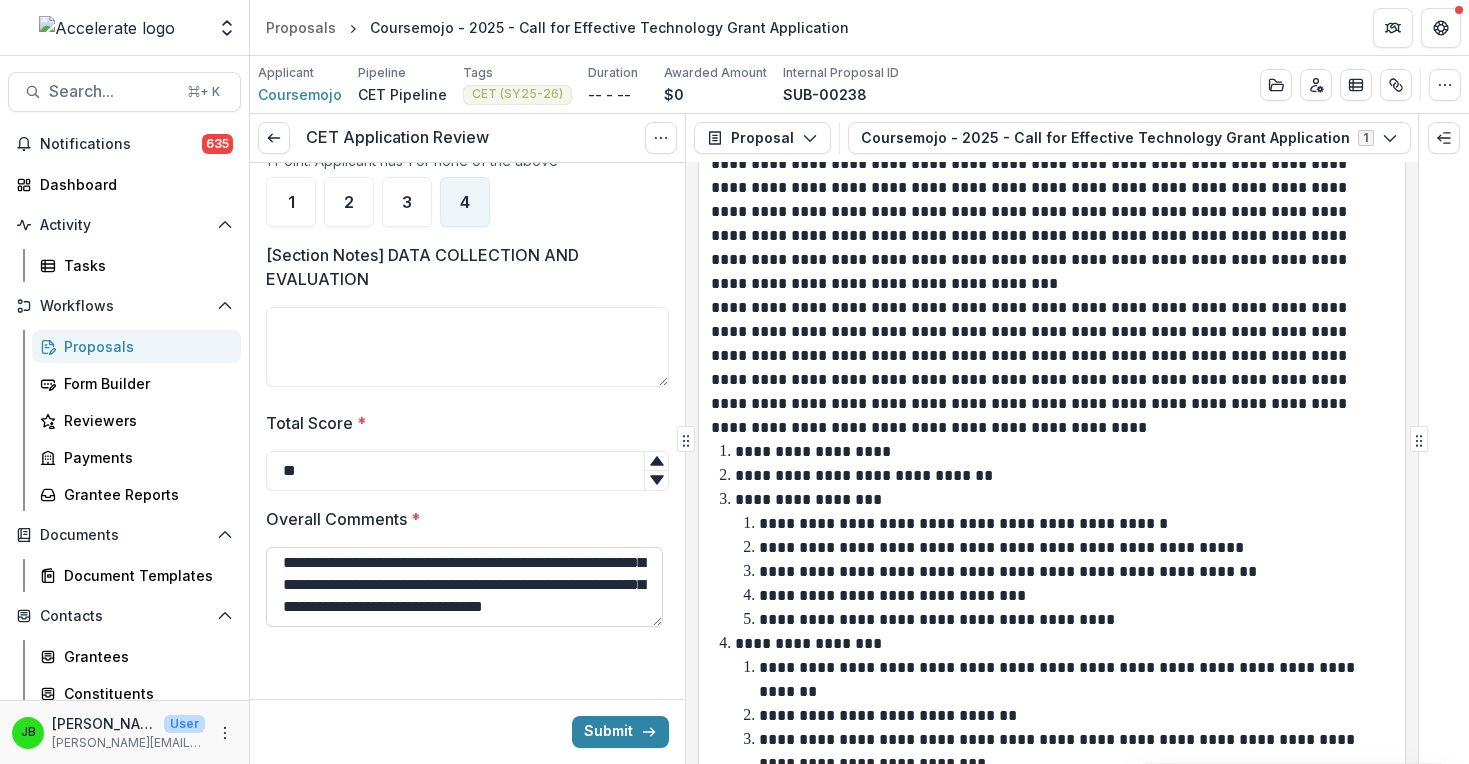 scroll, scrollTop: 60, scrollLeft: 0, axis: vertical 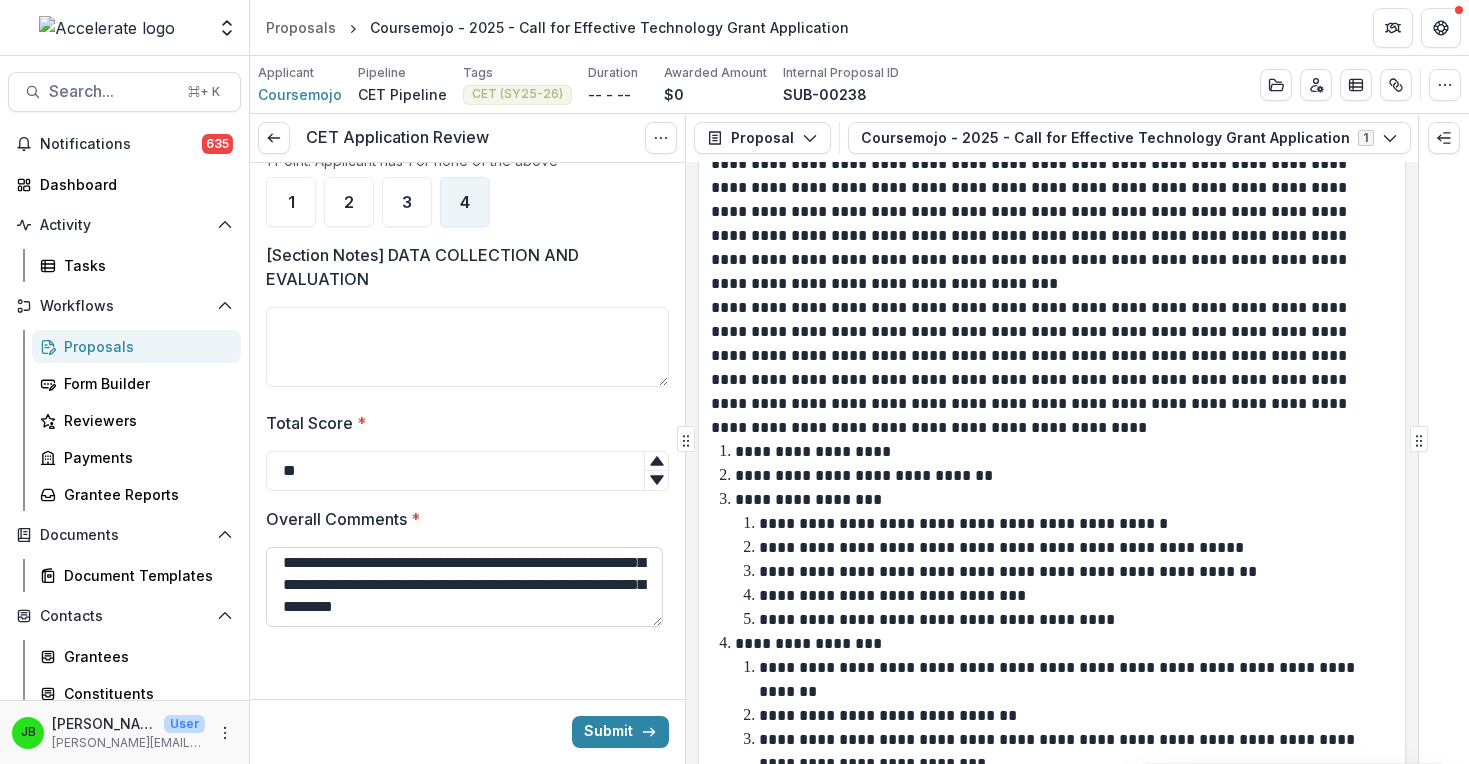 click on "**********" at bounding box center (464, 587) 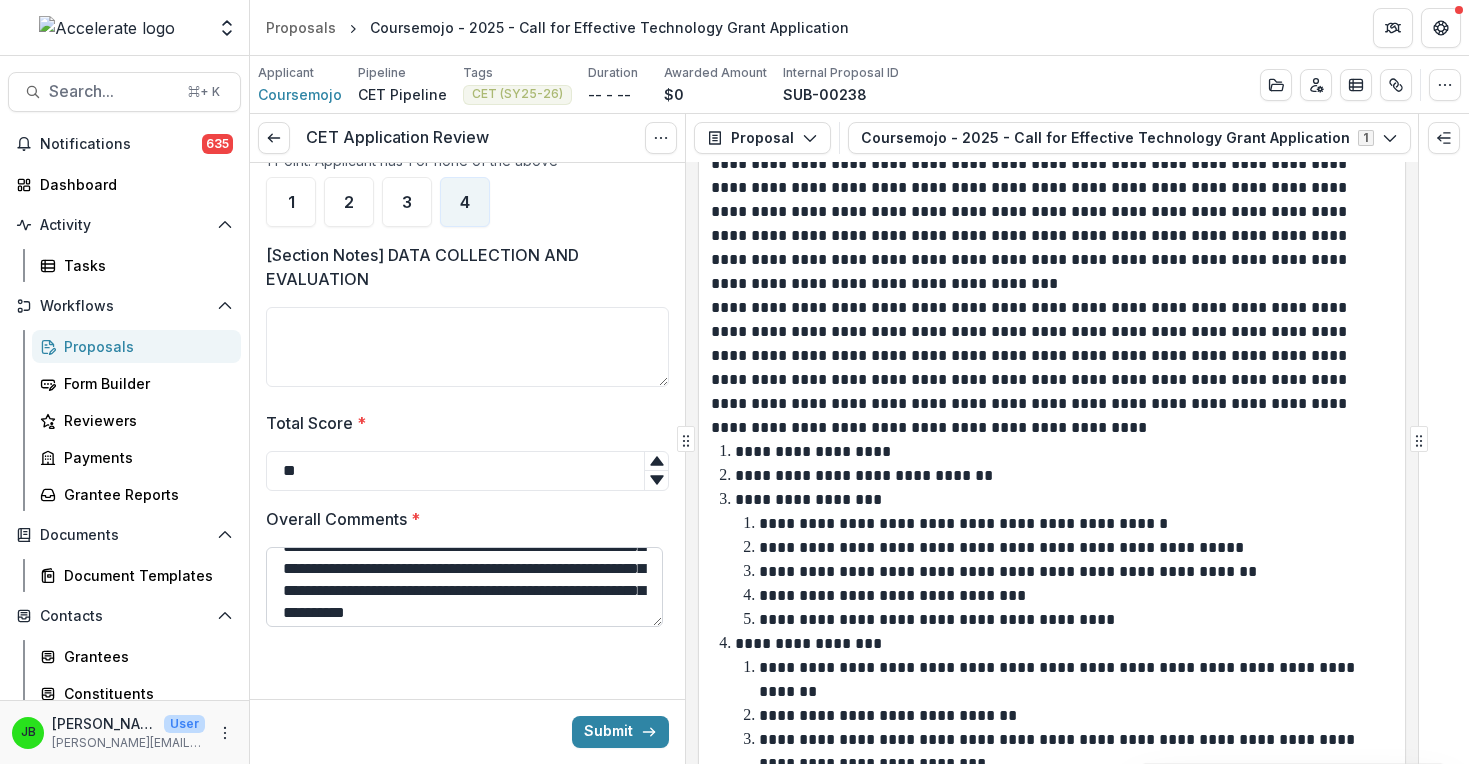 scroll, scrollTop: 66, scrollLeft: 0, axis: vertical 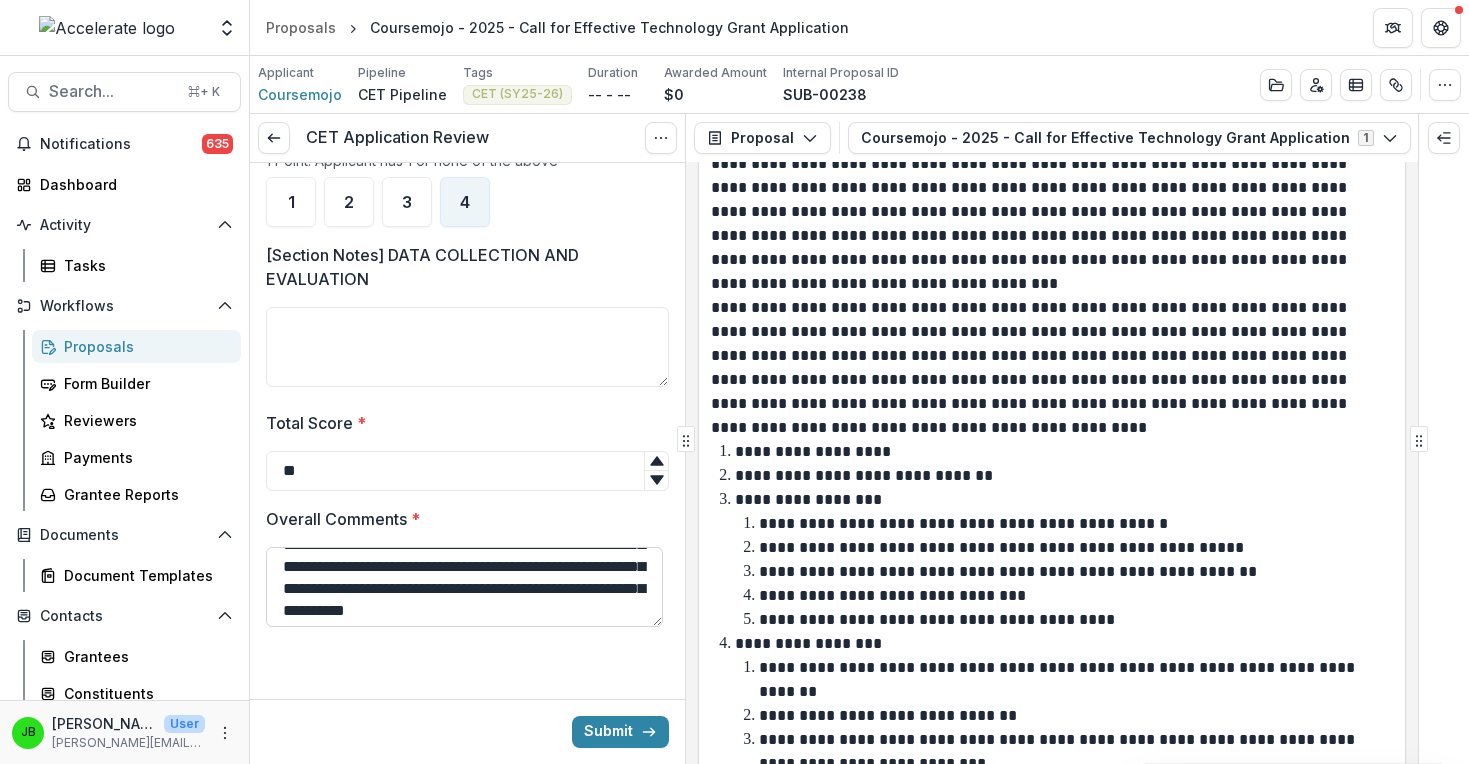 click on "**********" at bounding box center [464, 587] 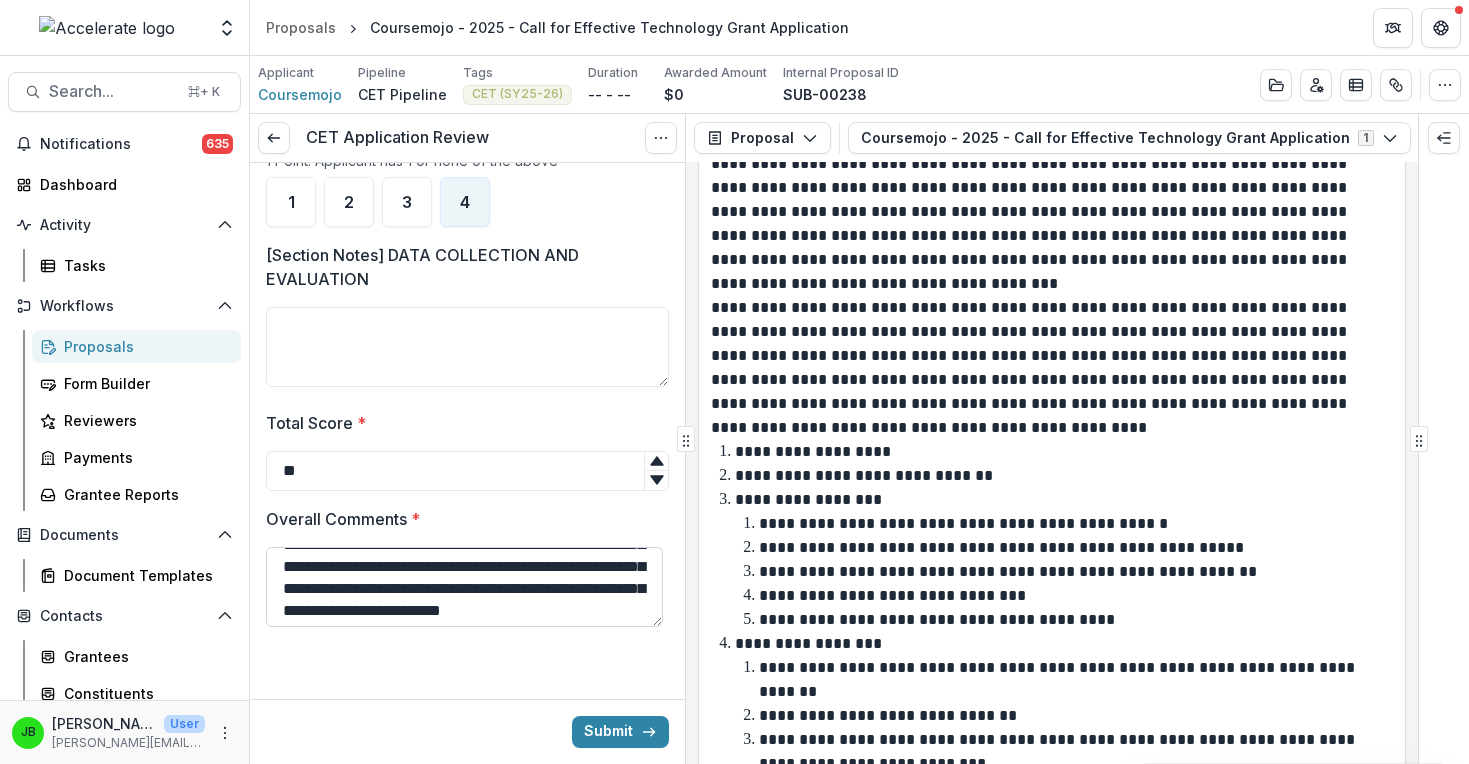 scroll, scrollTop: 114, scrollLeft: 0, axis: vertical 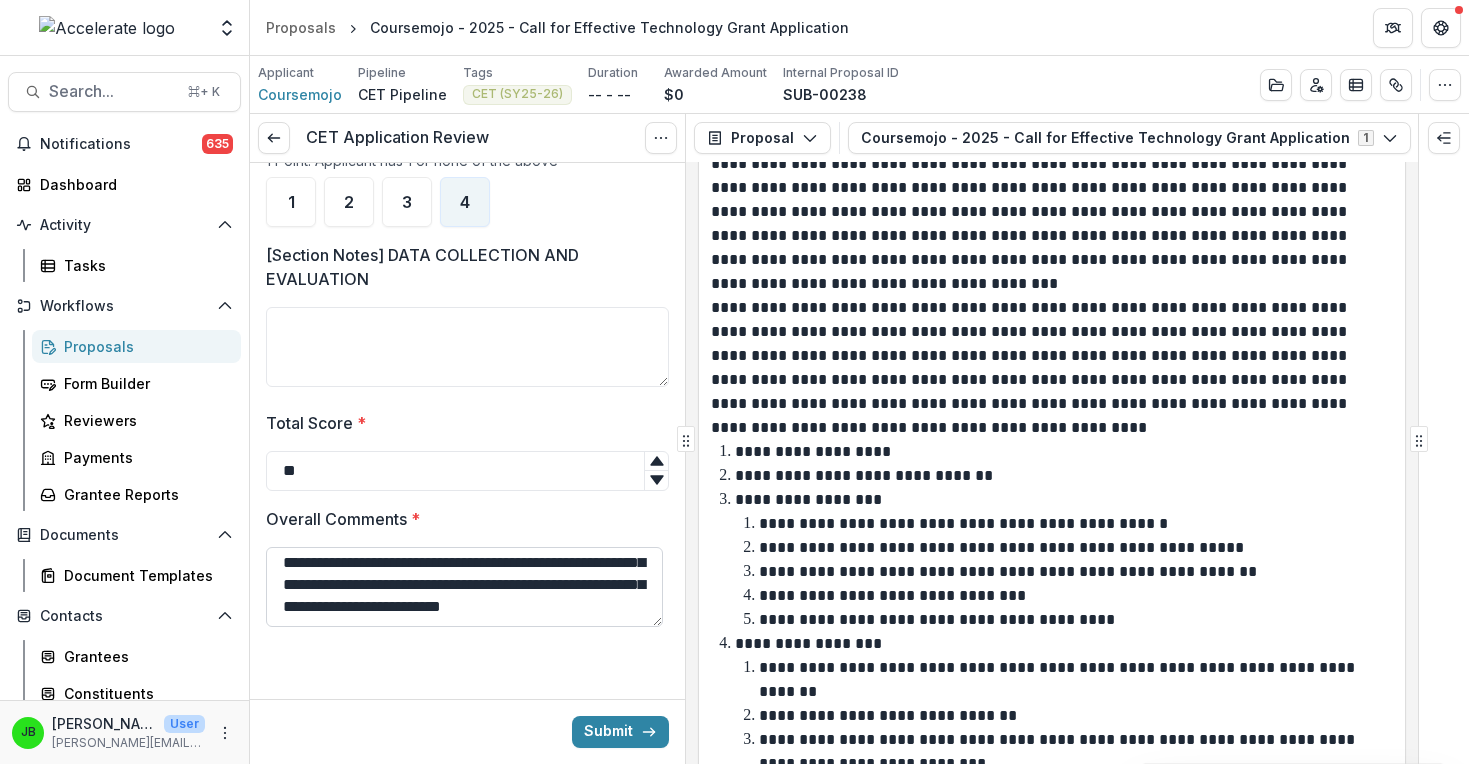 click on "**********" at bounding box center (464, 587) 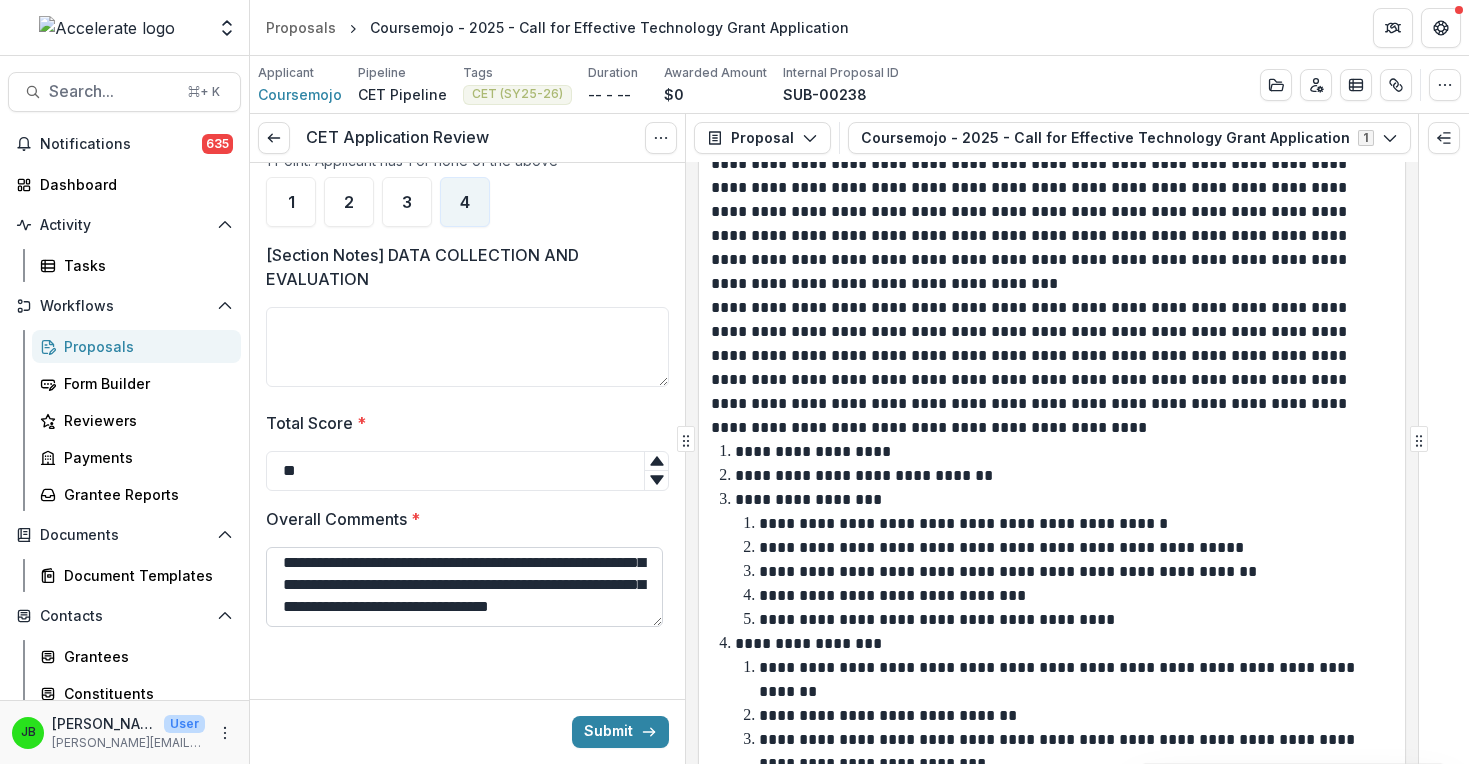 click on "**********" at bounding box center [464, 587] 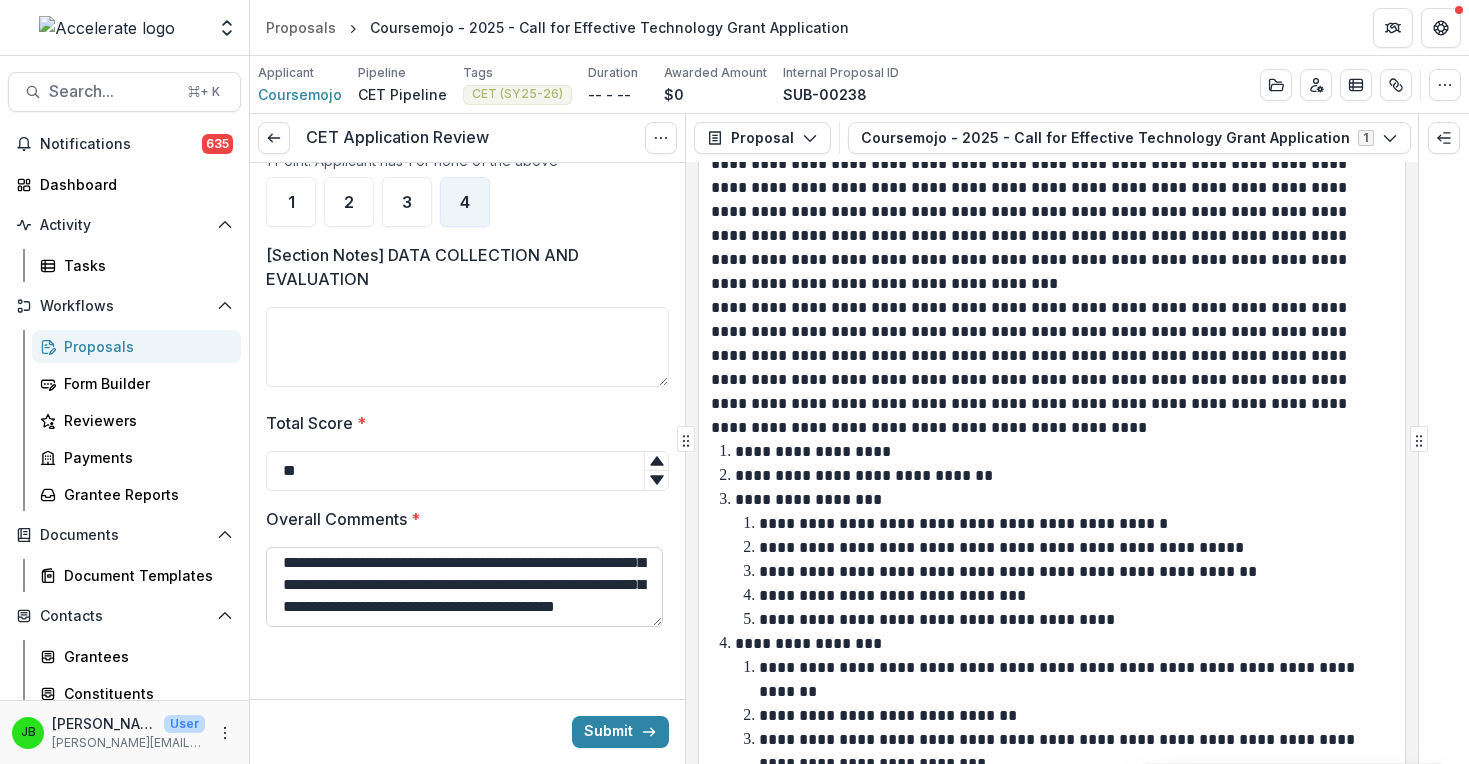 scroll, scrollTop: 136, scrollLeft: 0, axis: vertical 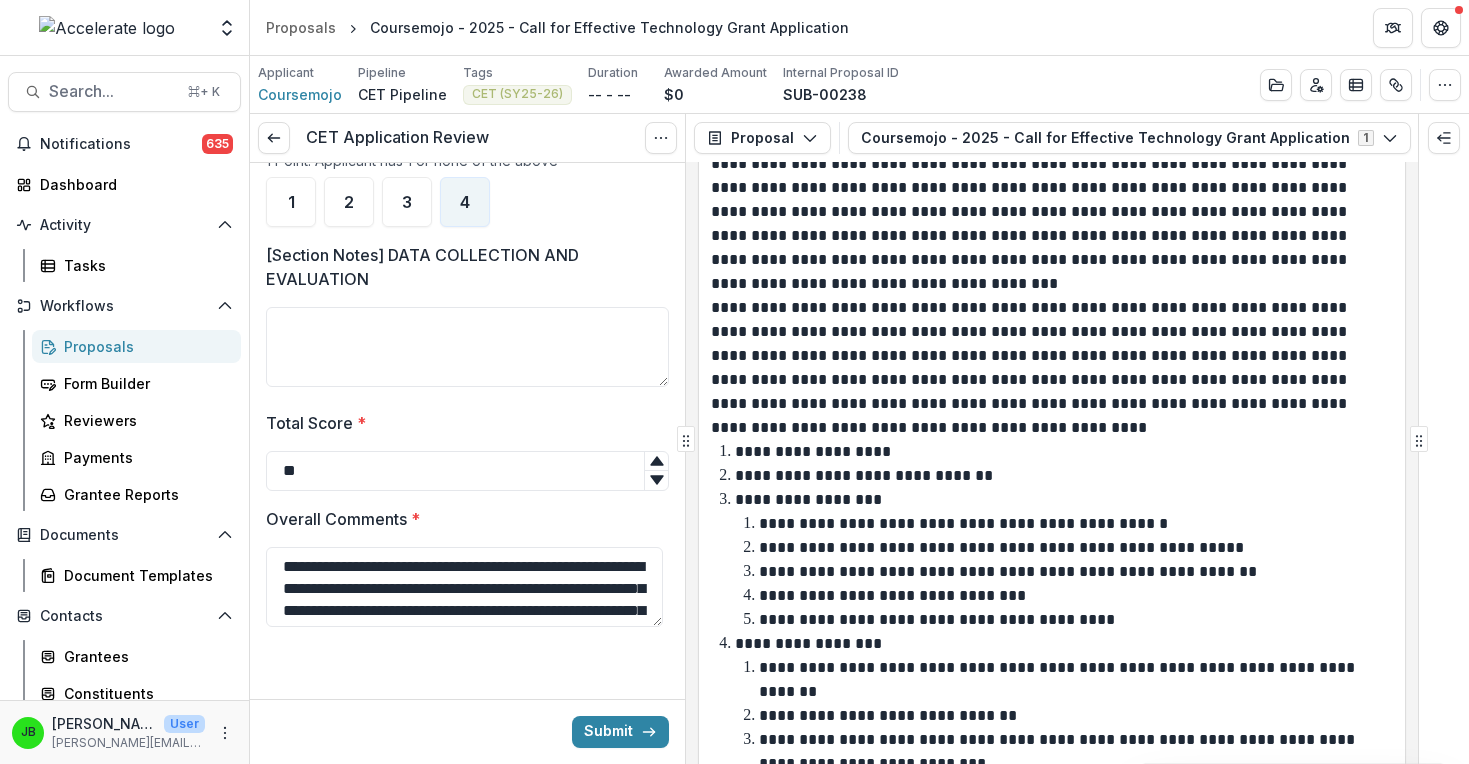 drag, startPoint x: 368, startPoint y: 618, endPoint x: 243, endPoint y: 512, distance: 163.89326 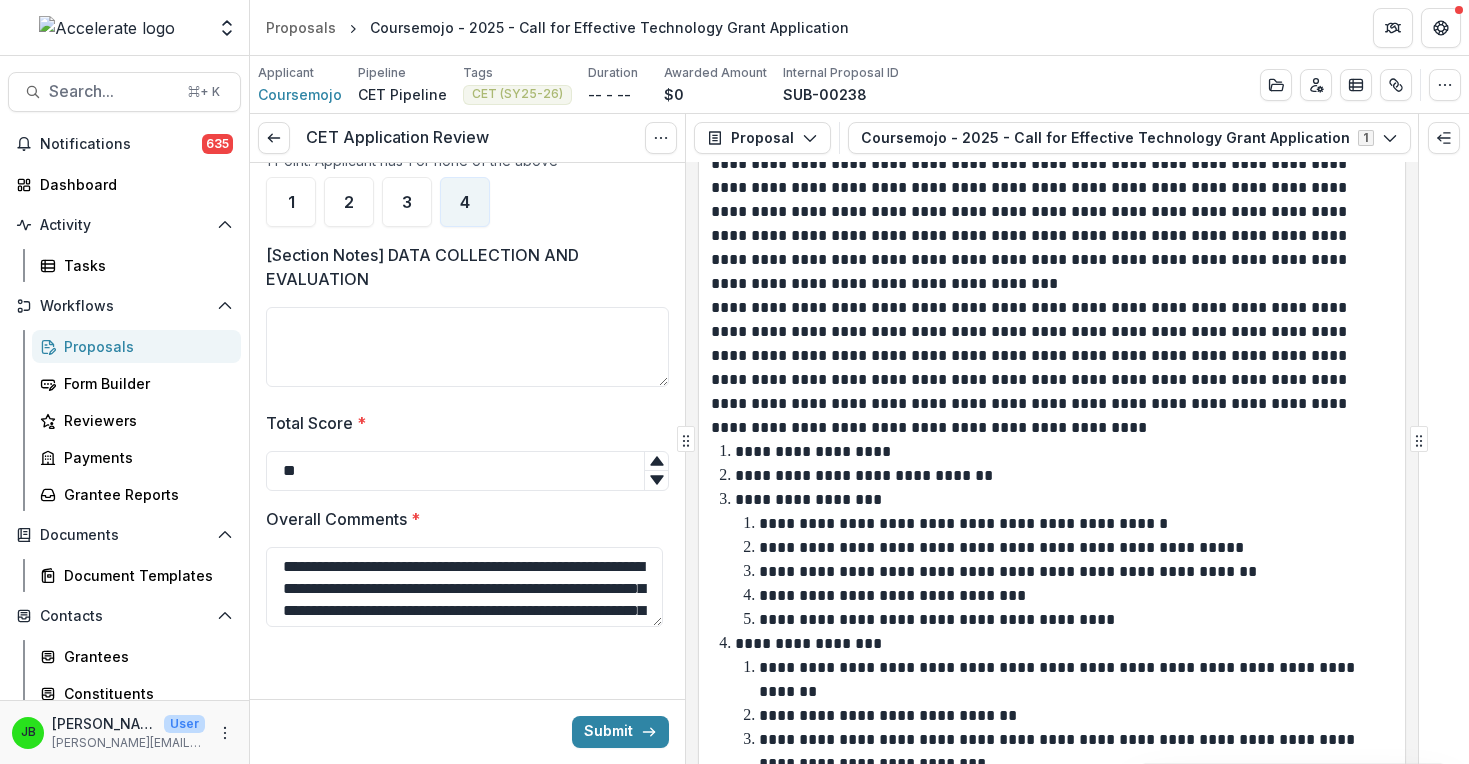type on "**********" 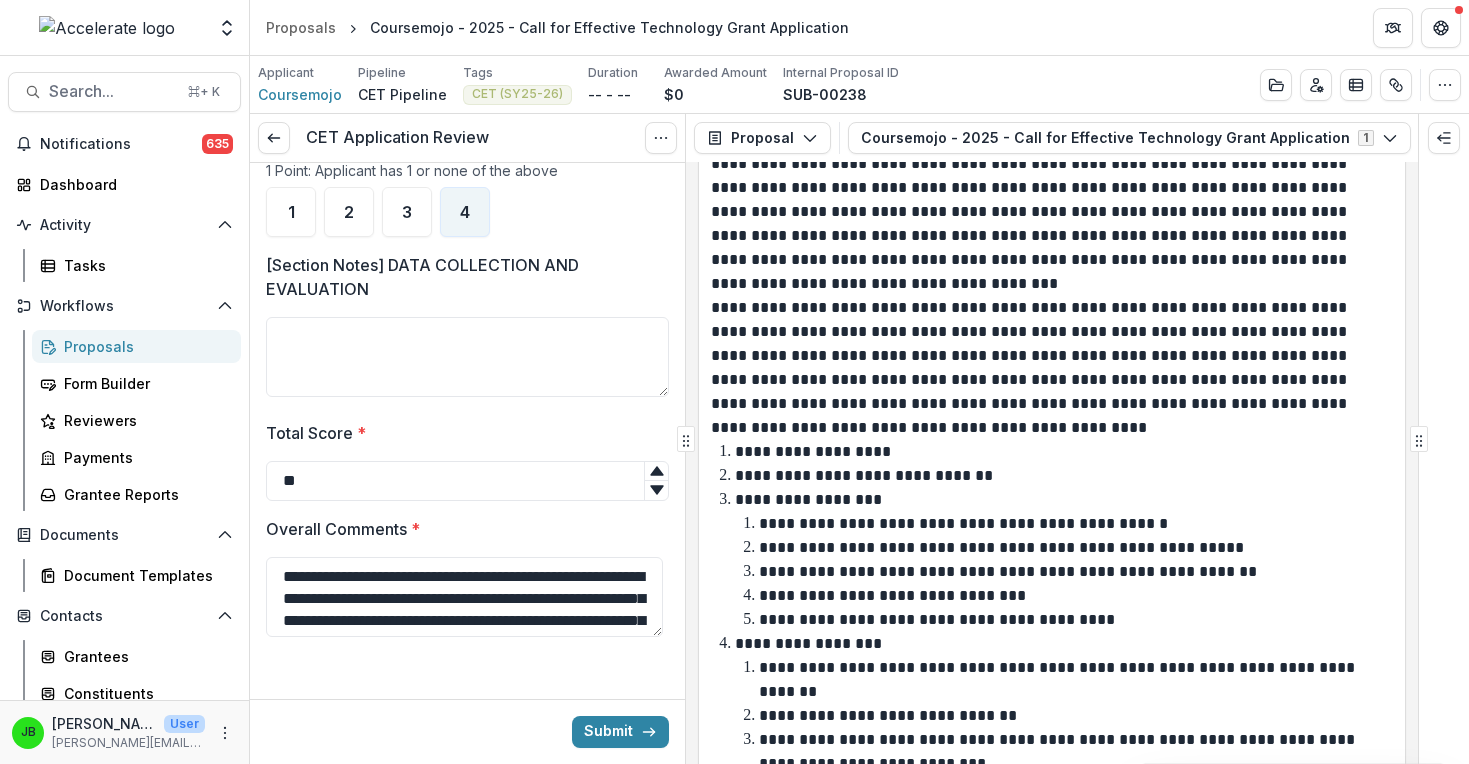 scroll, scrollTop: 4870, scrollLeft: 0, axis: vertical 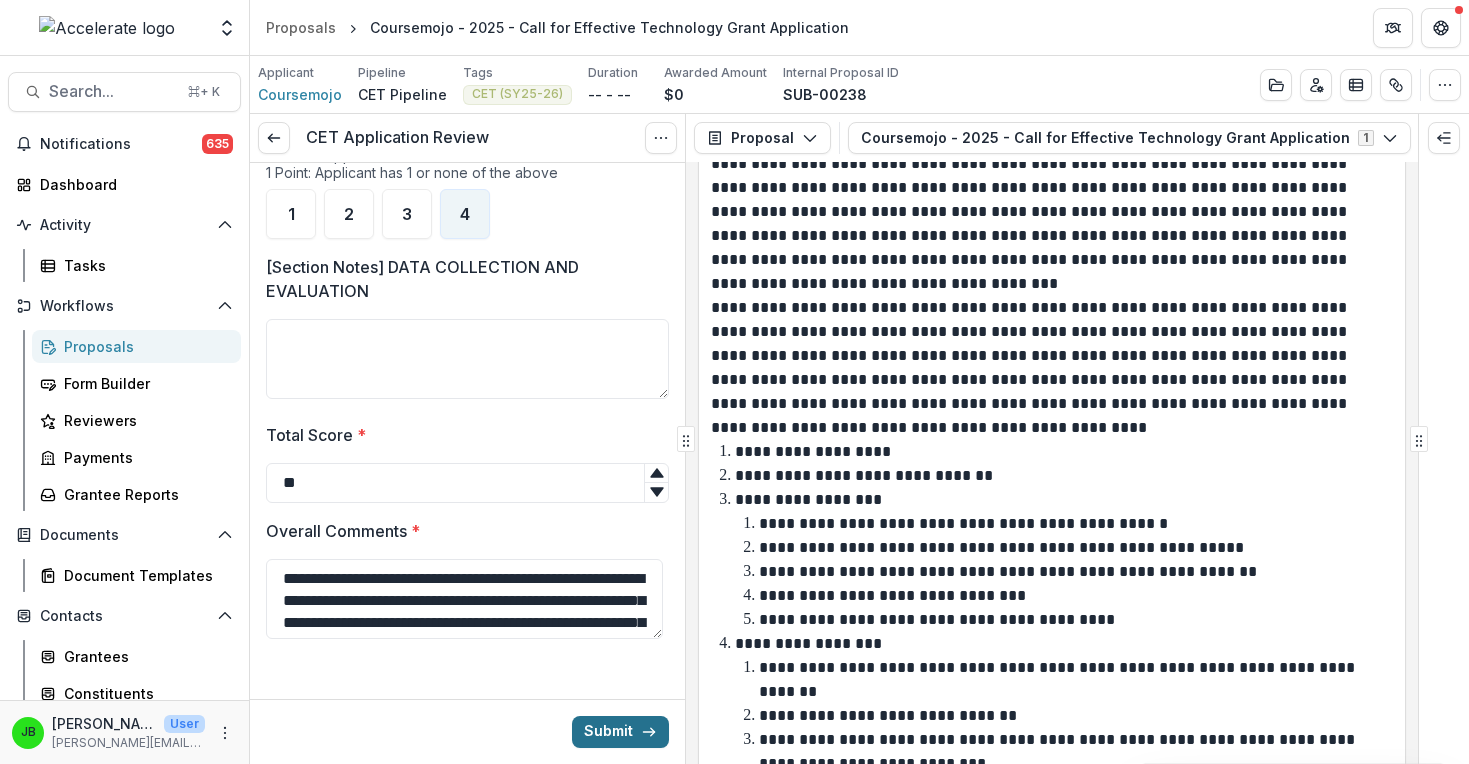 click on "Submit" at bounding box center [620, 732] 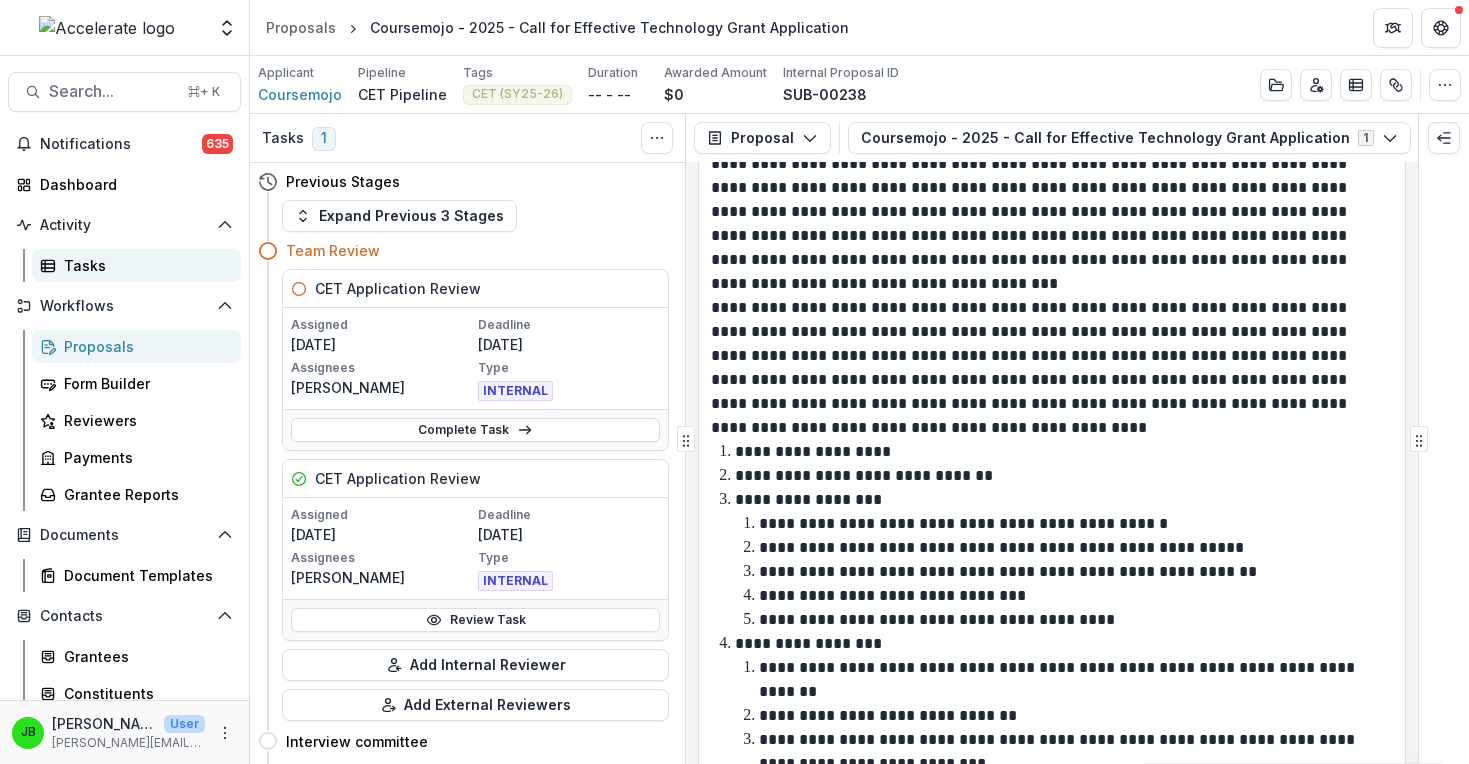 click on "Tasks" at bounding box center (144, 265) 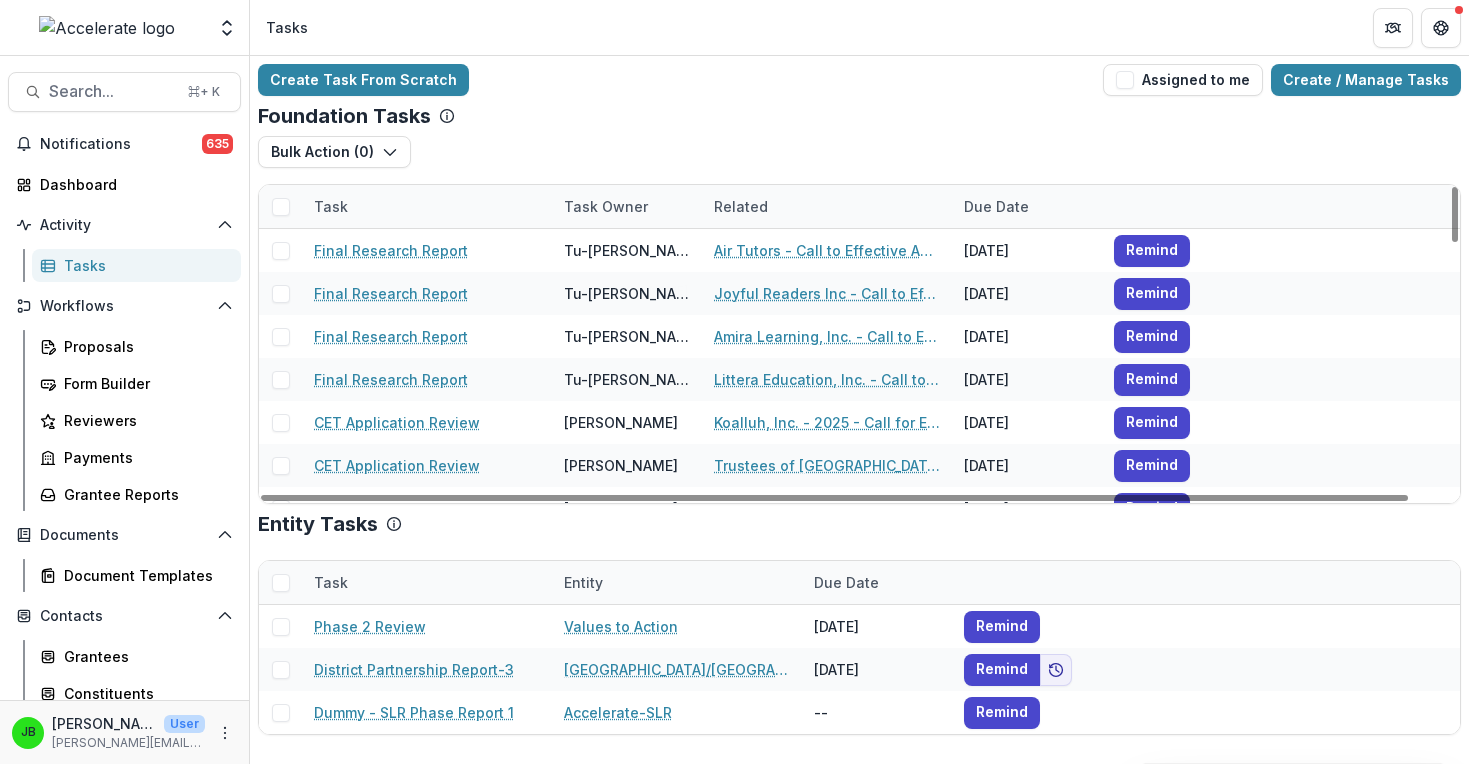 click on "Task Owner" at bounding box center [606, 206] 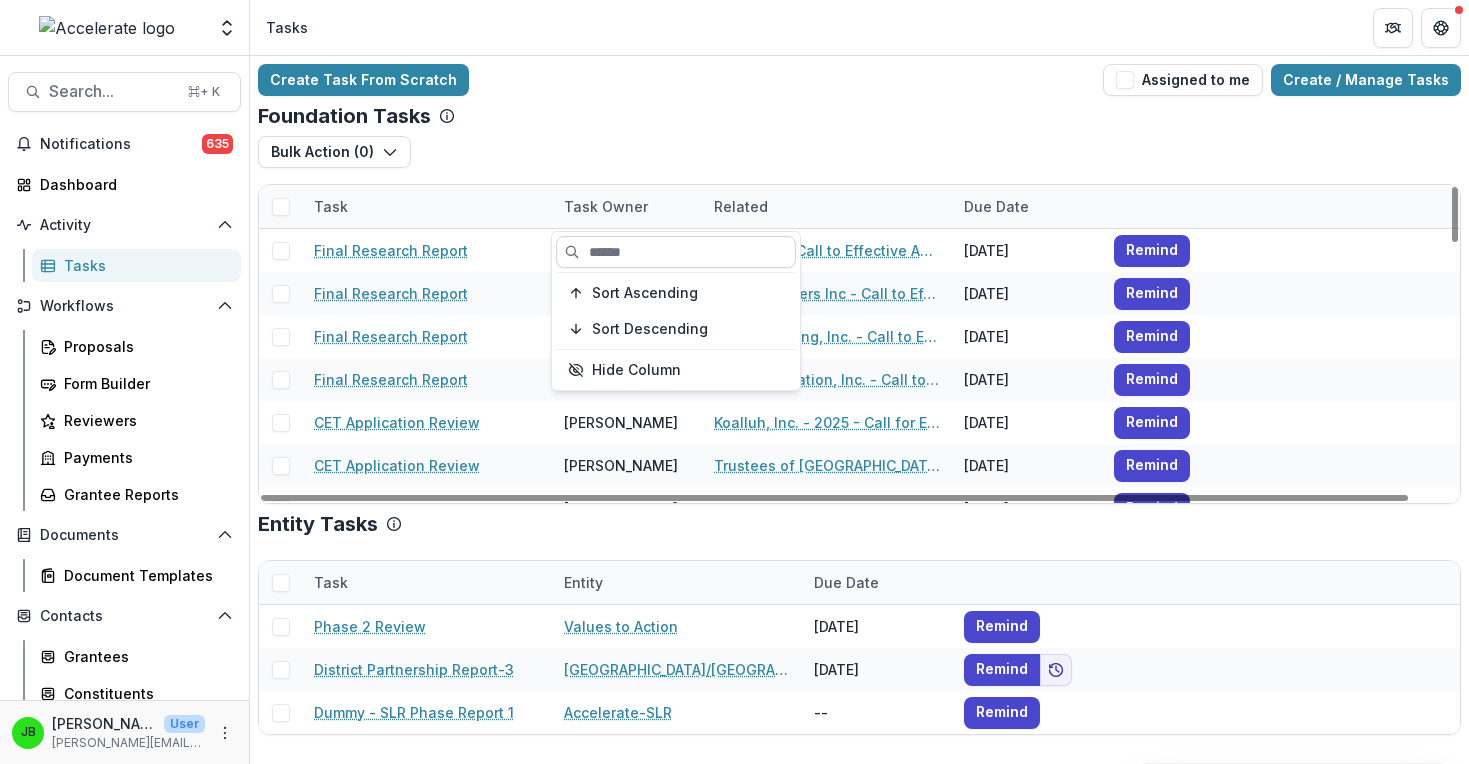 click at bounding box center (676, 252) 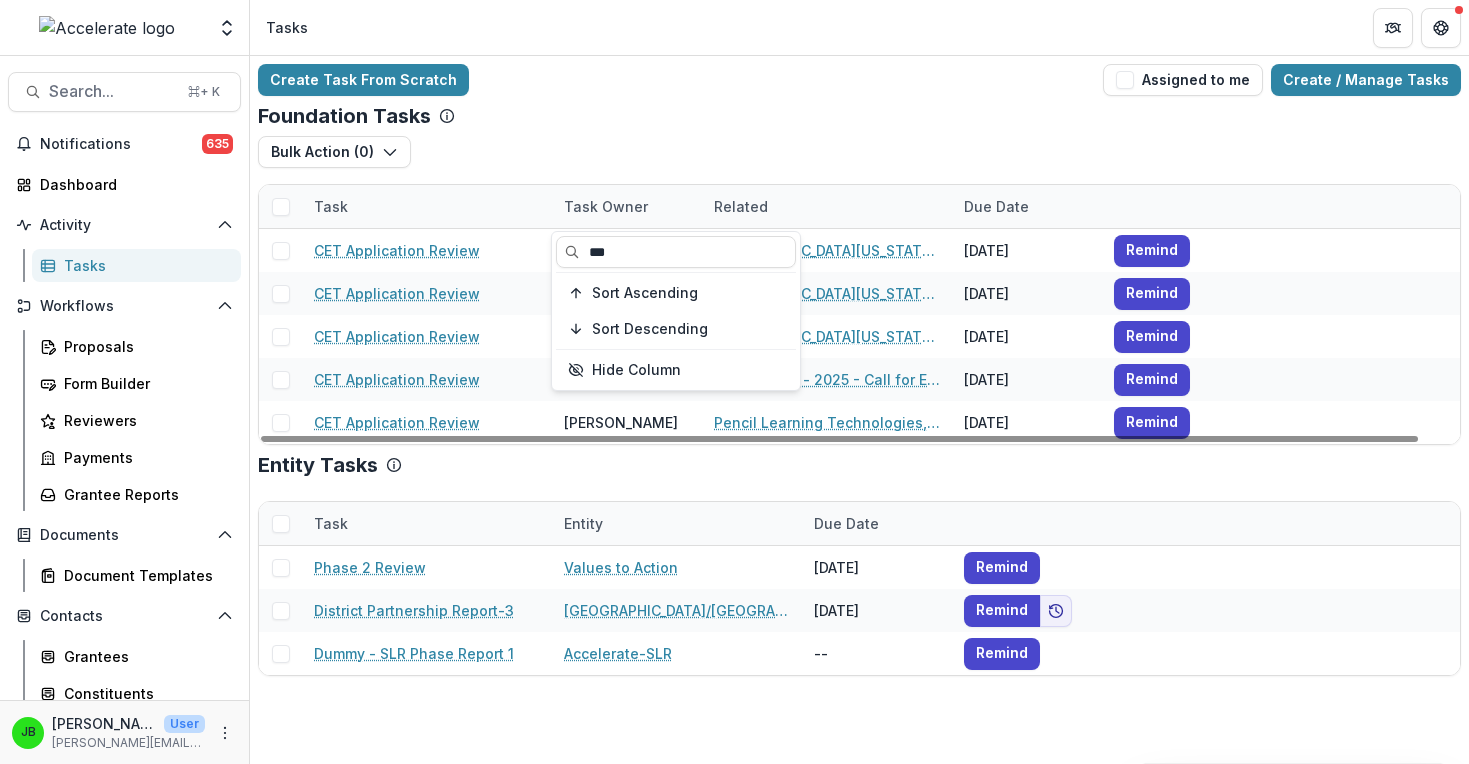 type on "***" 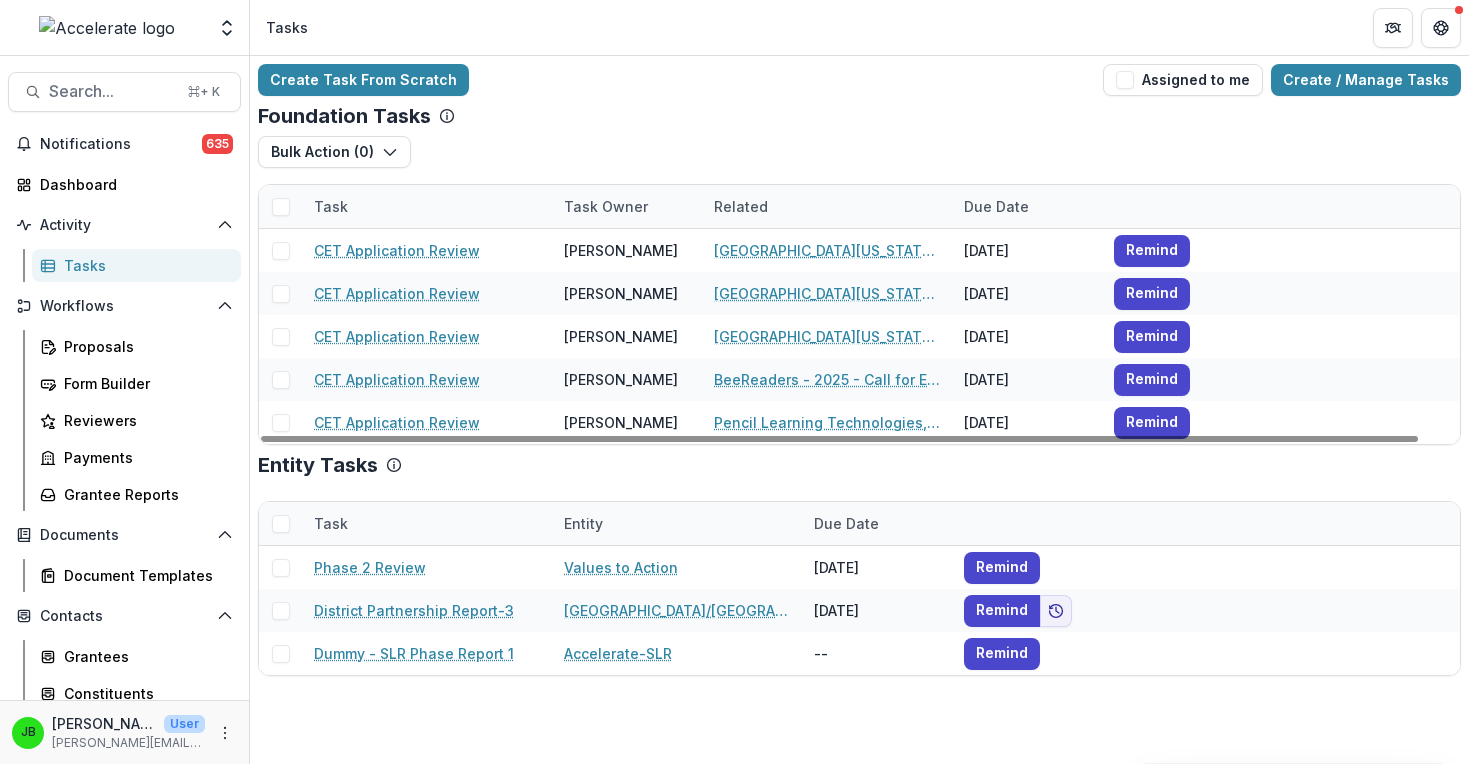 click on "Create Task From Scratch Assigned to me Create / Manage Tasks" at bounding box center (859, 80) 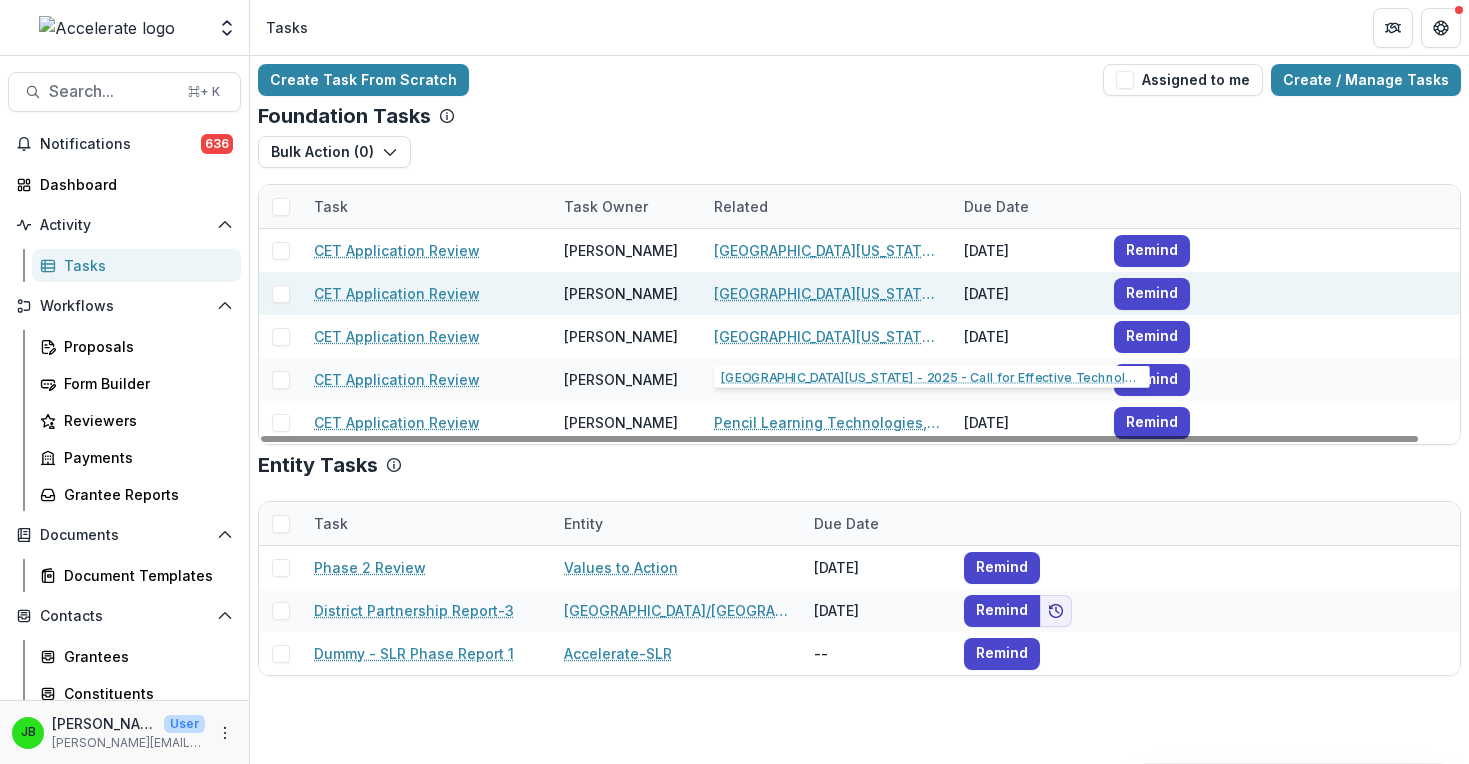 click on "[GEOGRAPHIC_DATA][US_STATE] - 2025 - Call for Effective Technology Grant Application" at bounding box center (827, 293) 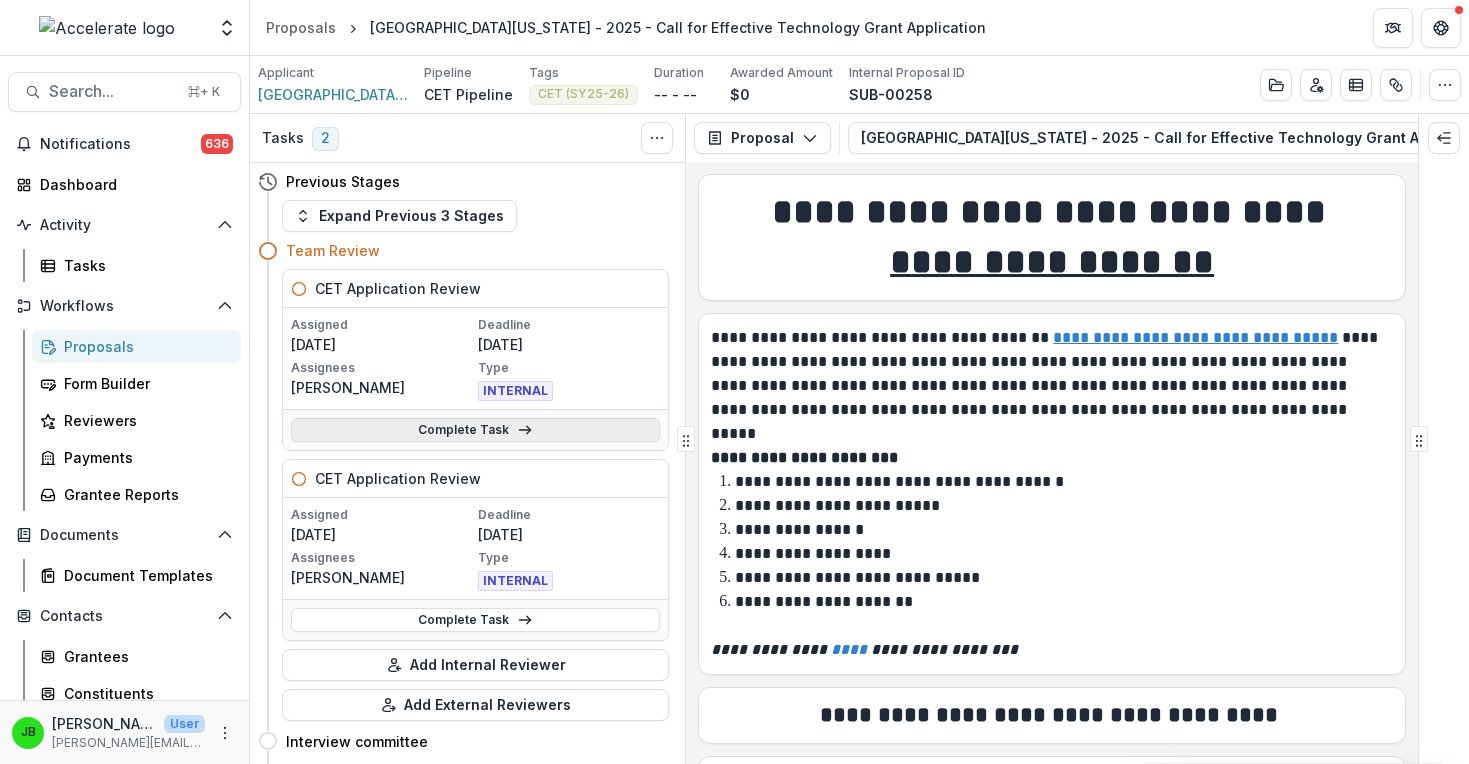 click on "Complete Task" at bounding box center [475, 430] 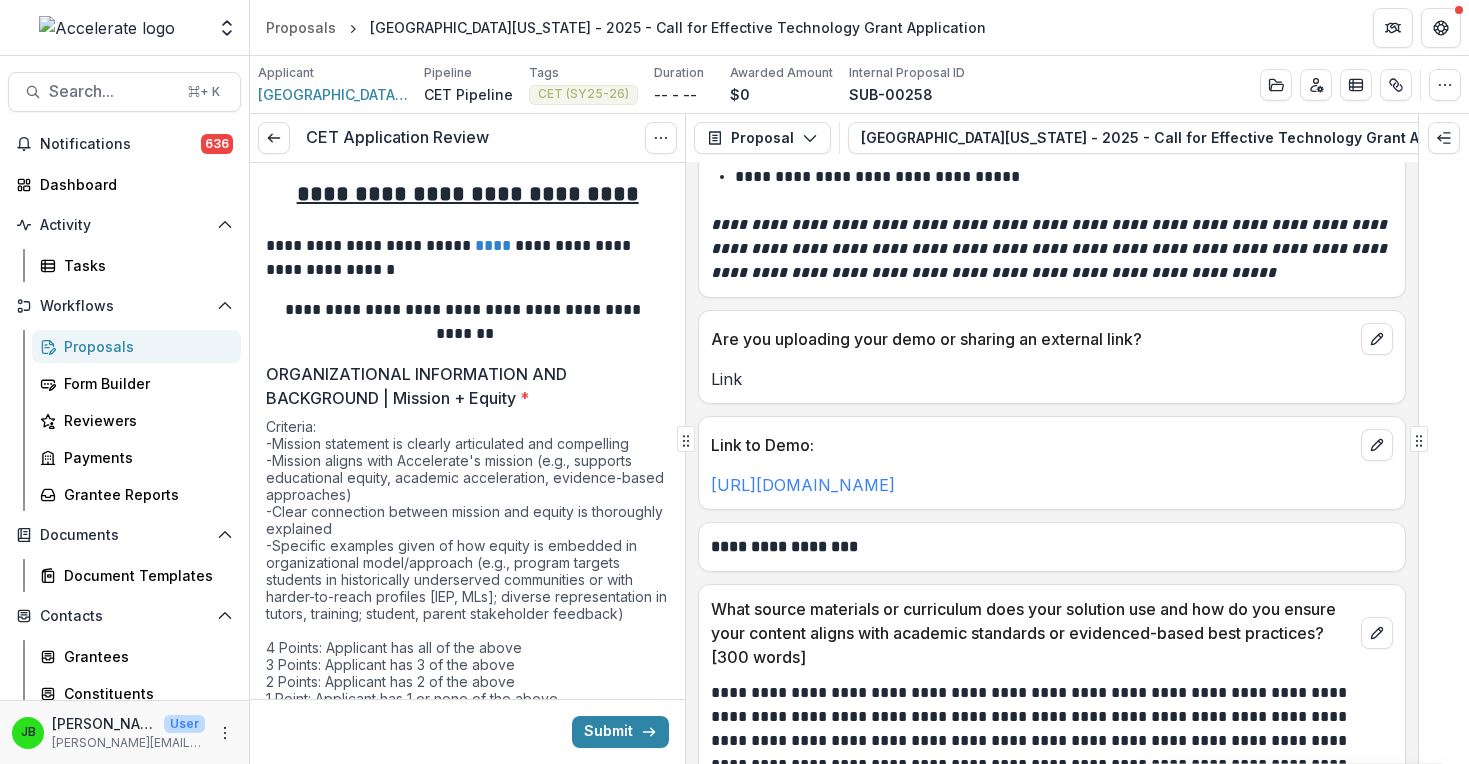 scroll, scrollTop: 7918, scrollLeft: 0, axis: vertical 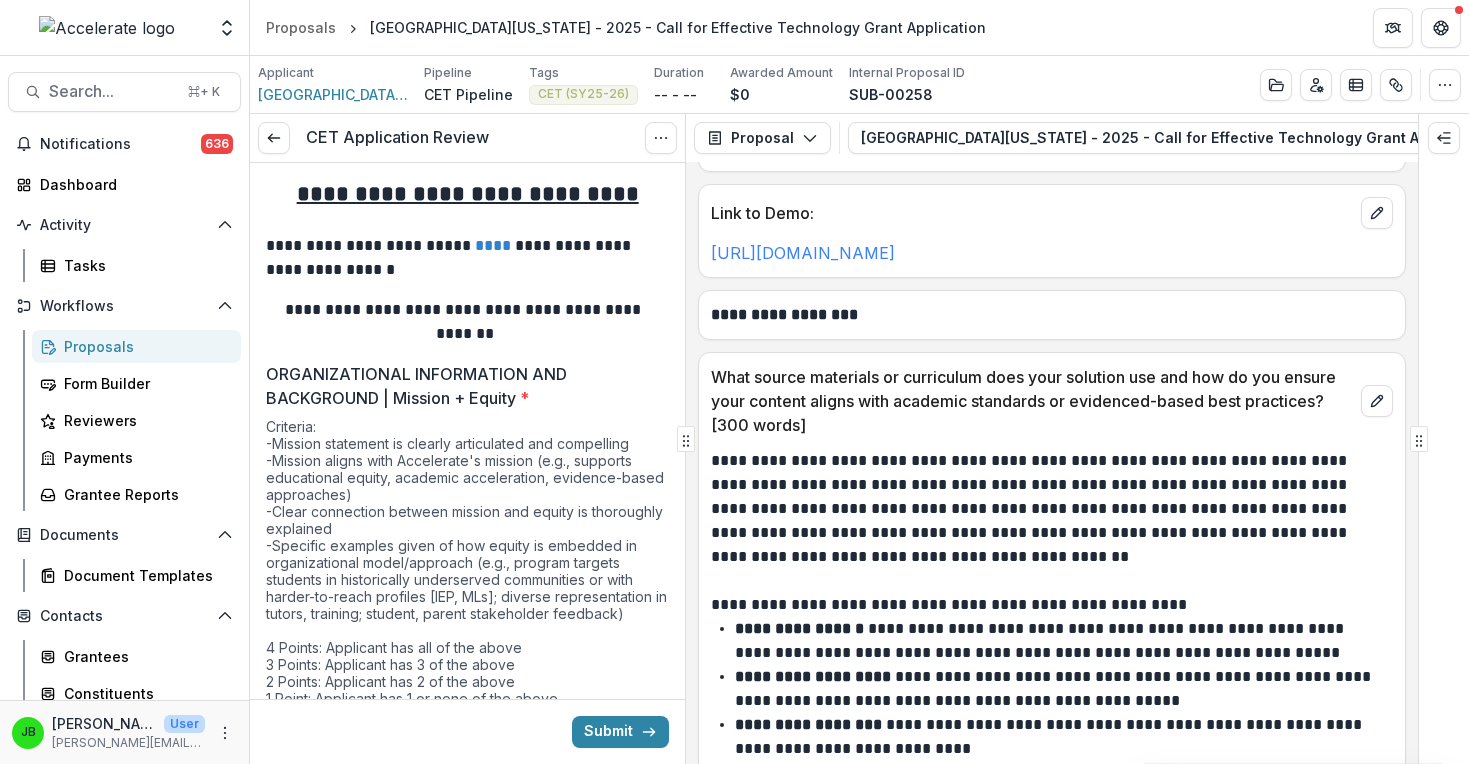 click on "**********" at bounding box center [1052, 463] 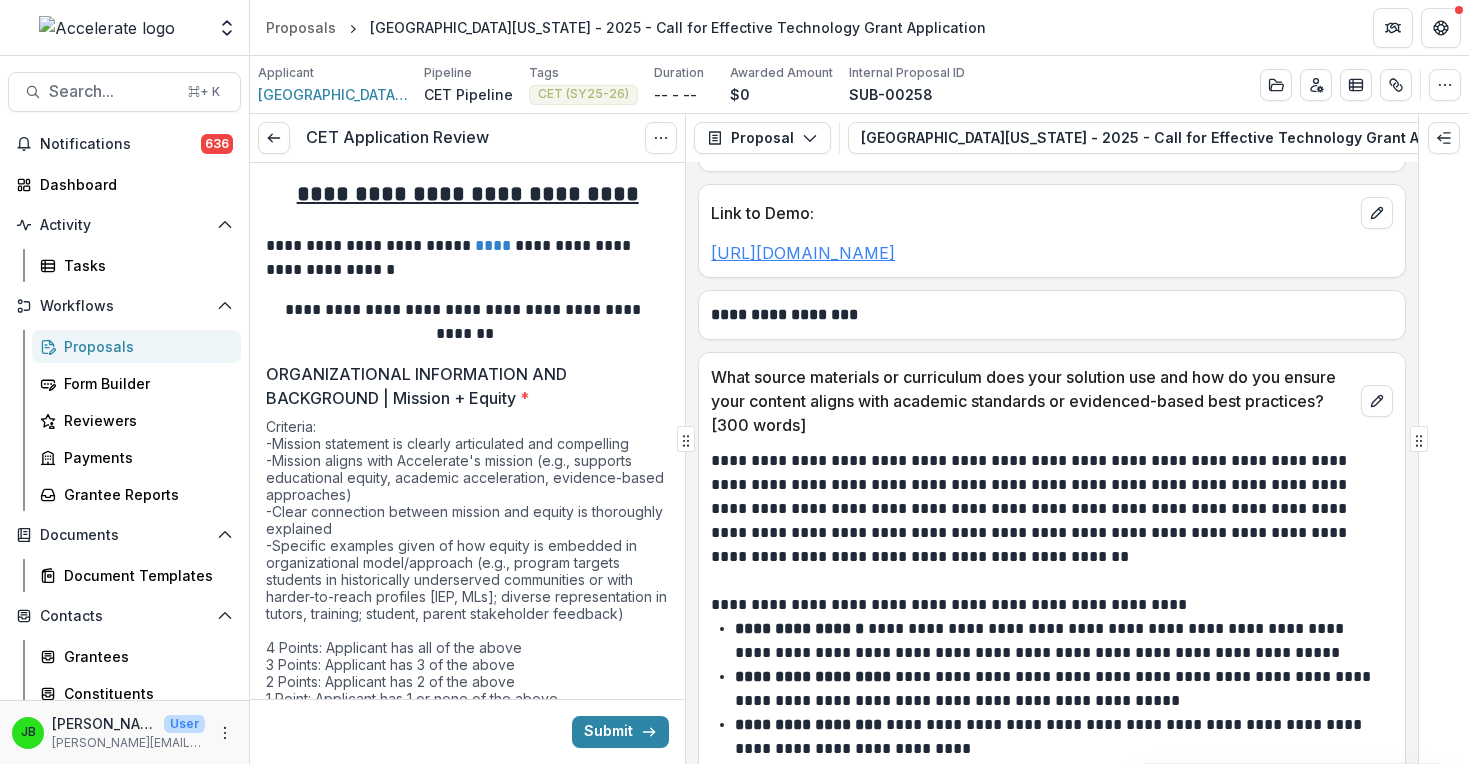 click on "[URL][DOMAIN_NAME]" at bounding box center [803, 253] 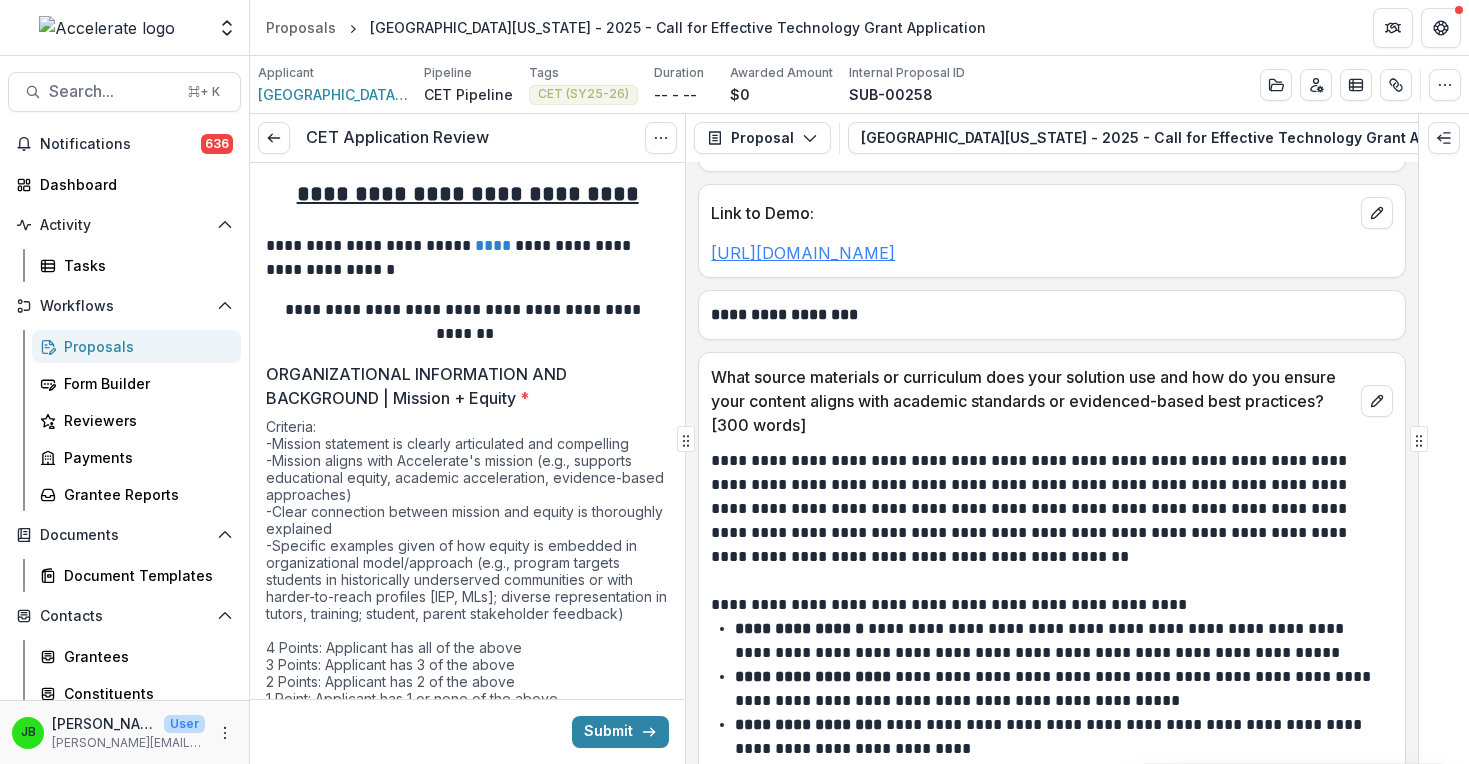 click on "[URL][DOMAIN_NAME]" at bounding box center (803, 253) 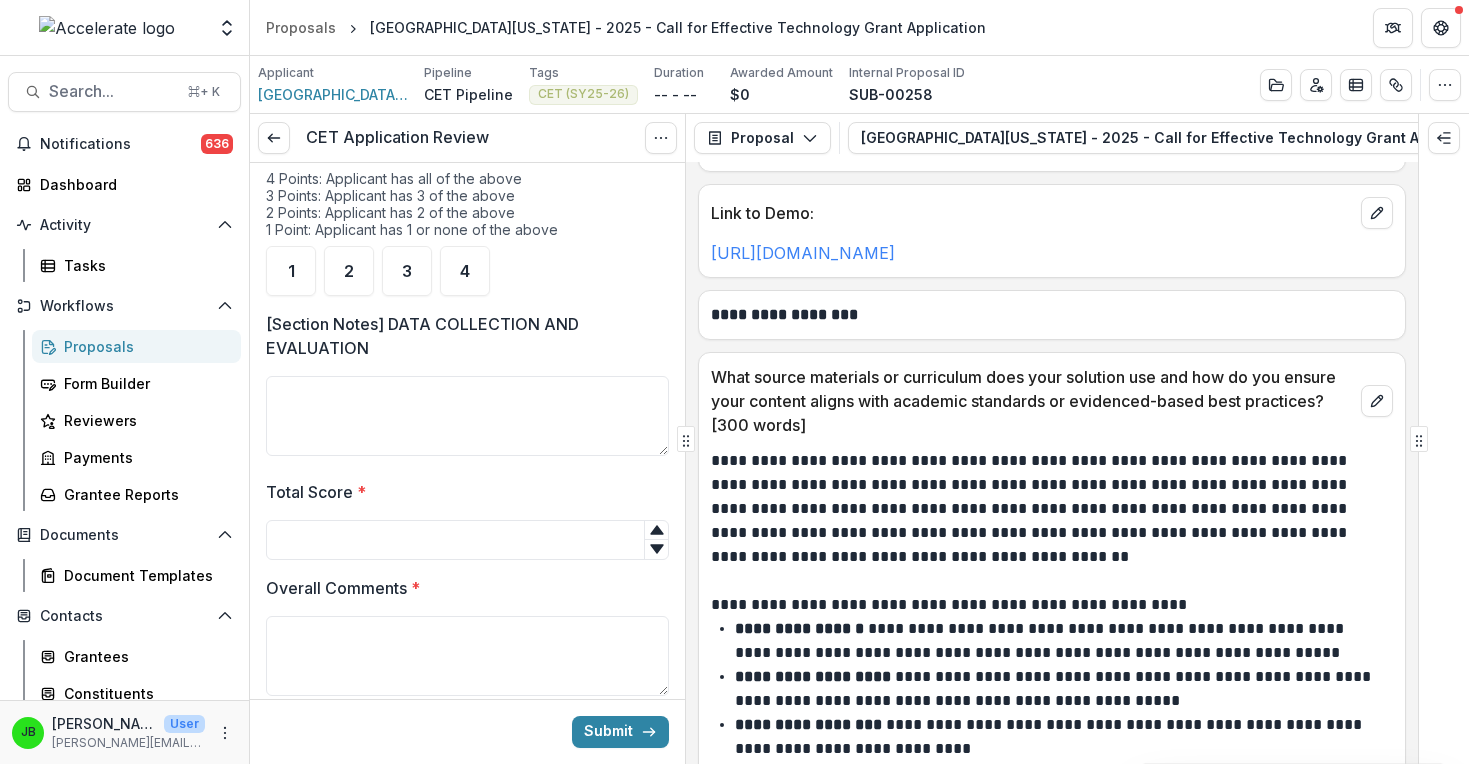 scroll, scrollTop: 4882, scrollLeft: 0, axis: vertical 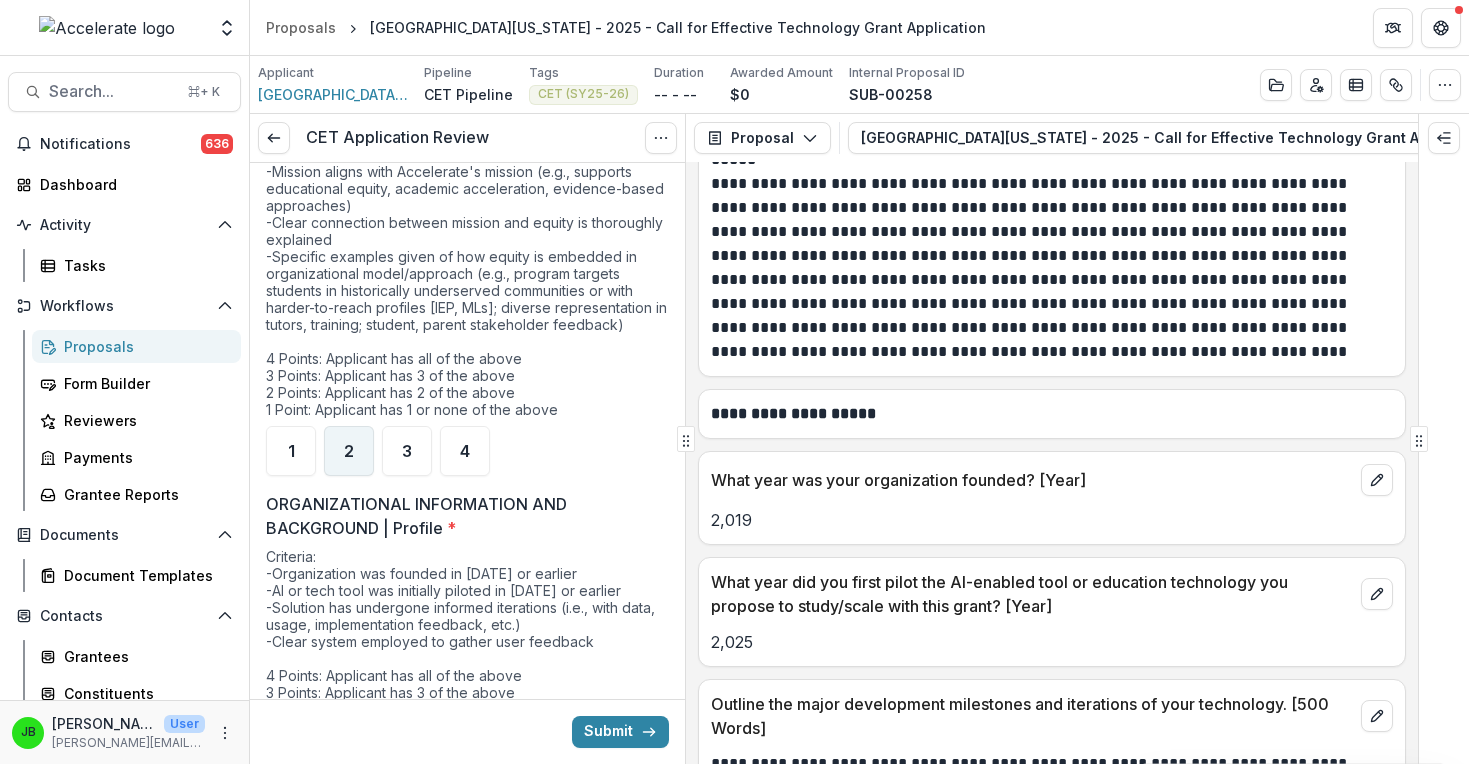 click on "2" at bounding box center [349, 451] 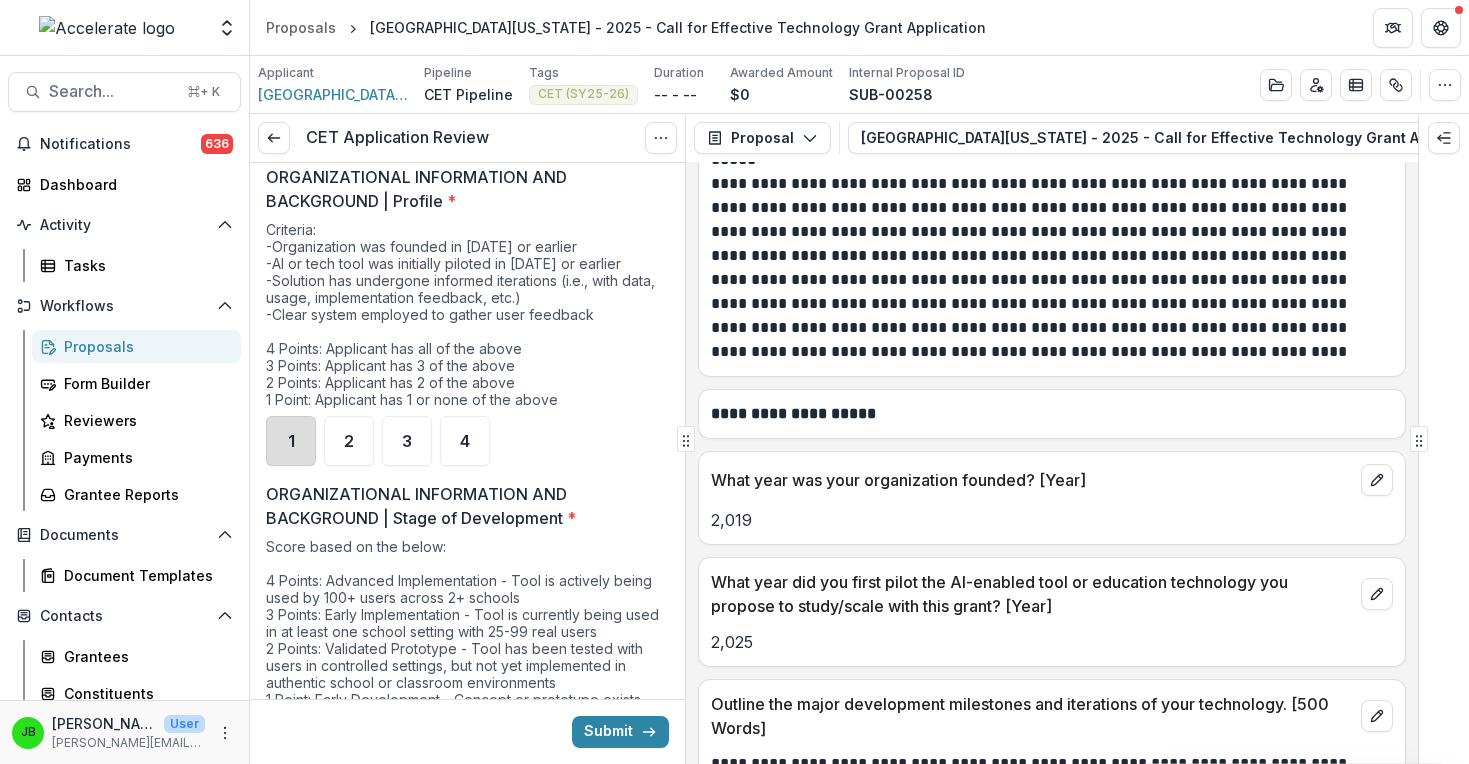 click on "1" at bounding box center [291, 441] 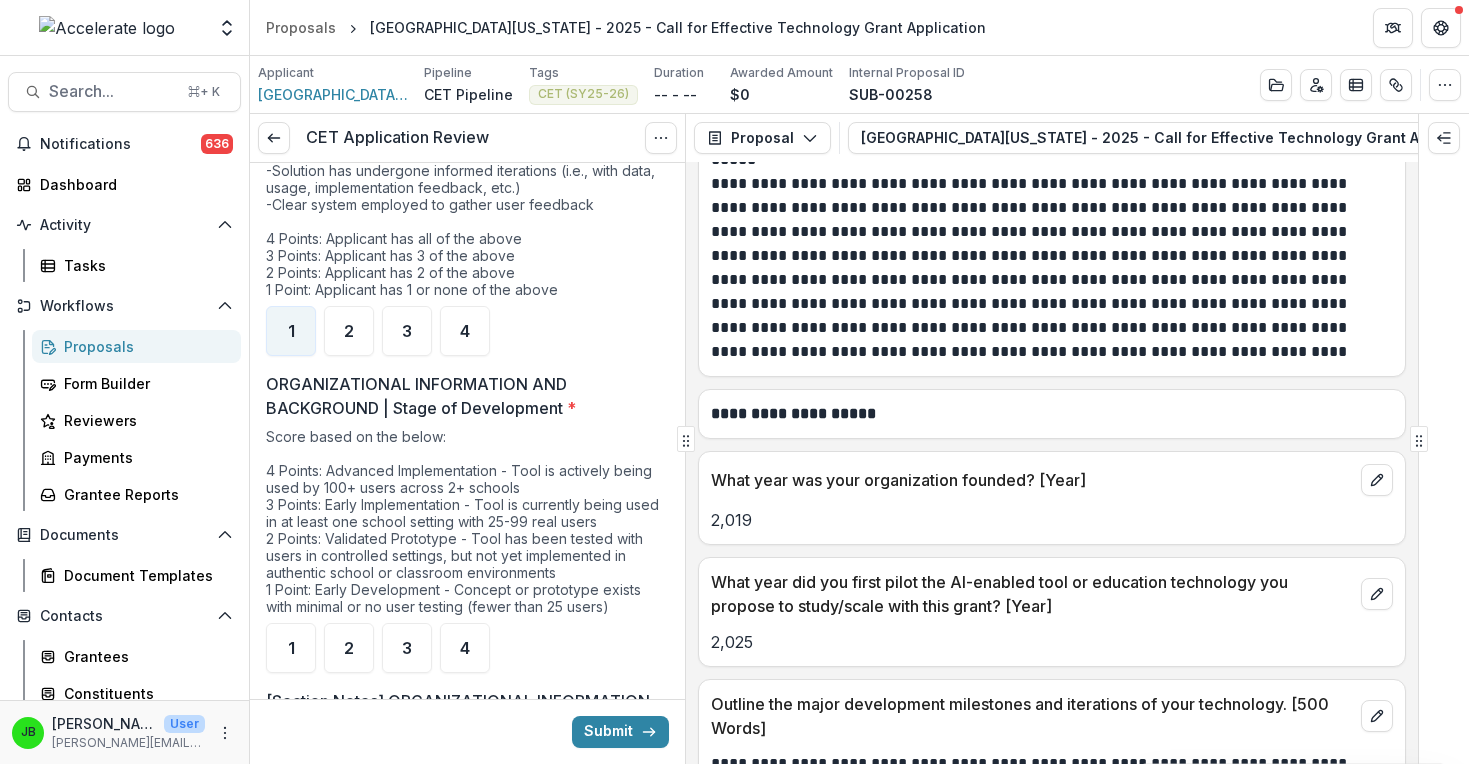 scroll, scrollTop: 720, scrollLeft: 0, axis: vertical 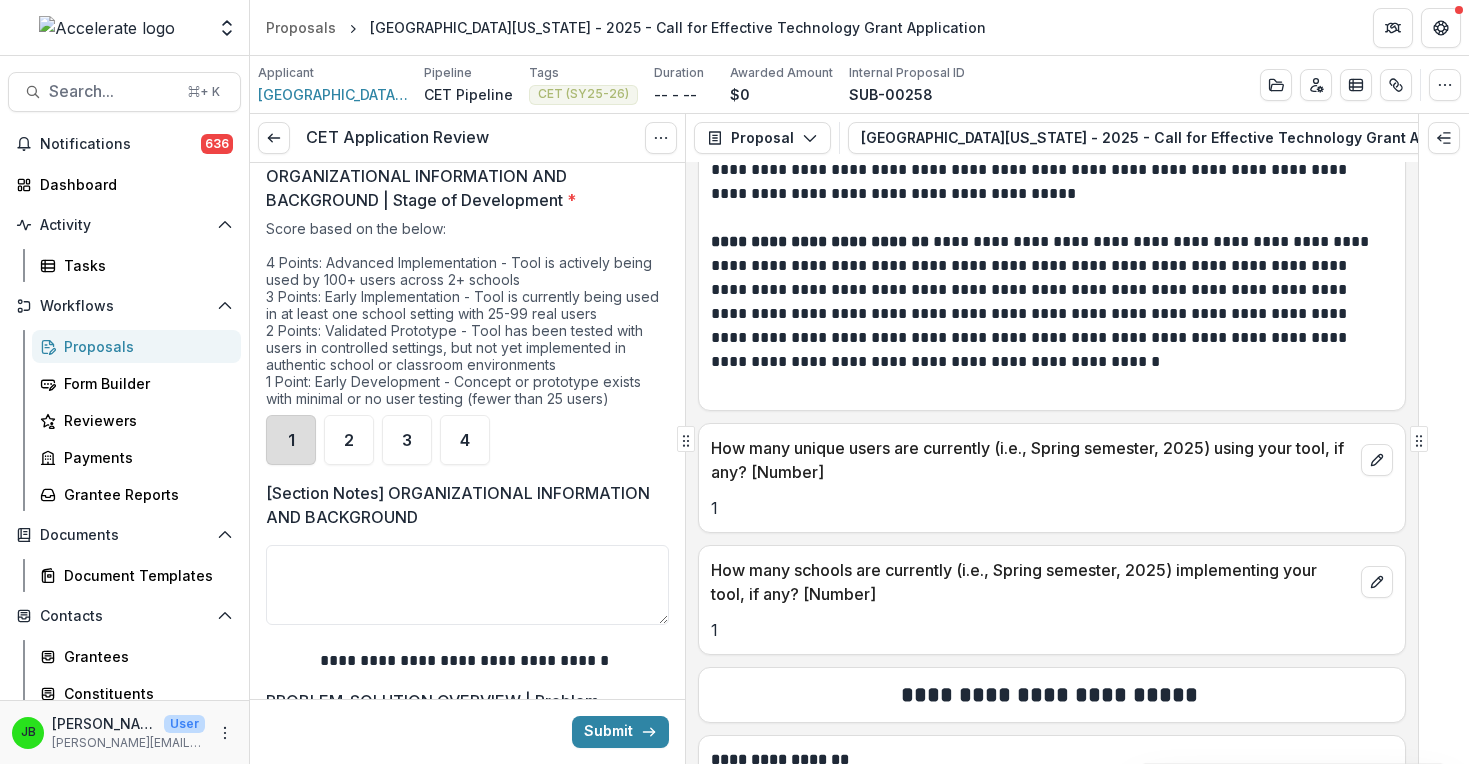 click on "1" at bounding box center (291, 440) 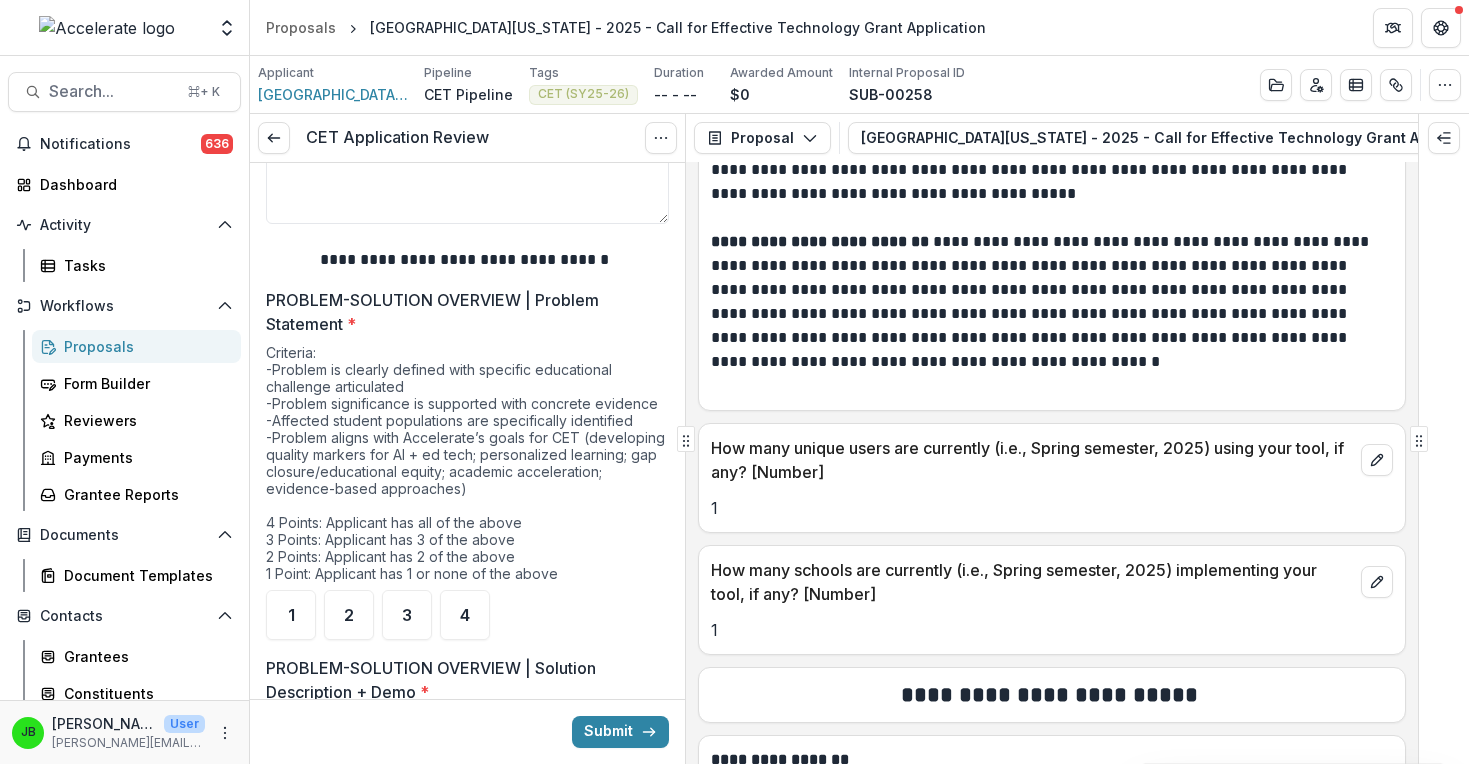 scroll, scrollTop: 1347, scrollLeft: 0, axis: vertical 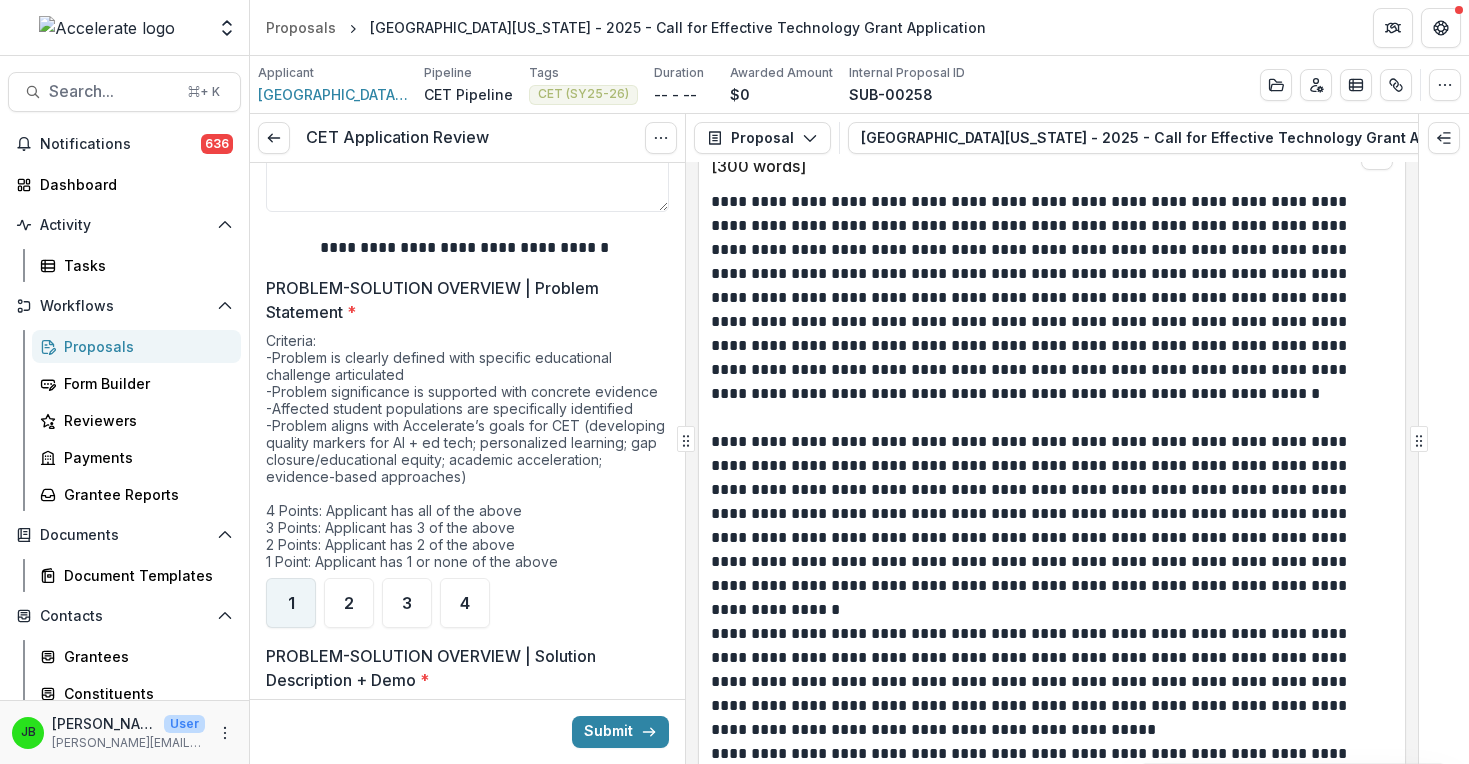 click on "1" at bounding box center [291, 603] 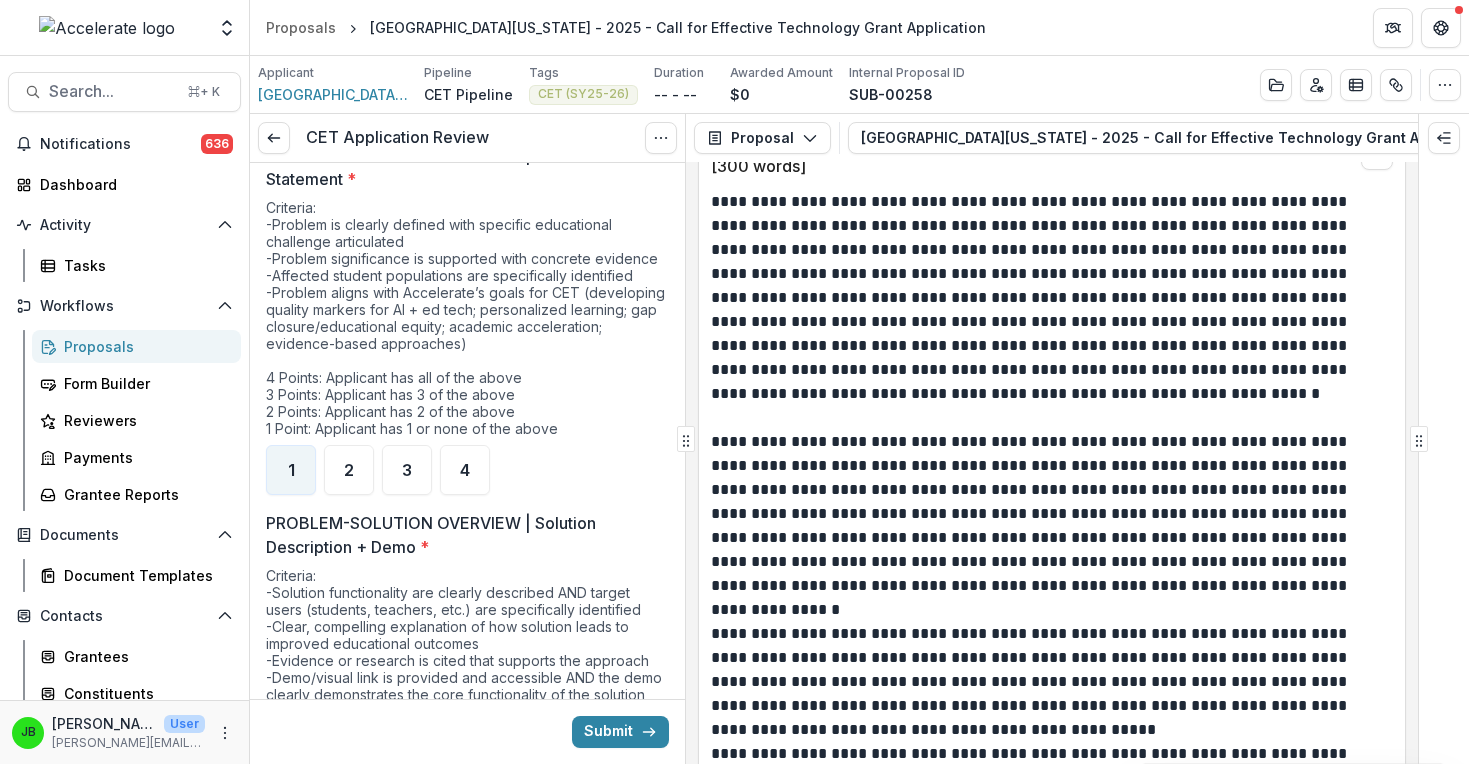 scroll, scrollTop: 1476, scrollLeft: 0, axis: vertical 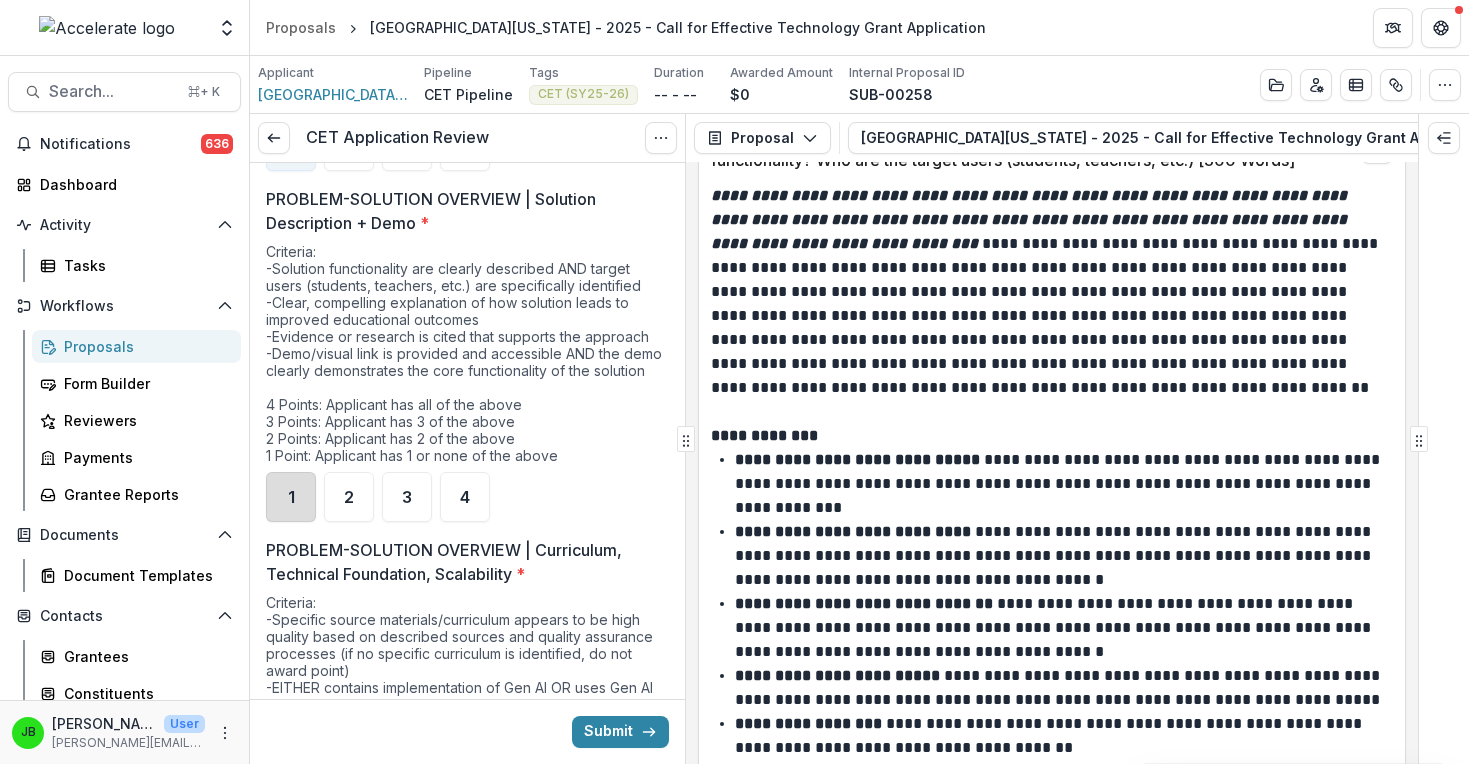 click on "1" at bounding box center [291, 497] 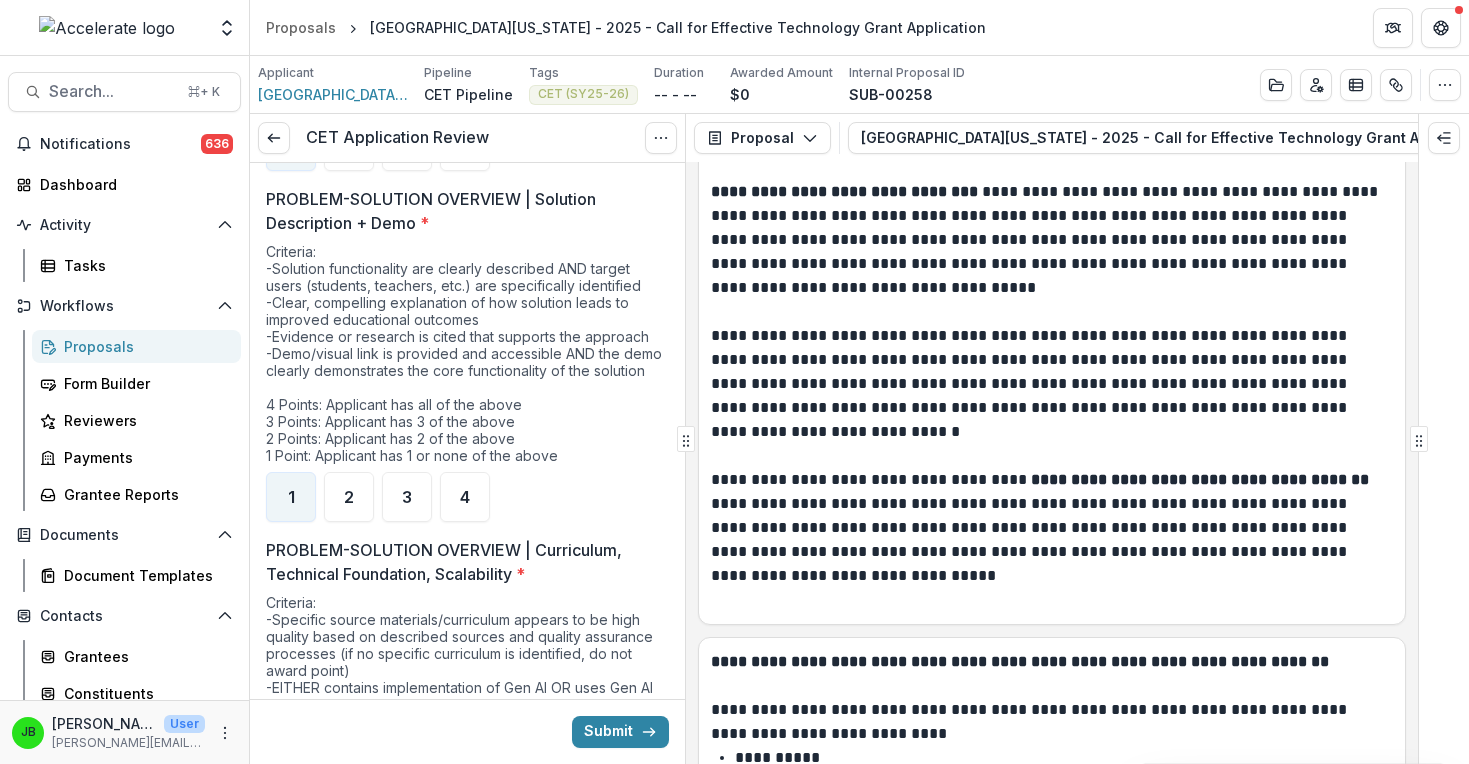 scroll, scrollTop: 7021, scrollLeft: 0, axis: vertical 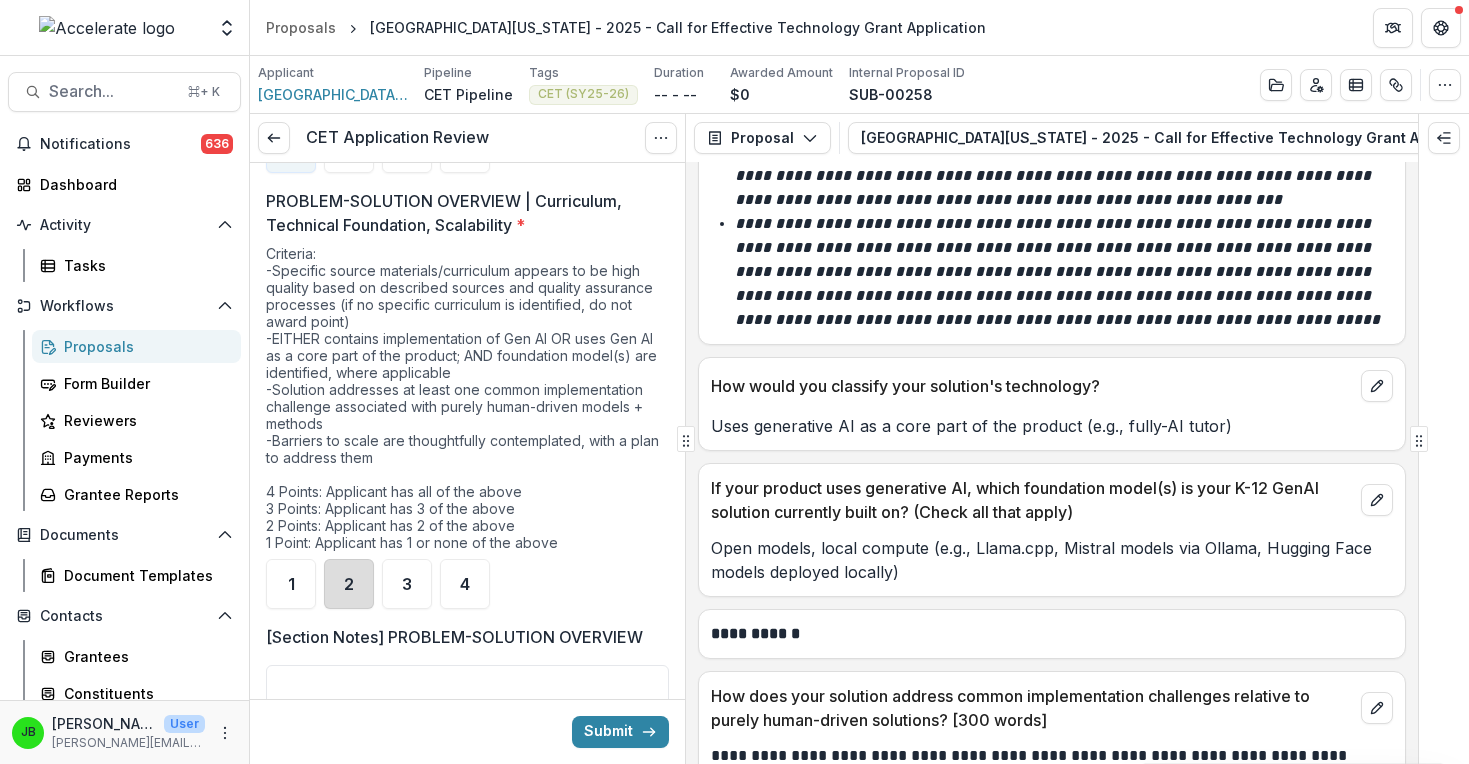 click on "2" at bounding box center [349, 584] 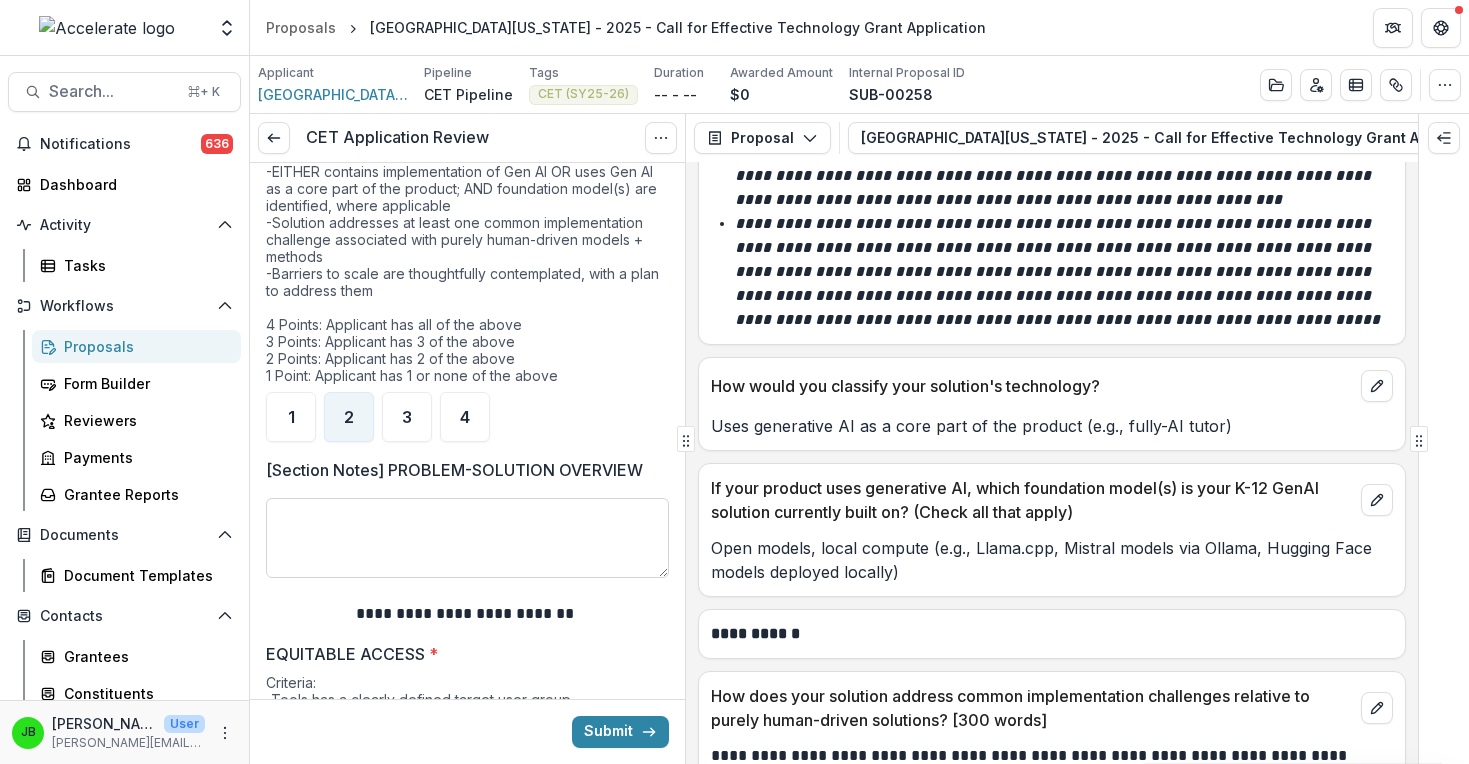 scroll, scrollTop: 2329, scrollLeft: 0, axis: vertical 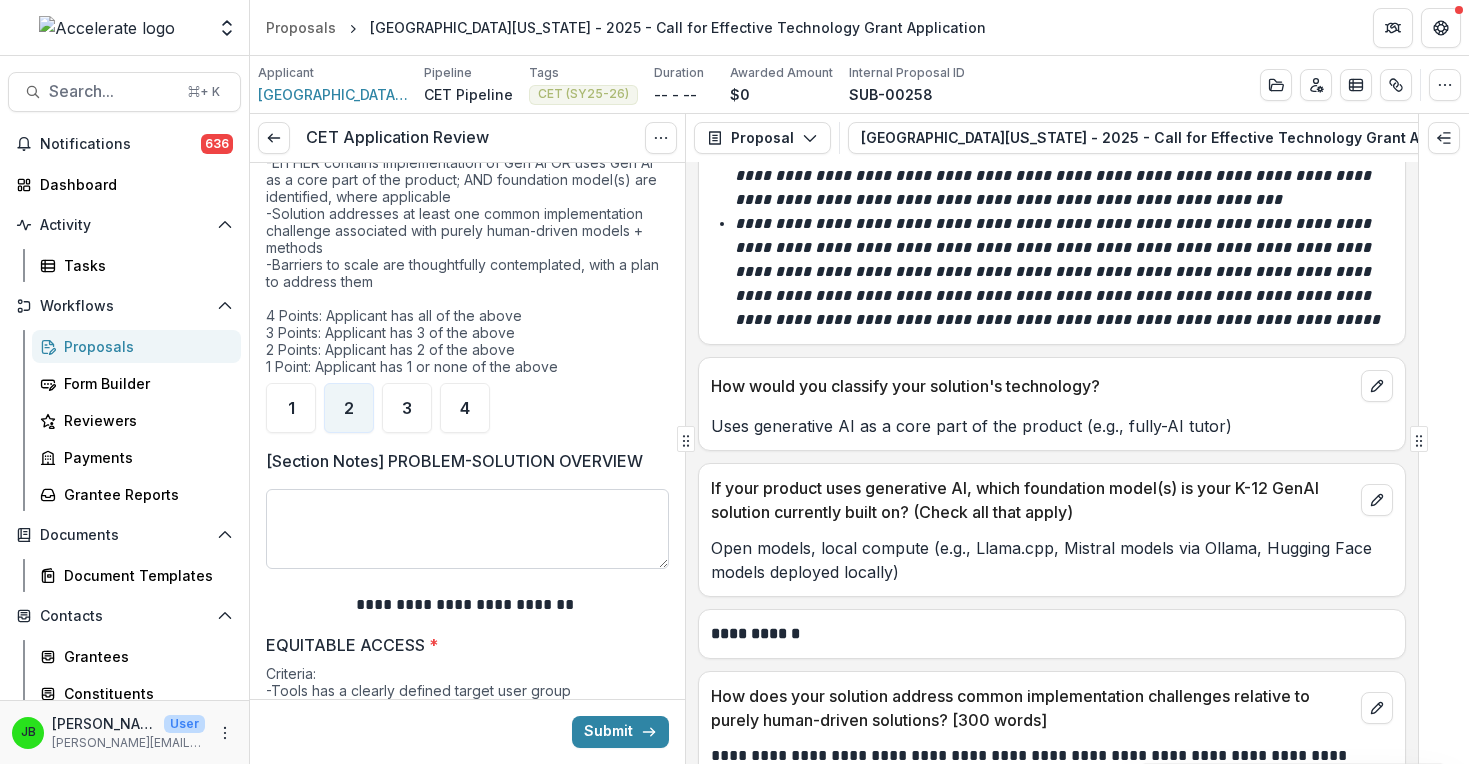 click on "[Section Notes] PROBLEM-SOLUTION OVERVIEW" at bounding box center (467, 529) 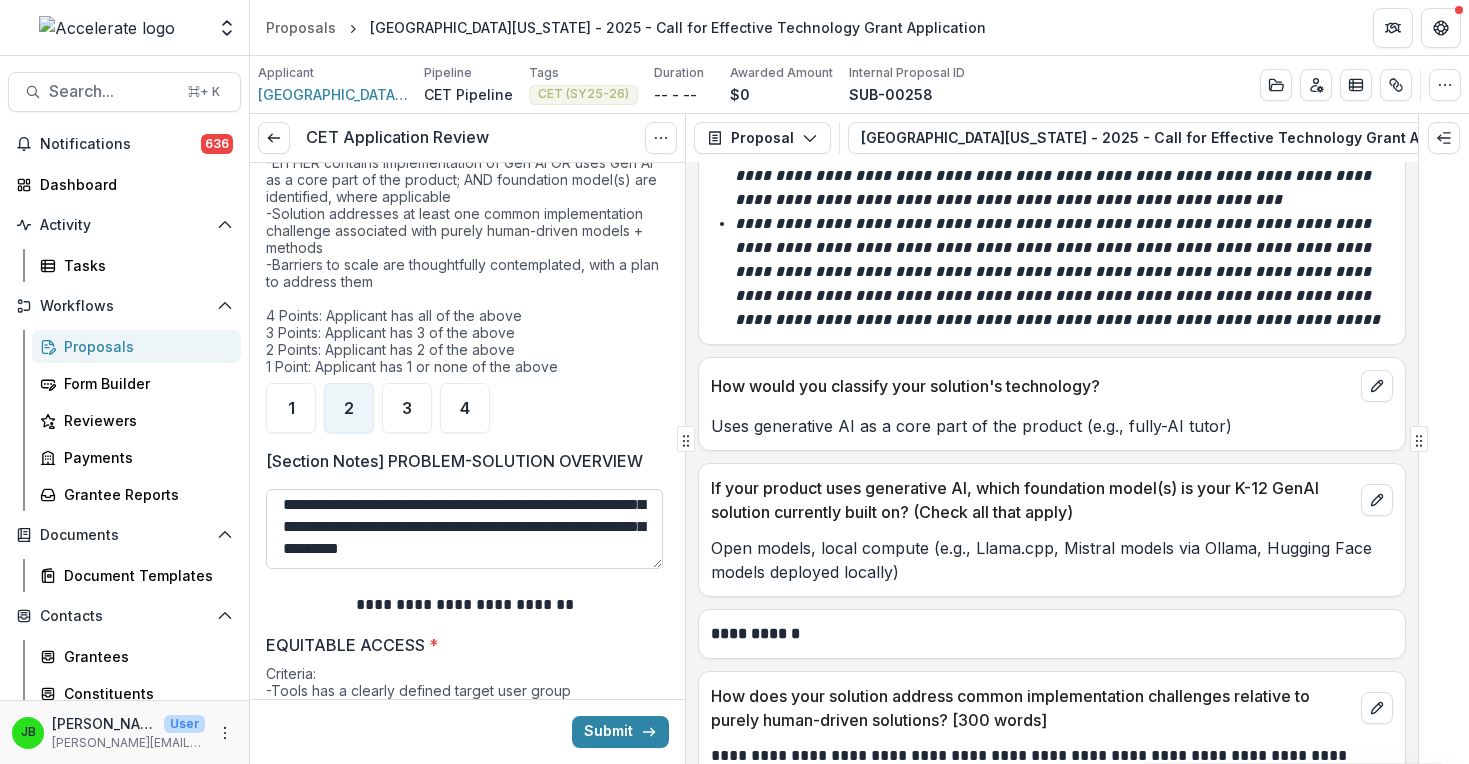 scroll, scrollTop: 38, scrollLeft: 0, axis: vertical 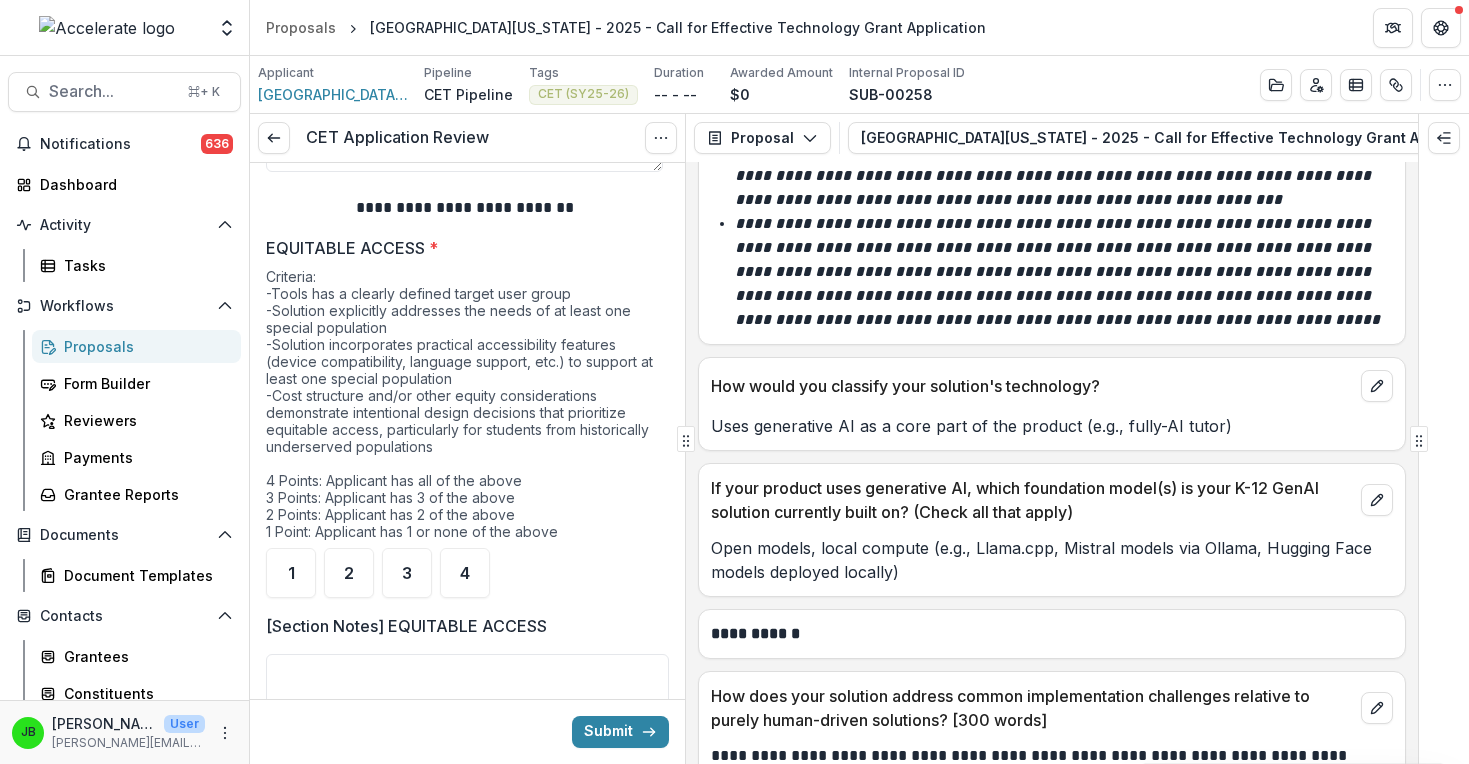 type on "**********" 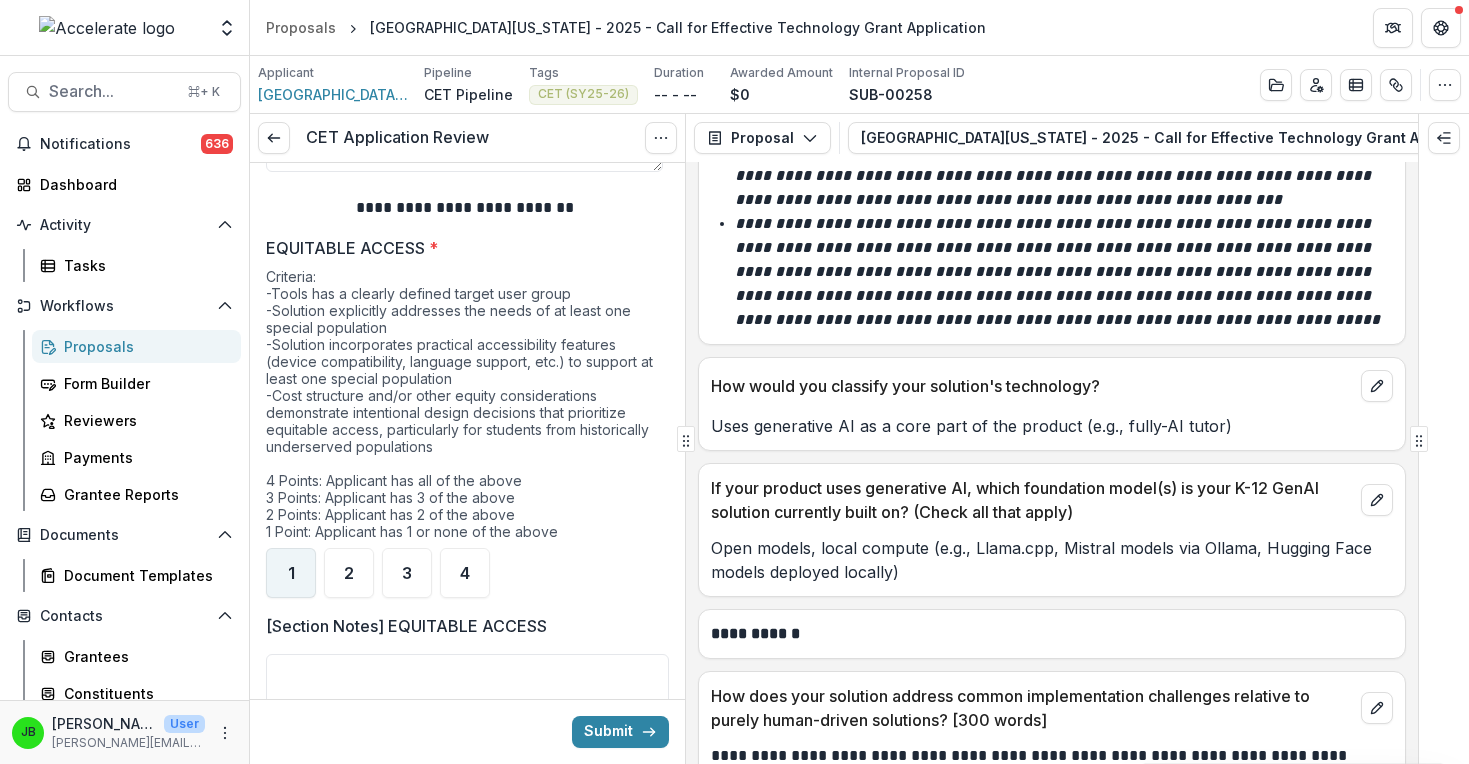 click on "1" at bounding box center [291, 573] 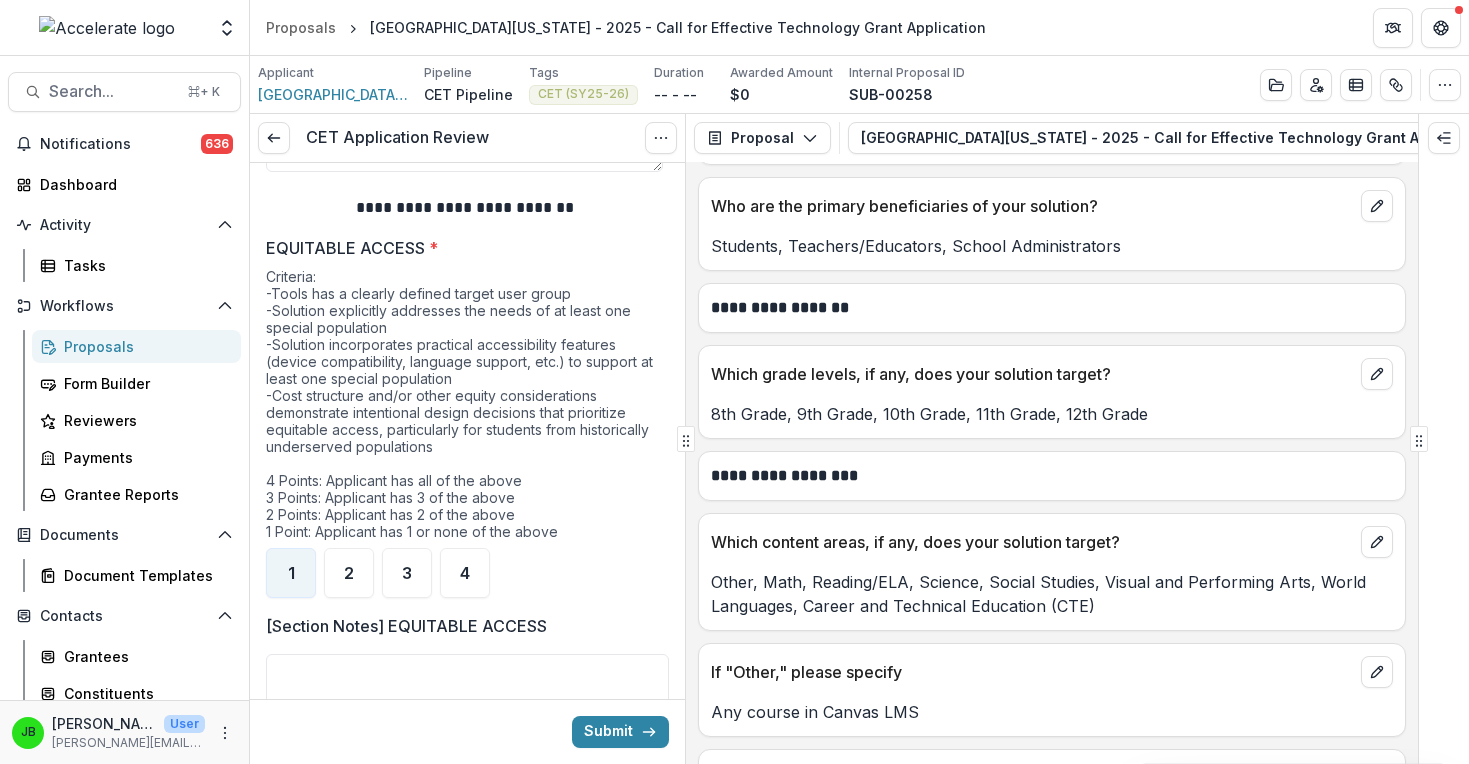 scroll, scrollTop: 10450, scrollLeft: 0, axis: vertical 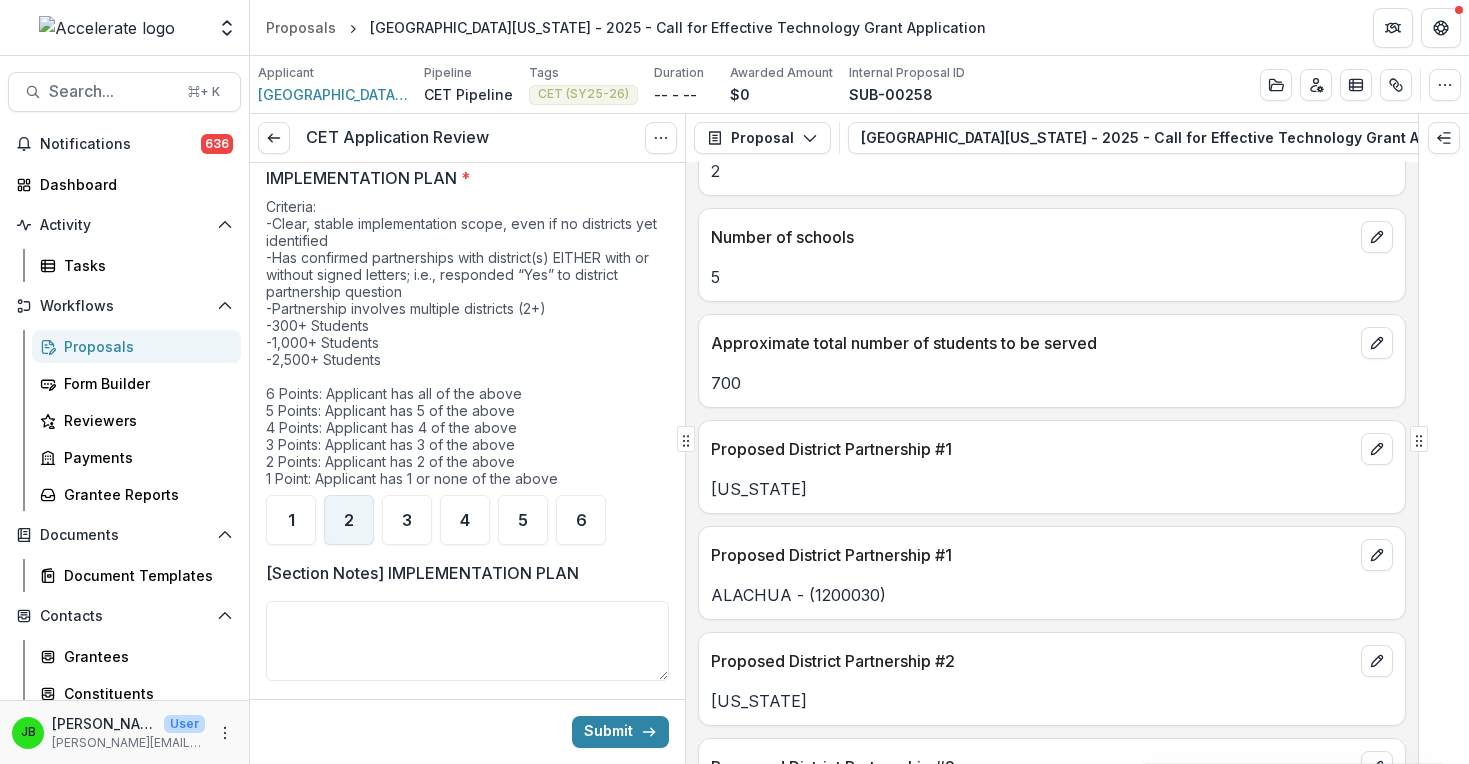 click on "2" at bounding box center [349, 520] 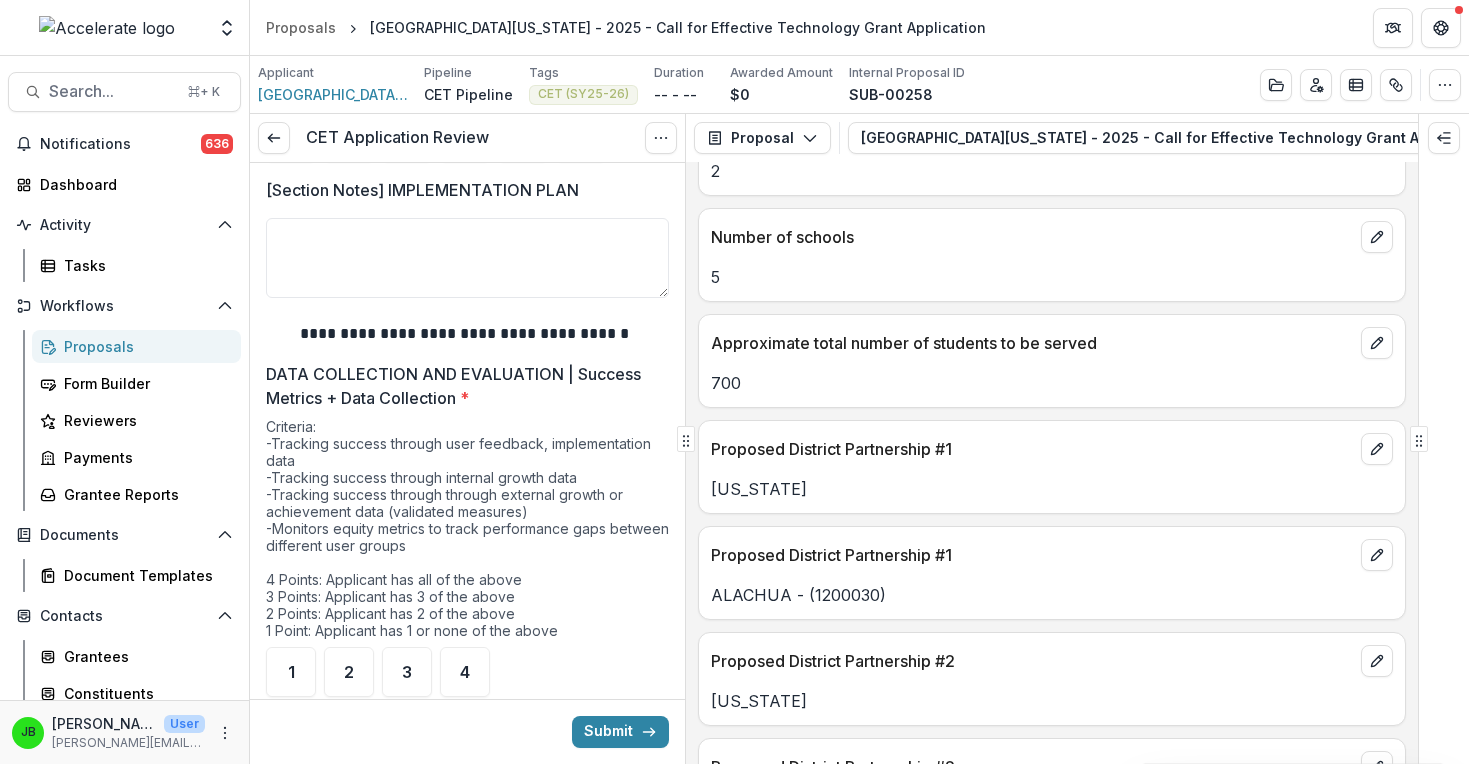 scroll, scrollTop: 3791, scrollLeft: 0, axis: vertical 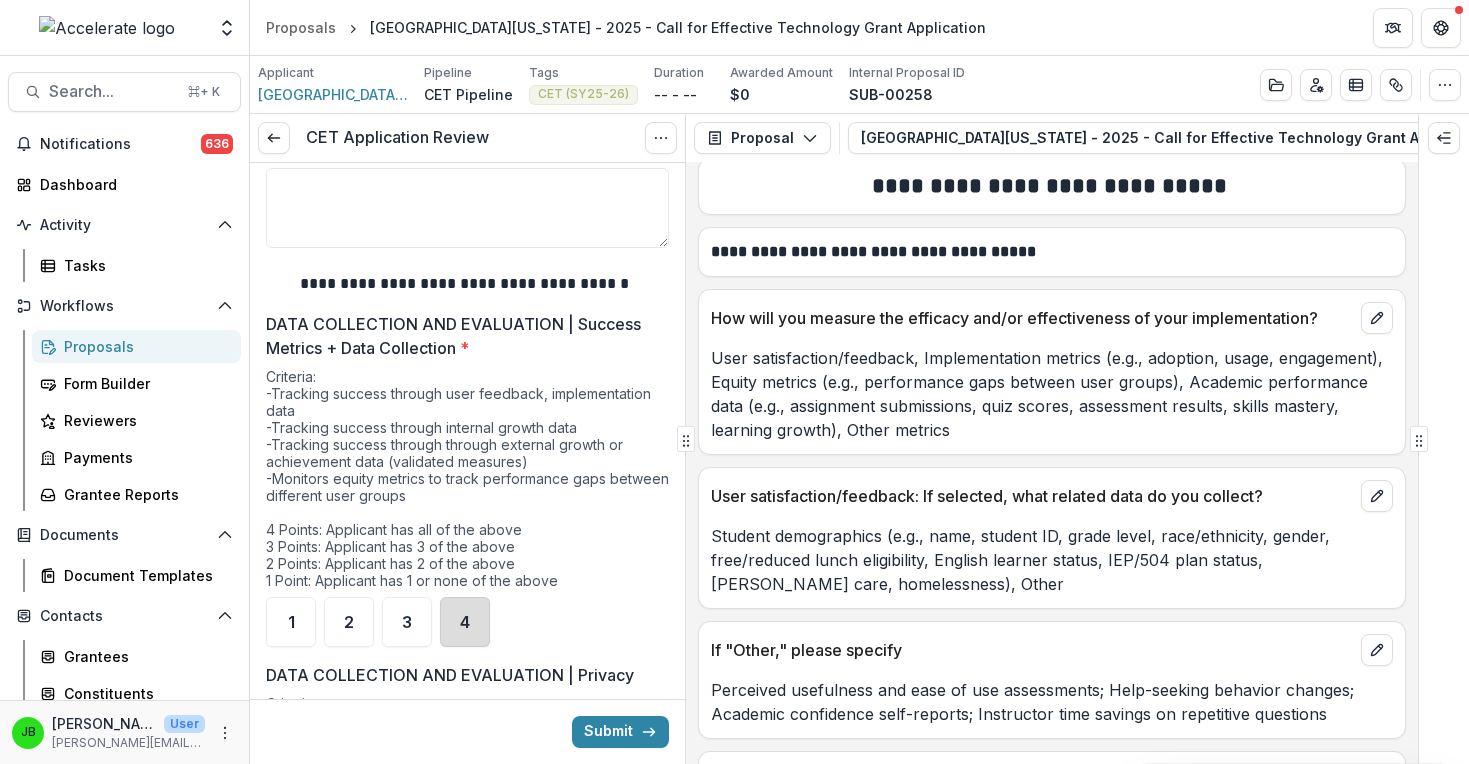 click on "4" at bounding box center [465, 622] 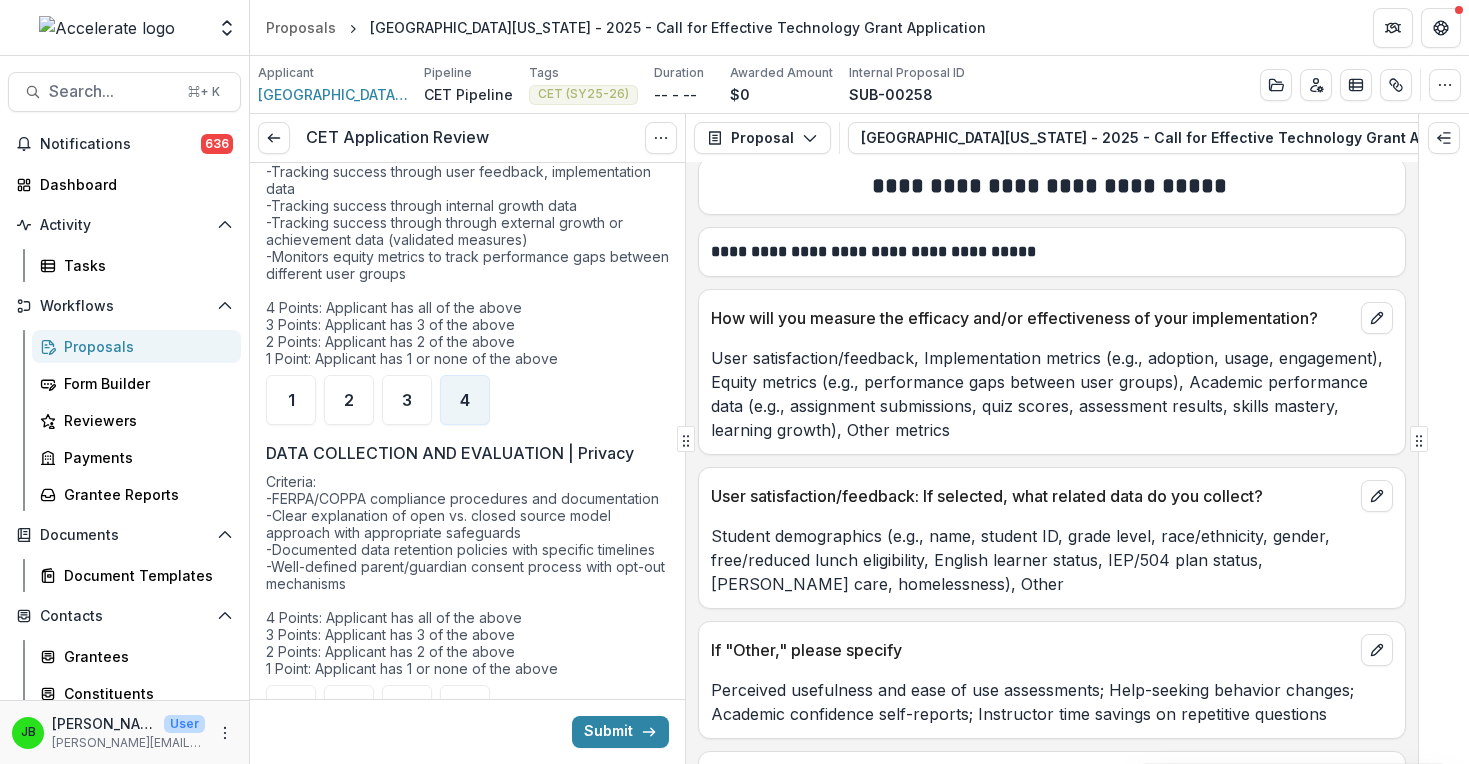 scroll, scrollTop: 4214, scrollLeft: 0, axis: vertical 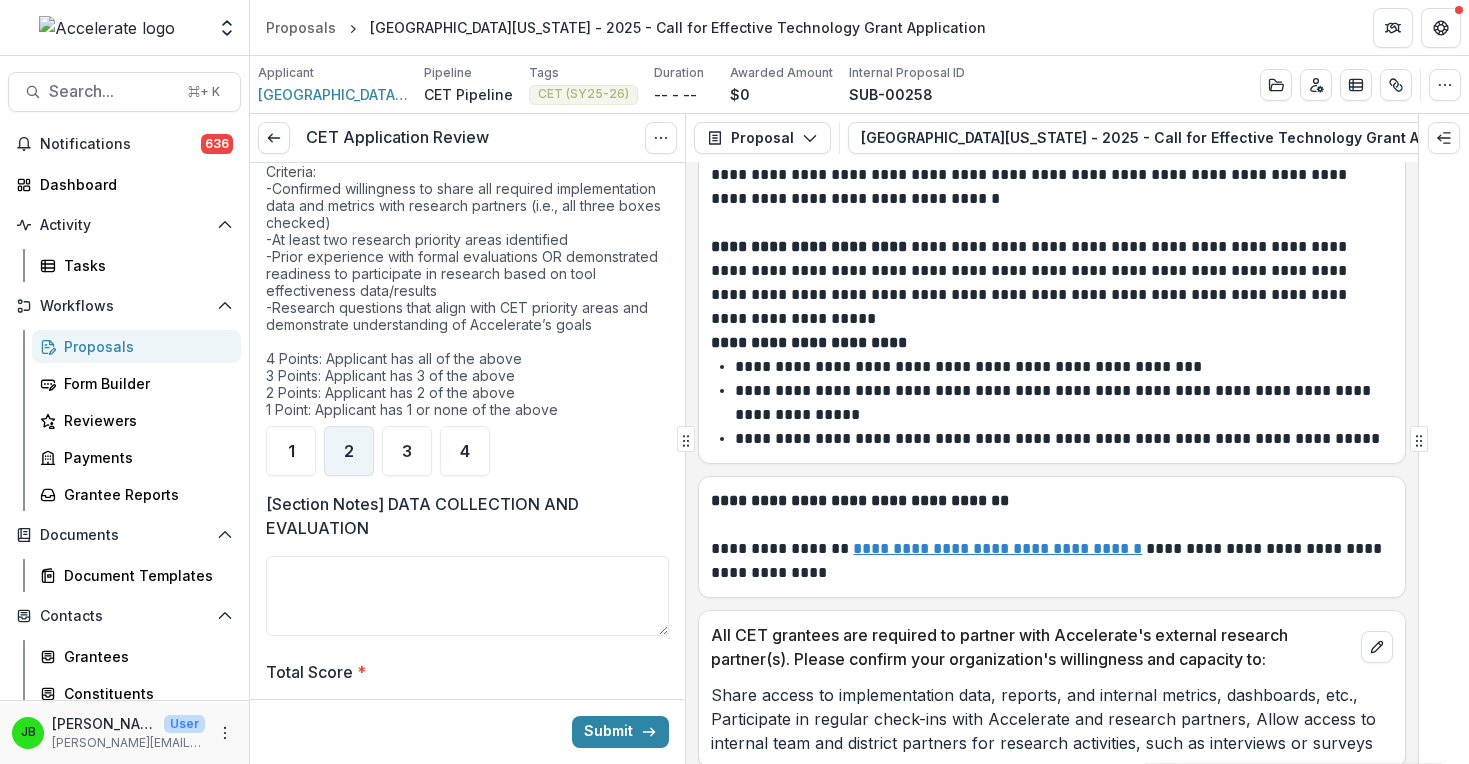 click on "2" at bounding box center [349, 451] 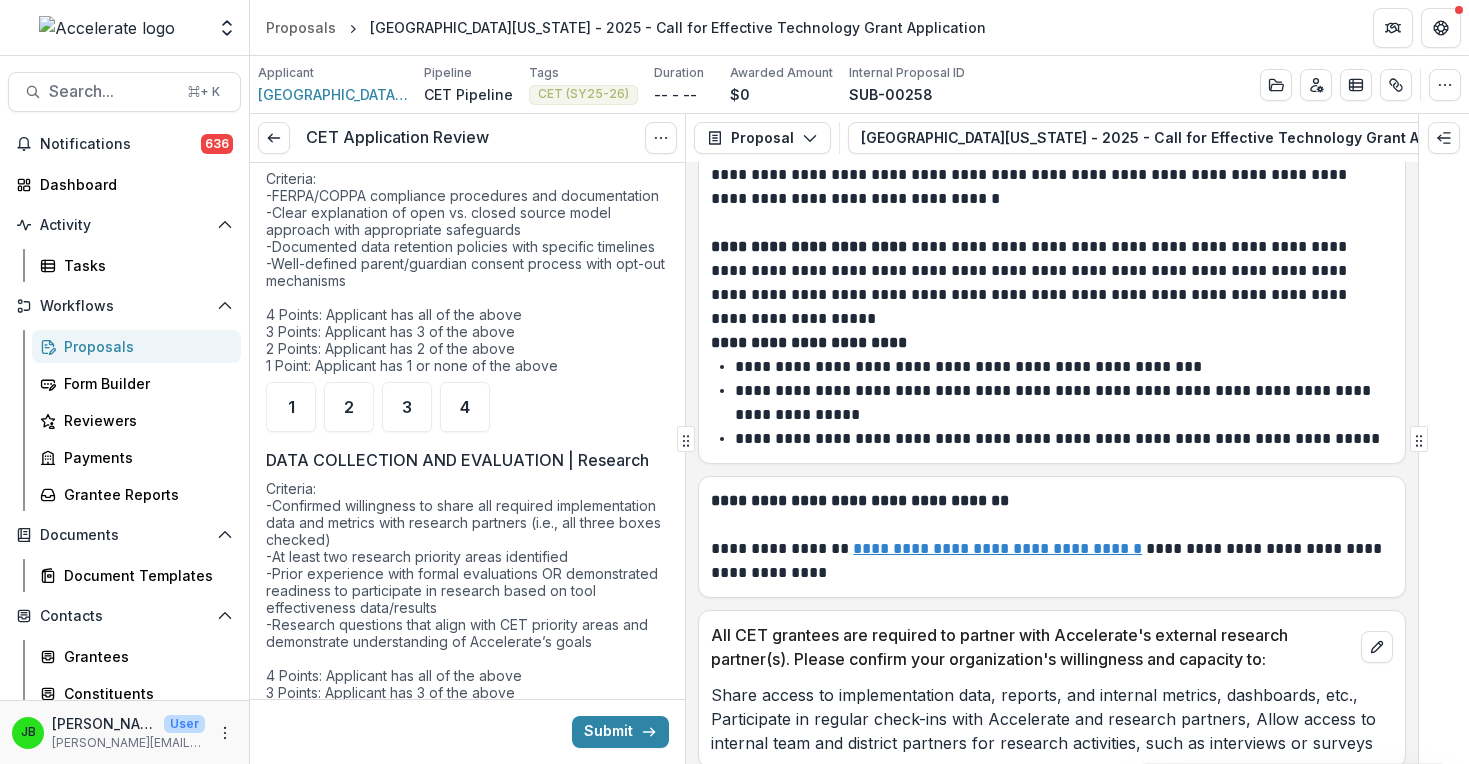 scroll, scrollTop: 4312, scrollLeft: 0, axis: vertical 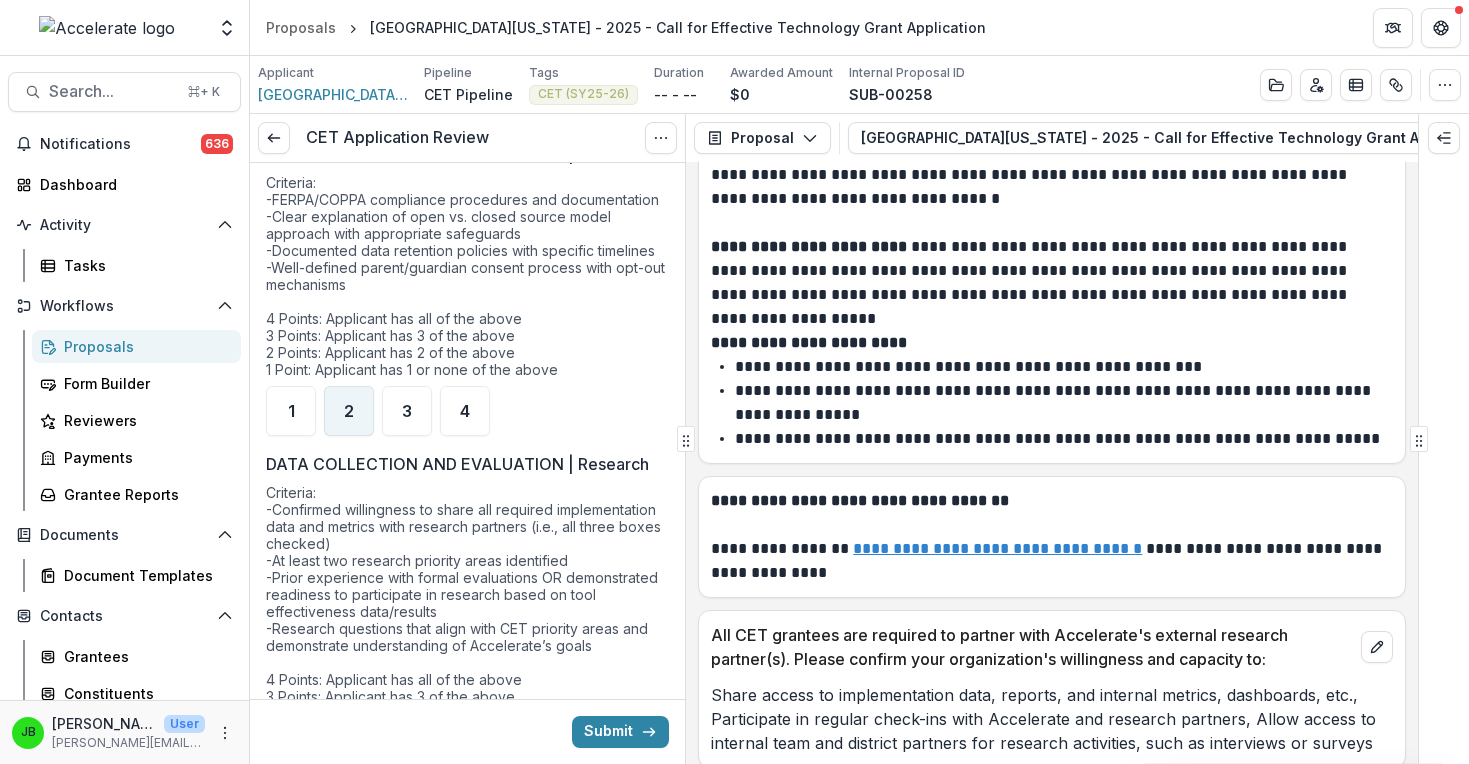 click on "2" at bounding box center [349, 411] 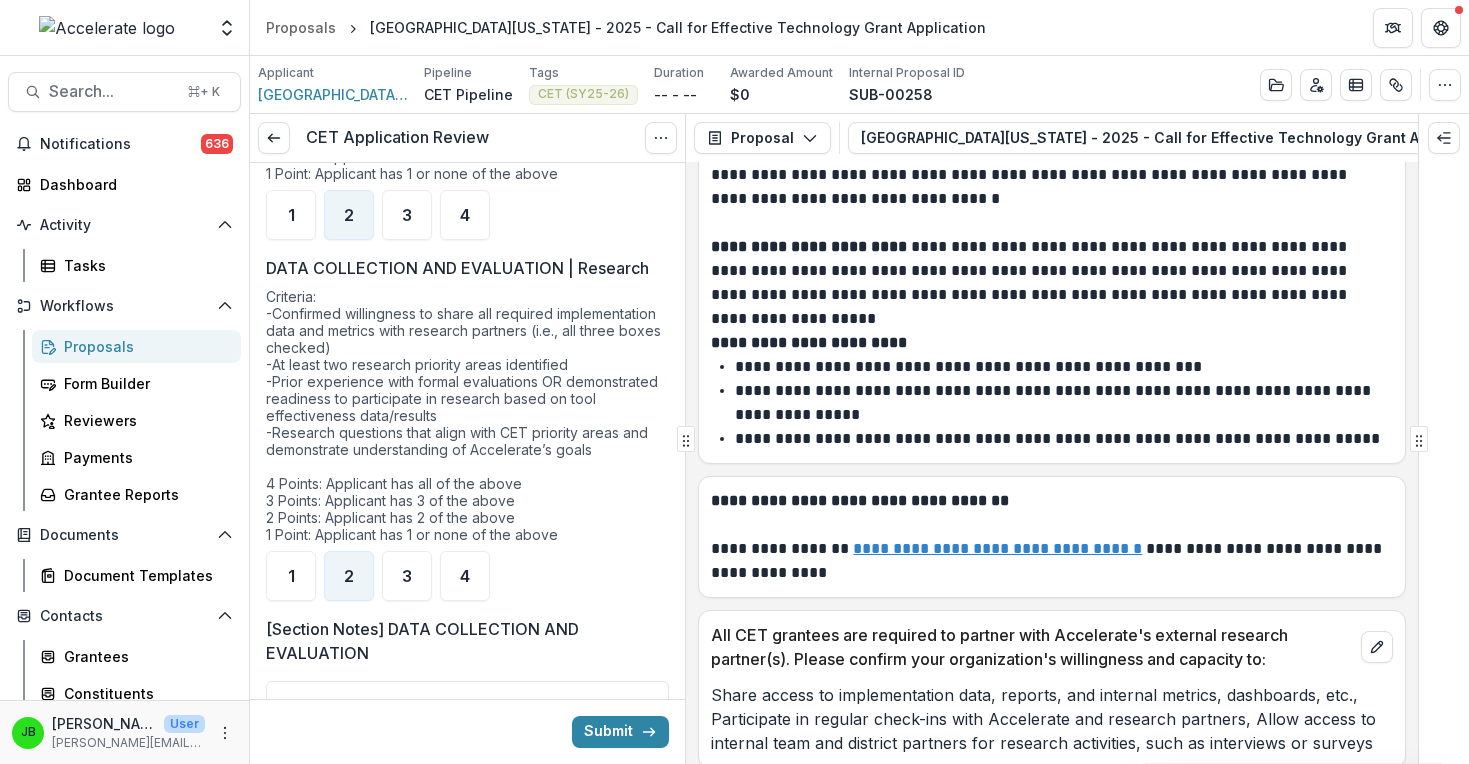 scroll, scrollTop: 4509, scrollLeft: 0, axis: vertical 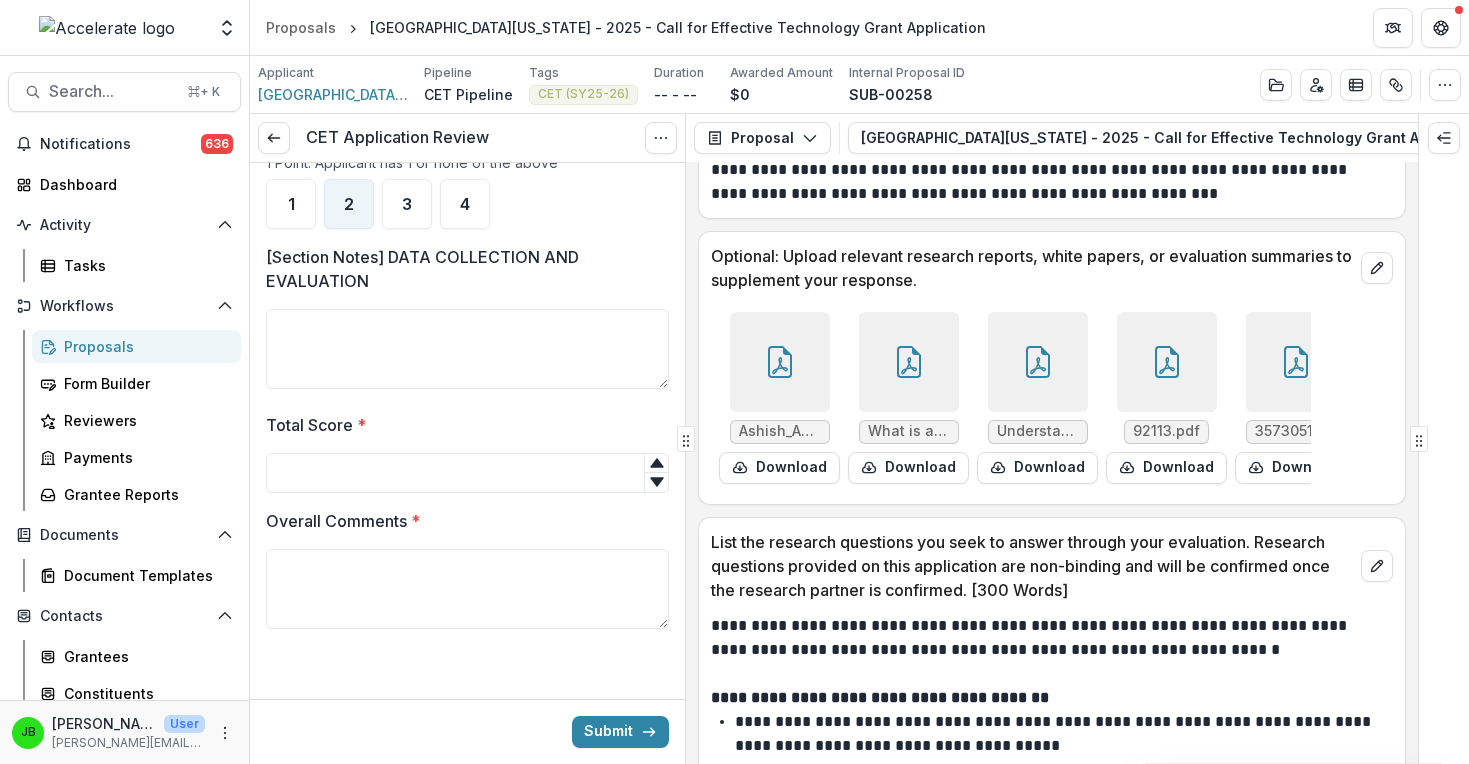 click on "Total Score *" at bounding box center (467, 473) 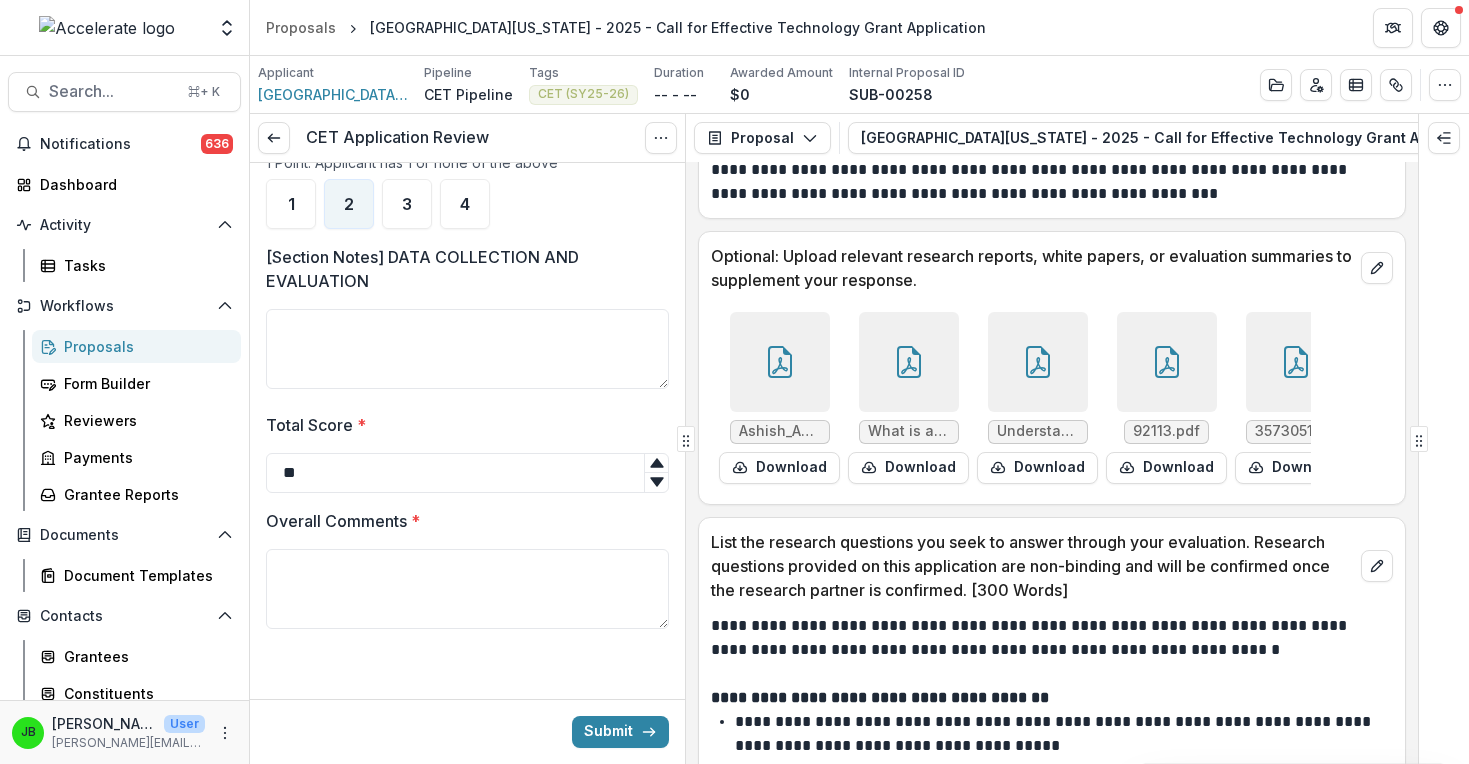 scroll, scrollTop: 4882, scrollLeft: 0, axis: vertical 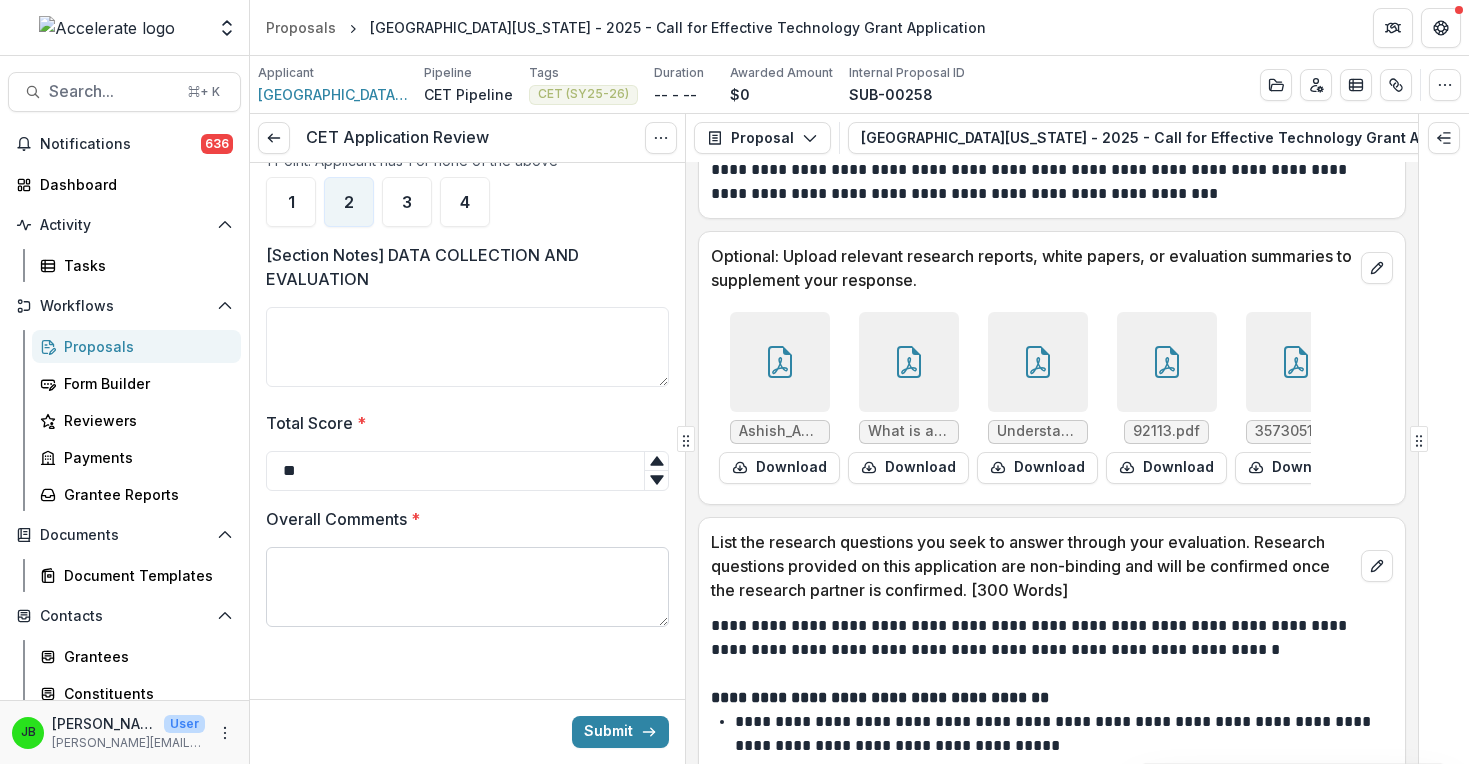 type on "**" 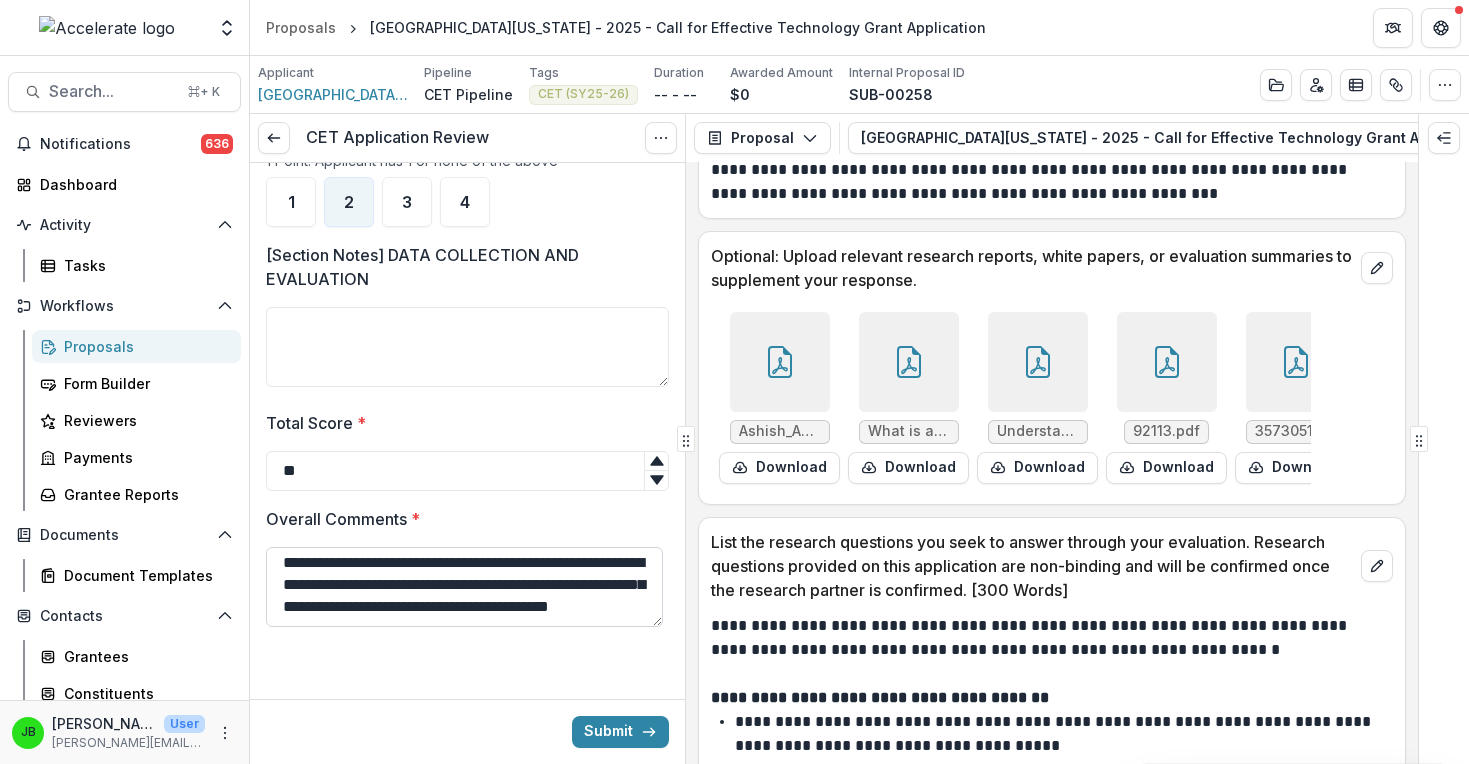 scroll, scrollTop: 0, scrollLeft: 0, axis: both 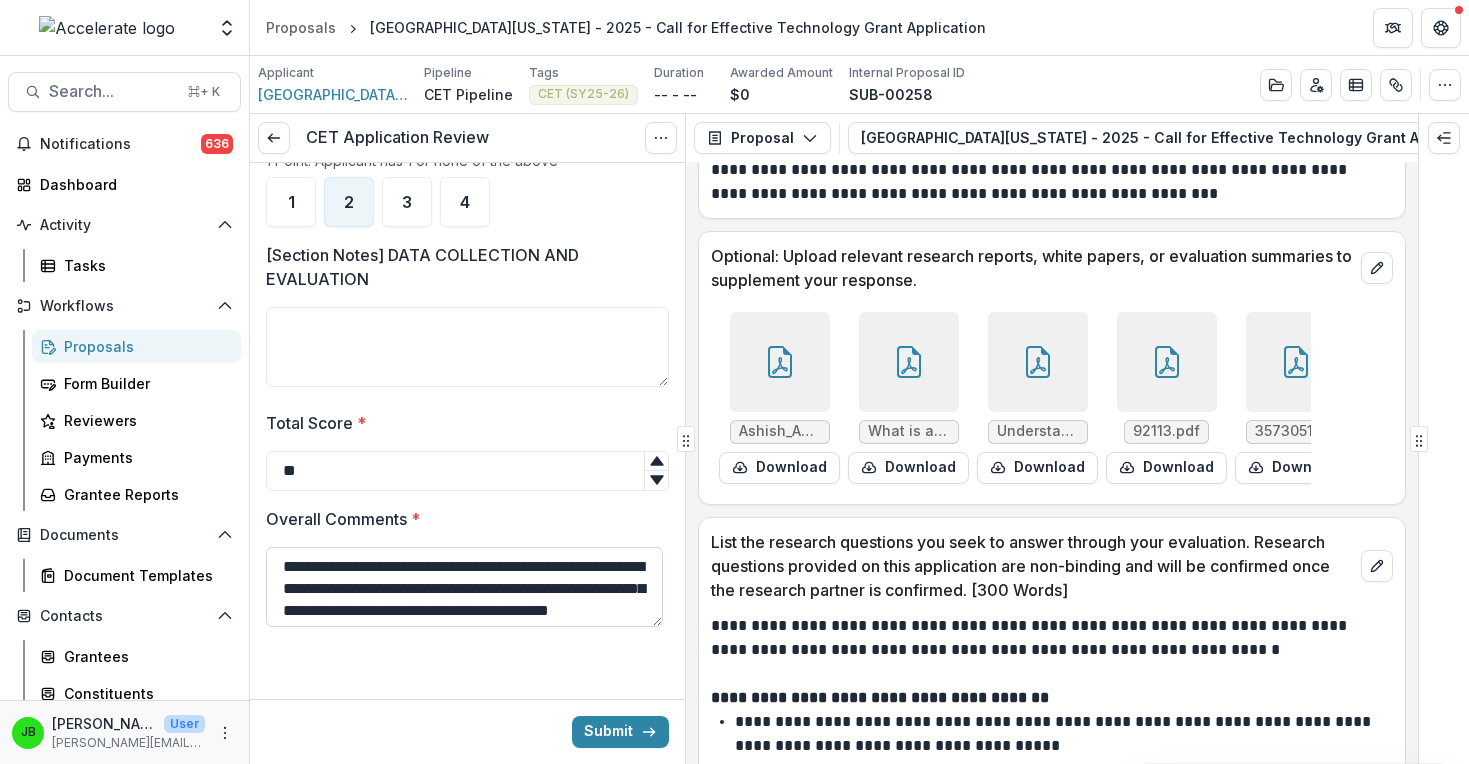 click on "**********" at bounding box center (464, 587) 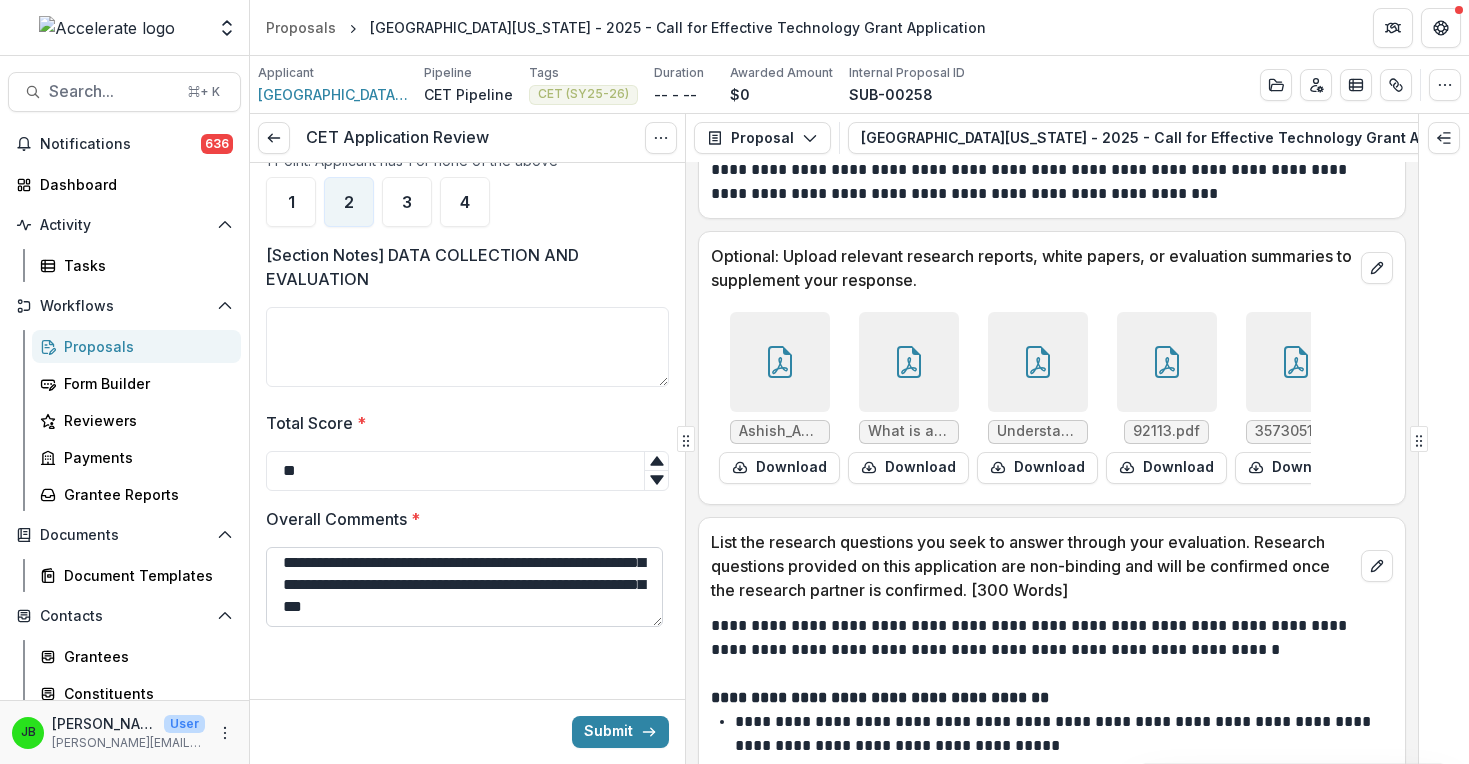 scroll, scrollTop: 24, scrollLeft: 0, axis: vertical 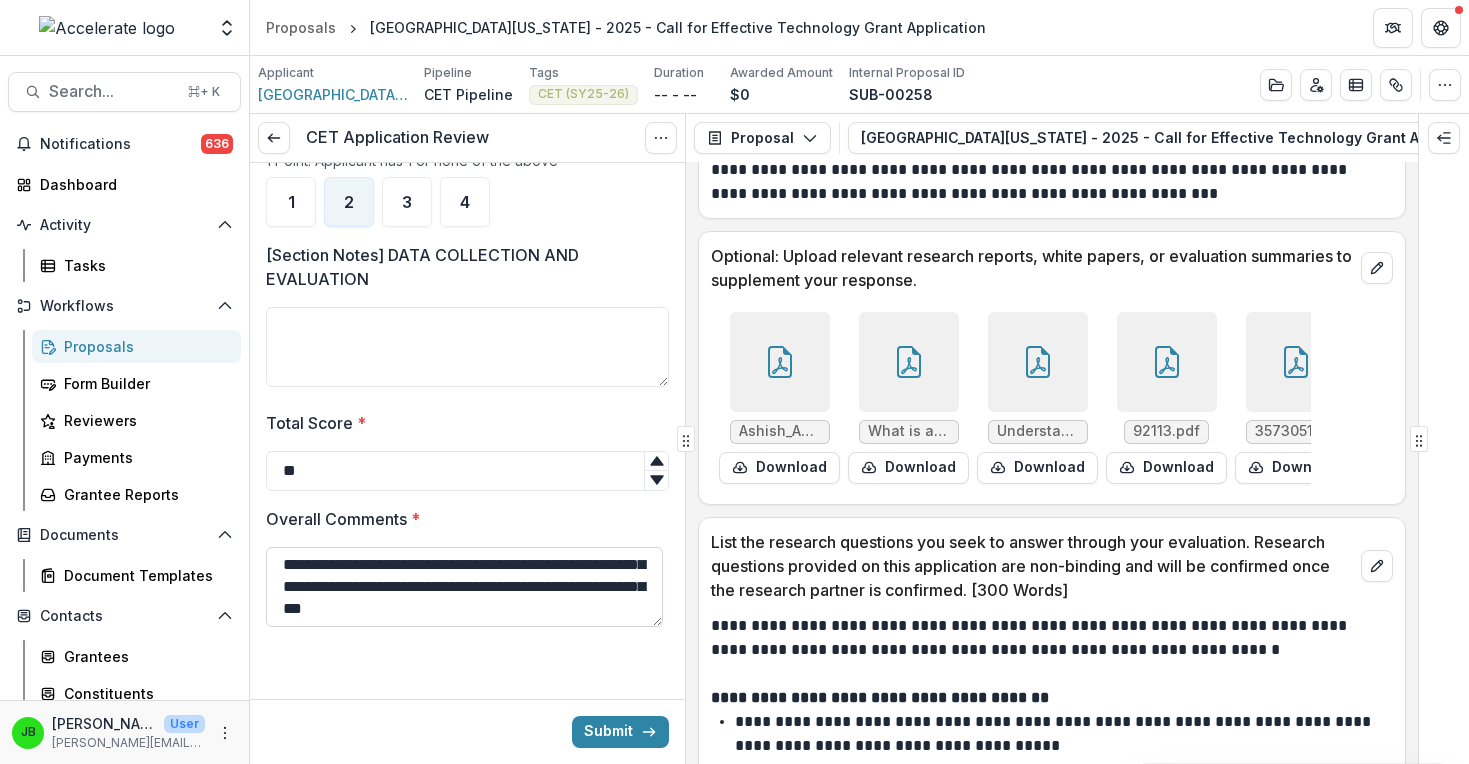 click on "**********" at bounding box center [464, 587] 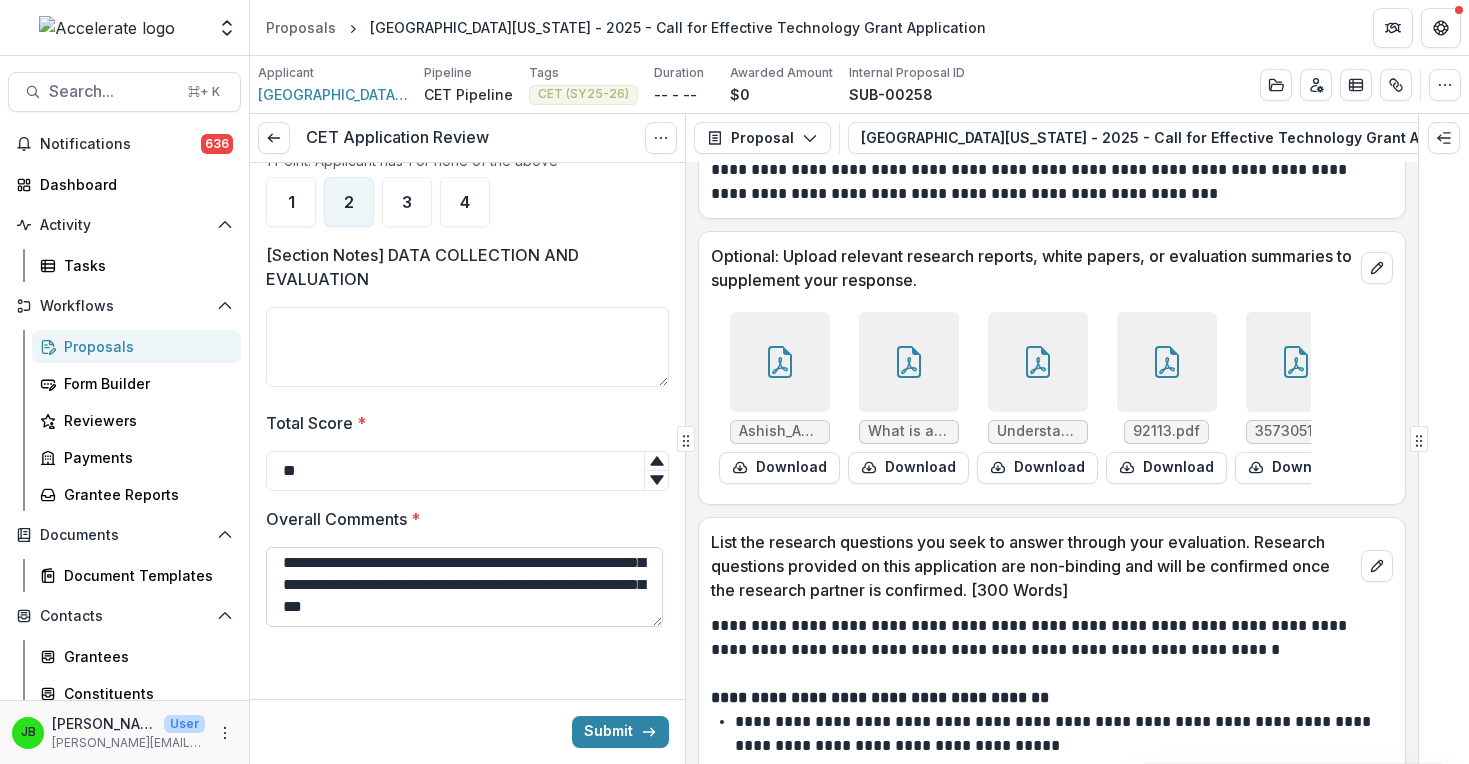 click on "**********" at bounding box center [464, 587] 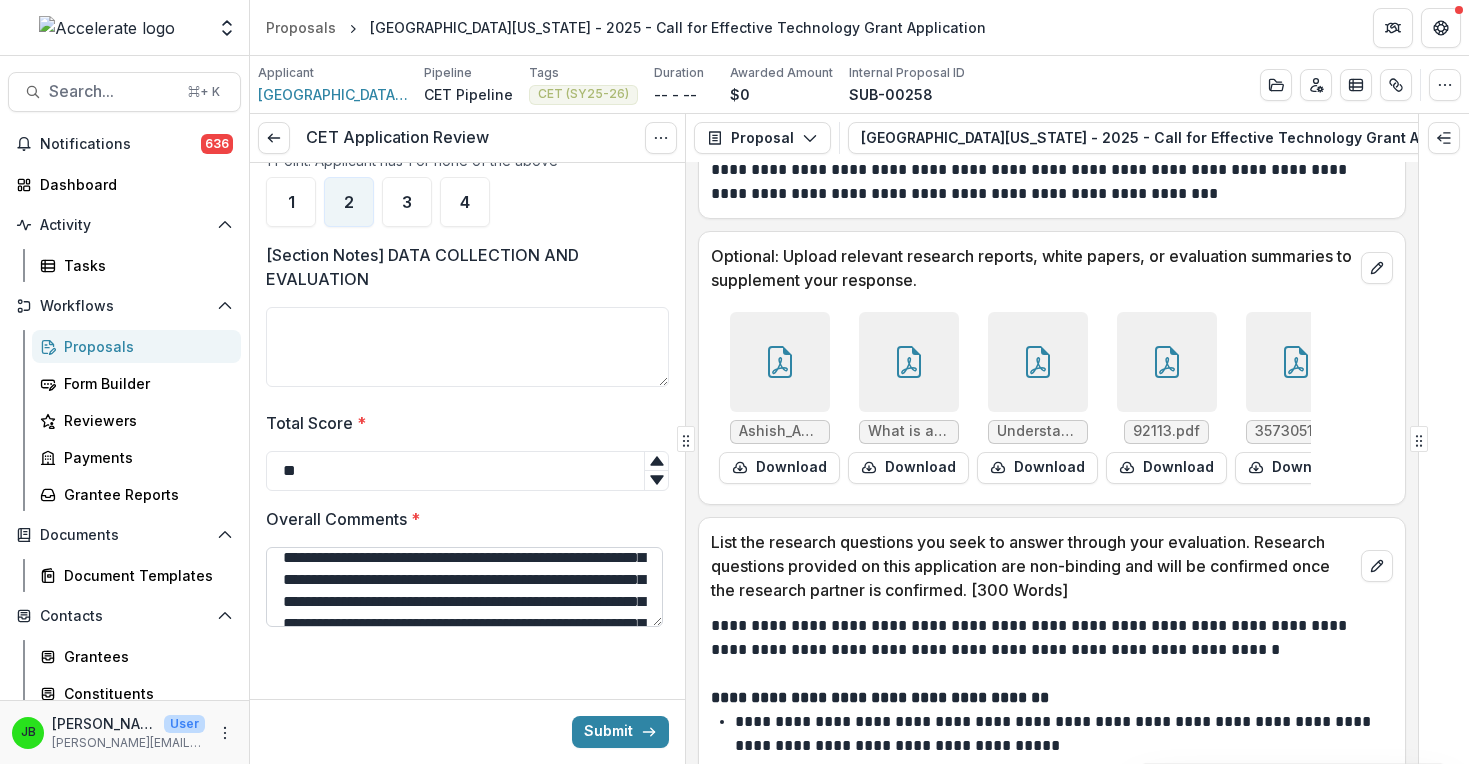 scroll, scrollTop: 99, scrollLeft: 0, axis: vertical 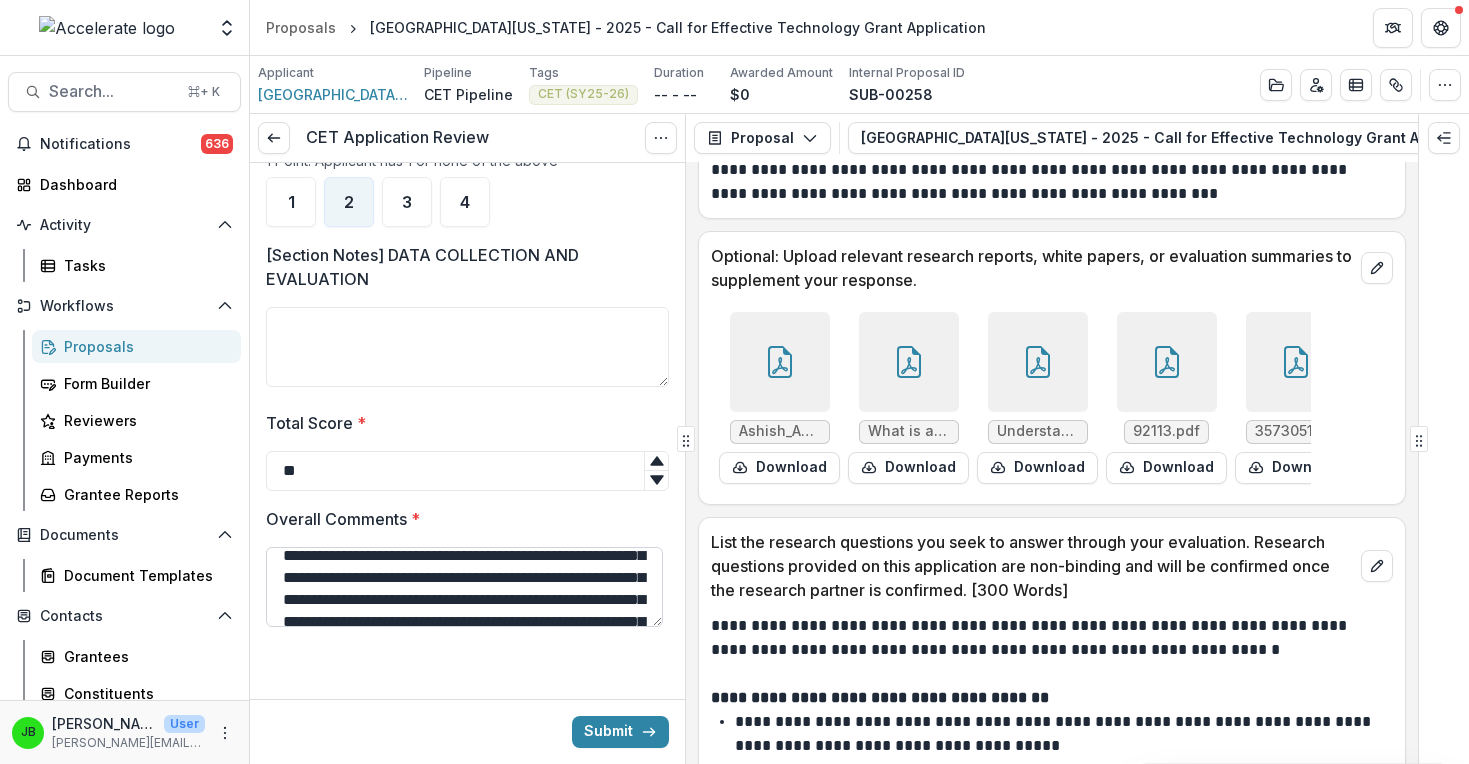 drag, startPoint x: 290, startPoint y: 579, endPoint x: 399, endPoint y: 560, distance: 110.64357 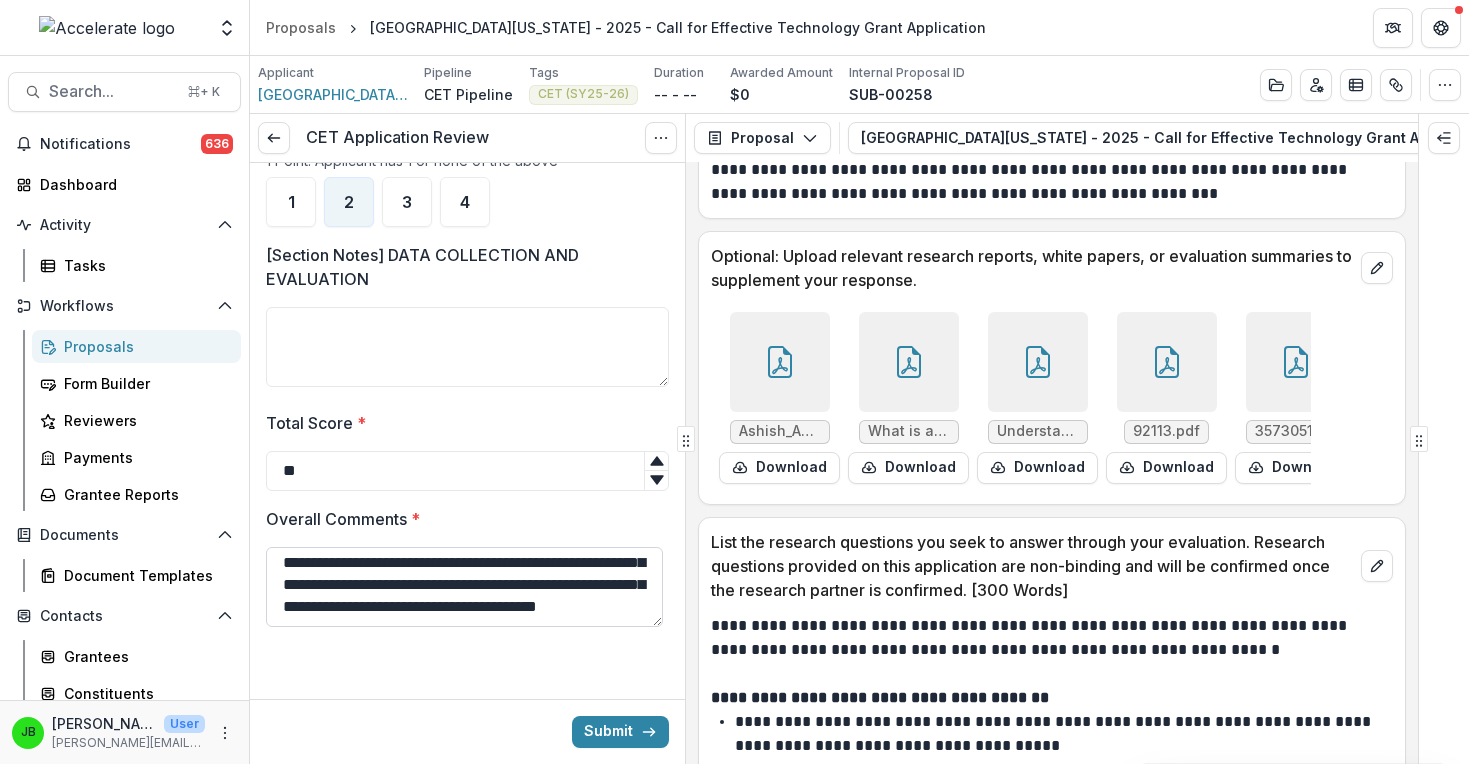 scroll, scrollTop: 224, scrollLeft: 0, axis: vertical 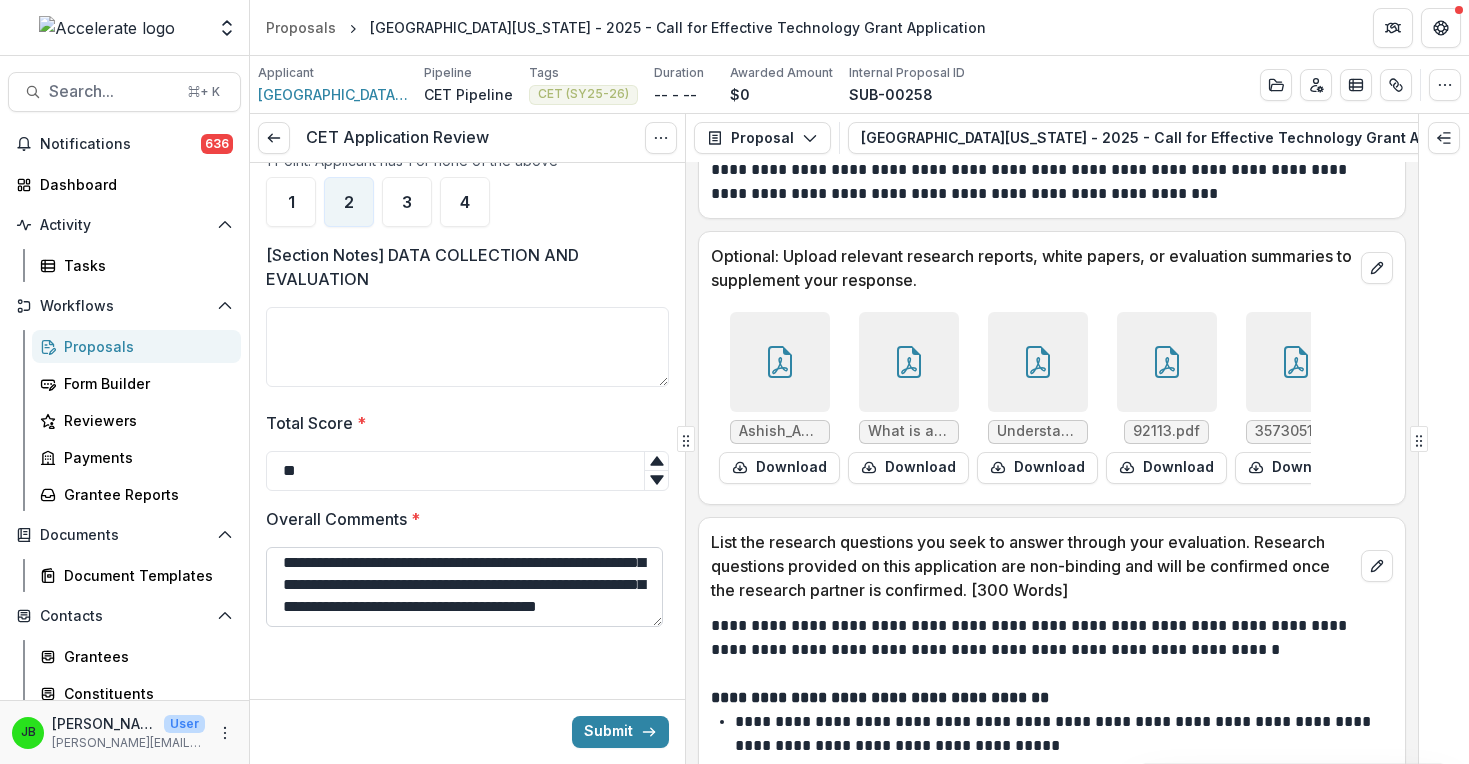click on "**********" at bounding box center (464, 587) 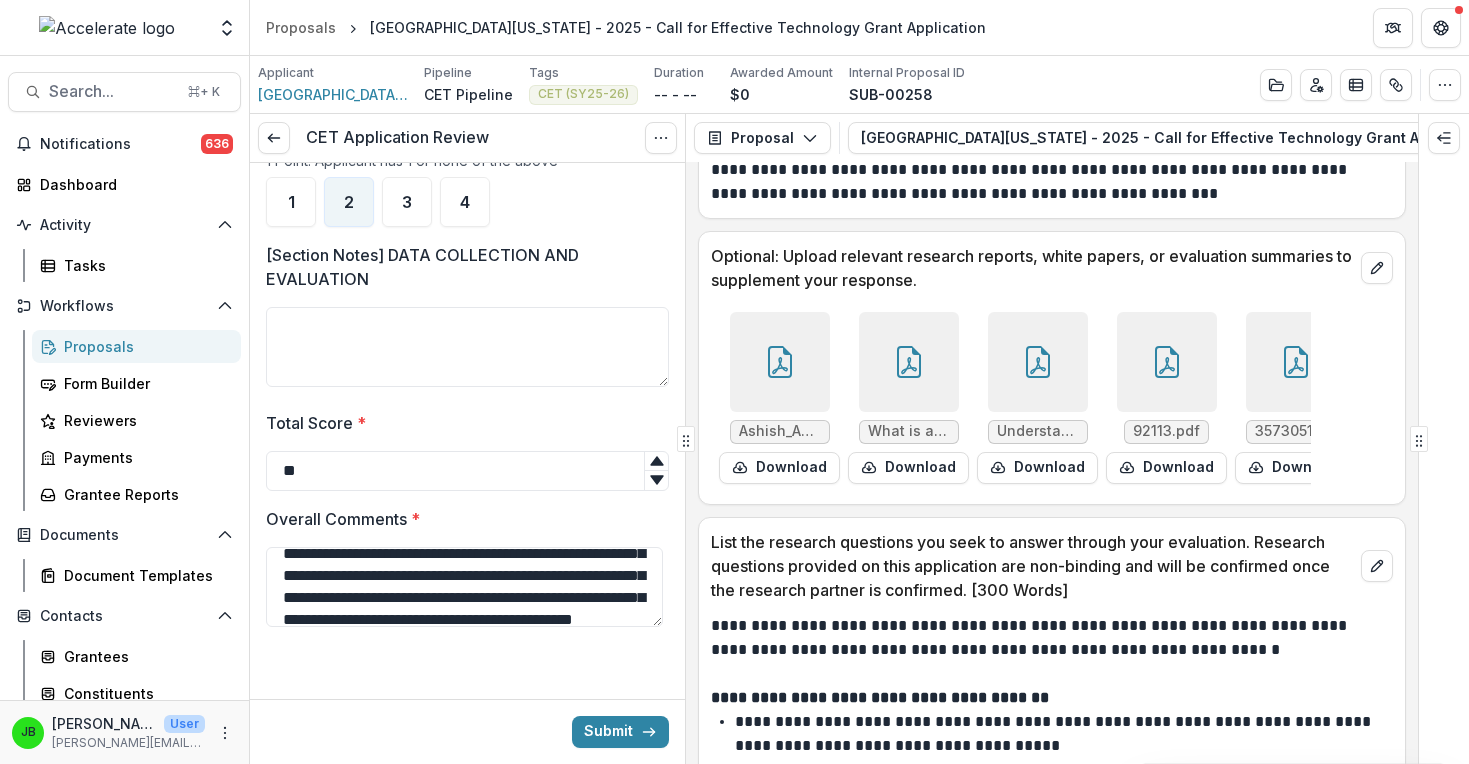 scroll, scrollTop: 0, scrollLeft: 0, axis: both 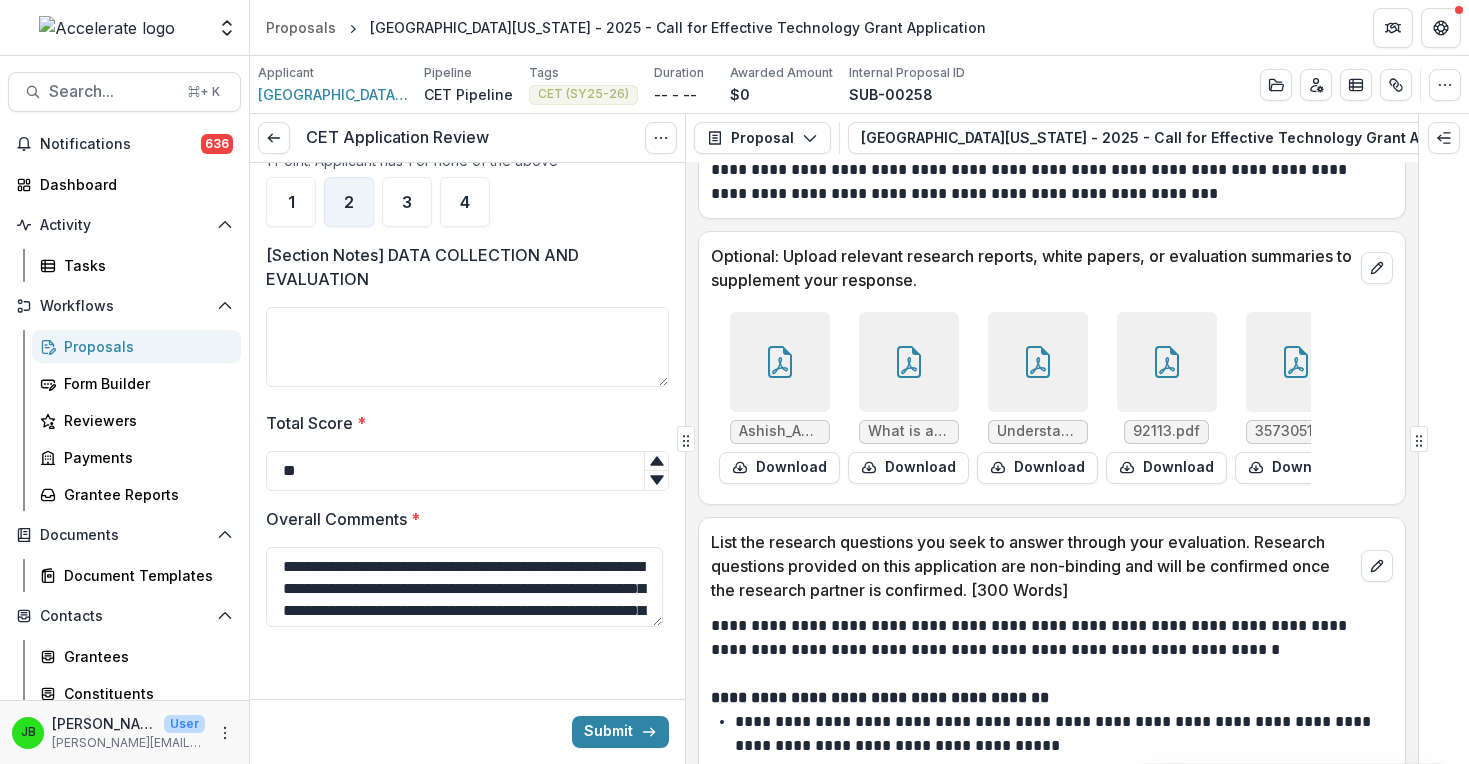 drag, startPoint x: 595, startPoint y: 617, endPoint x: 163, endPoint y: 514, distance: 444.10922 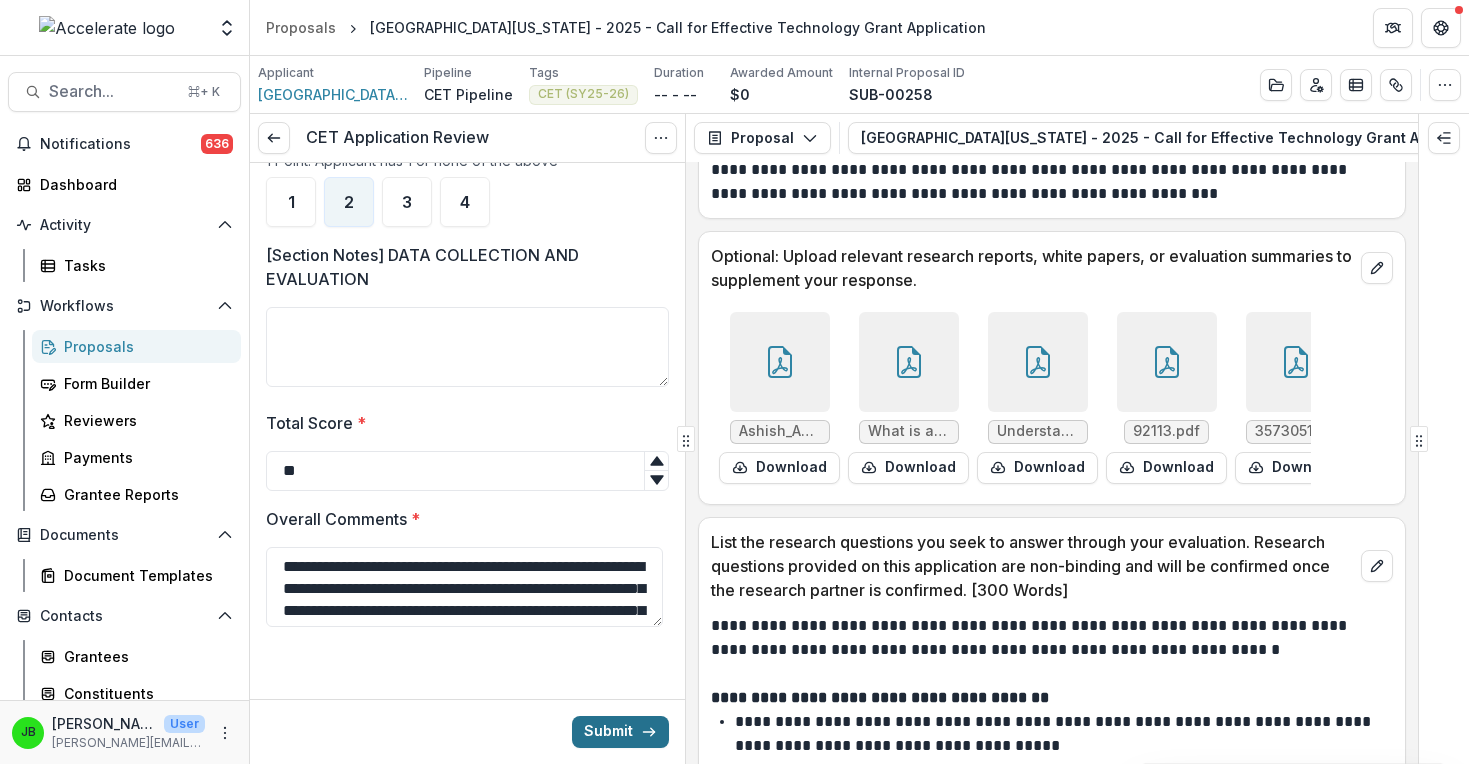 type on "**********" 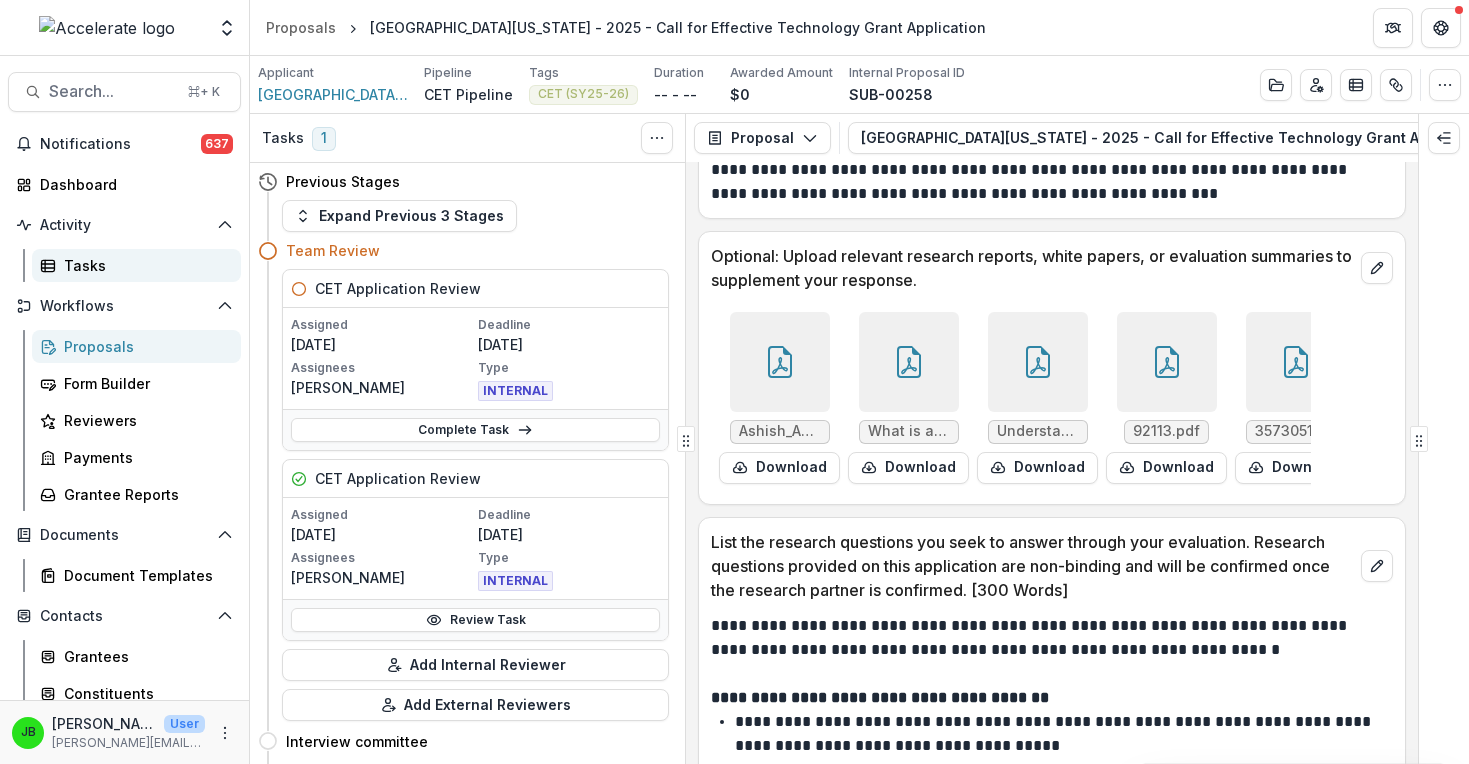click on "Tasks" at bounding box center [144, 265] 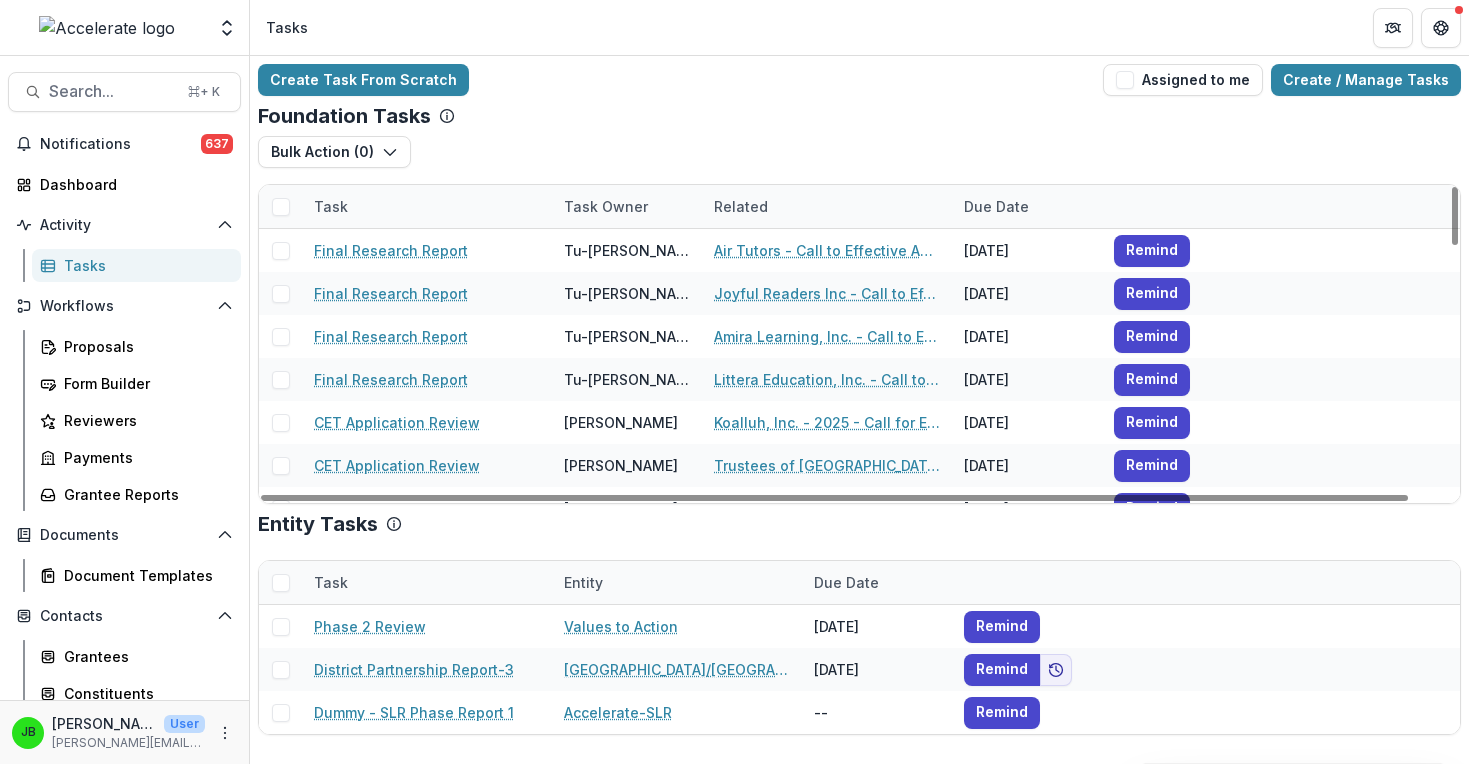 click on "Task Owner" at bounding box center (606, 206) 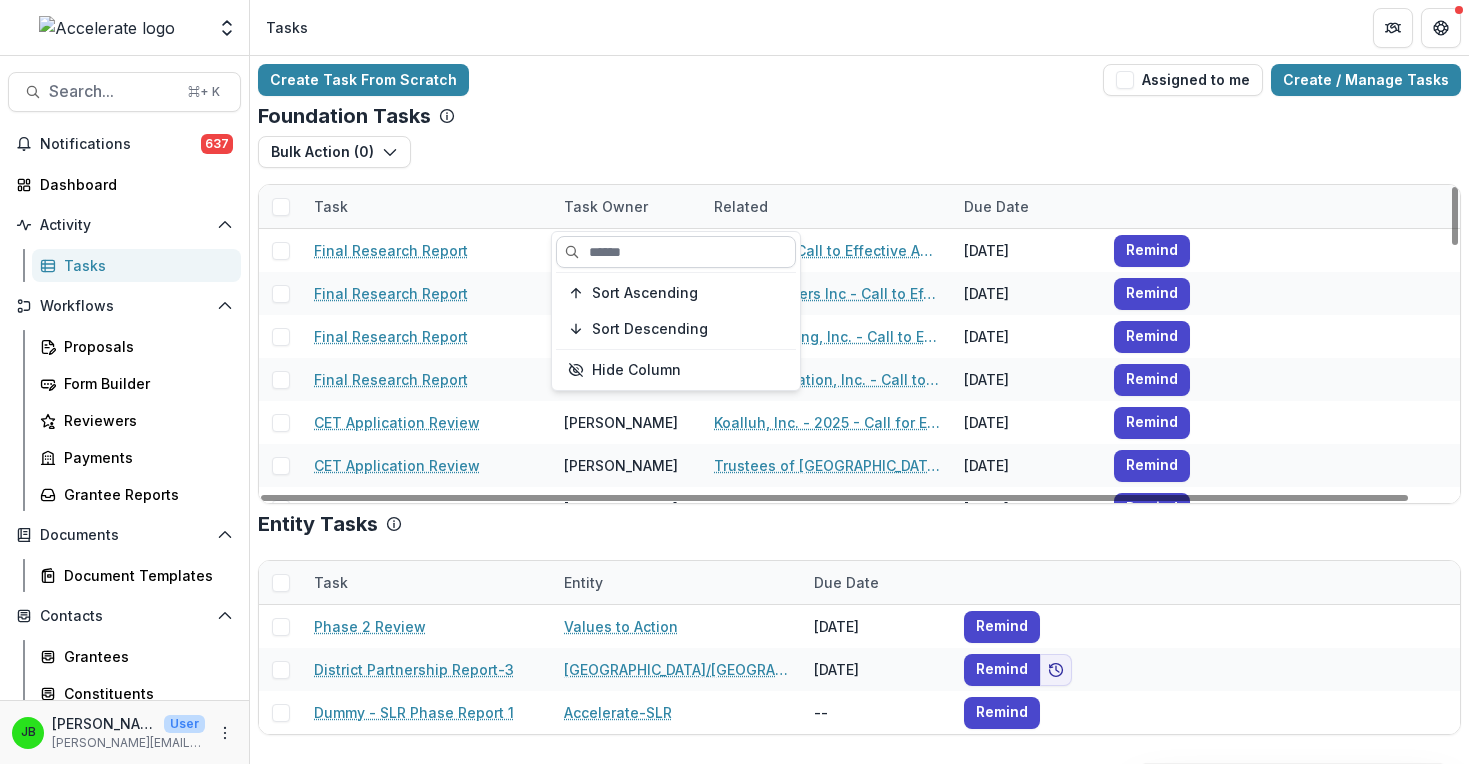 click at bounding box center [676, 252] 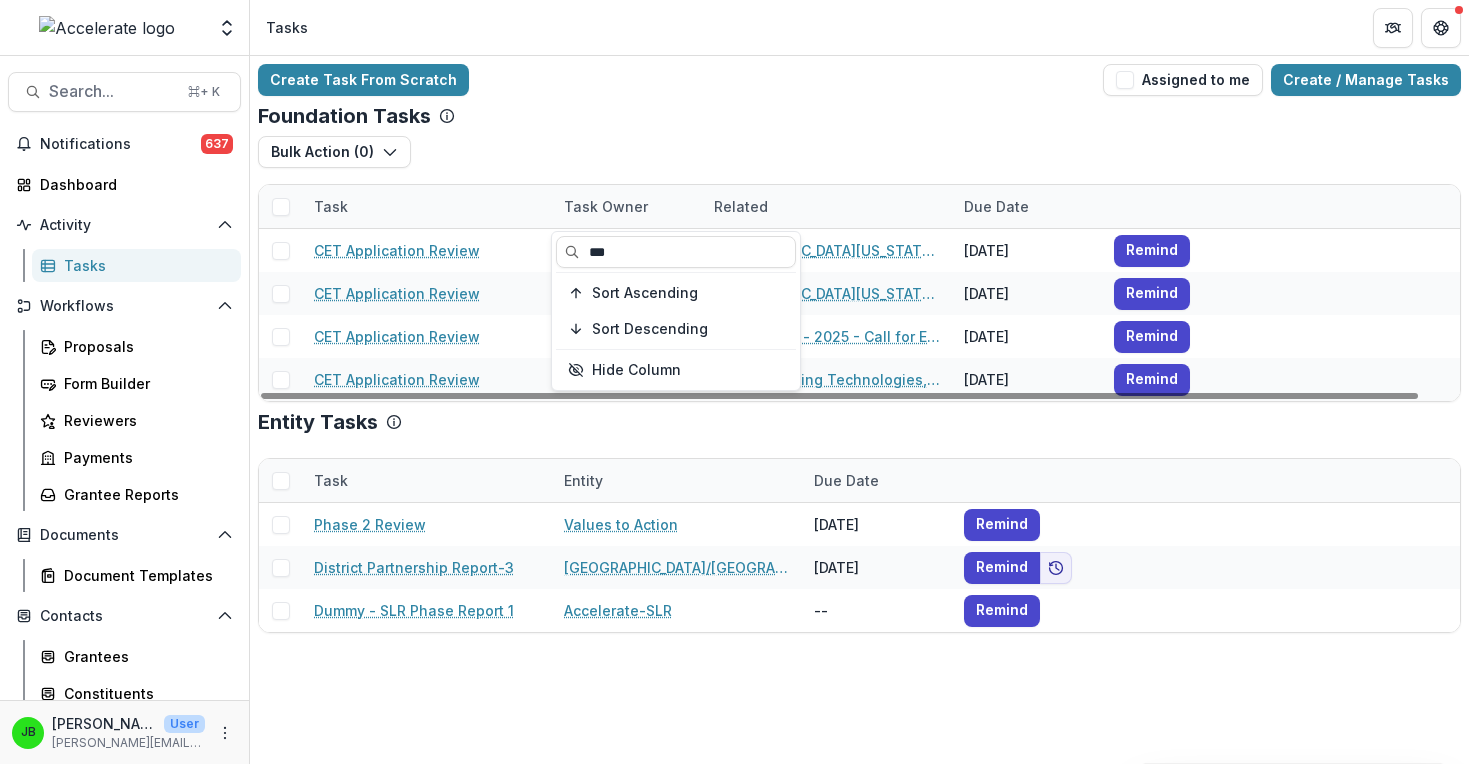 type on "***" 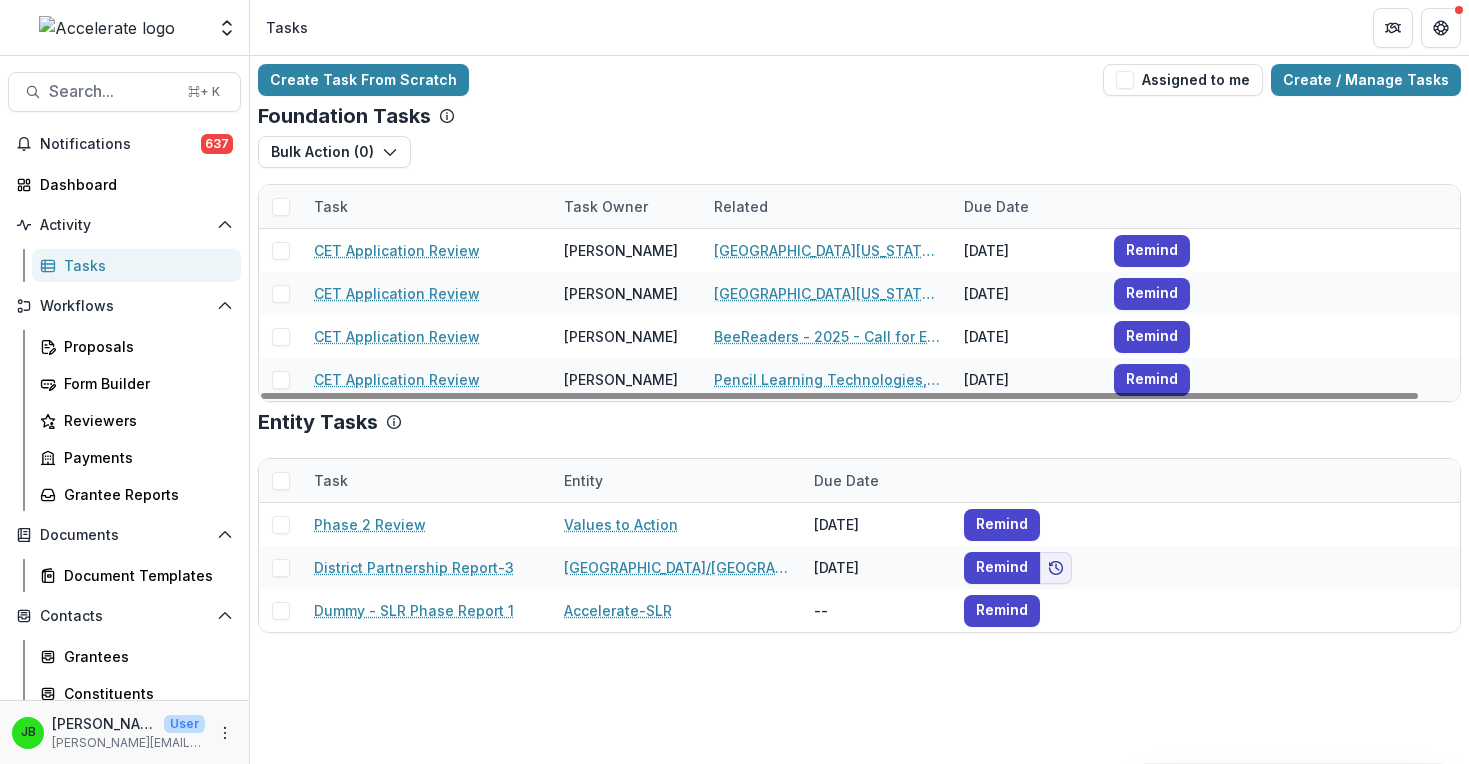 click on "Foundation Tasks Bulk Action ( 0 ) Reporting Schedule Tasks Task Task Owner Related Due Date CET Application Review [PERSON_NAME] [GEOGRAPHIC_DATA][US_STATE] - 2025 - Call for Effective Technology Grant Application [DATE] Remind CET Application Review [PERSON_NAME] [GEOGRAPHIC_DATA][US_STATE] - 2025 - Call for Effective Technology Grant Application [DATE] Remind CET Application Review [PERSON_NAME] BeeReaders - 2025 - Call for Effective Technology Grant Application [DATE] Remind CET Application Review [PERSON_NAME] Pencil Learning Technologies, Inc. - 2025 - Call for Effective Technology Grant Application [DATE] Remind" at bounding box center [859, 253] 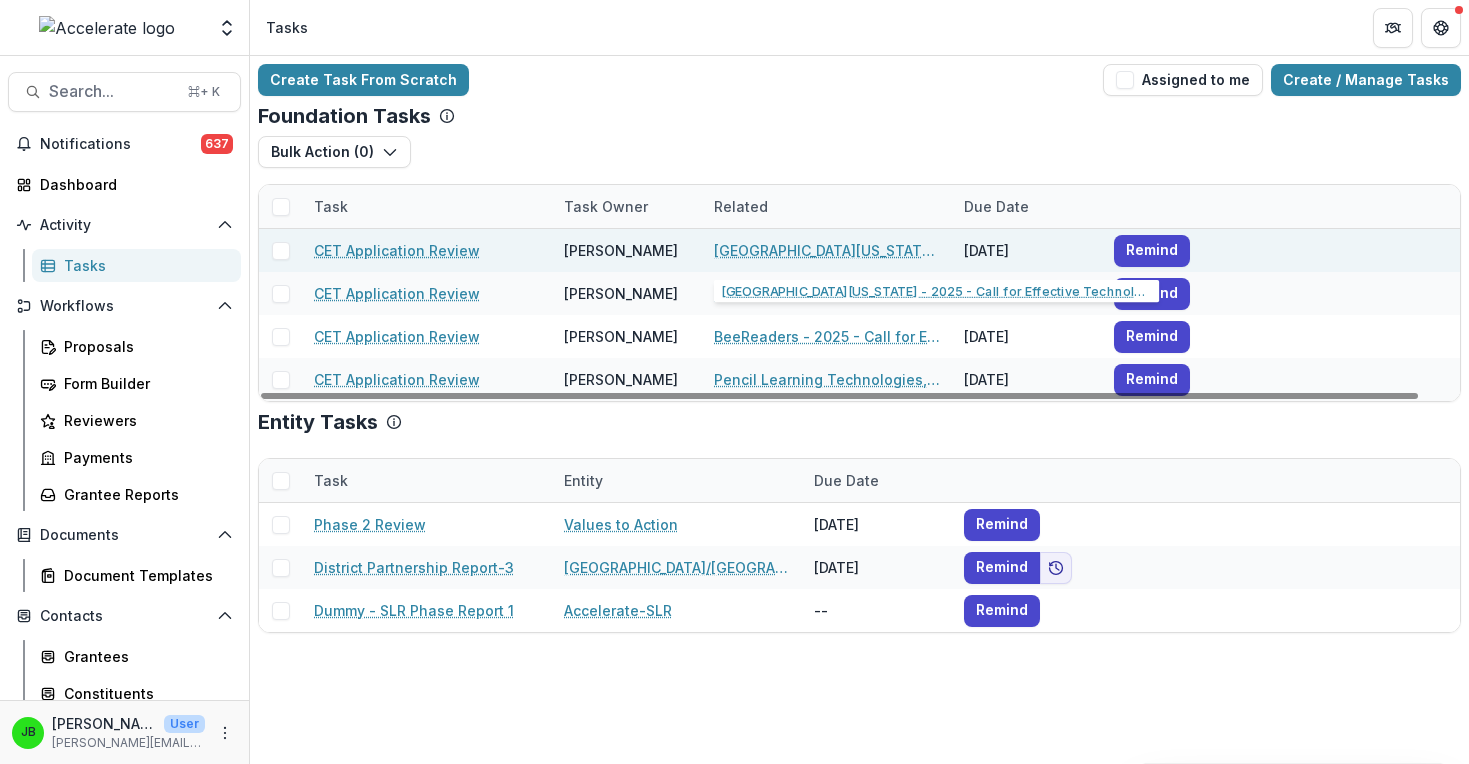 click on "[GEOGRAPHIC_DATA][US_STATE] - 2025 - Call for Effective Technology Grant Application" at bounding box center [827, 250] 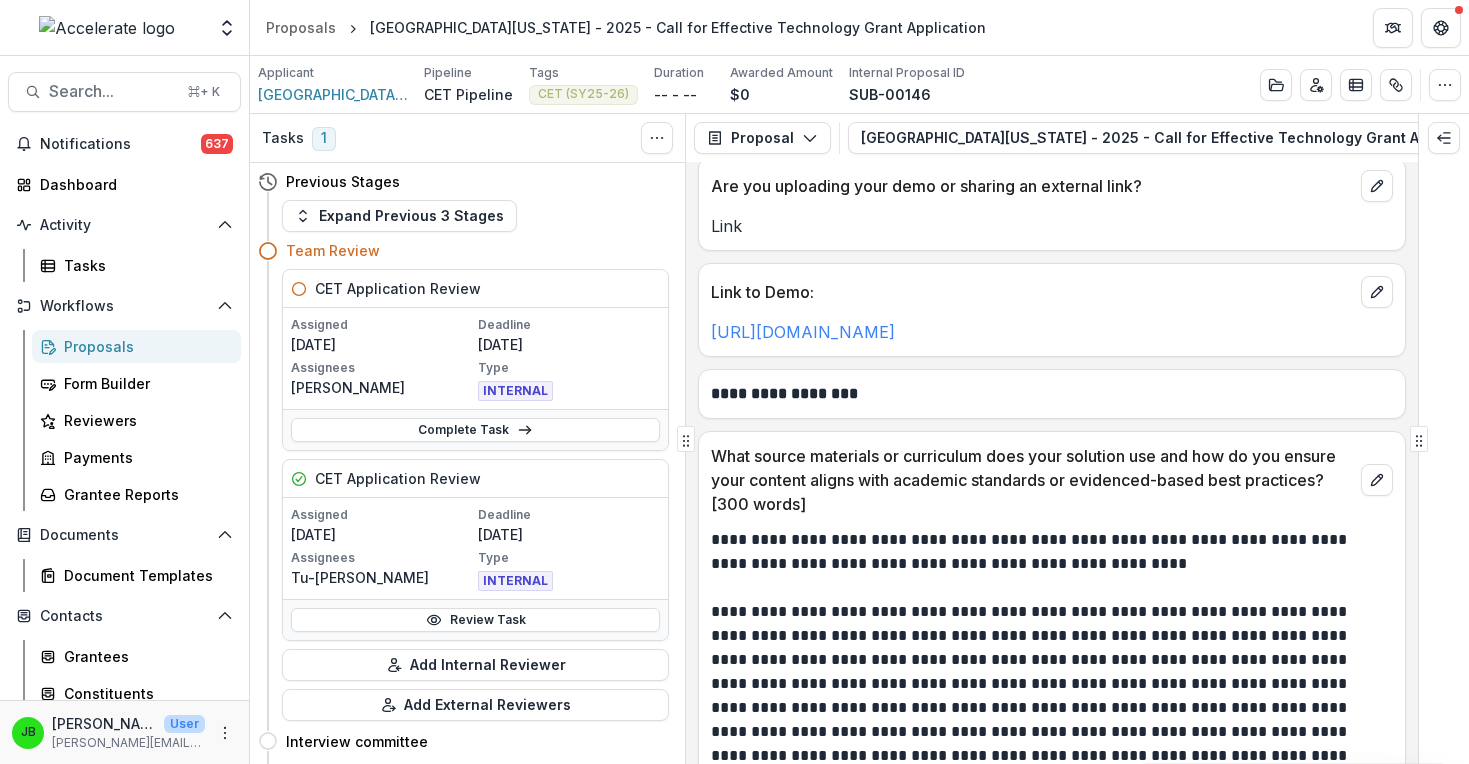 scroll, scrollTop: 7183, scrollLeft: 0, axis: vertical 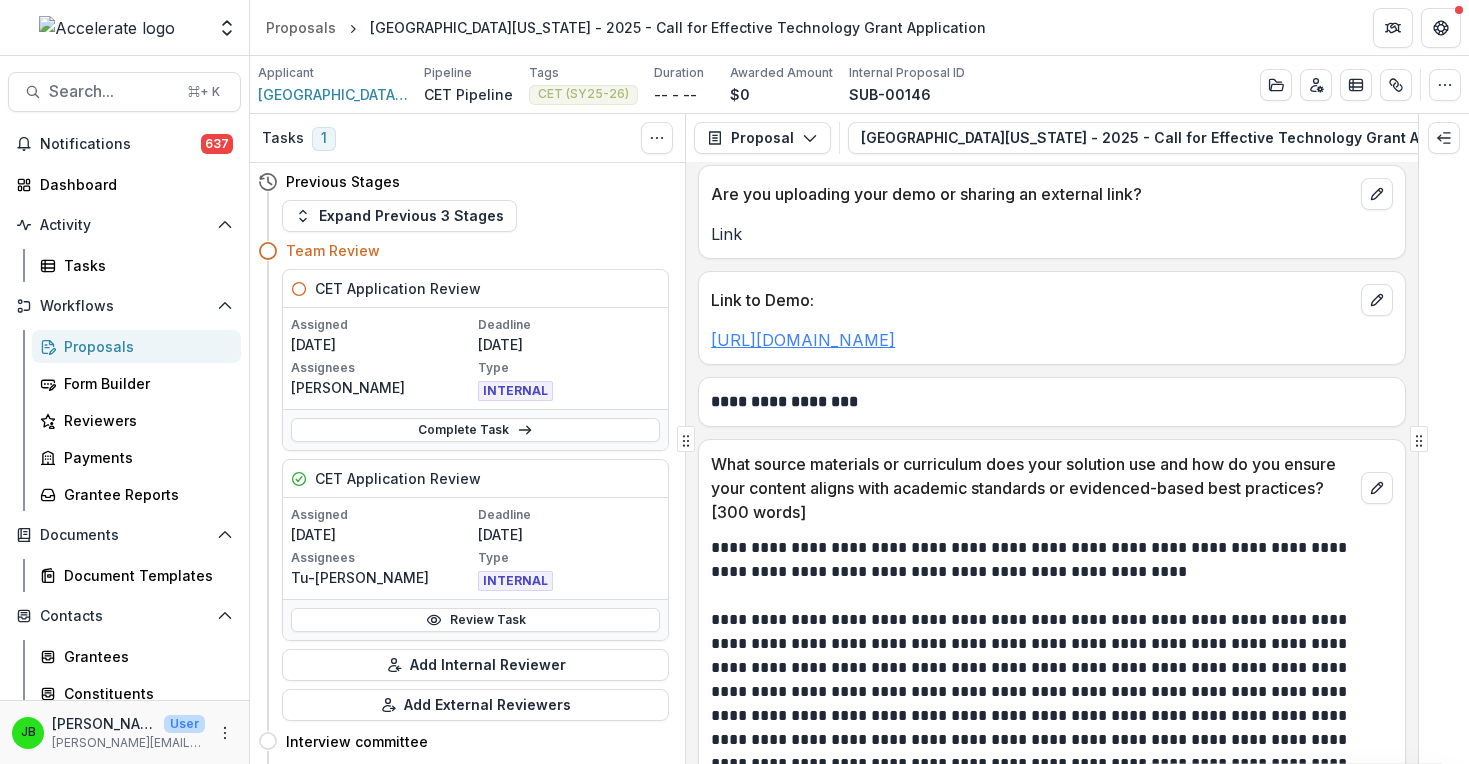 click on "[URL][DOMAIN_NAME]" at bounding box center (803, 340) 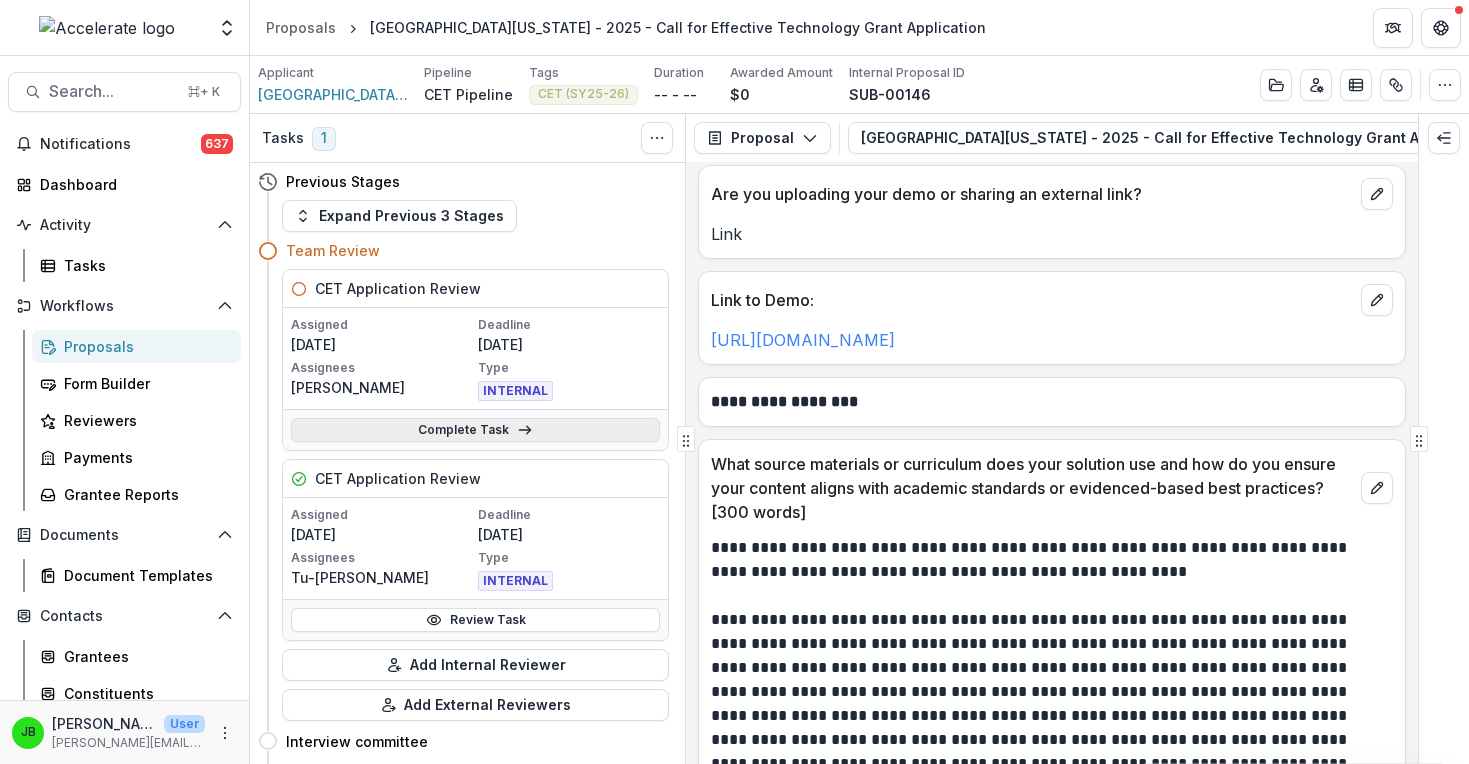 click 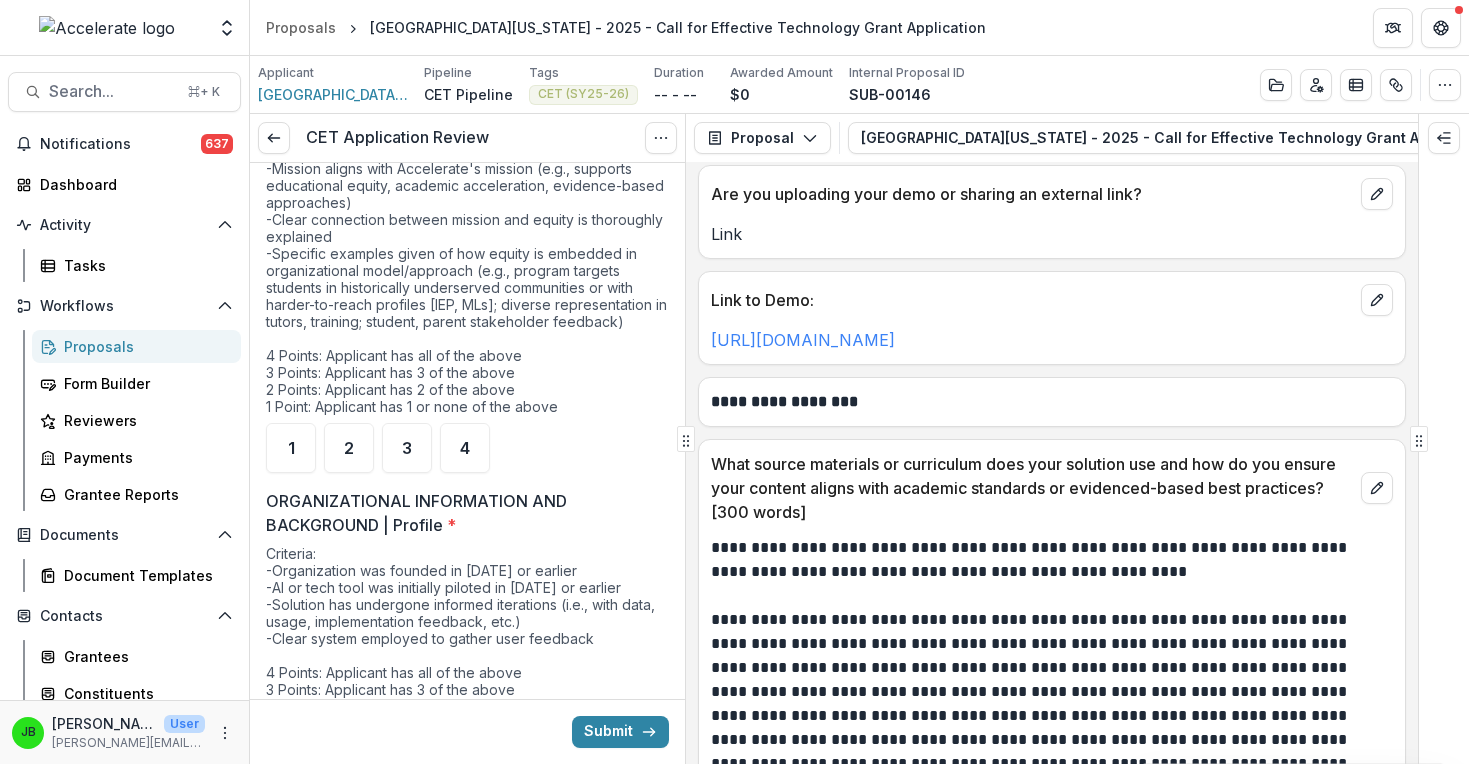 scroll, scrollTop: 0, scrollLeft: 0, axis: both 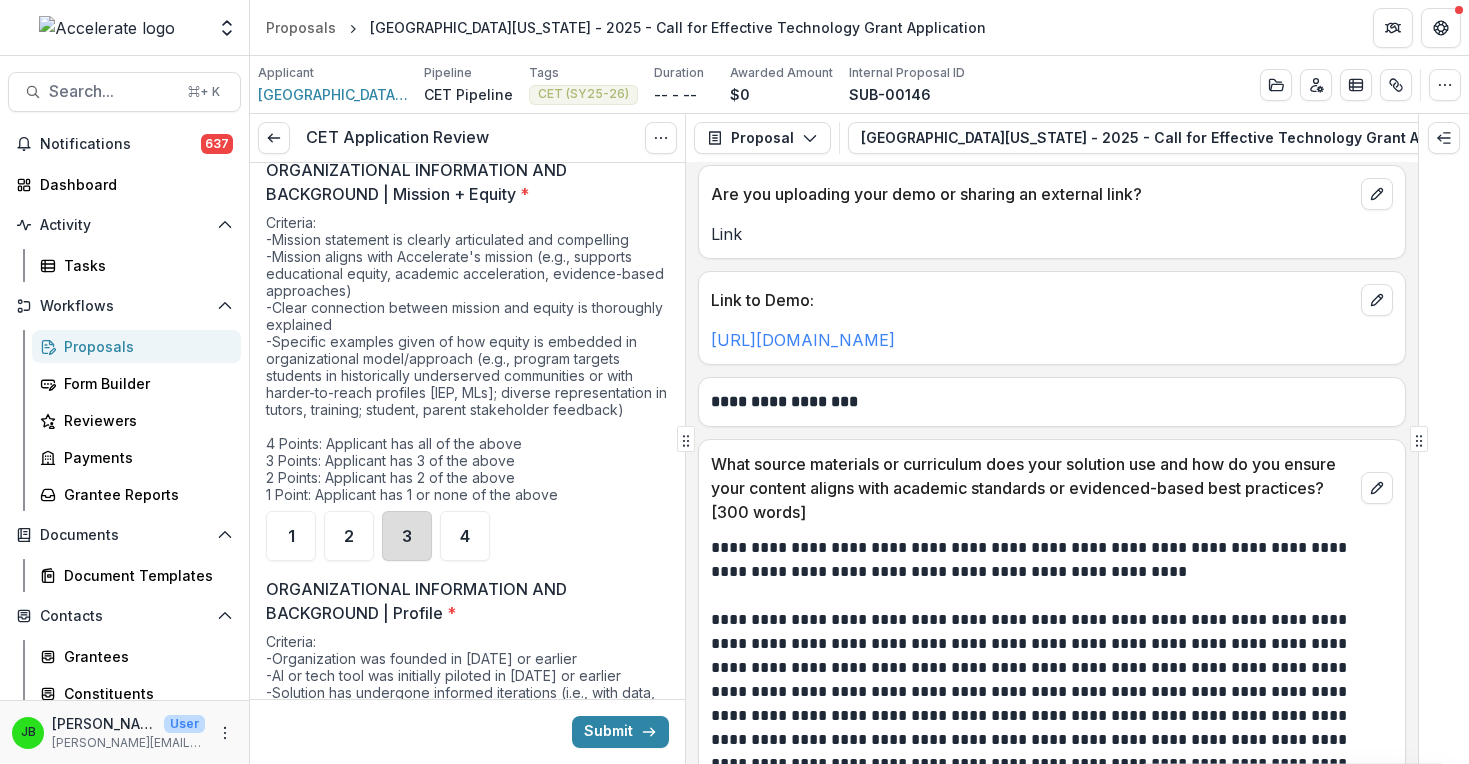 click on "3" at bounding box center [407, 536] 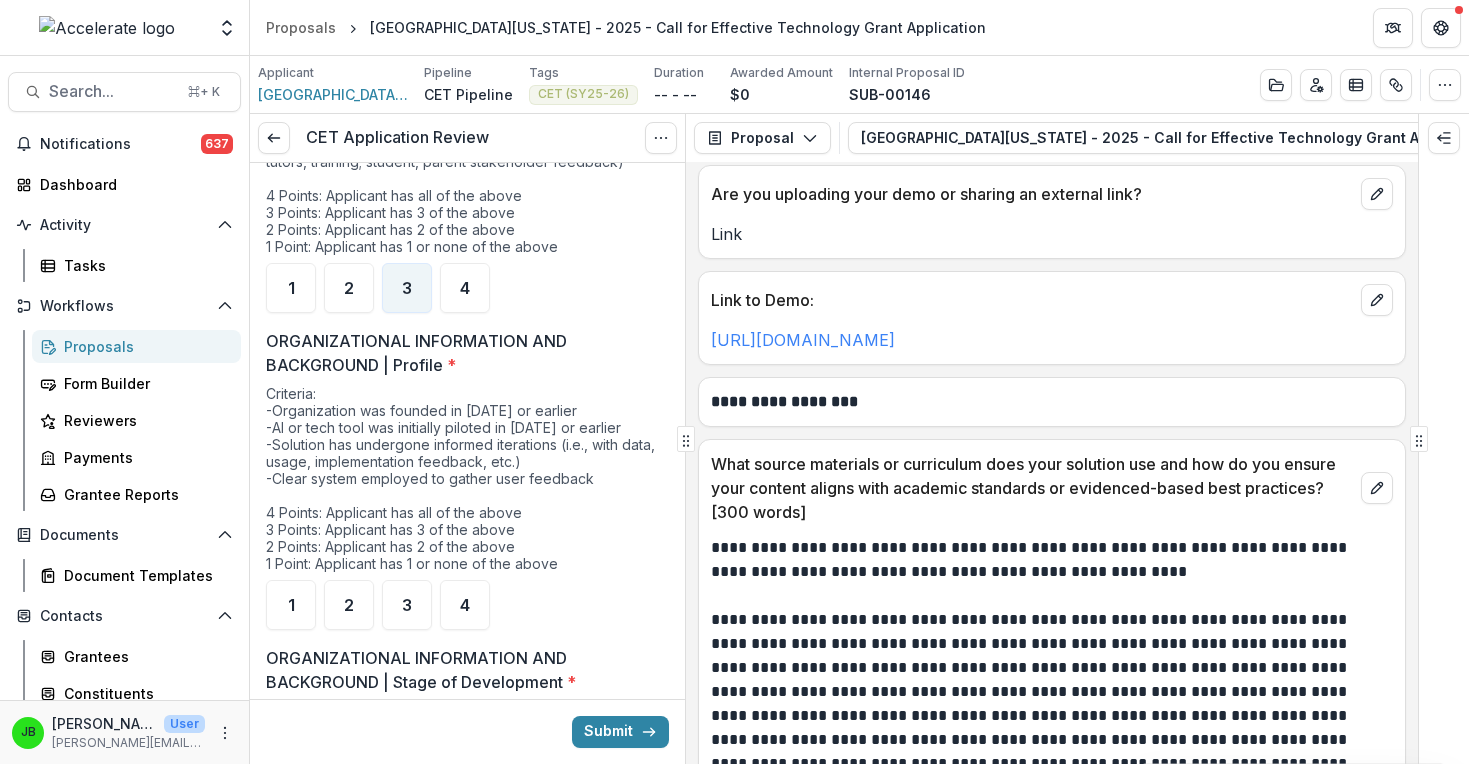 scroll, scrollTop: 559, scrollLeft: 0, axis: vertical 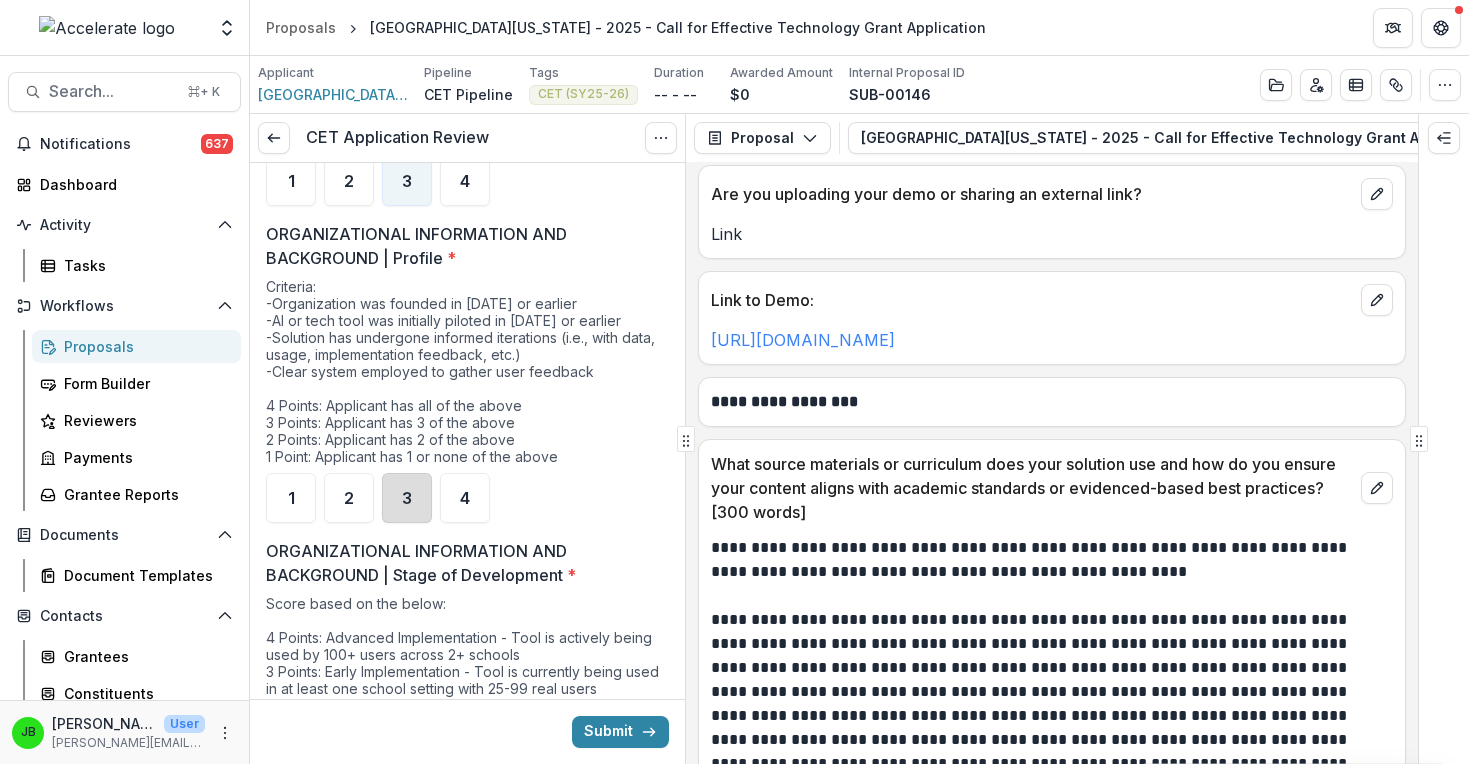 click on "3" at bounding box center (407, 498) 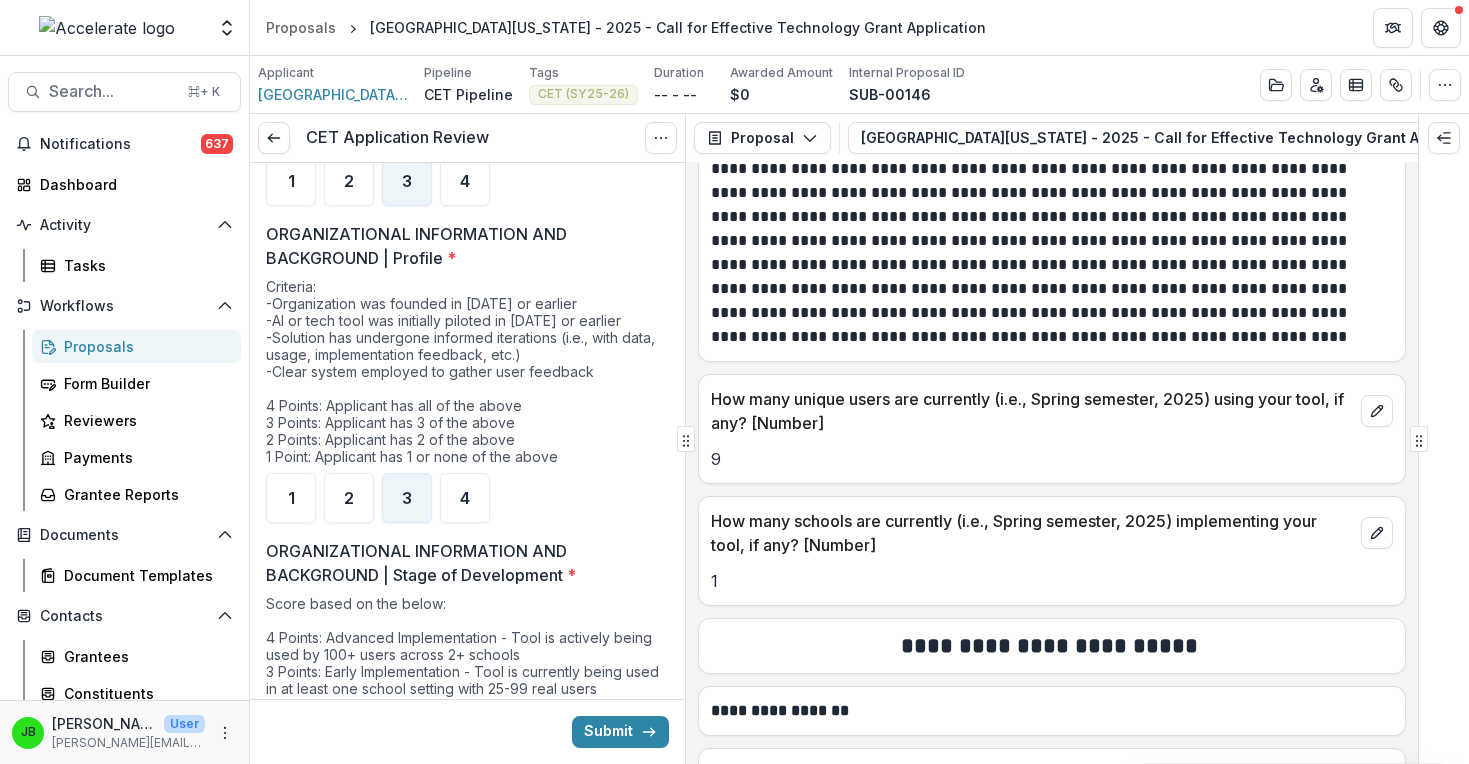 scroll, scrollTop: 2749, scrollLeft: 0, axis: vertical 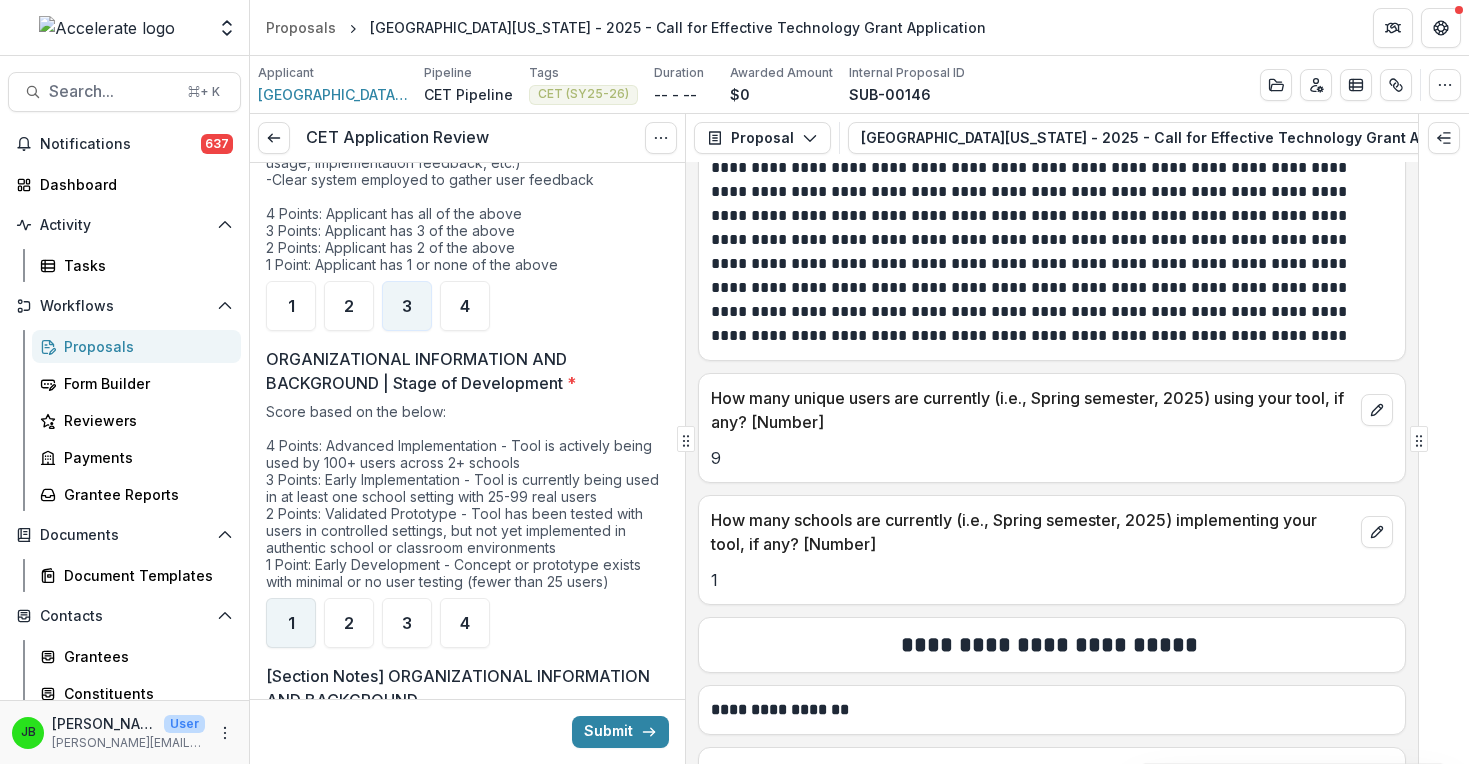 click on "1" at bounding box center (291, 623) 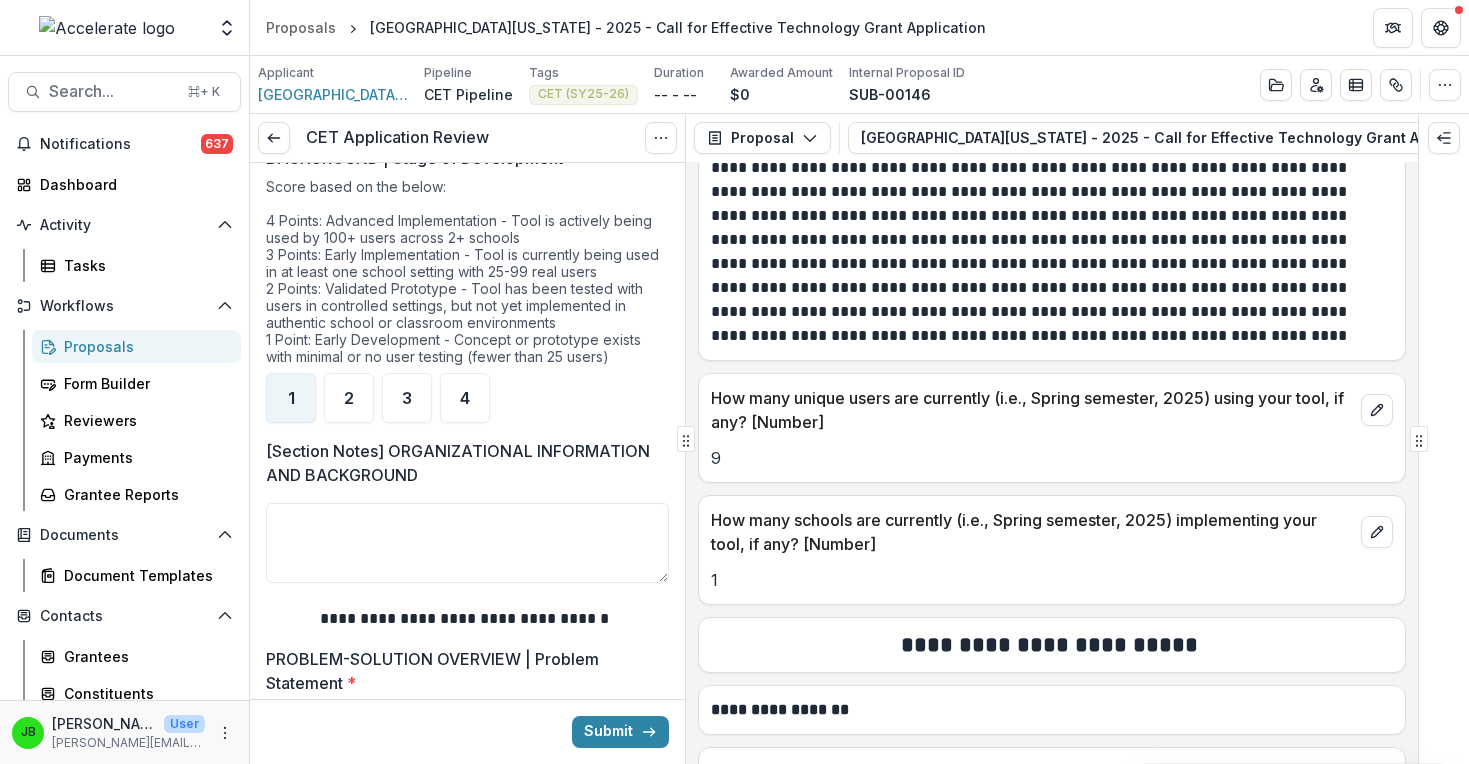 scroll, scrollTop: 1163, scrollLeft: 0, axis: vertical 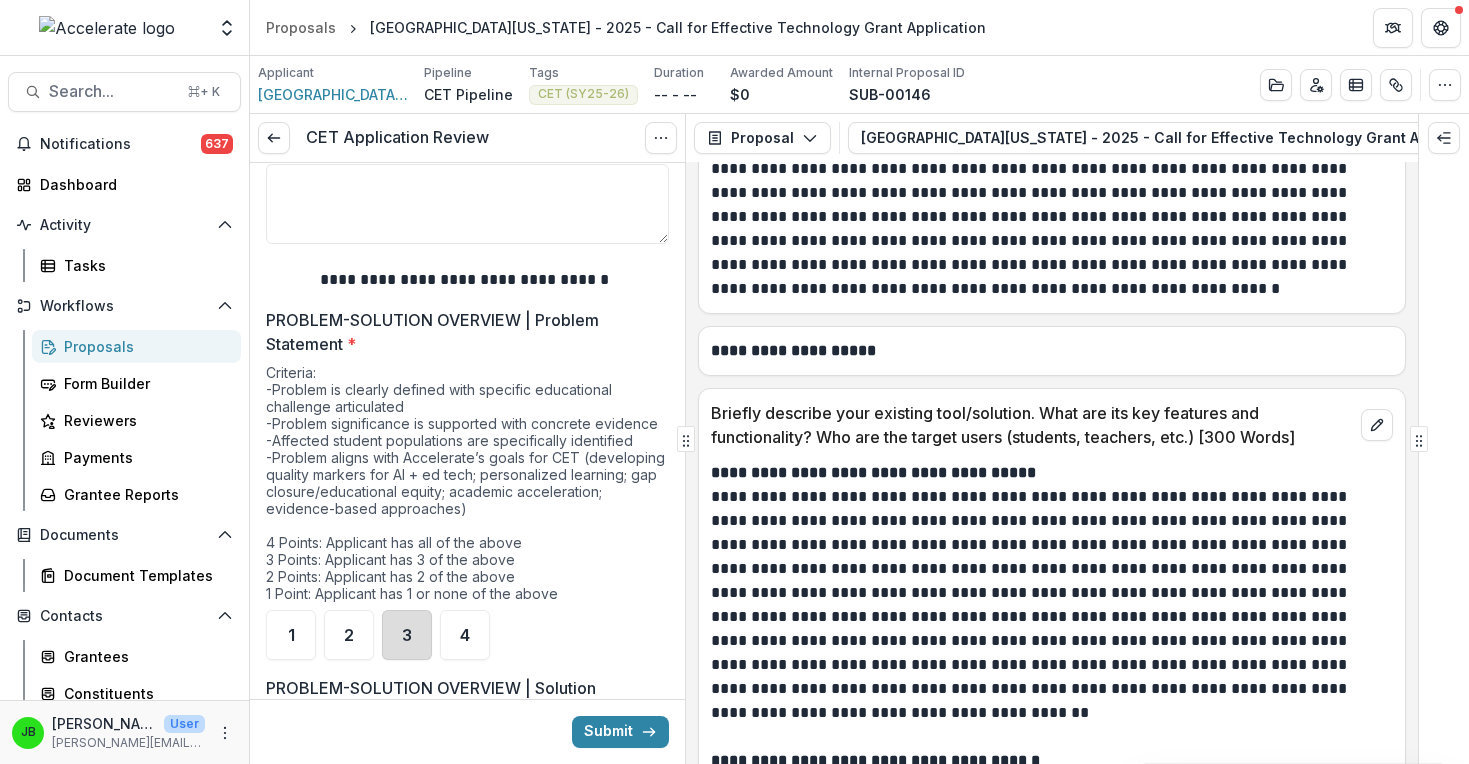 click on "3" at bounding box center [407, 635] 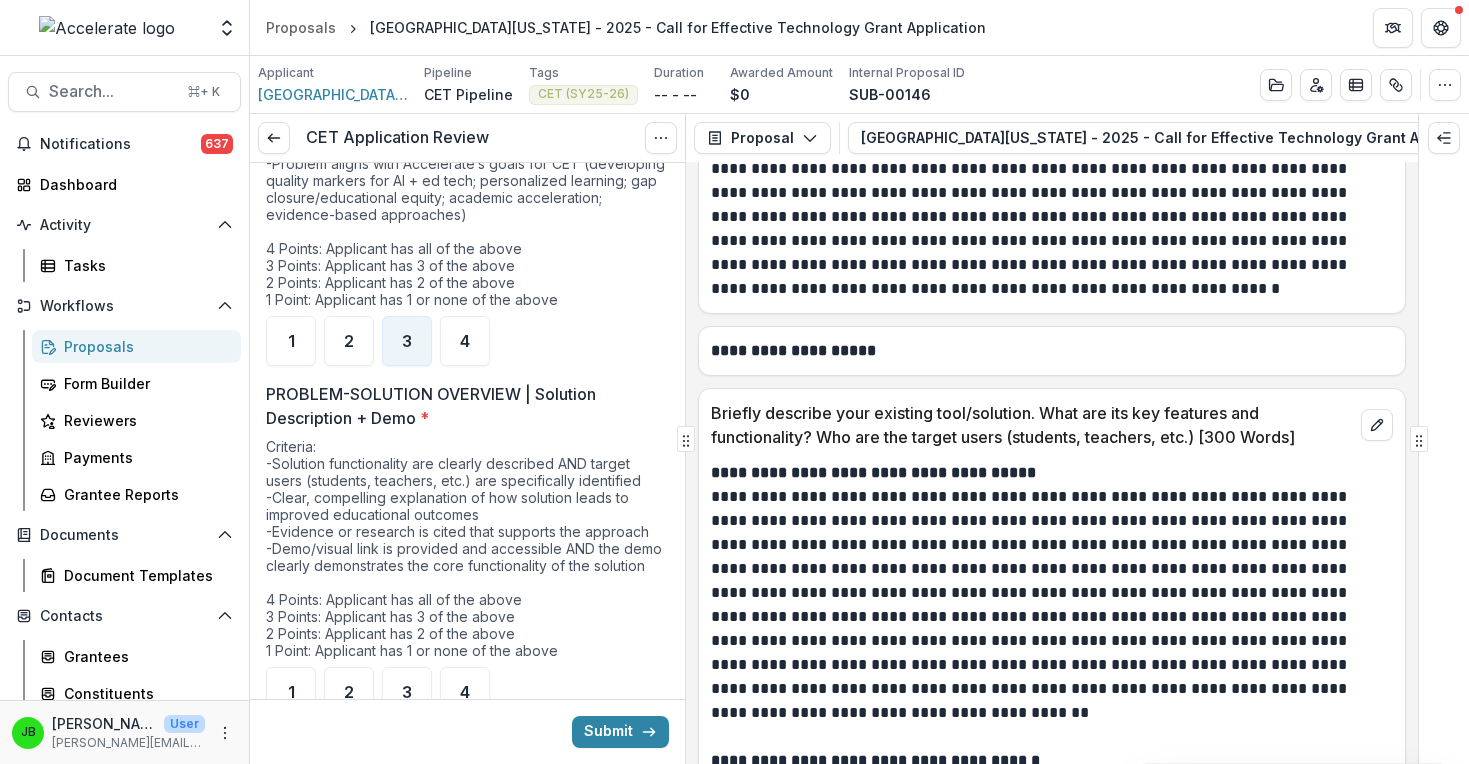scroll, scrollTop: 1612, scrollLeft: 0, axis: vertical 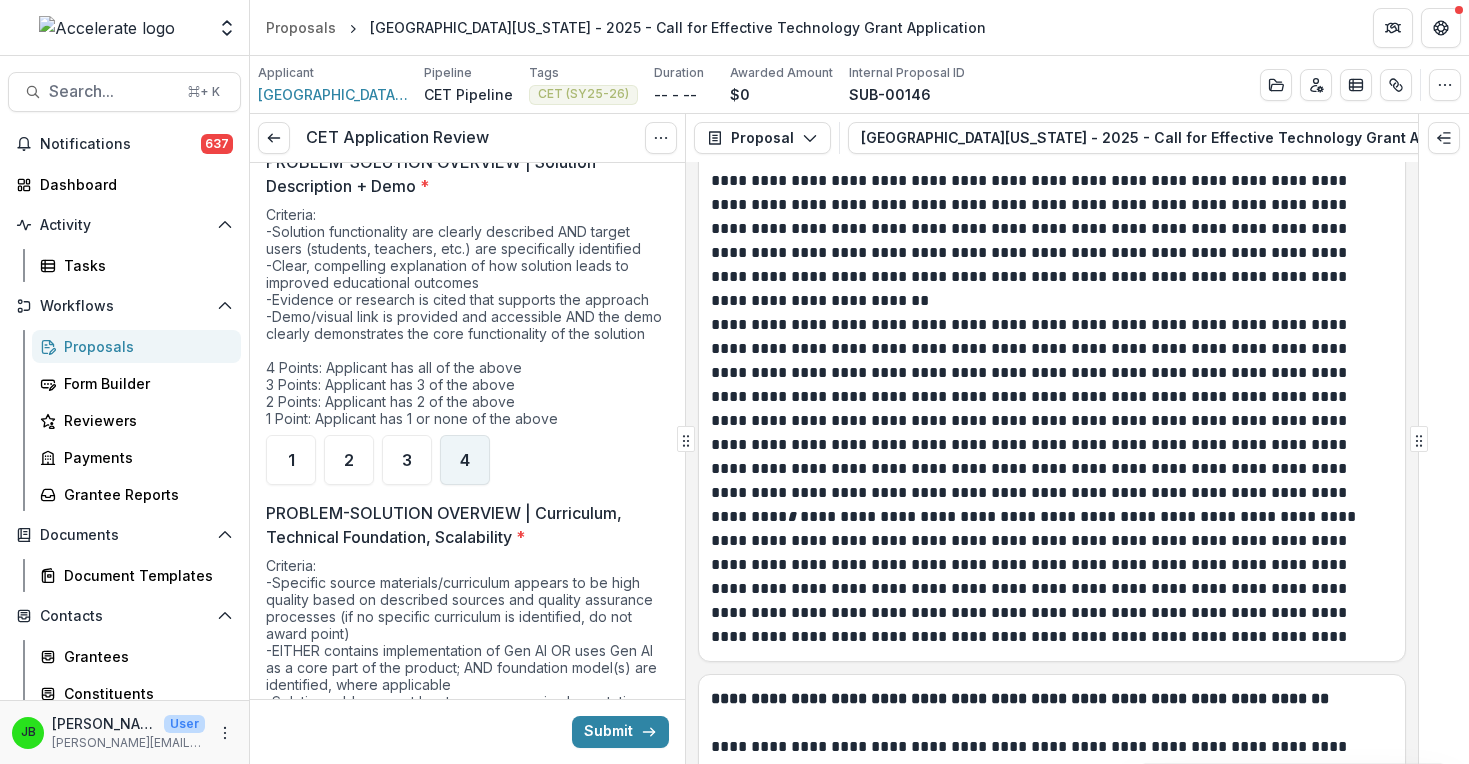 click on "4" at bounding box center [465, 460] 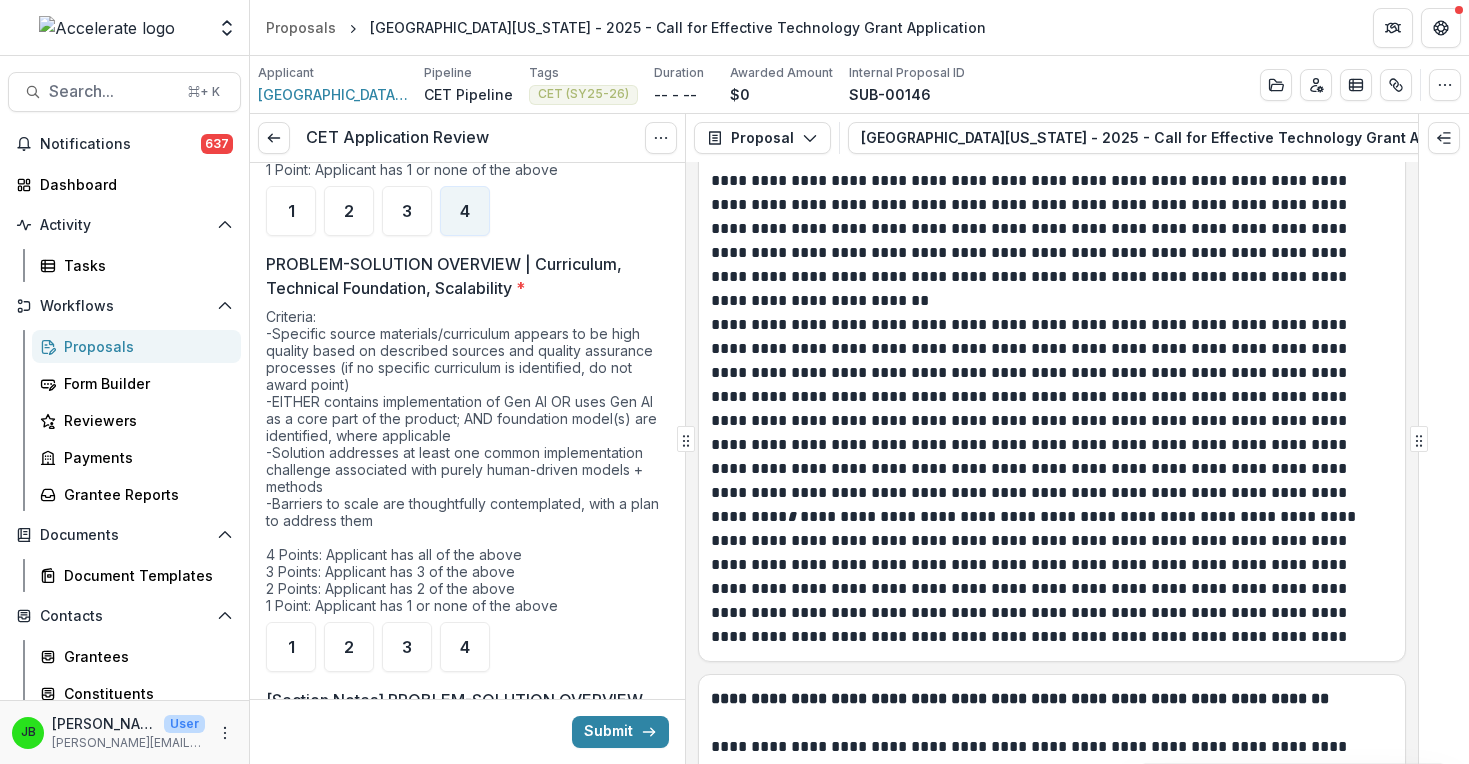 scroll, scrollTop: 2138, scrollLeft: 0, axis: vertical 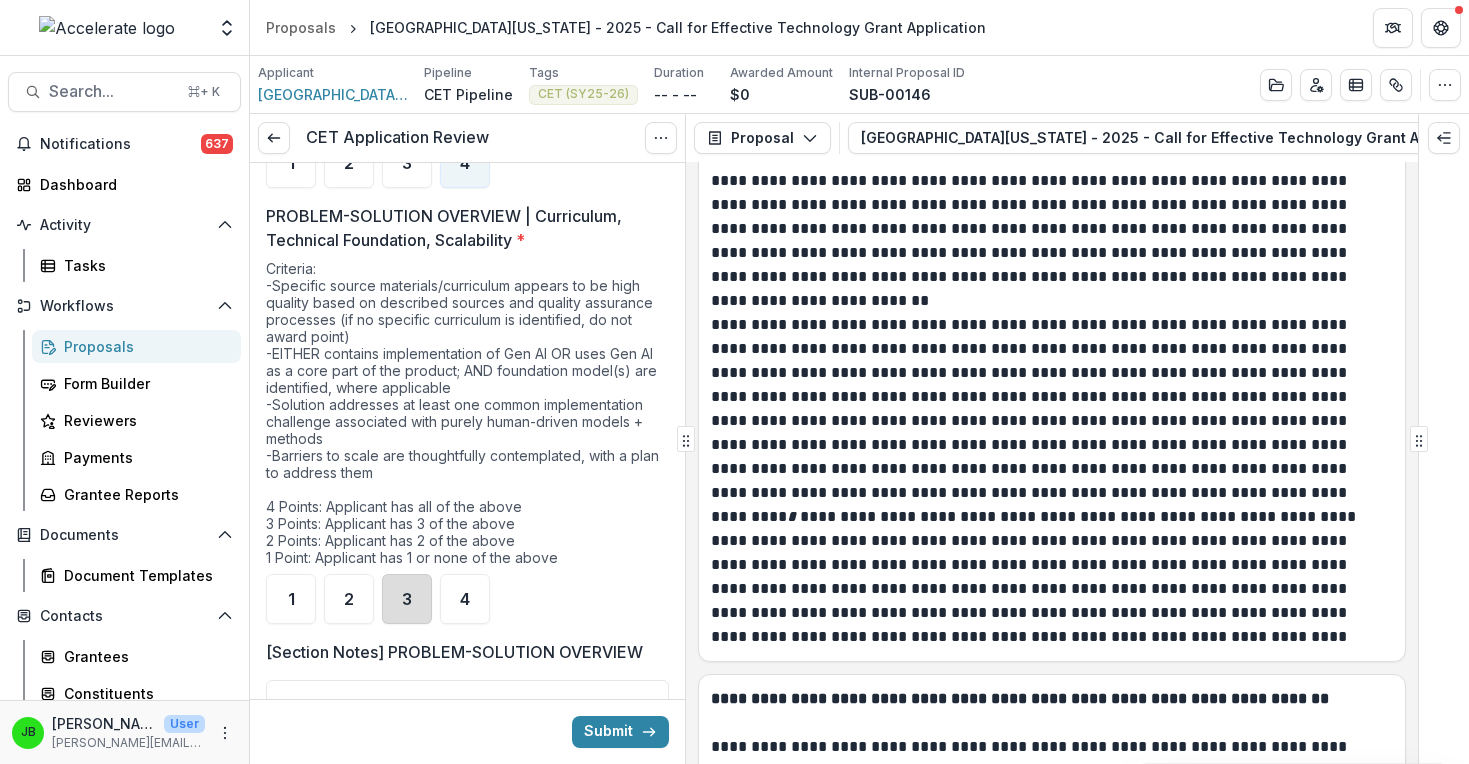 click on "3" at bounding box center [407, 599] 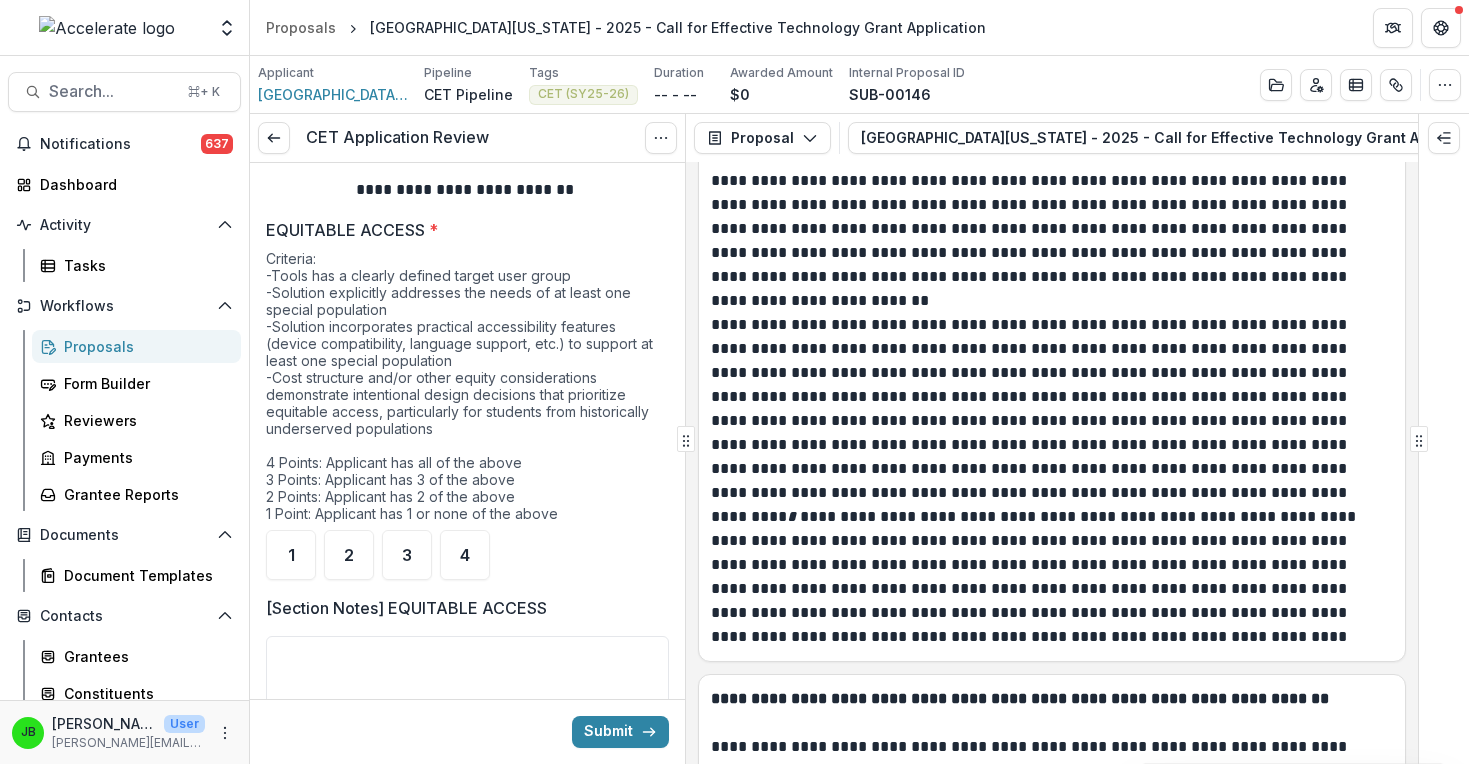 scroll, scrollTop: 2759, scrollLeft: 0, axis: vertical 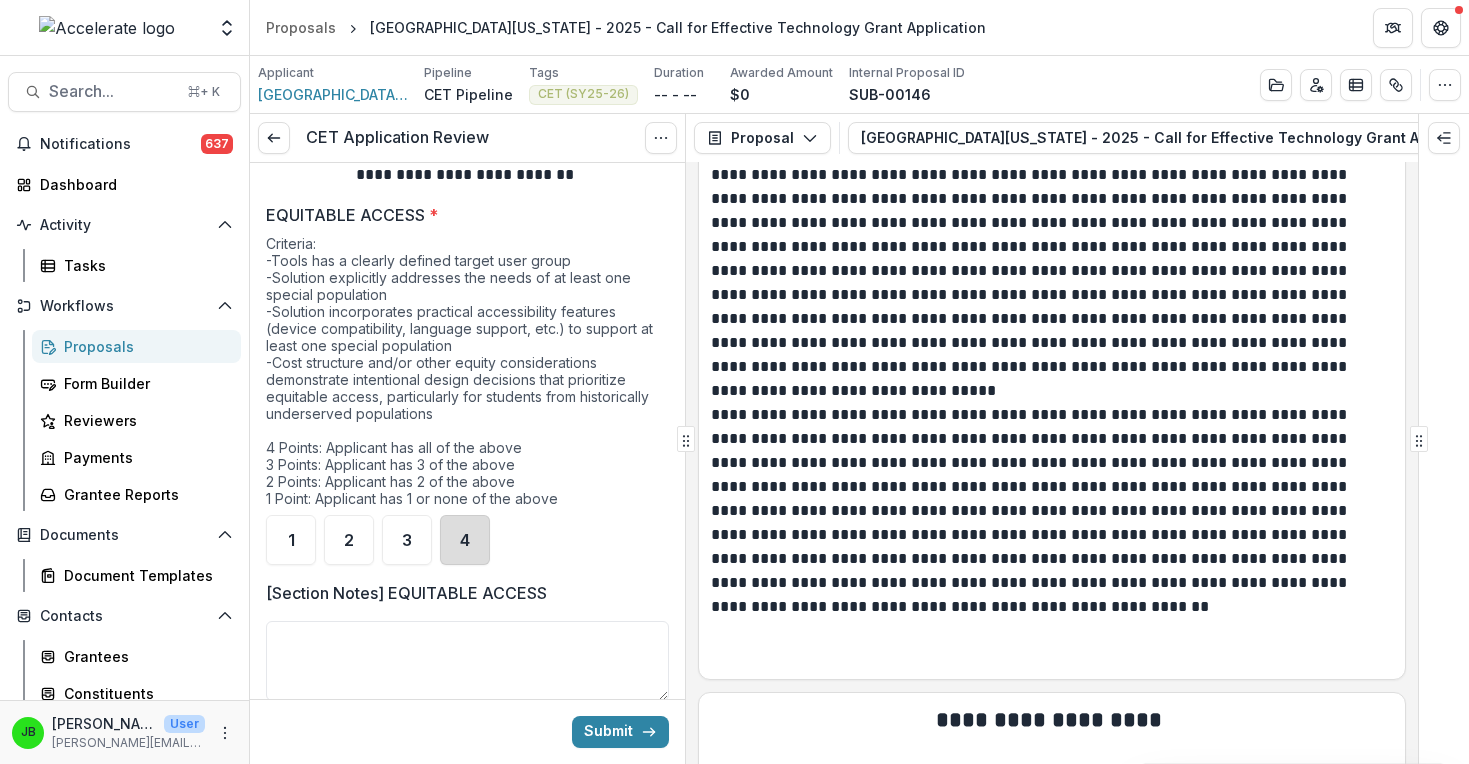 click on "4" at bounding box center [465, 540] 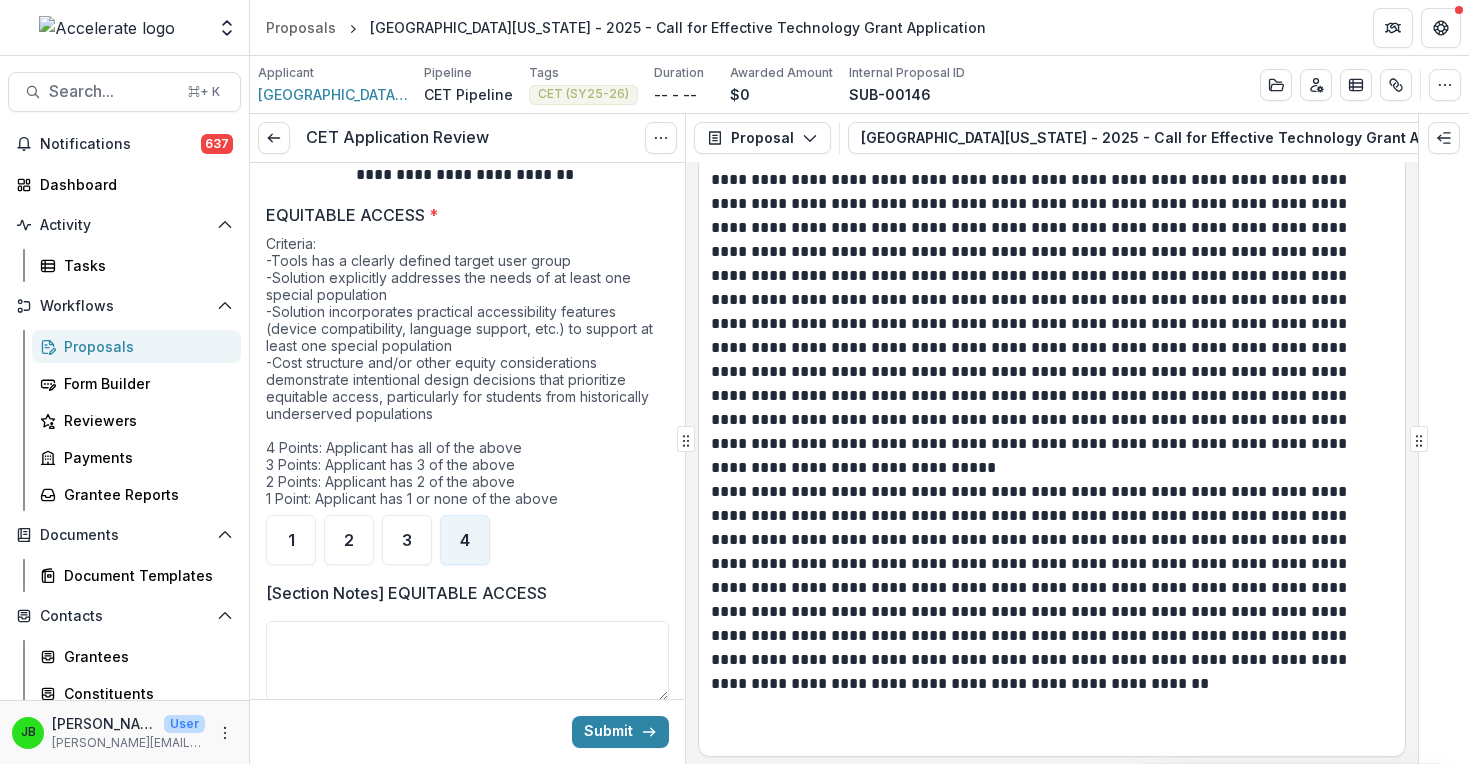 scroll, scrollTop: 12038, scrollLeft: 0, axis: vertical 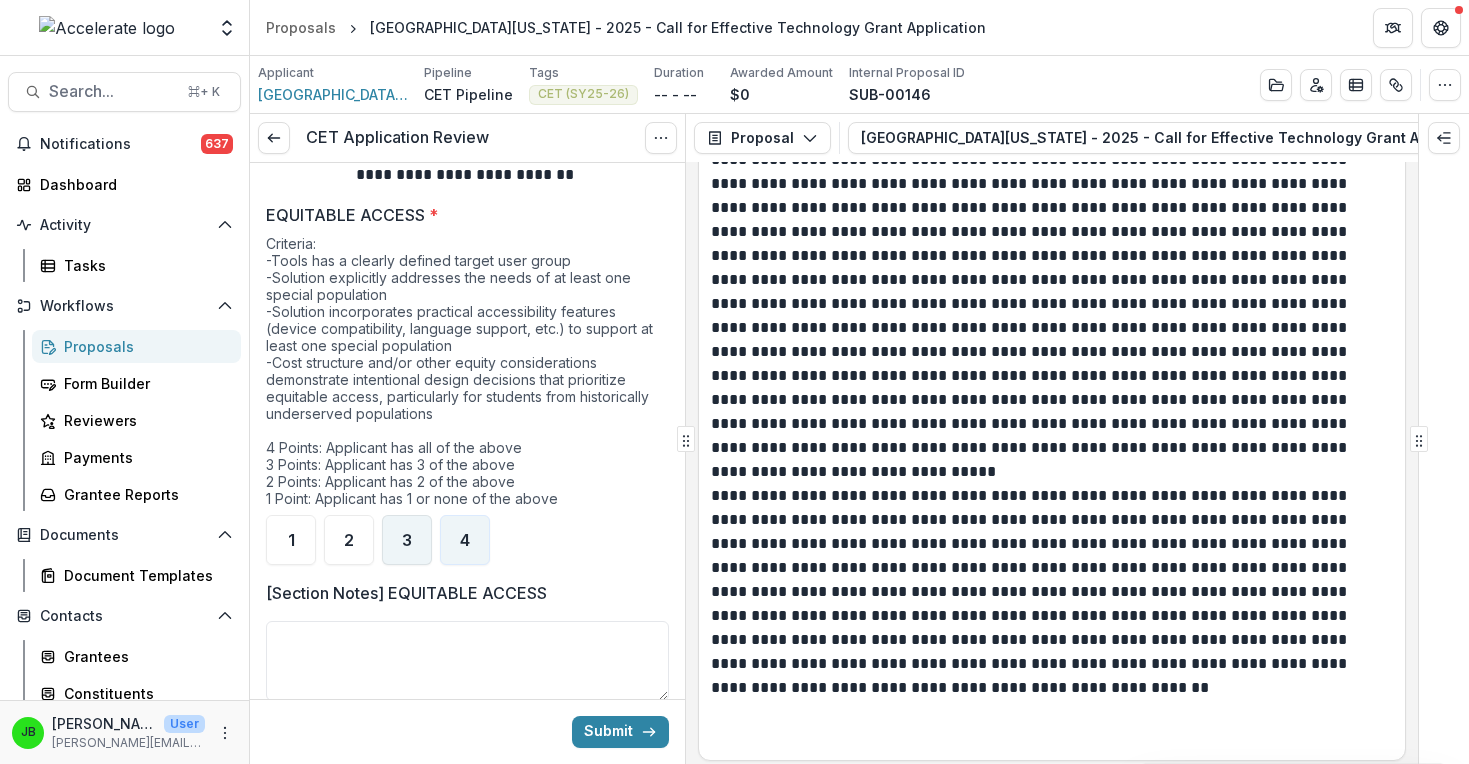 click on "3" at bounding box center (407, 540) 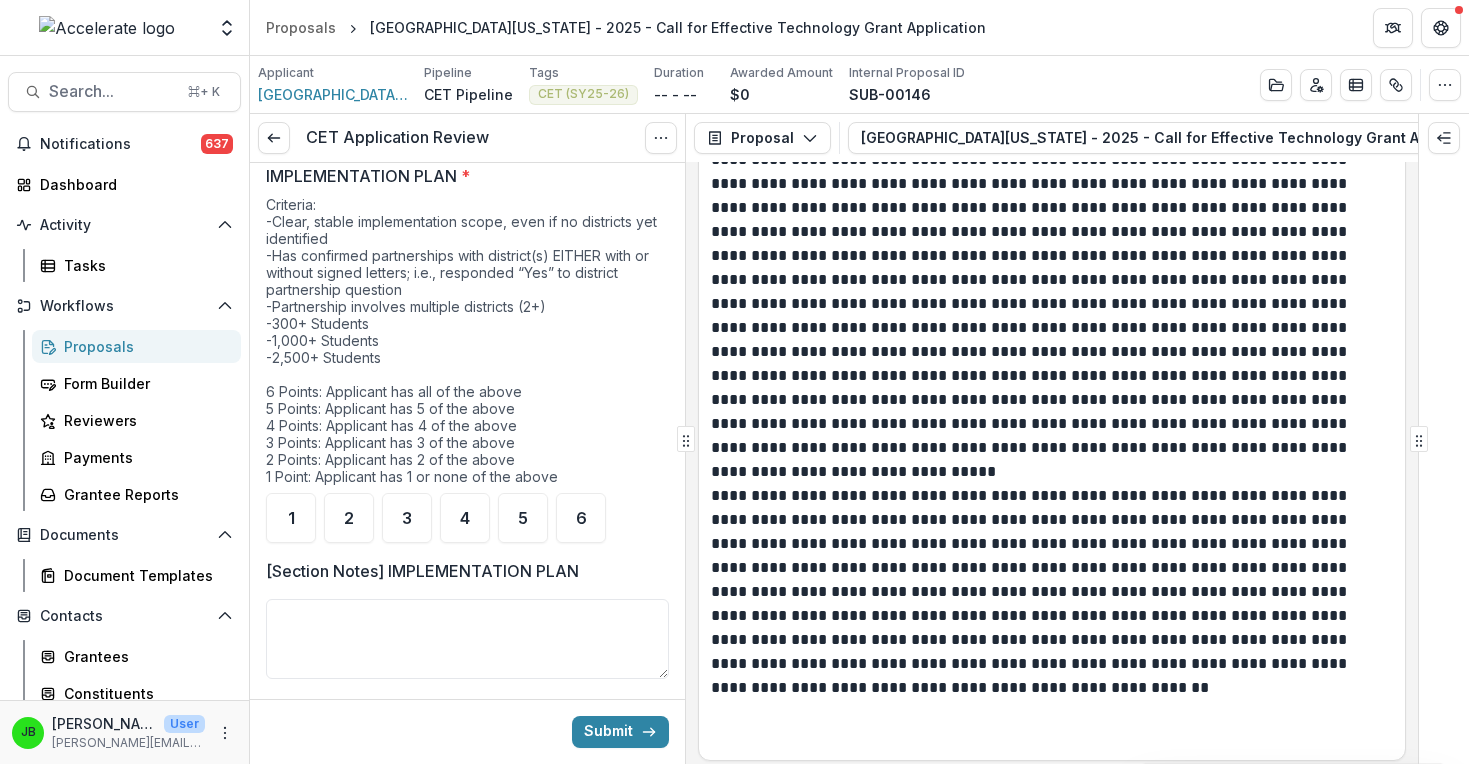 scroll, scrollTop: 3361, scrollLeft: 0, axis: vertical 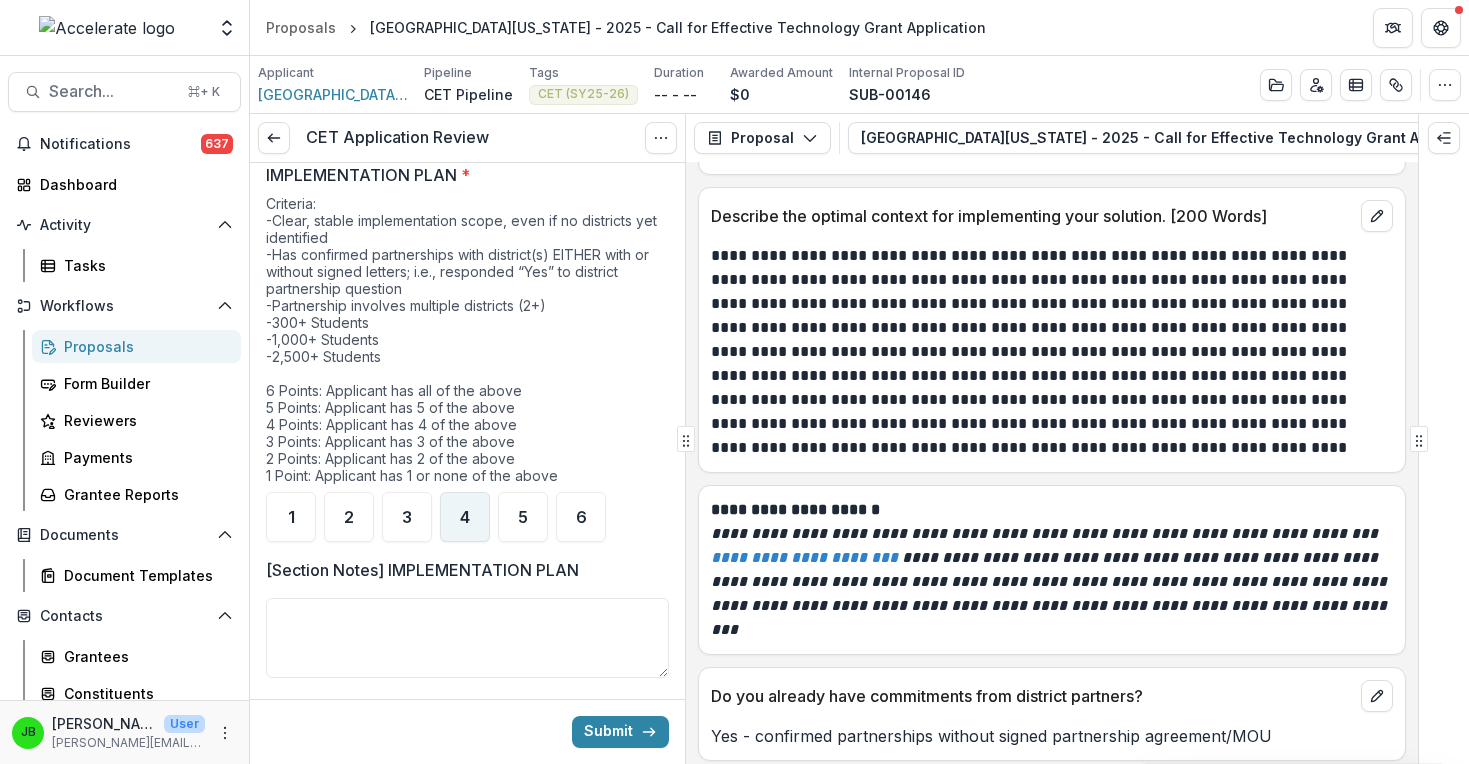 click on "4" at bounding box center [465, 517] 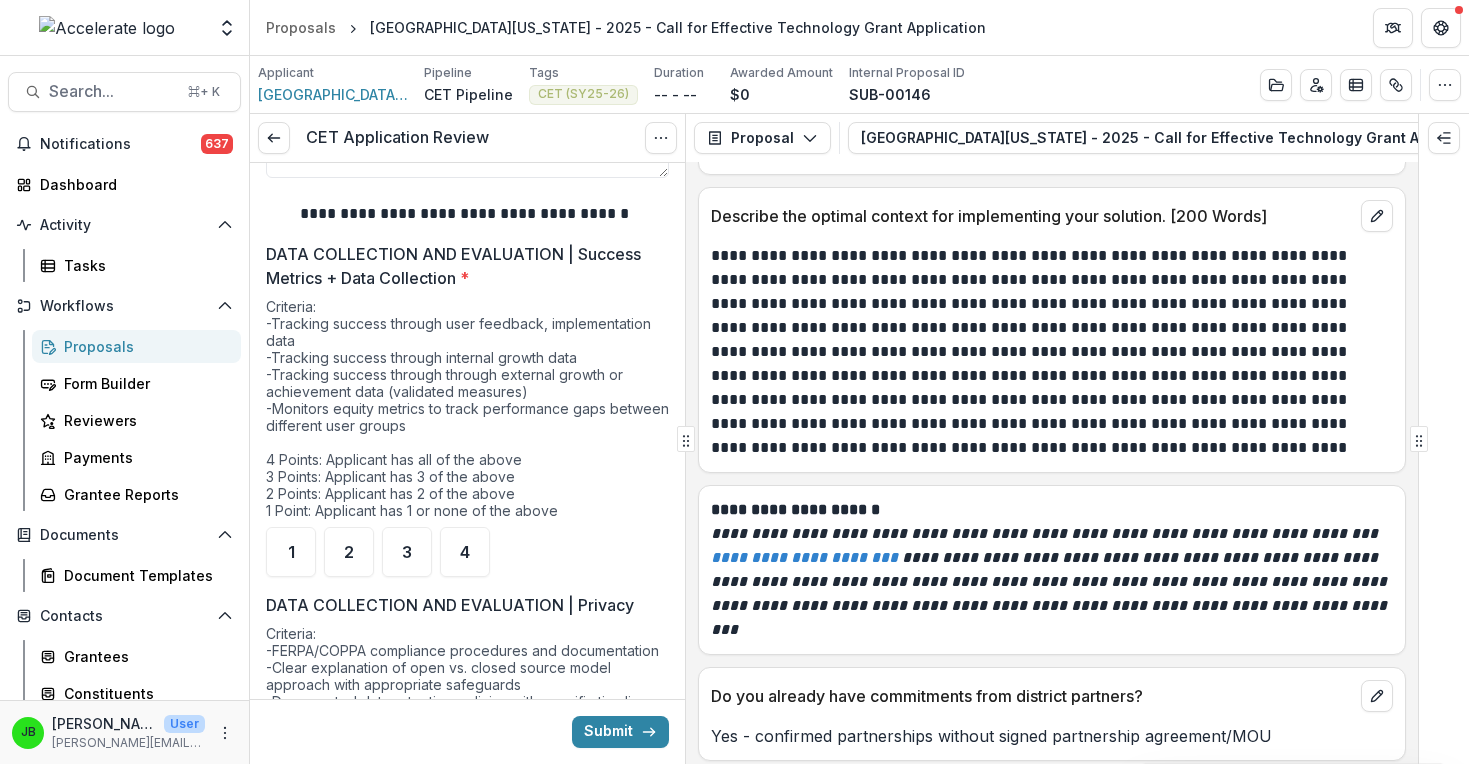 scroll, scrollTop: 3880, scrollLeft: 0, axis: vertical 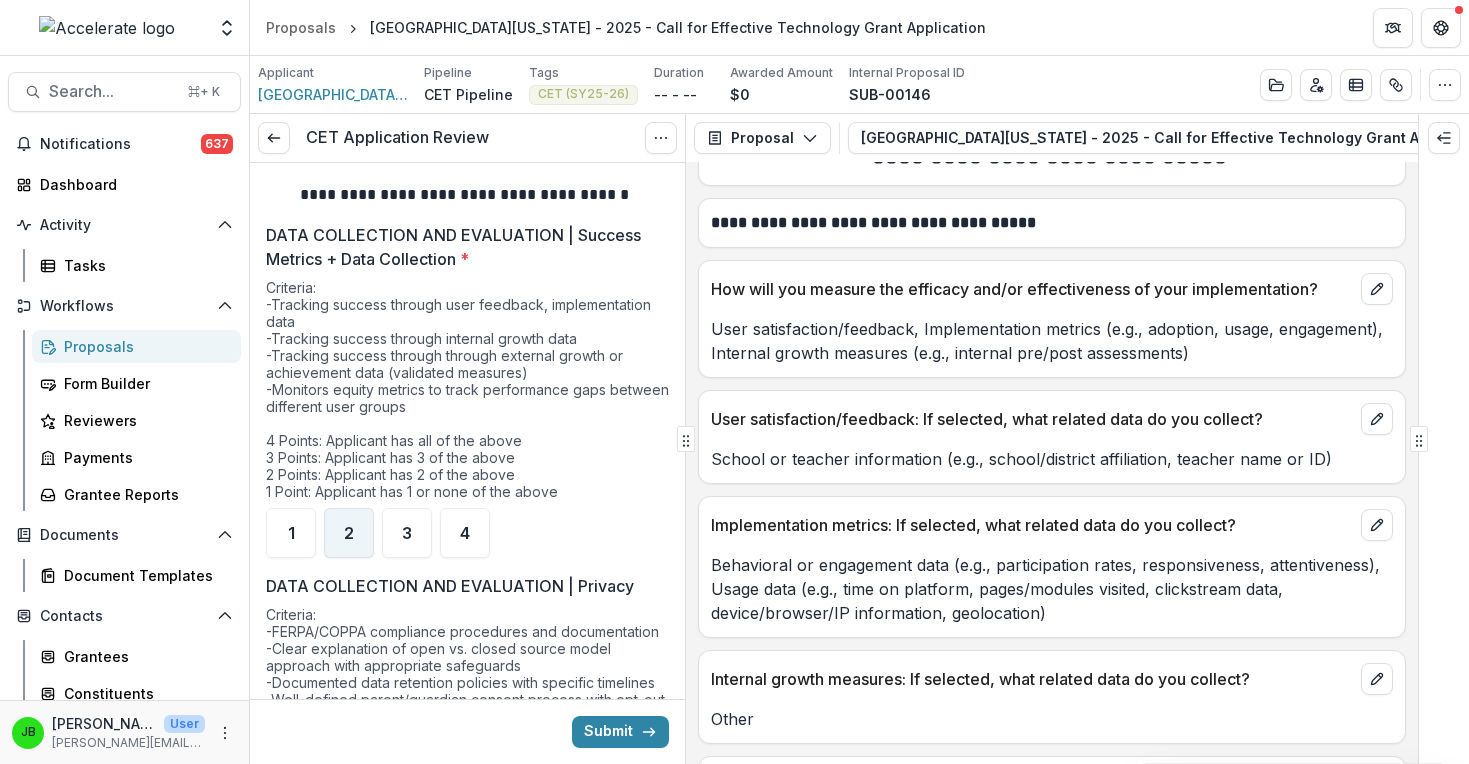 click on "2" at bounding box center (349, 533) 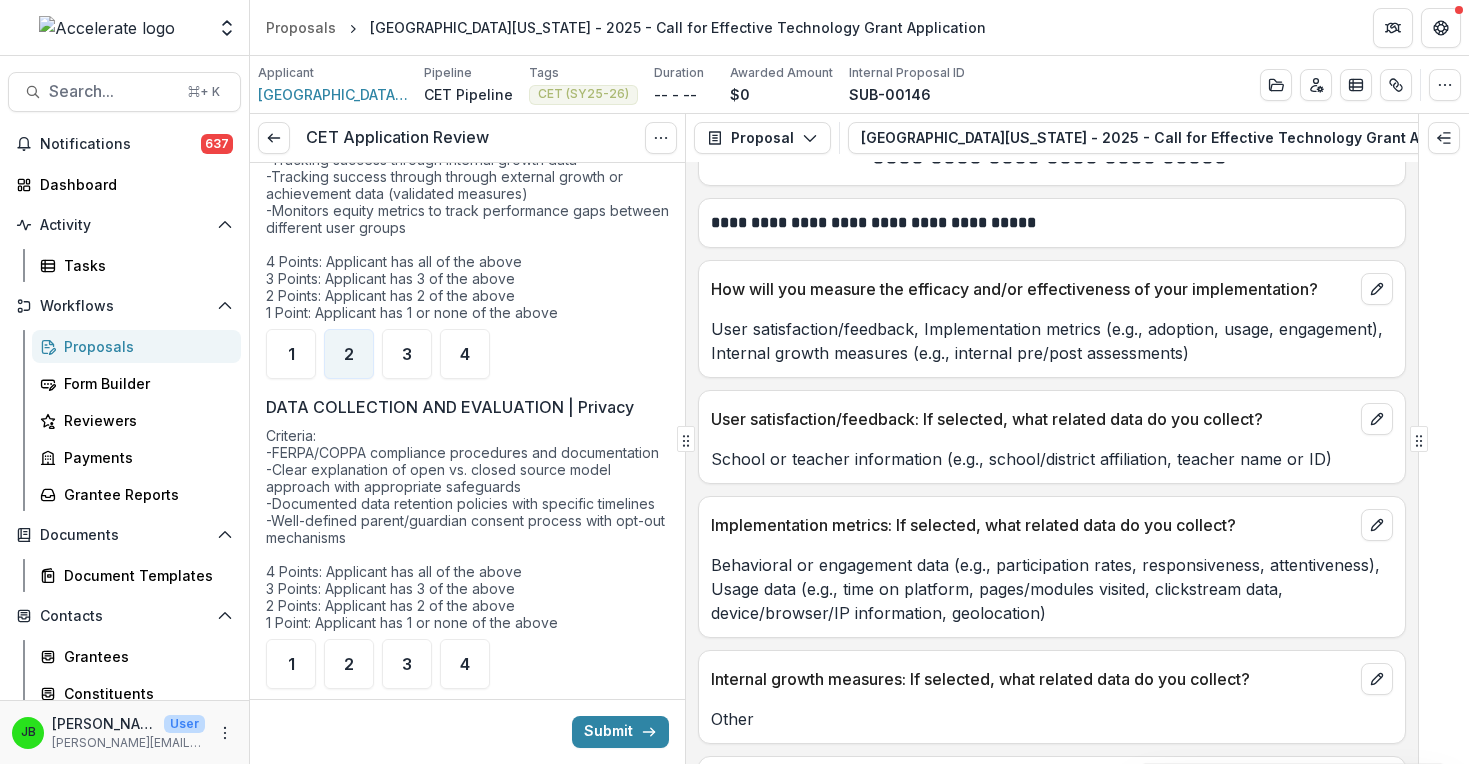 scroll, scrollTop: 4061, scrollLeft: 0, axis: vertical 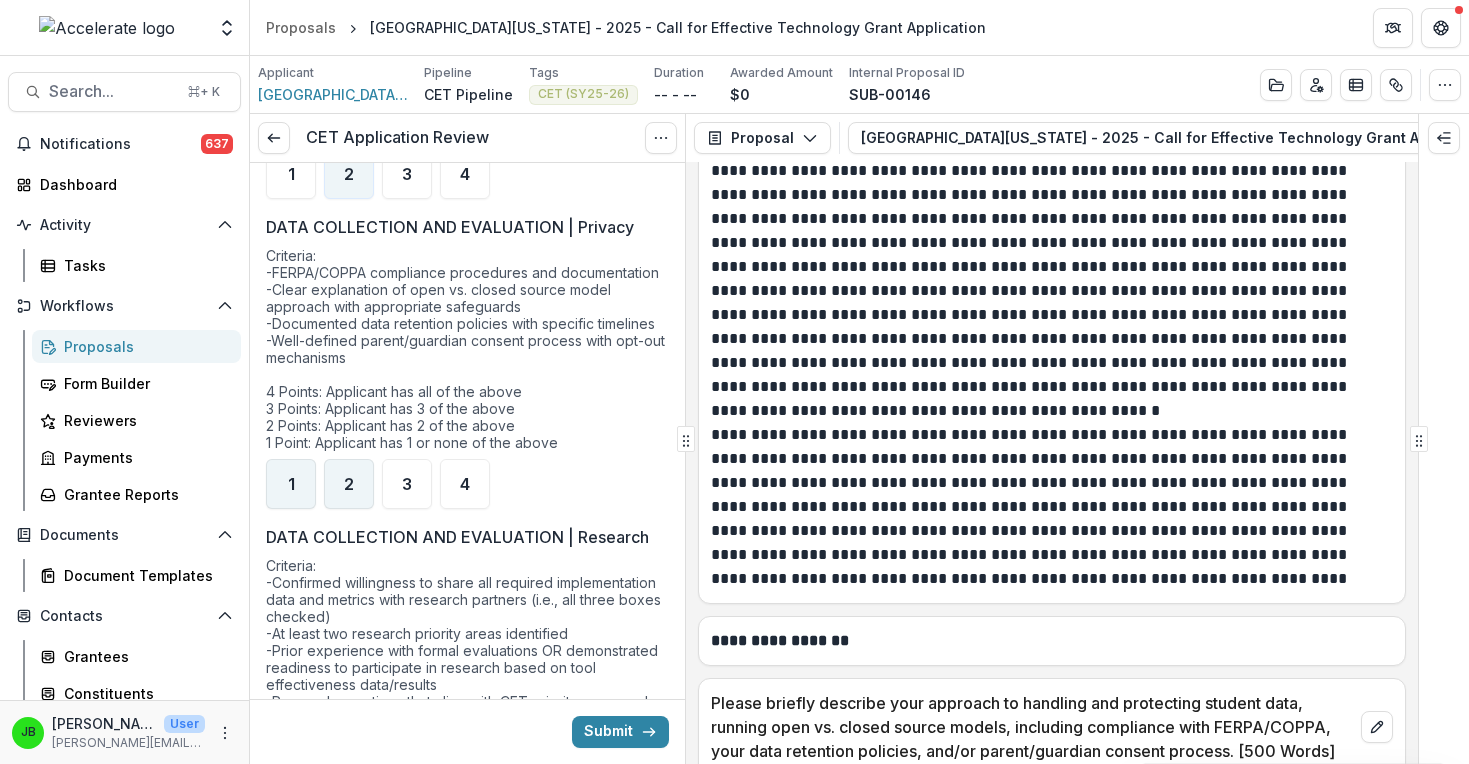 click on "2" at bounding box center [349, 484] 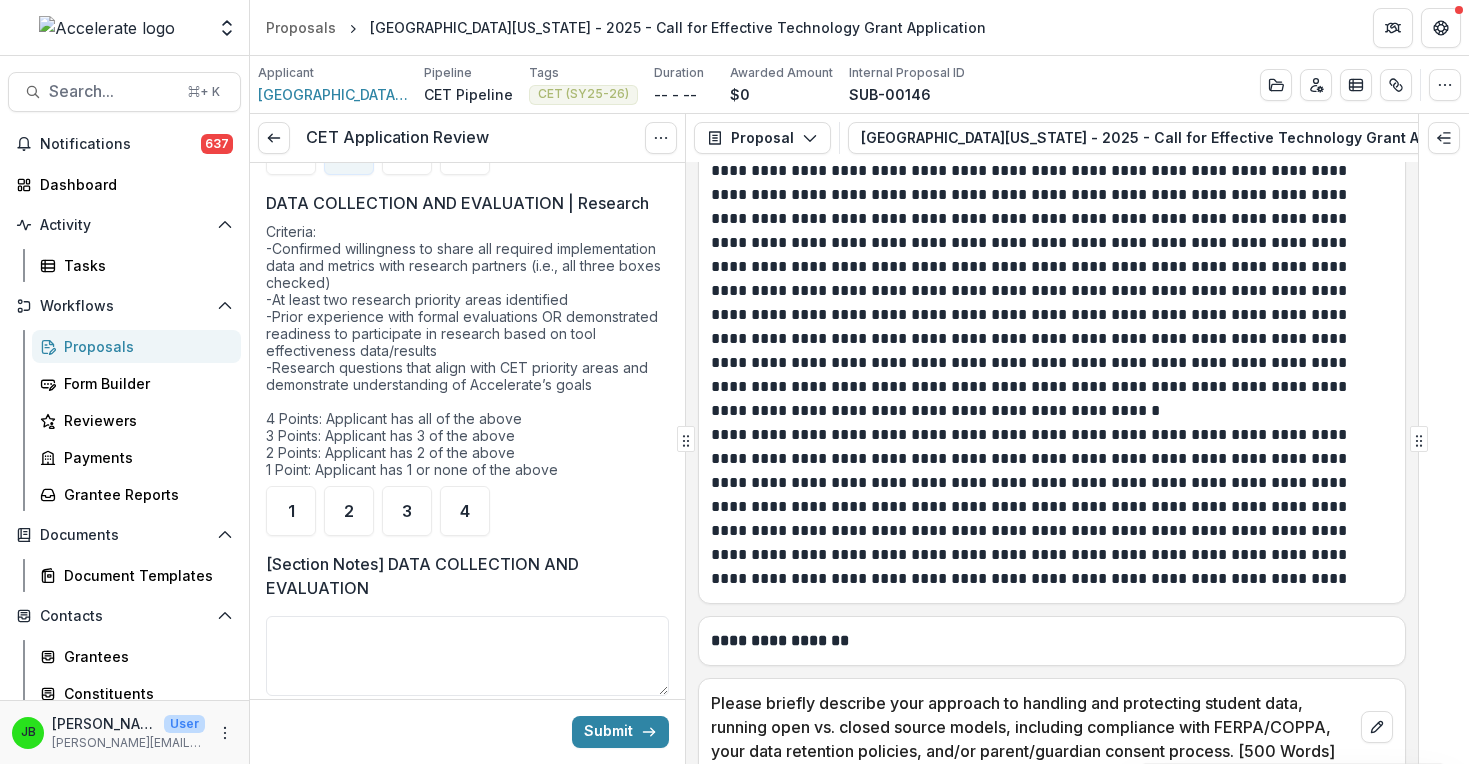 scroll, scrollTop: 4596, scrollLeft: 0, axis: vertical 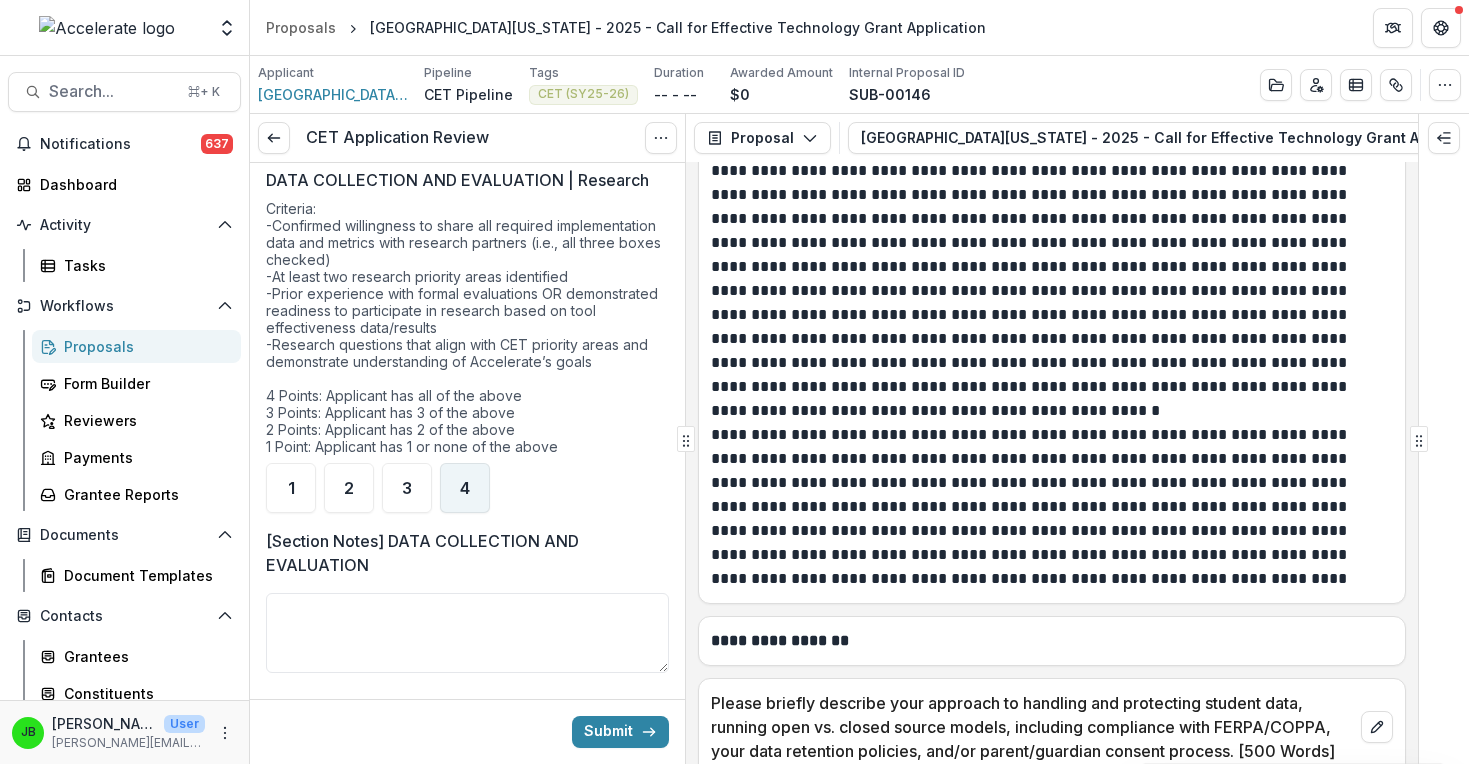 click on "4" at bounding box center (465, 488) 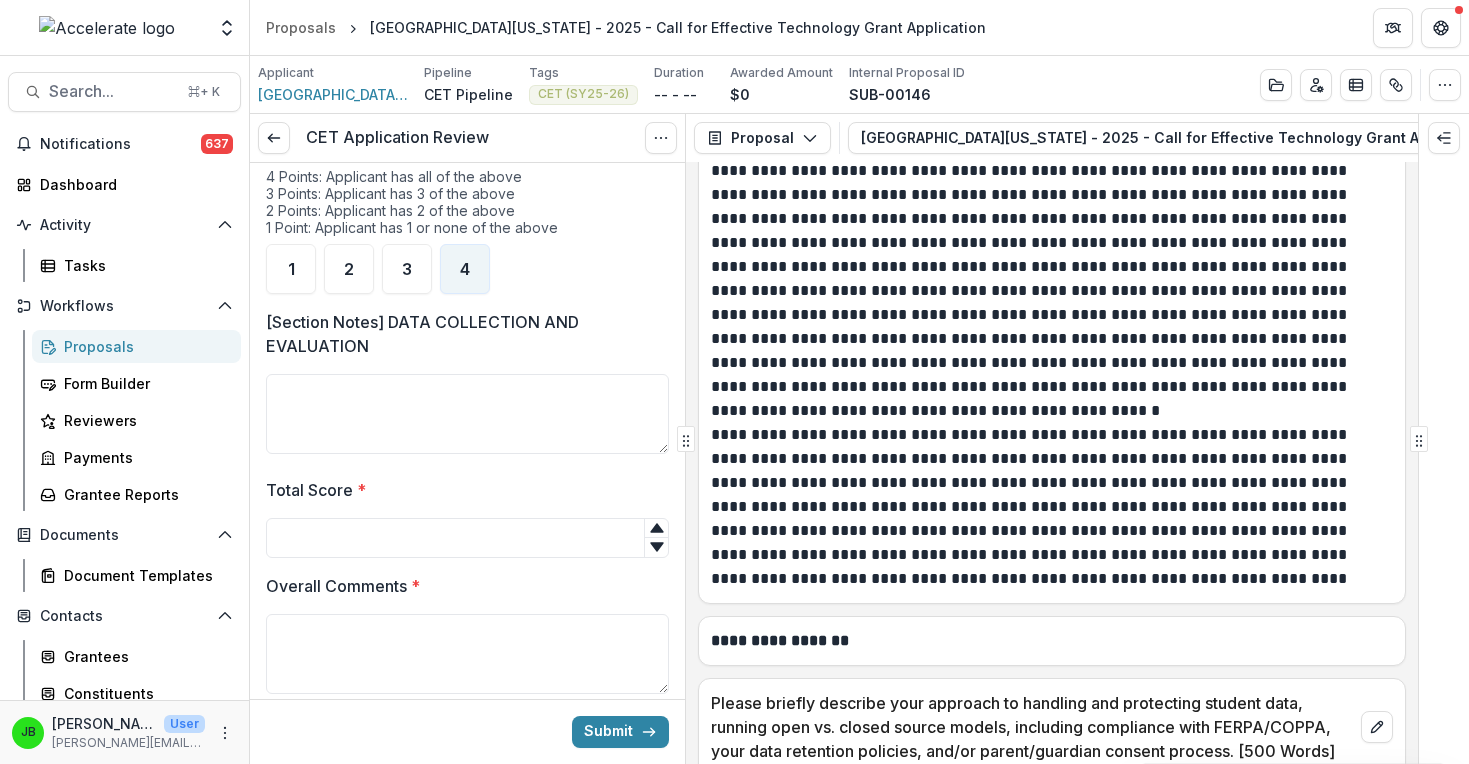 scroll, scrollTop: 4882, scrollLeft: 0, axis: vertical 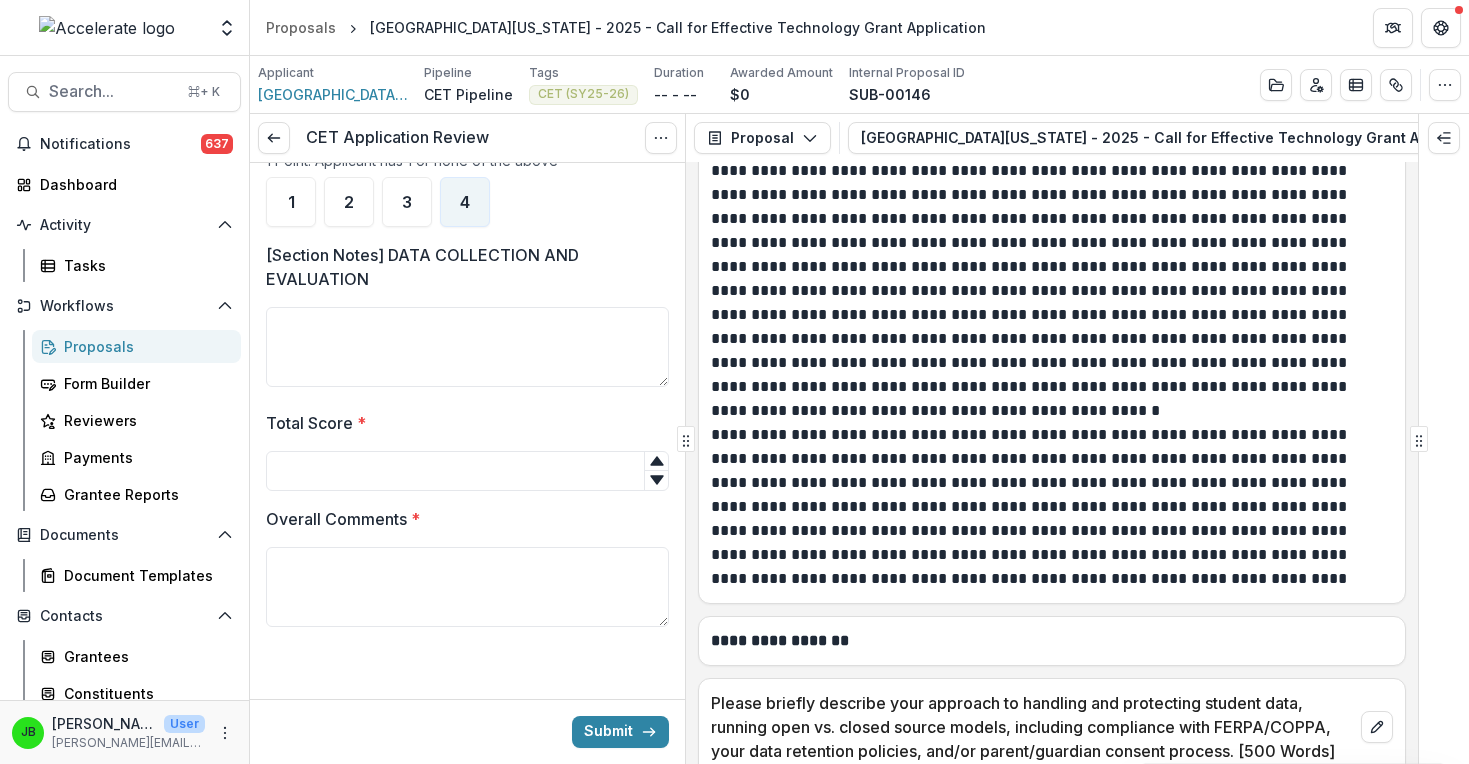 click on "Total Score *" at bounding box center (467, 471) 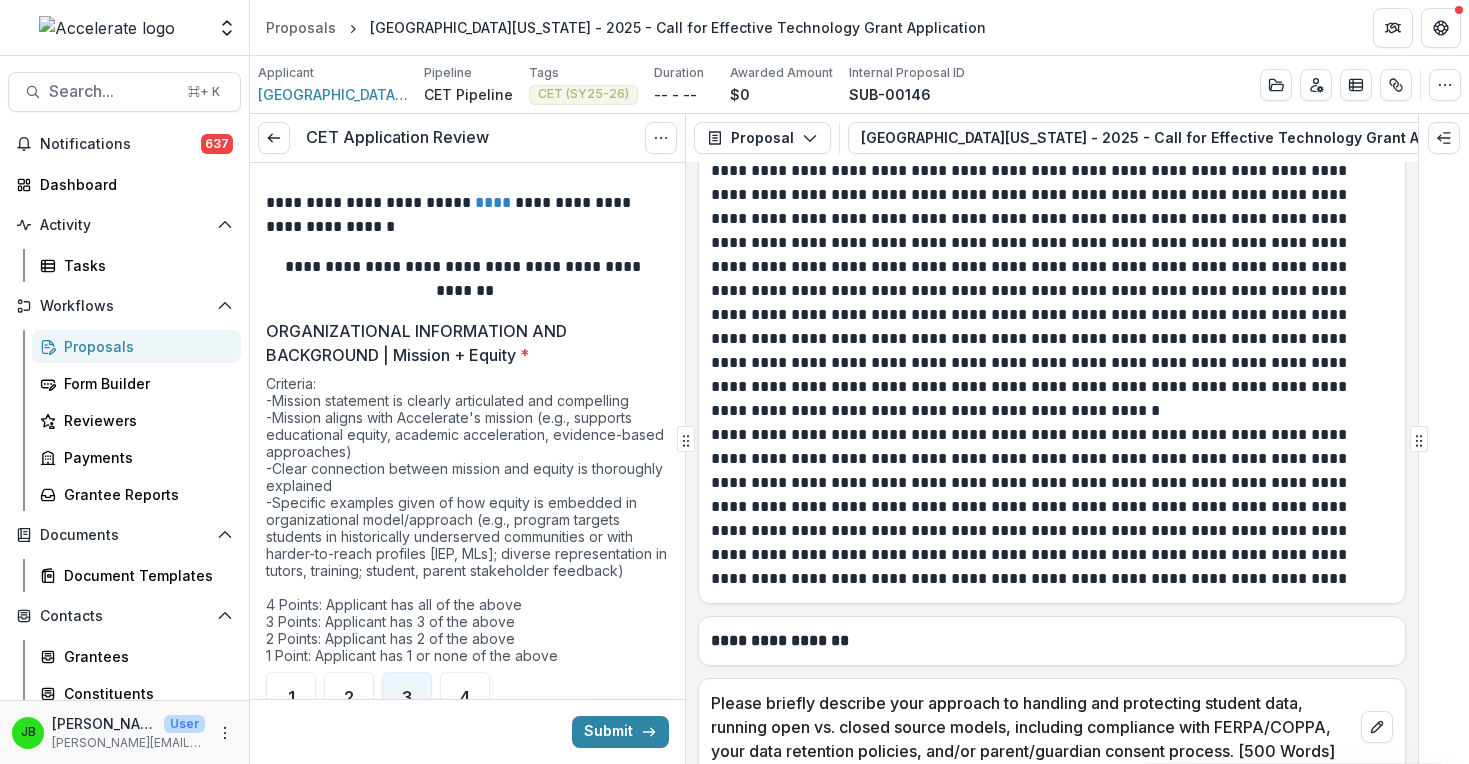 scroll, scrollTop: 0, scrollLeft: 0, axis: both 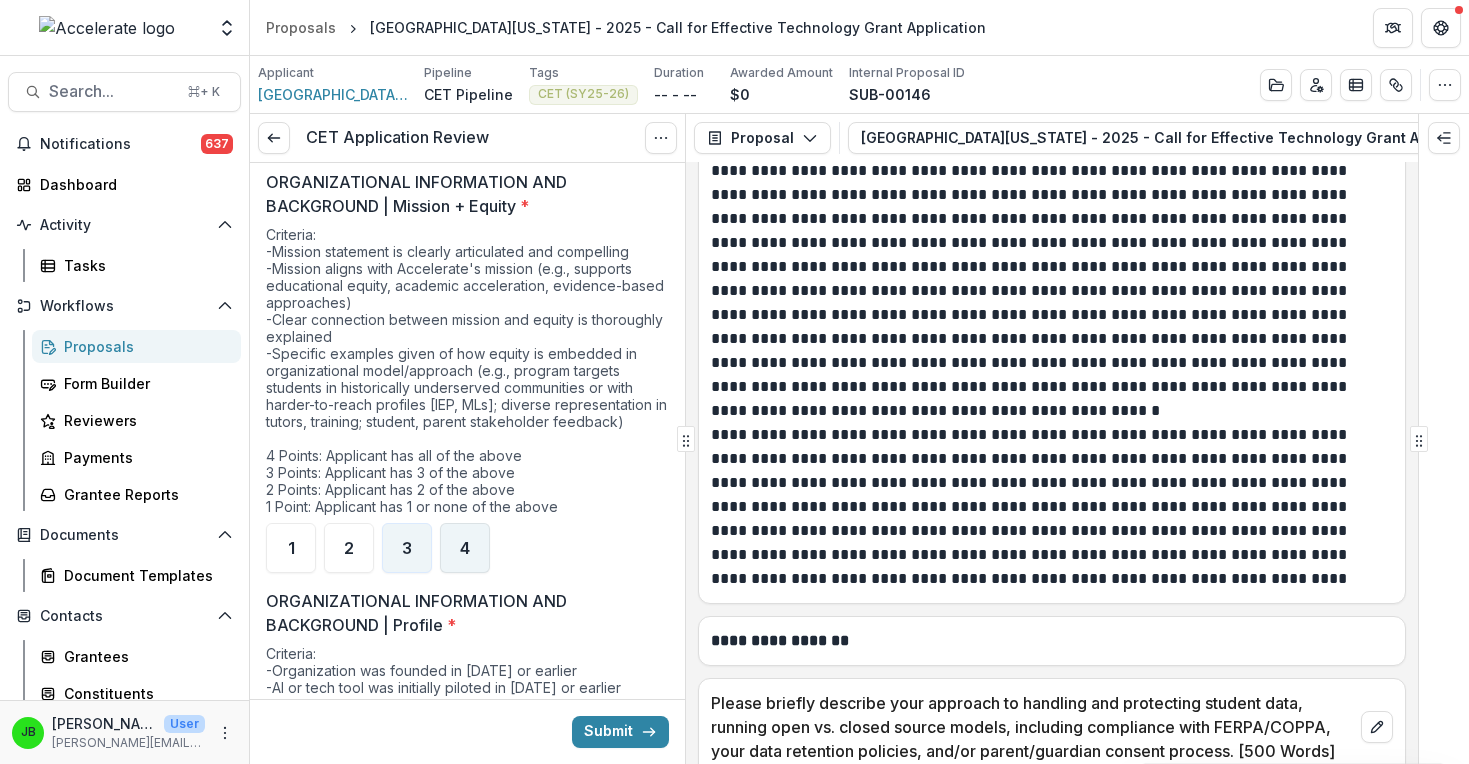 click on "4" at bounding box center (465, 548) 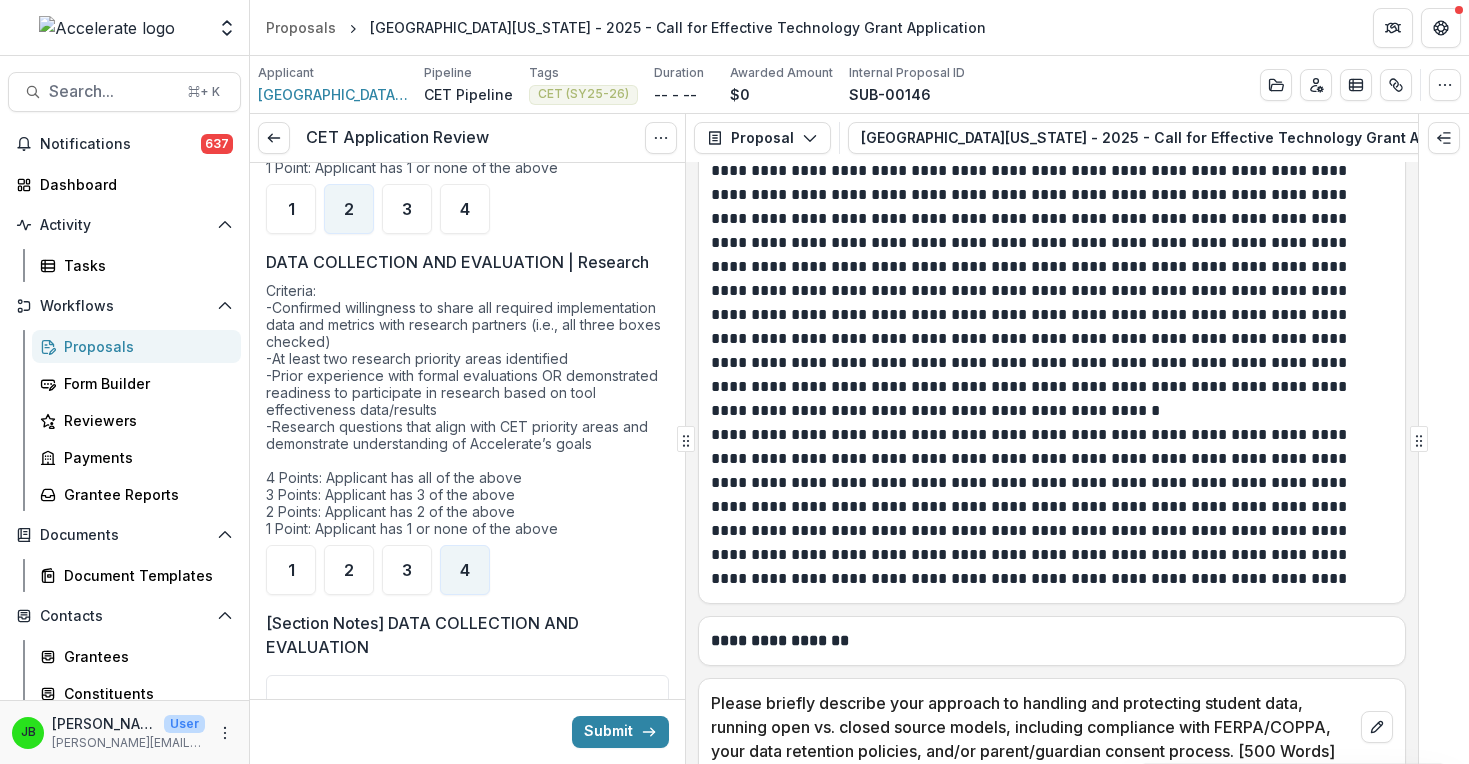scroll, scrollTop: 4882, scrollLeft: 0, axis: vertical 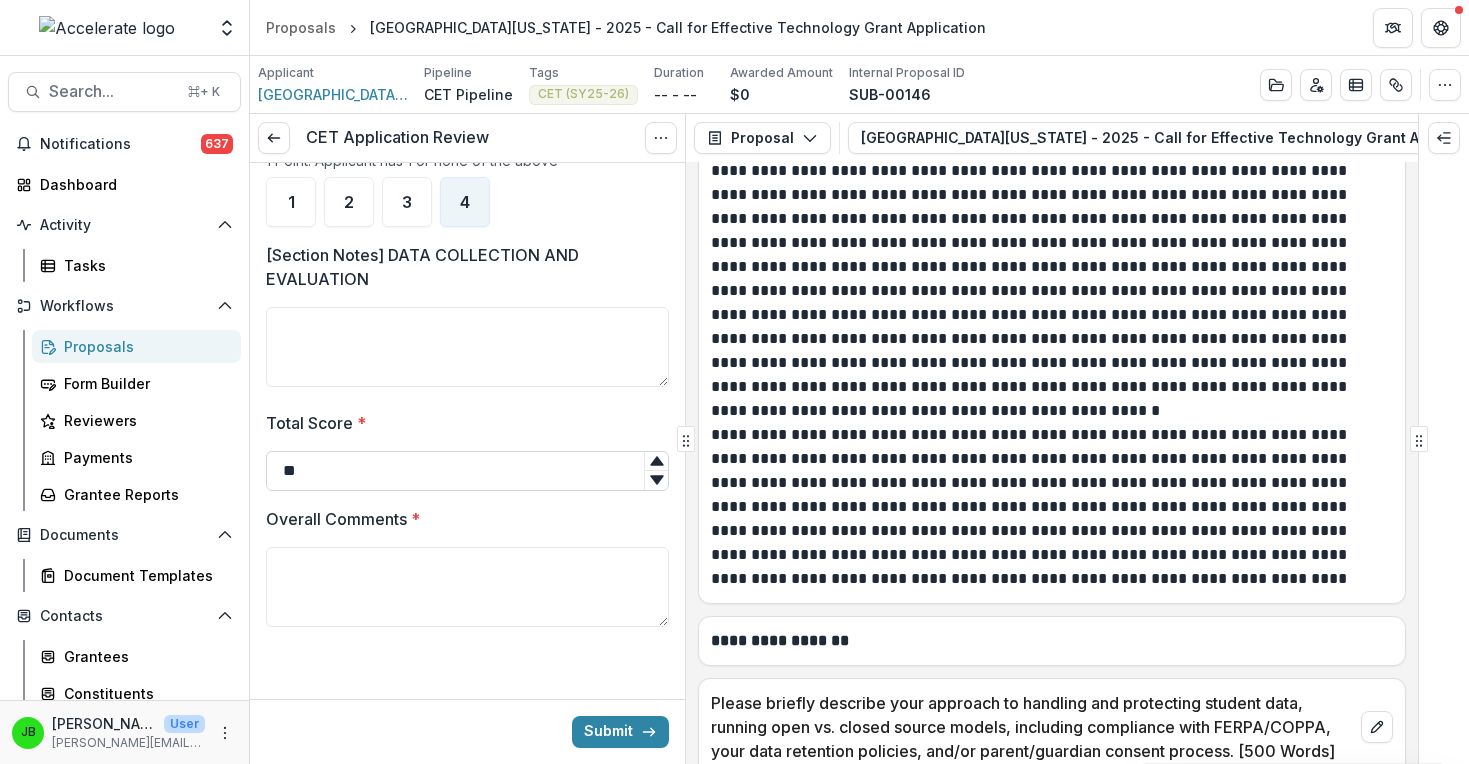 click on "**" at bounding box center (467, 471) 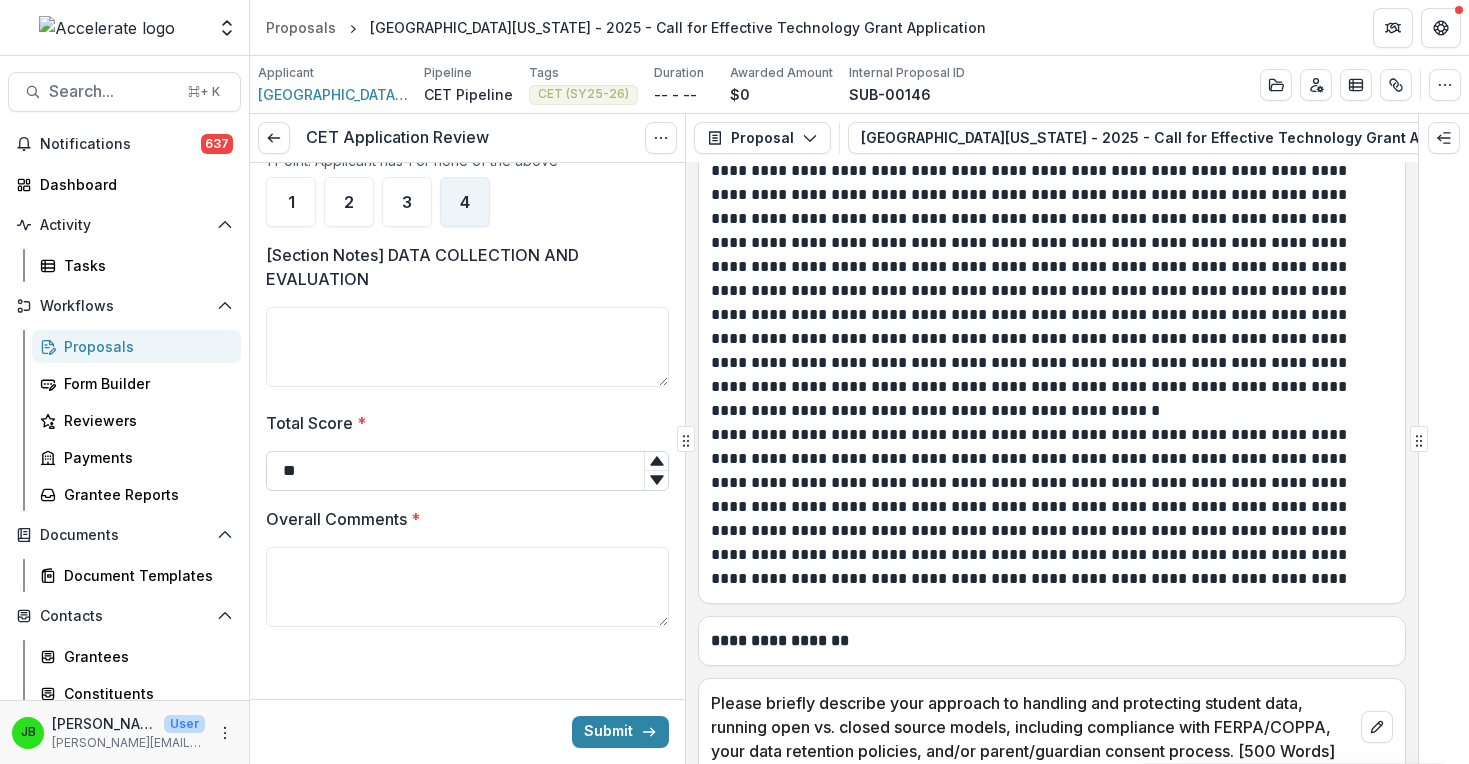 click on "**" at bounding box center (467, 471) 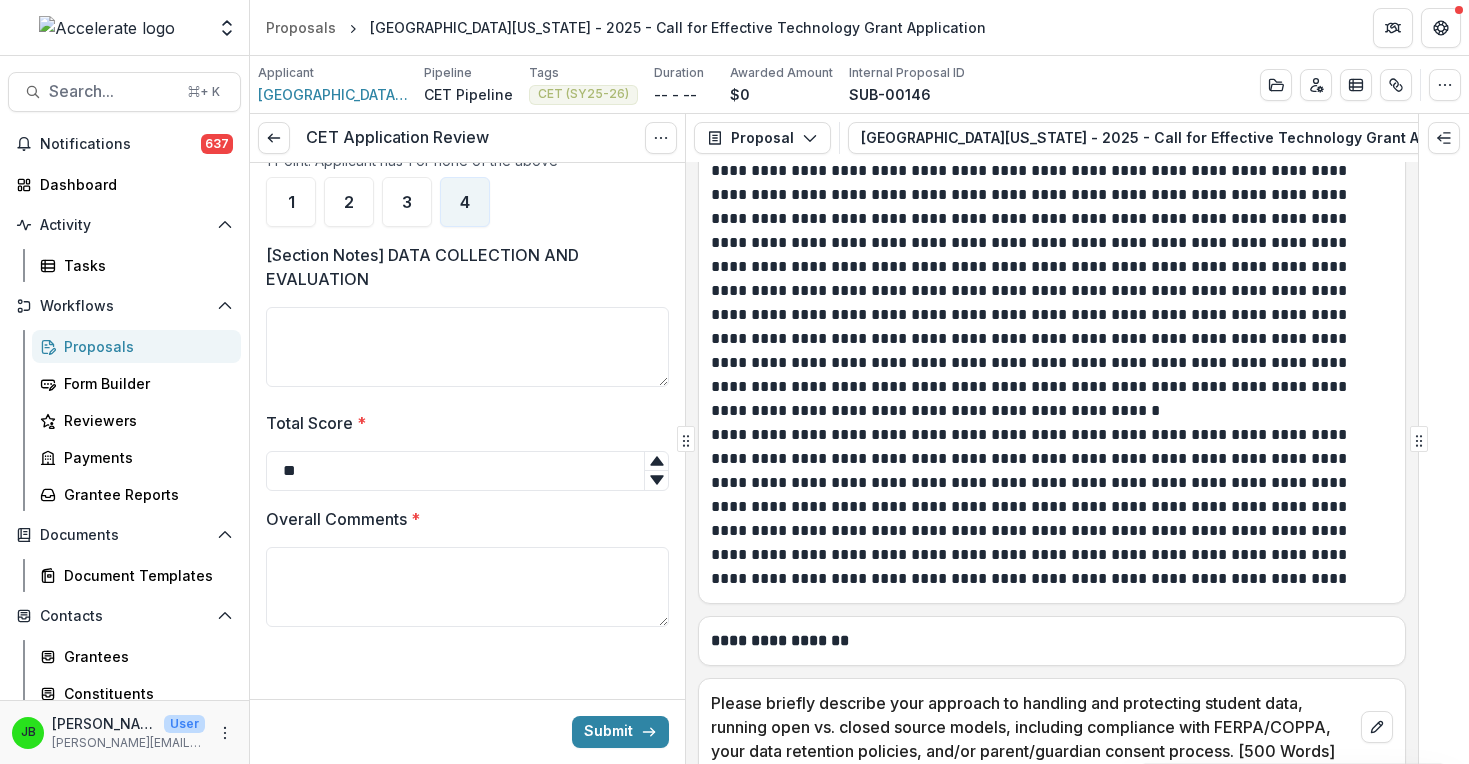 type on "**" 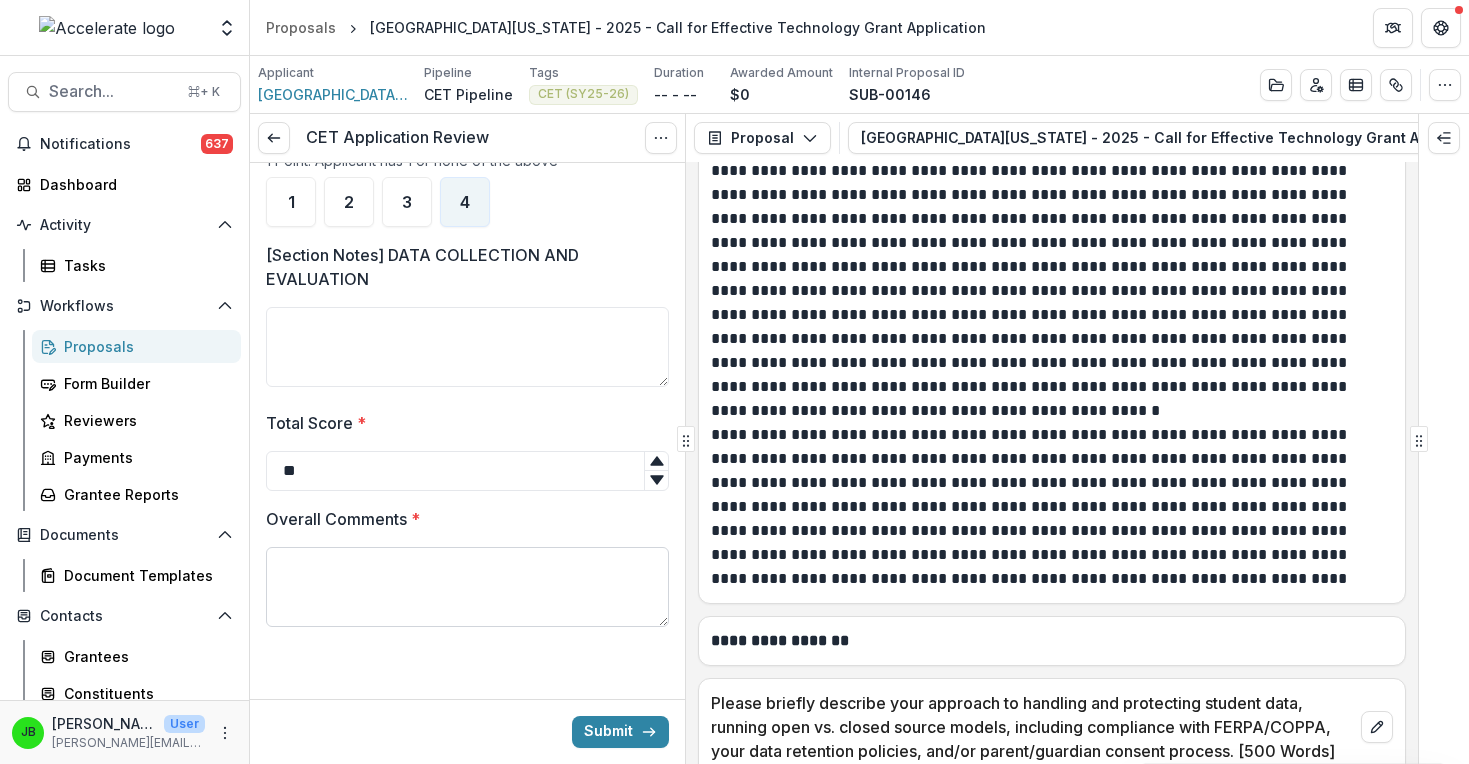 click on "Overall Comments *" at bounding box center (467, 587) 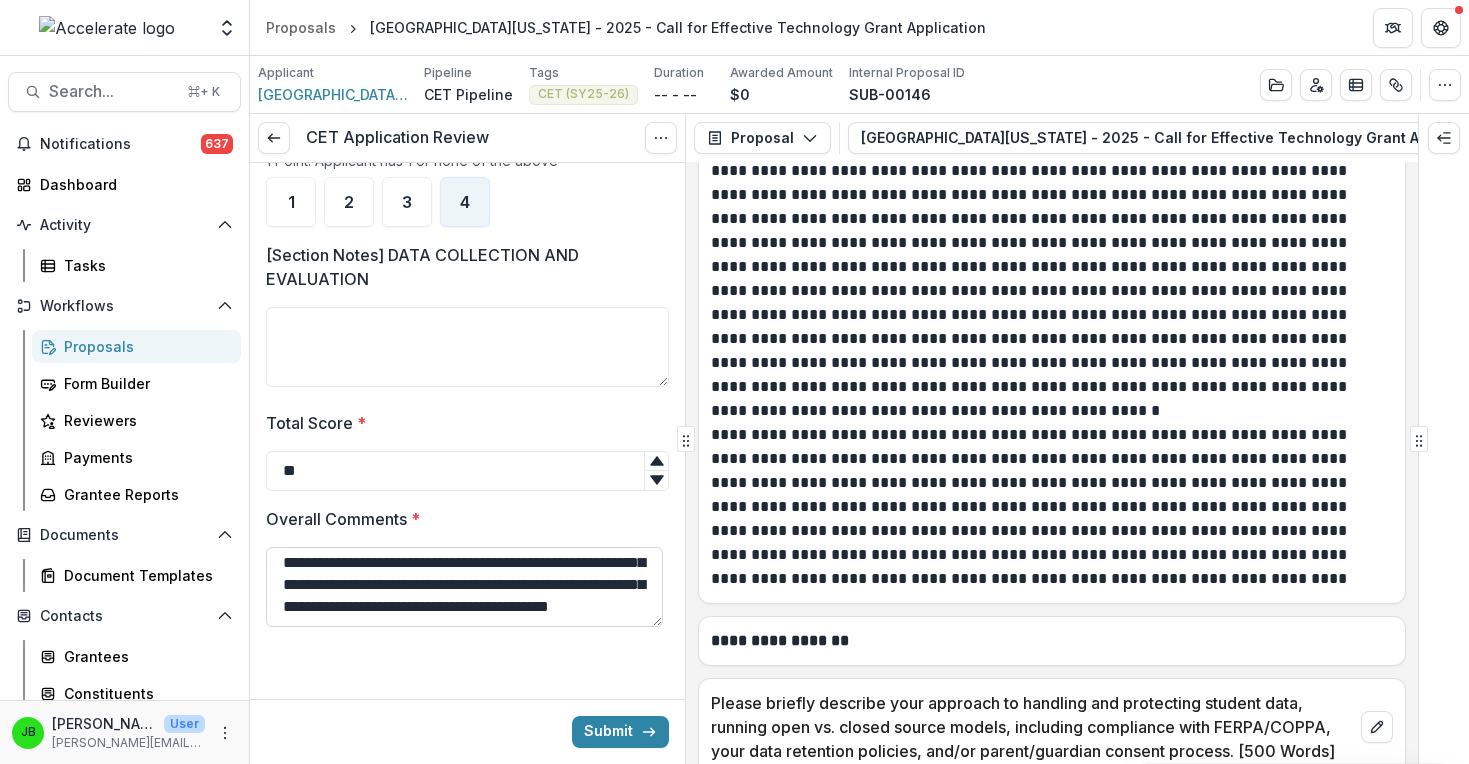 scroll, scrollTop: 0, scrollLeft: 0, axis: both 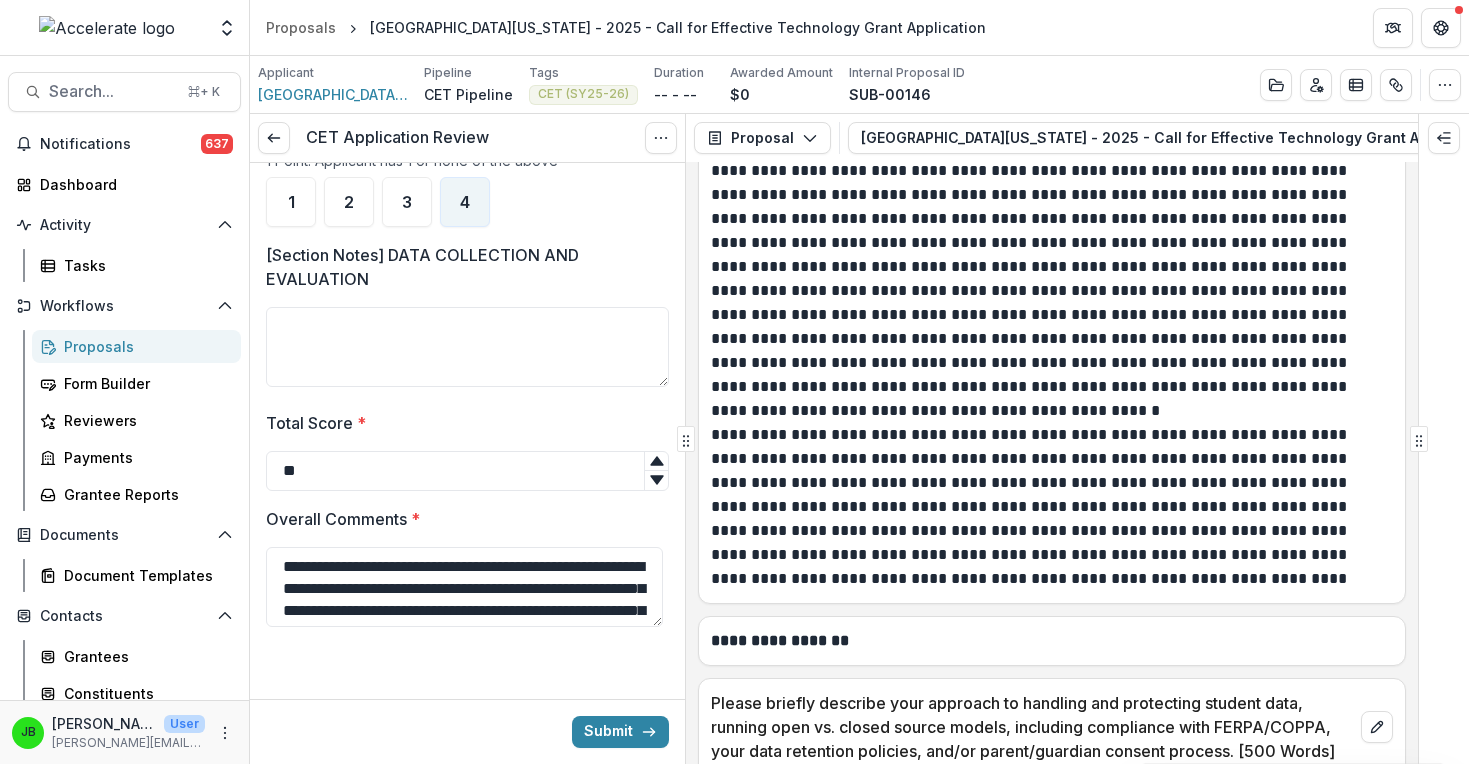 drag, startPoint x: 487, startPoint y: 566, endPoint x: 241, endPoint y: 566, distance: 246 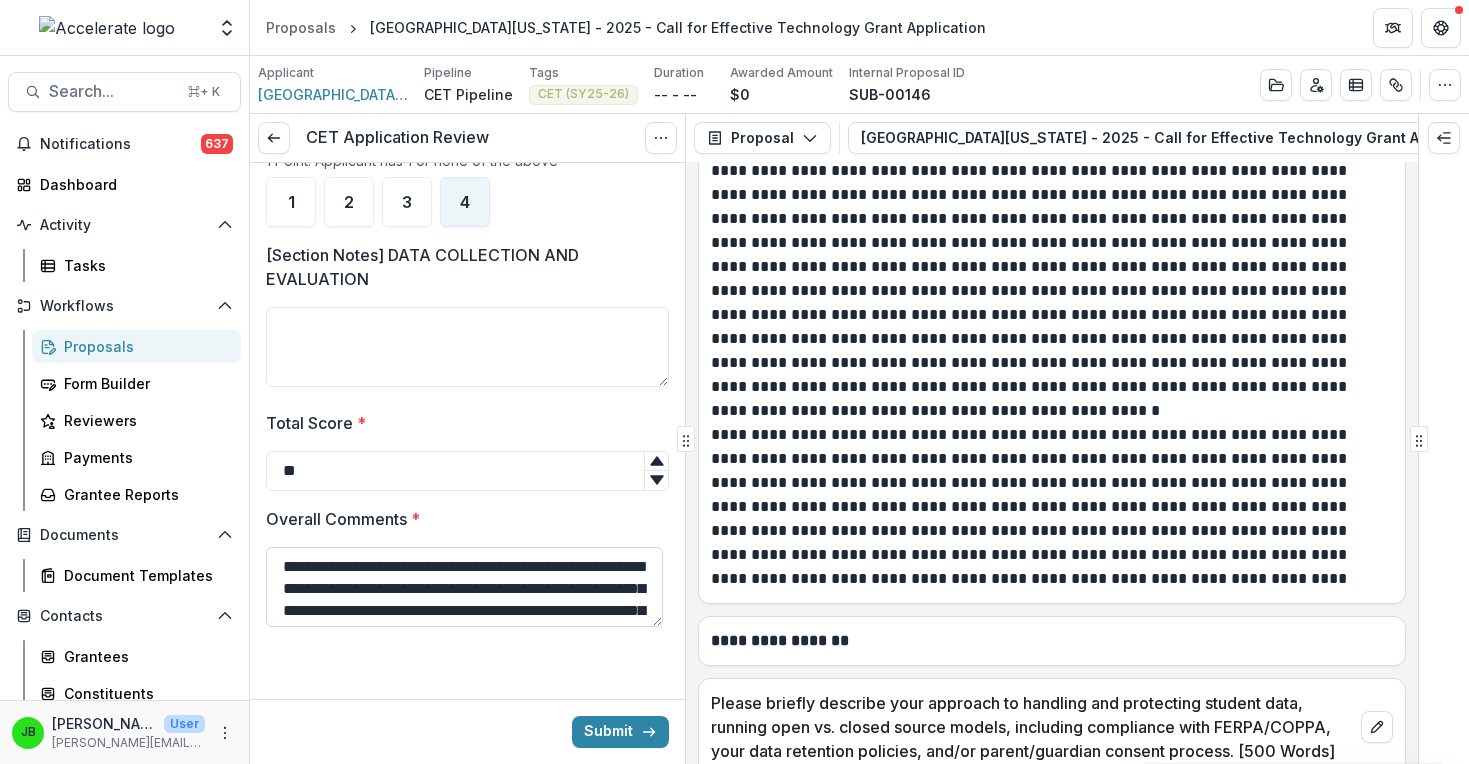 click on "**********" at bounding box center (464, 587) 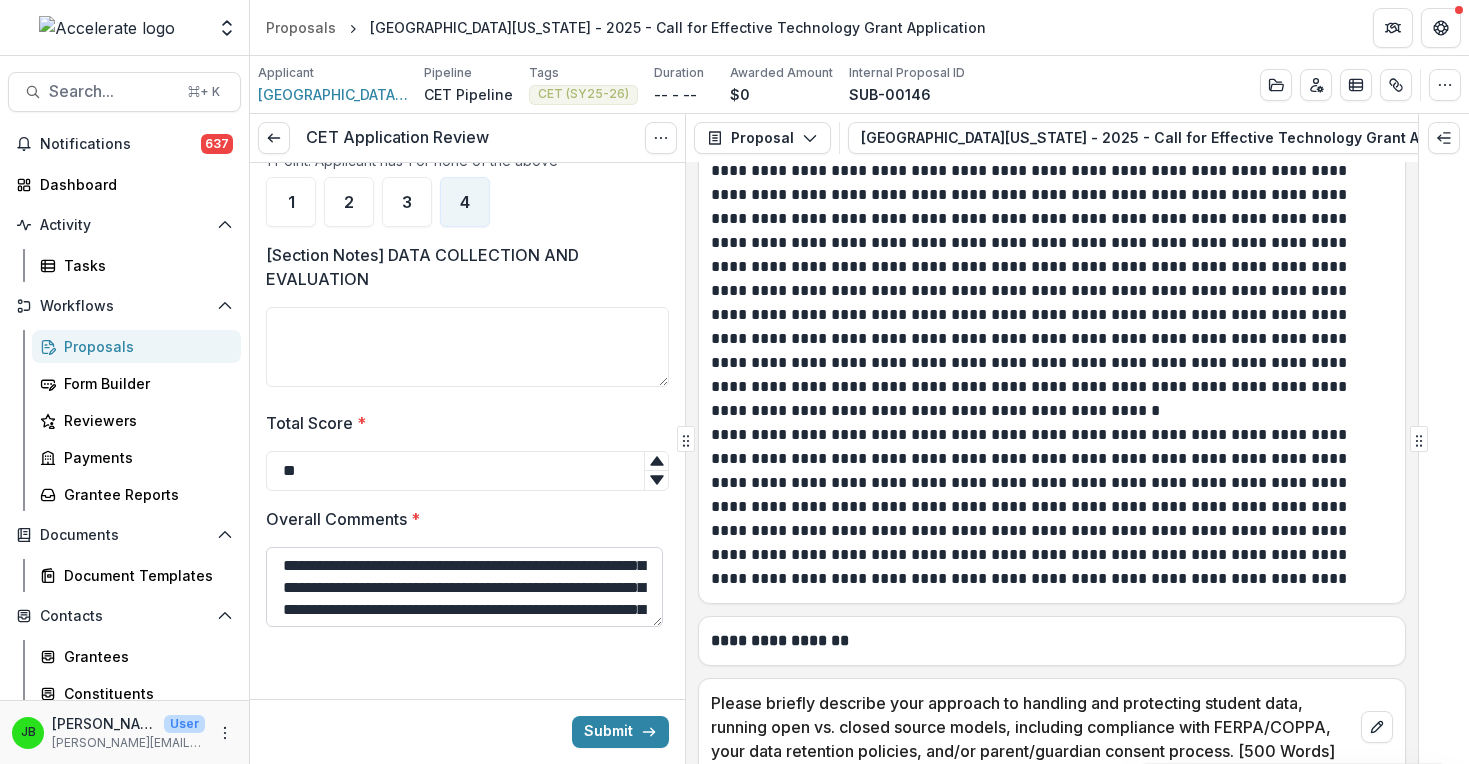 scroll, scrollTop: 41, scrollLeft: 0, axis: vertical 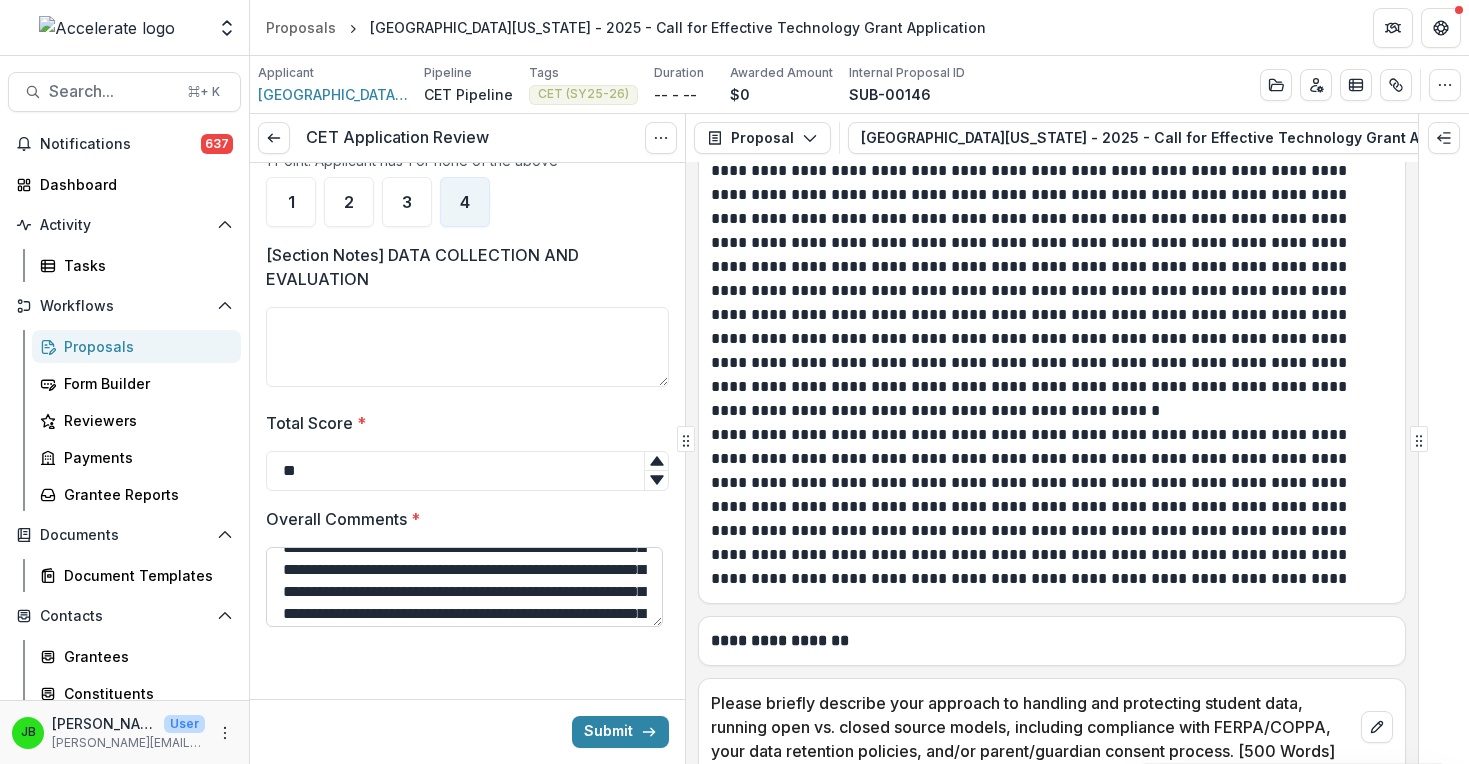 drag, startPoint x: 443, startPoint y: 568, endPoint x: 413, endPoint y: 590, distance: 37.202152 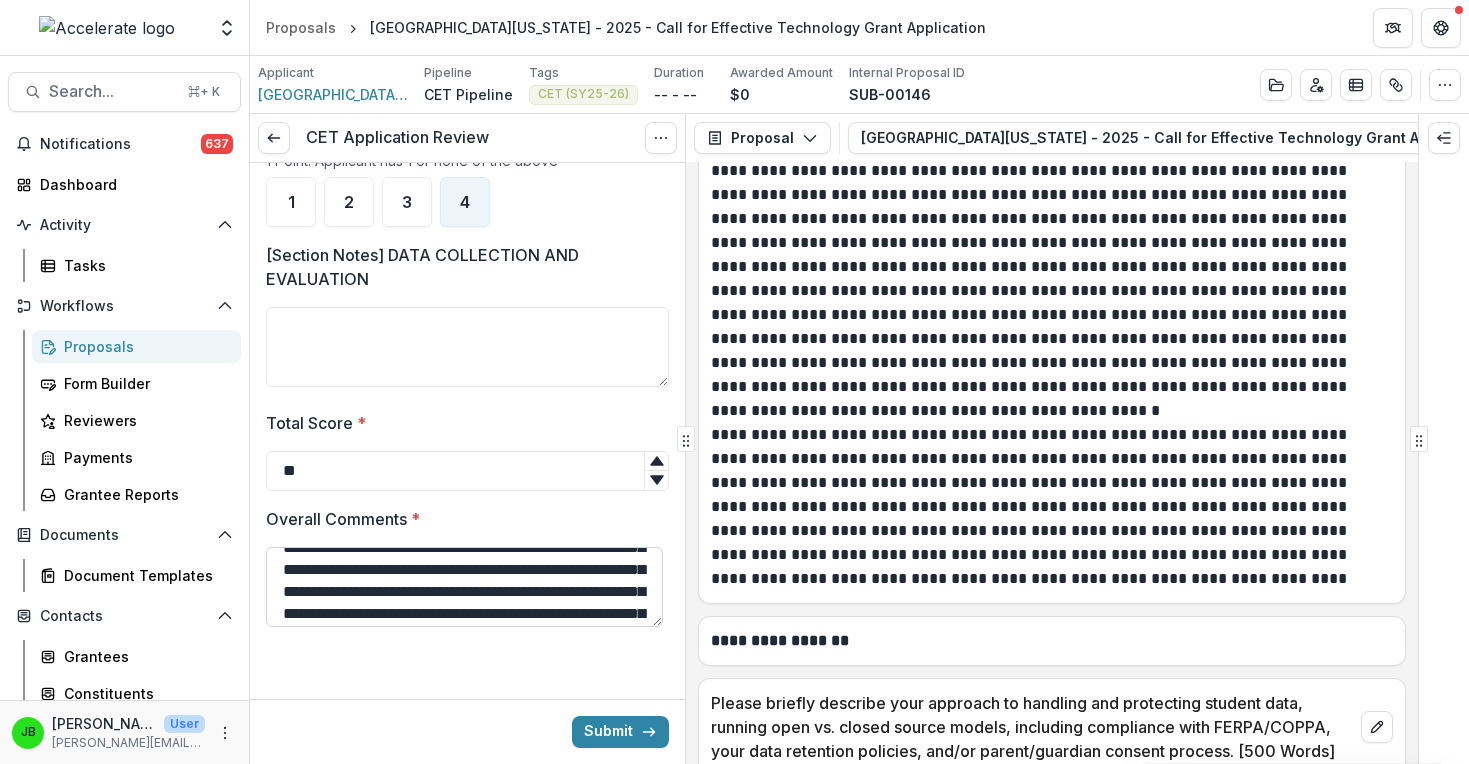 click on "**********" at bounding box center (464, 587) 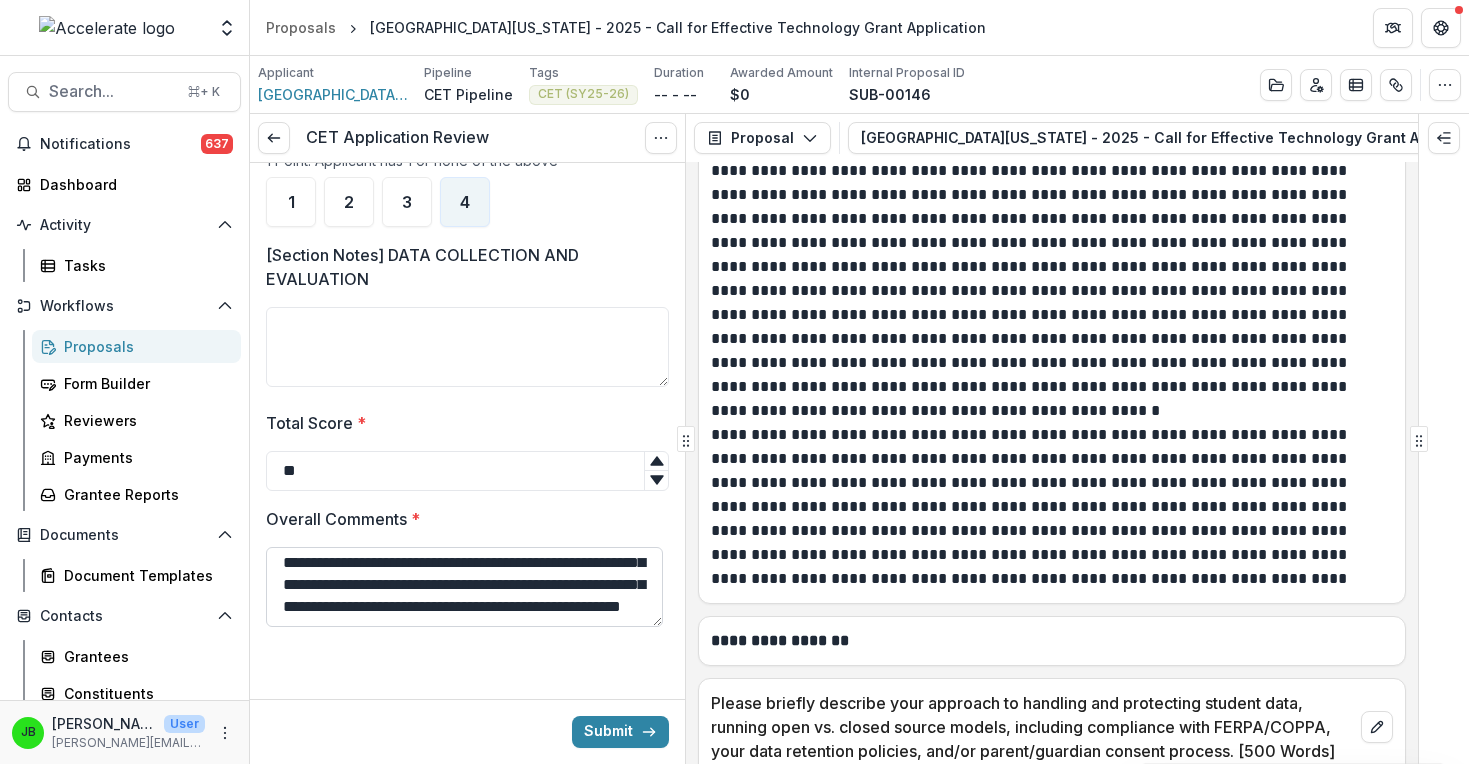 scroll, scrollTop: 114, scrollLeft: 0, axis: vertical 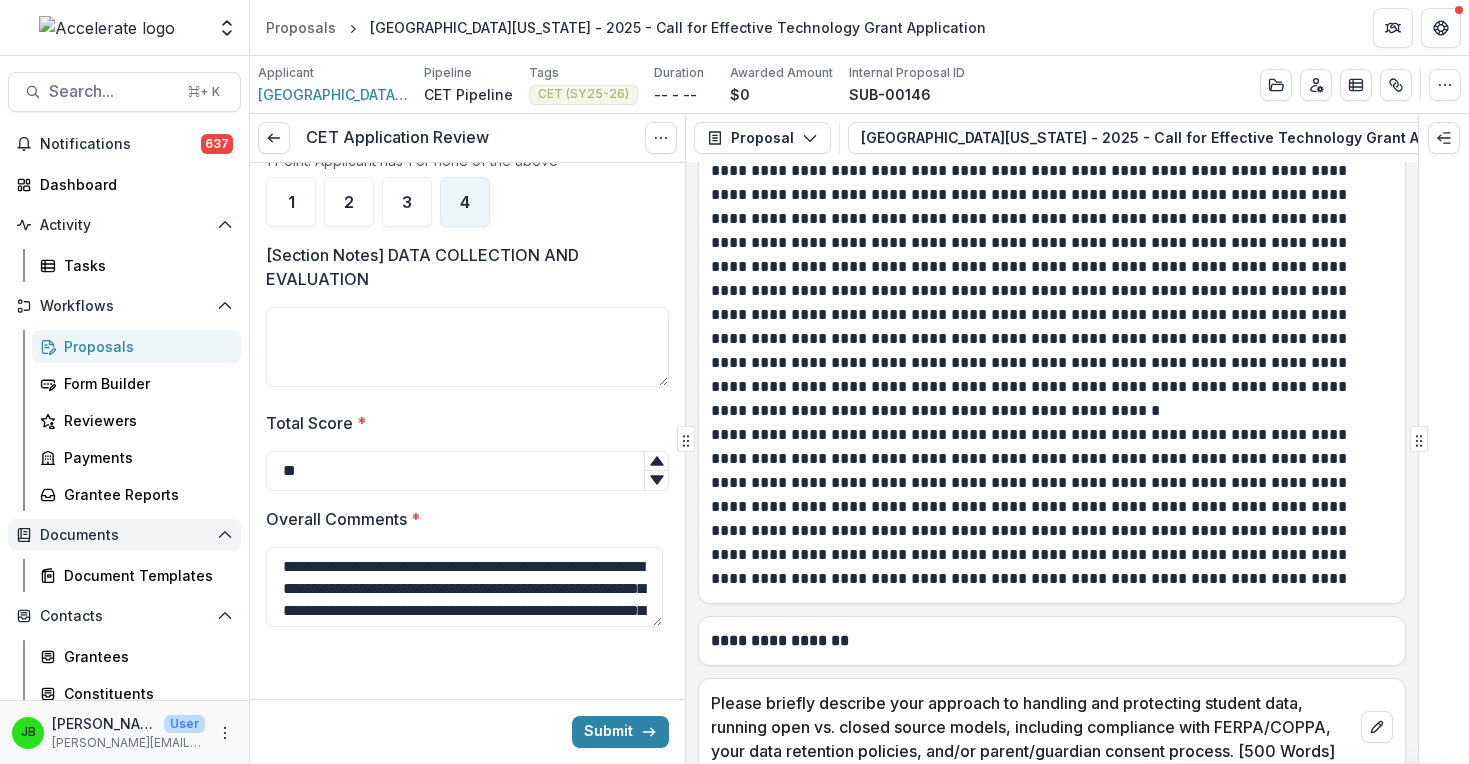 drag, startPoint x: 481, startPoint y: 612, endPoint x: 212, endPoint y: 533, distance: 280.36047 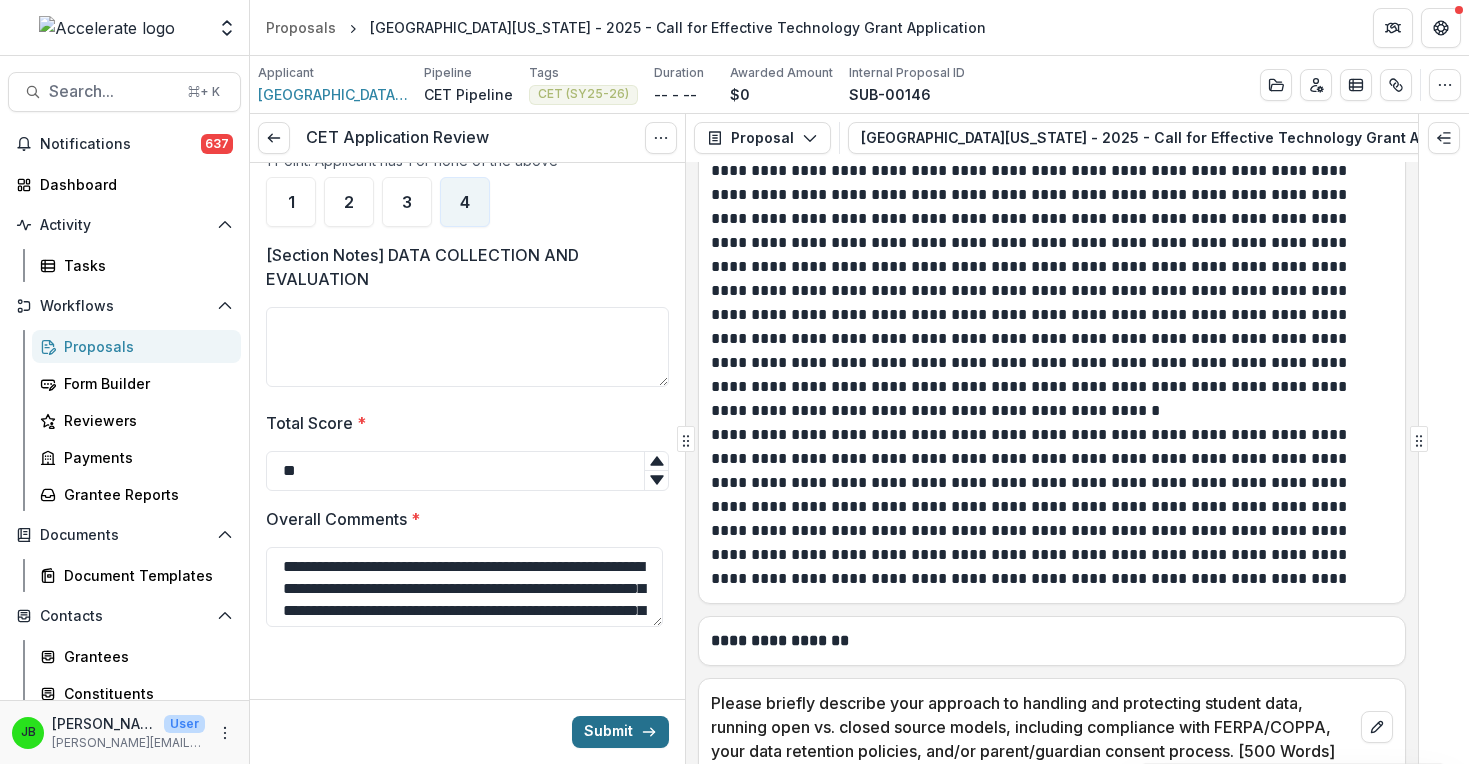 type on "**********" 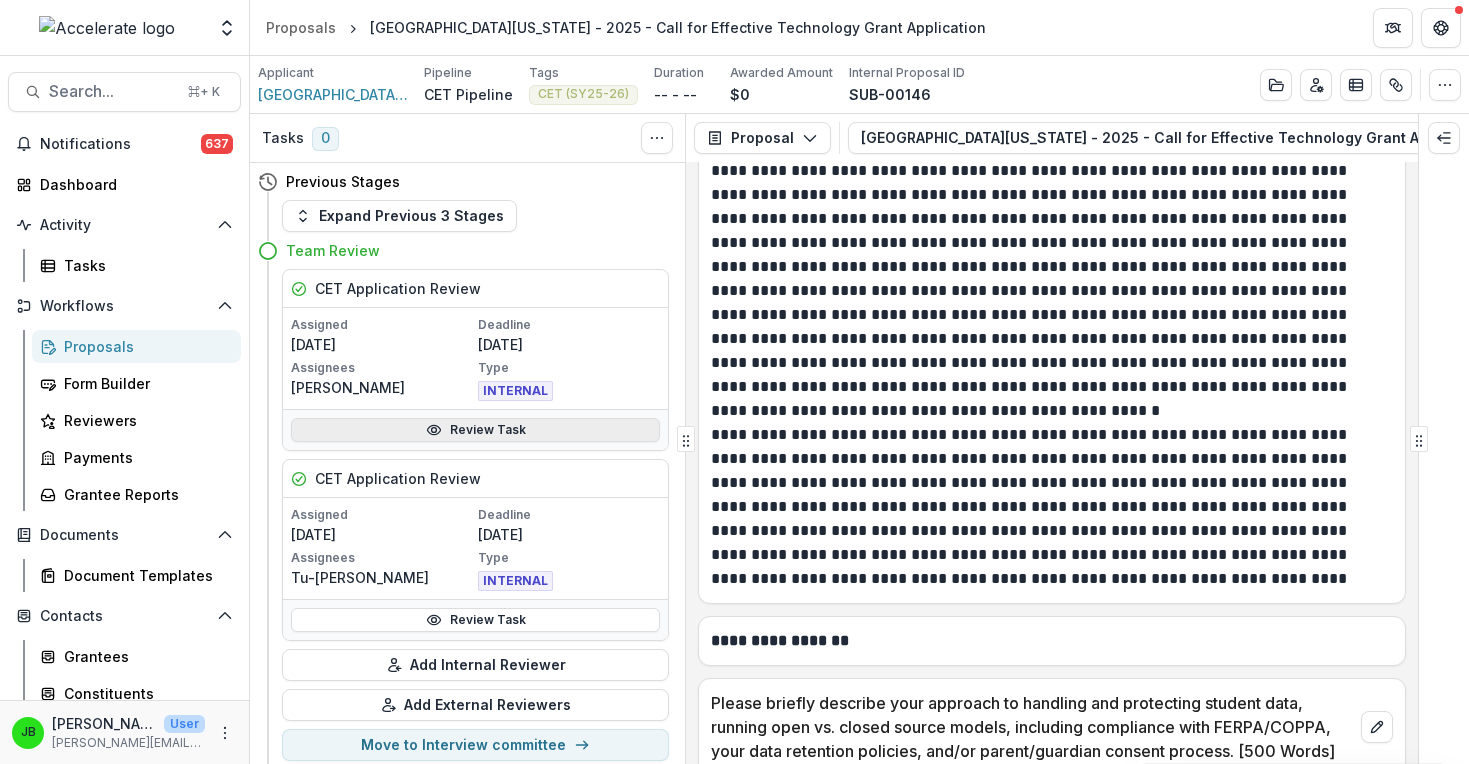 click on "Review Task" at bounding box center (475, 430) 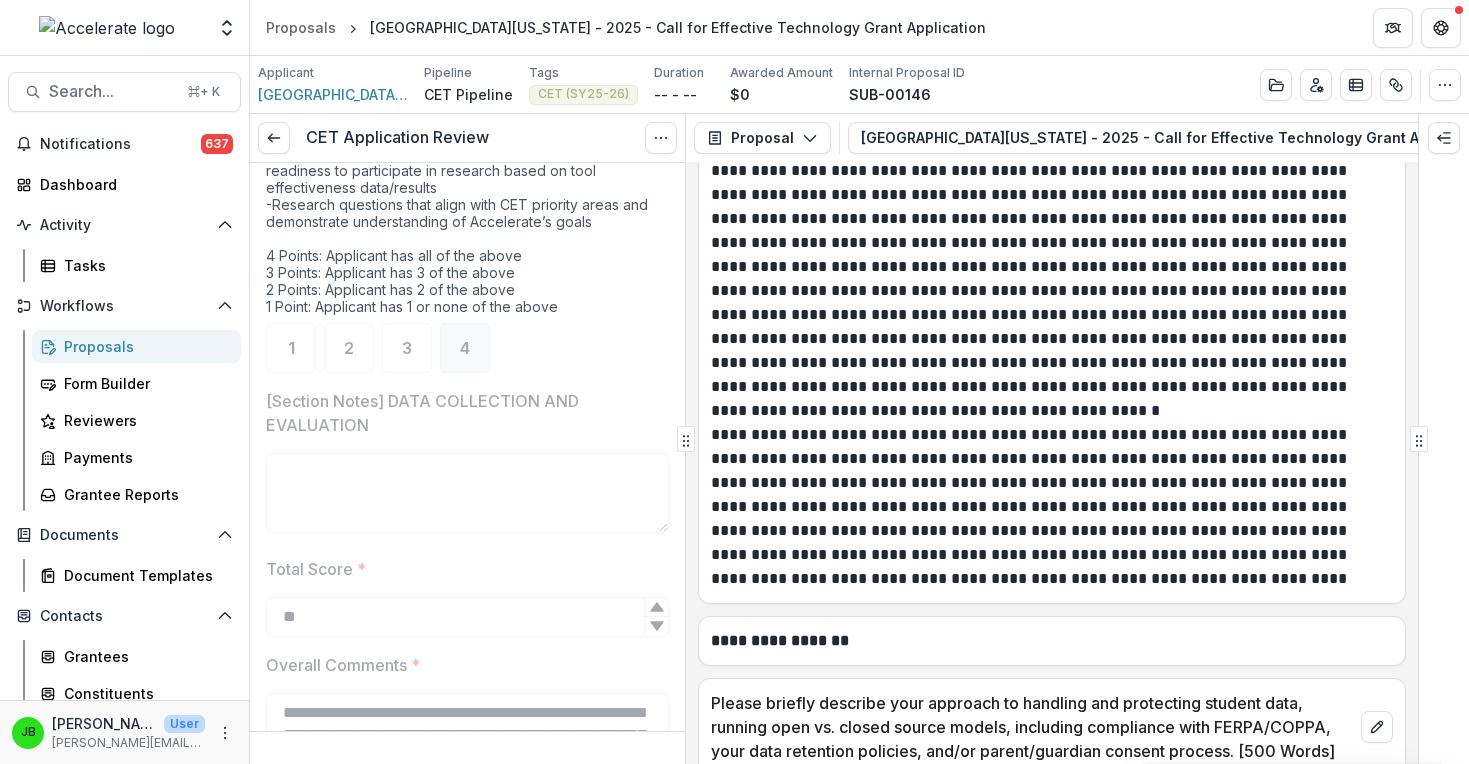scroll, scrollTop: 4850, scrollLeft: 0, axis: vertical 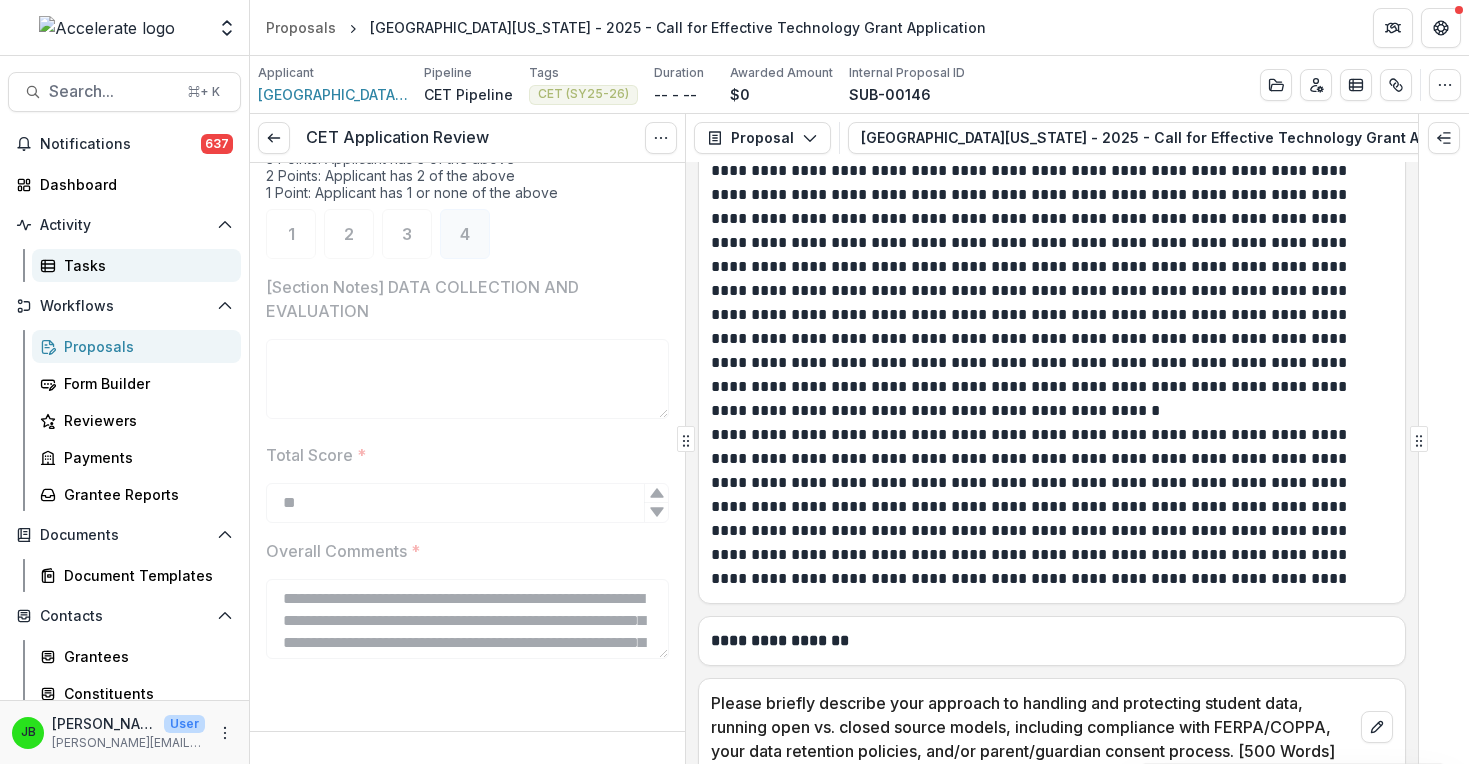click on "Tasks" at bounding box center (144, 265) 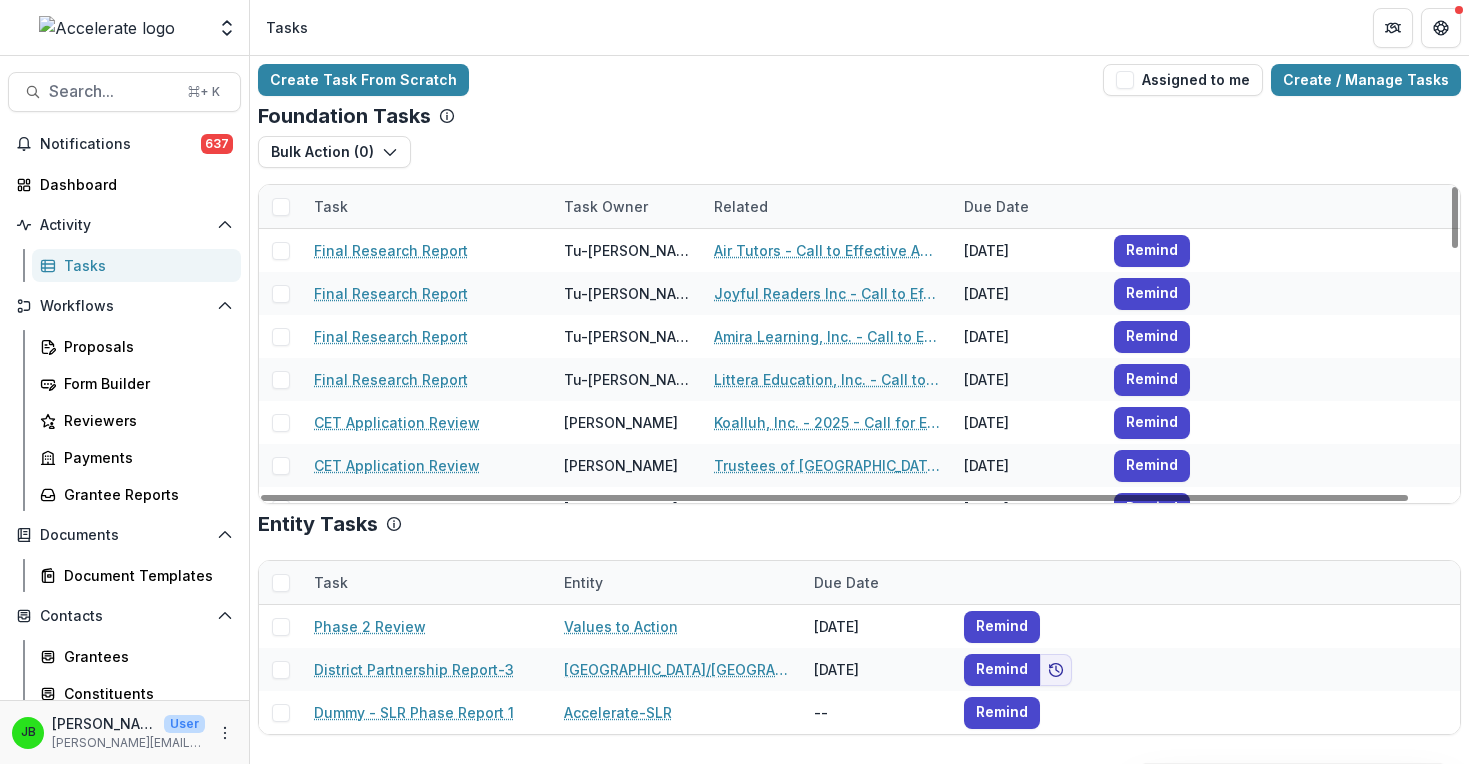 click on "Task Owner" at bounding box center [606, 206] 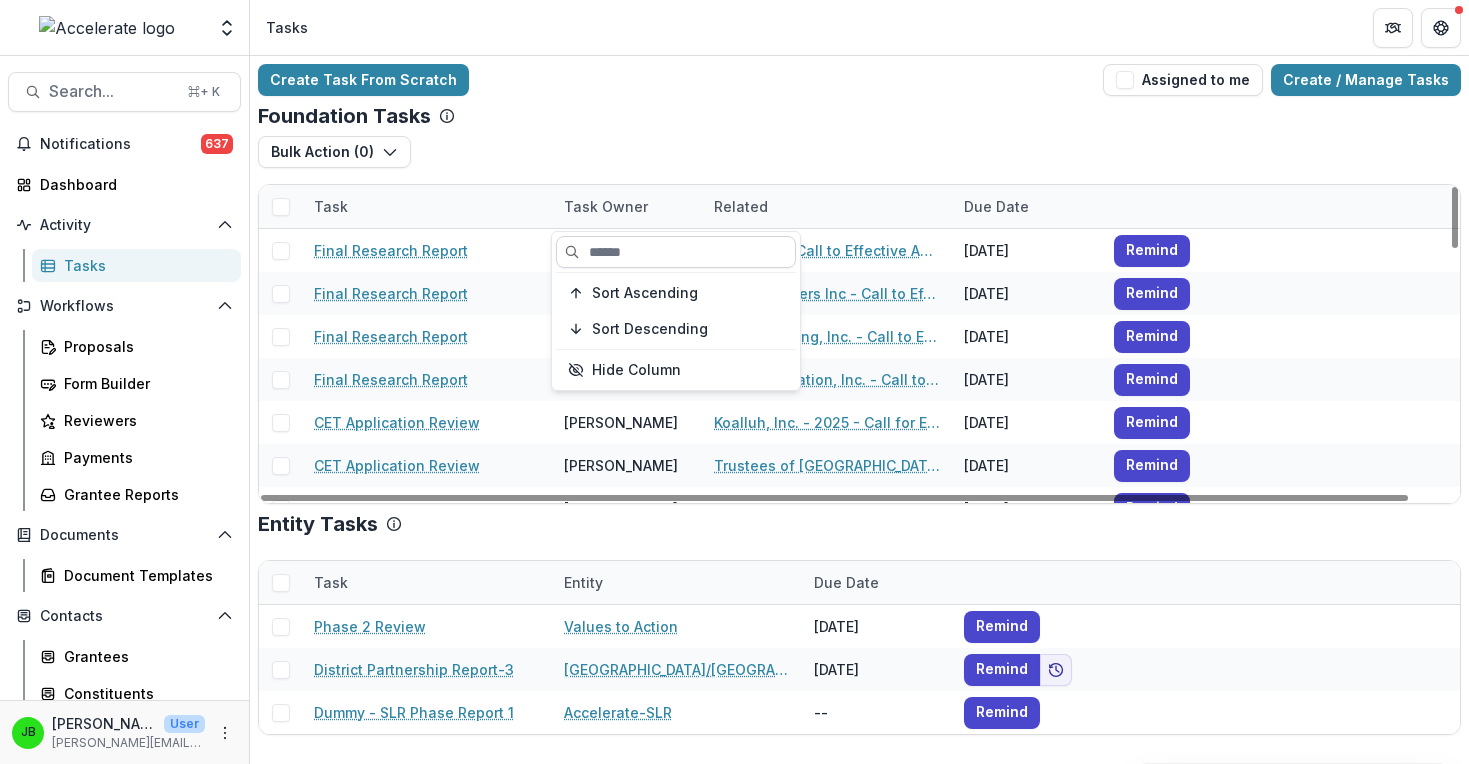 click at bounding box center (676, 252) 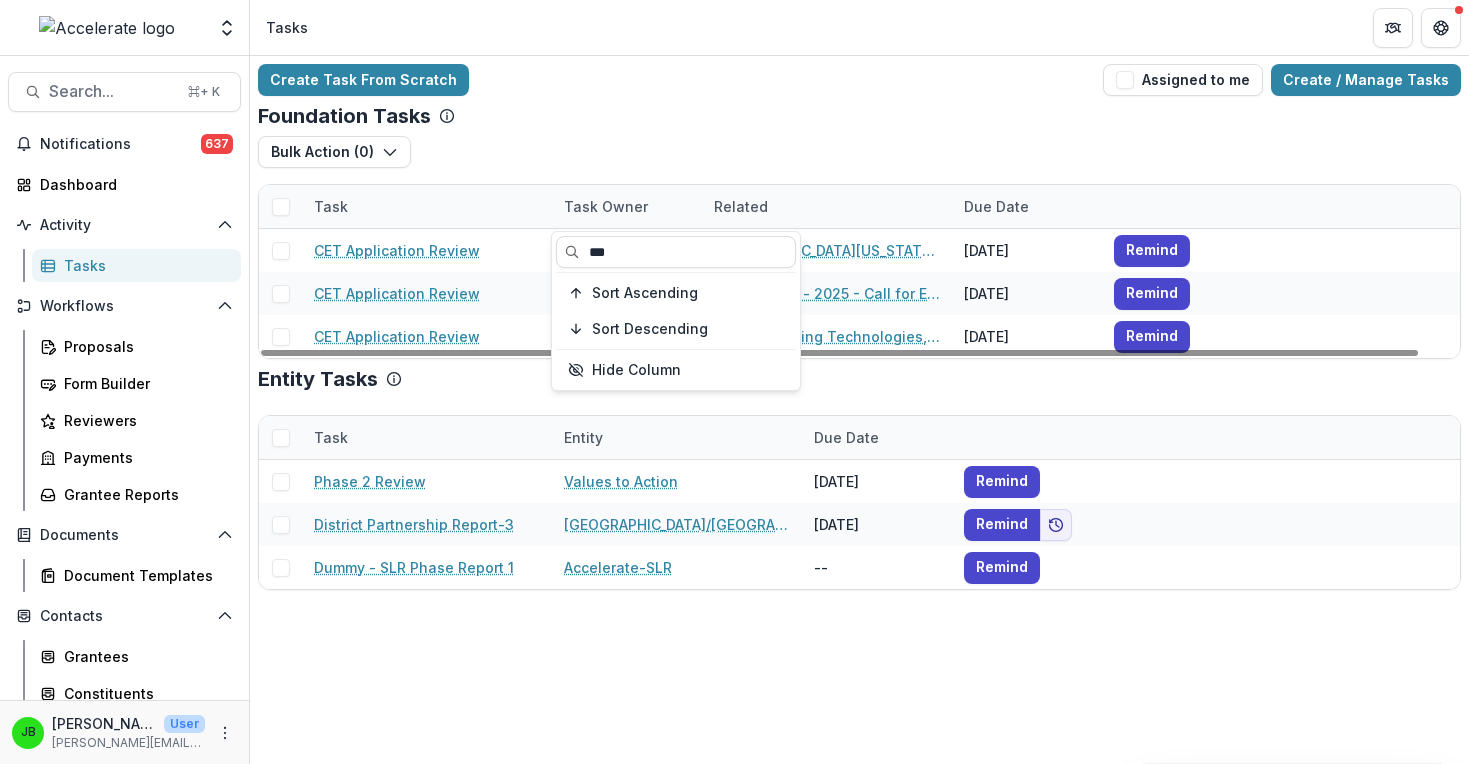 type on "***" 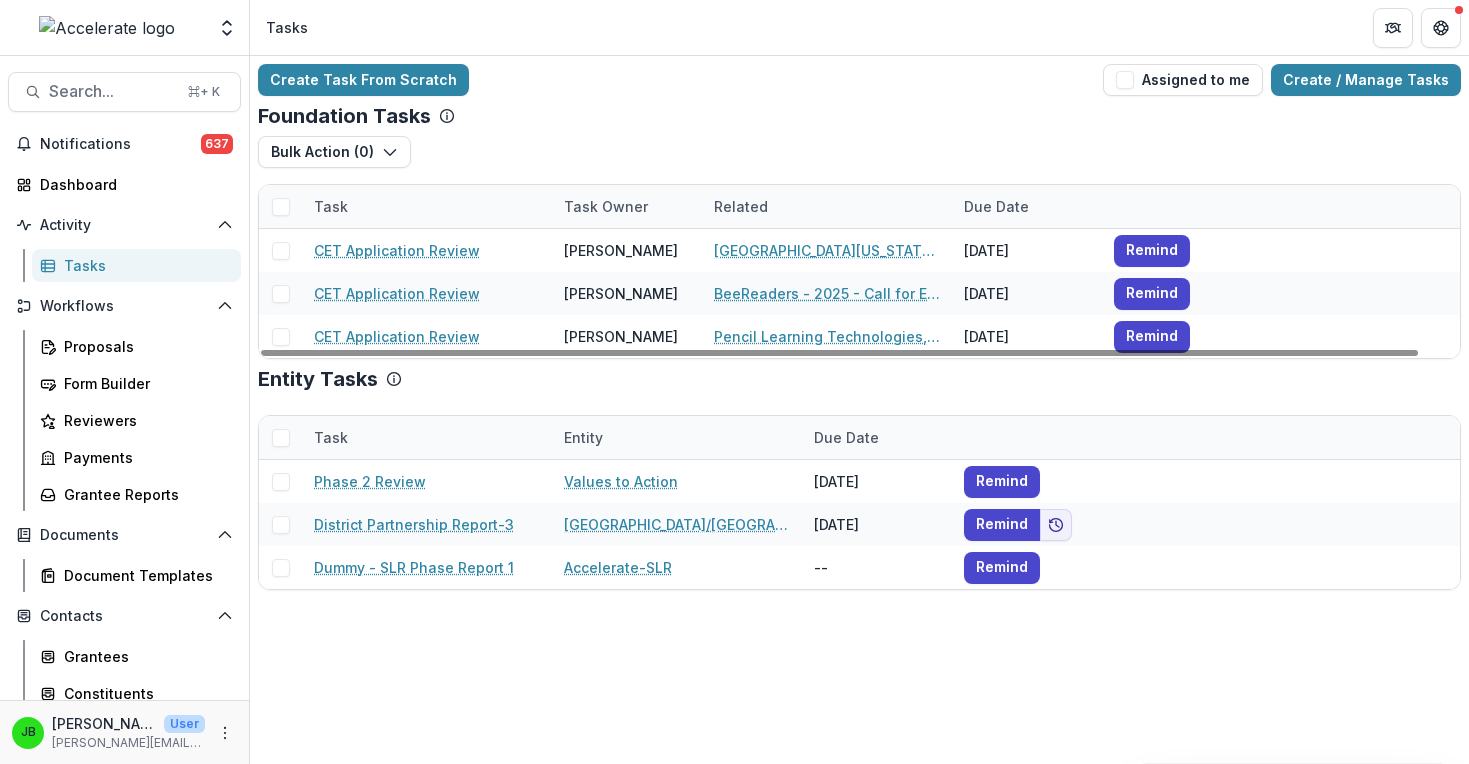 click on "Create Task From Scratch Assigned to me Create / Manage Tasks" at bounding box center [859, 80] 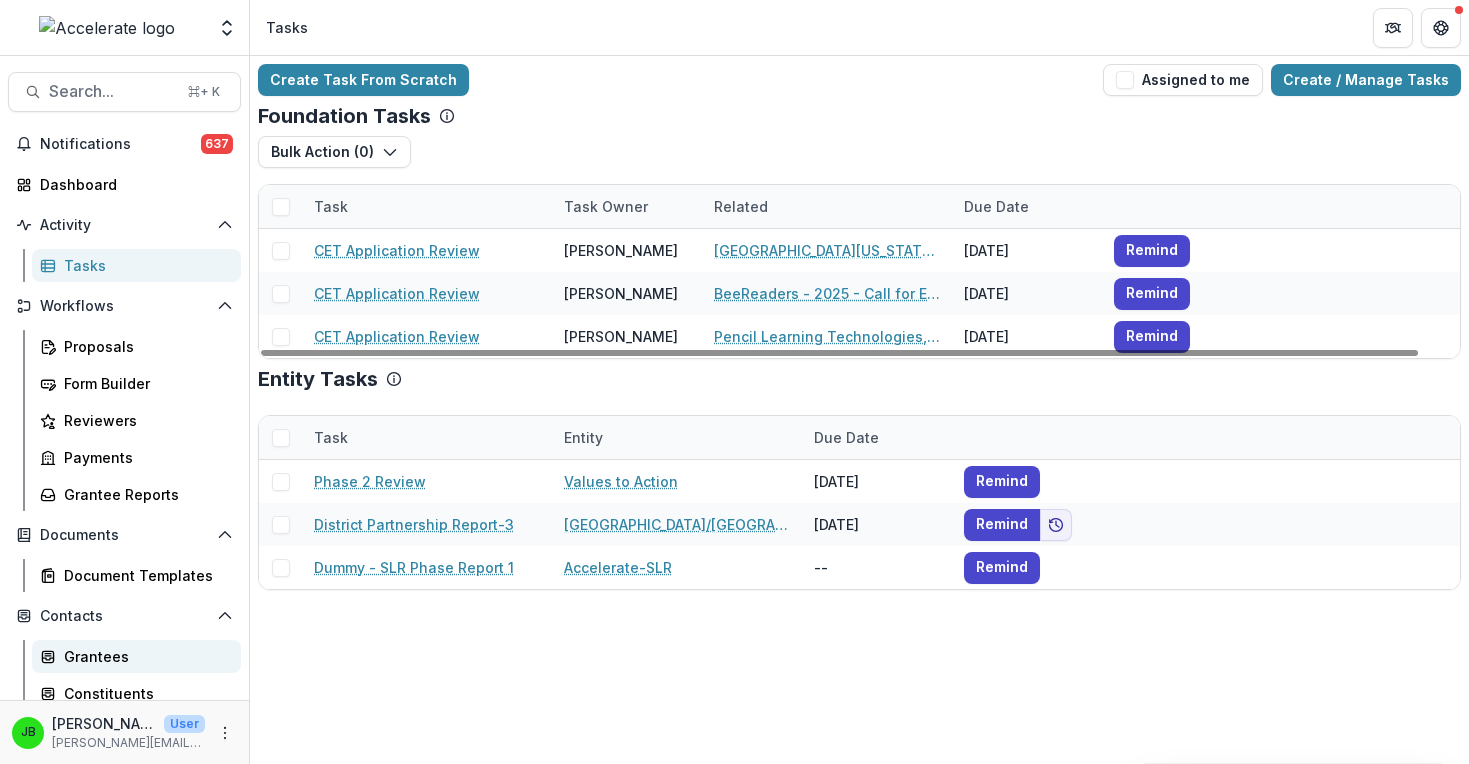 click on "Grantees" at bounding box center [144, 656] 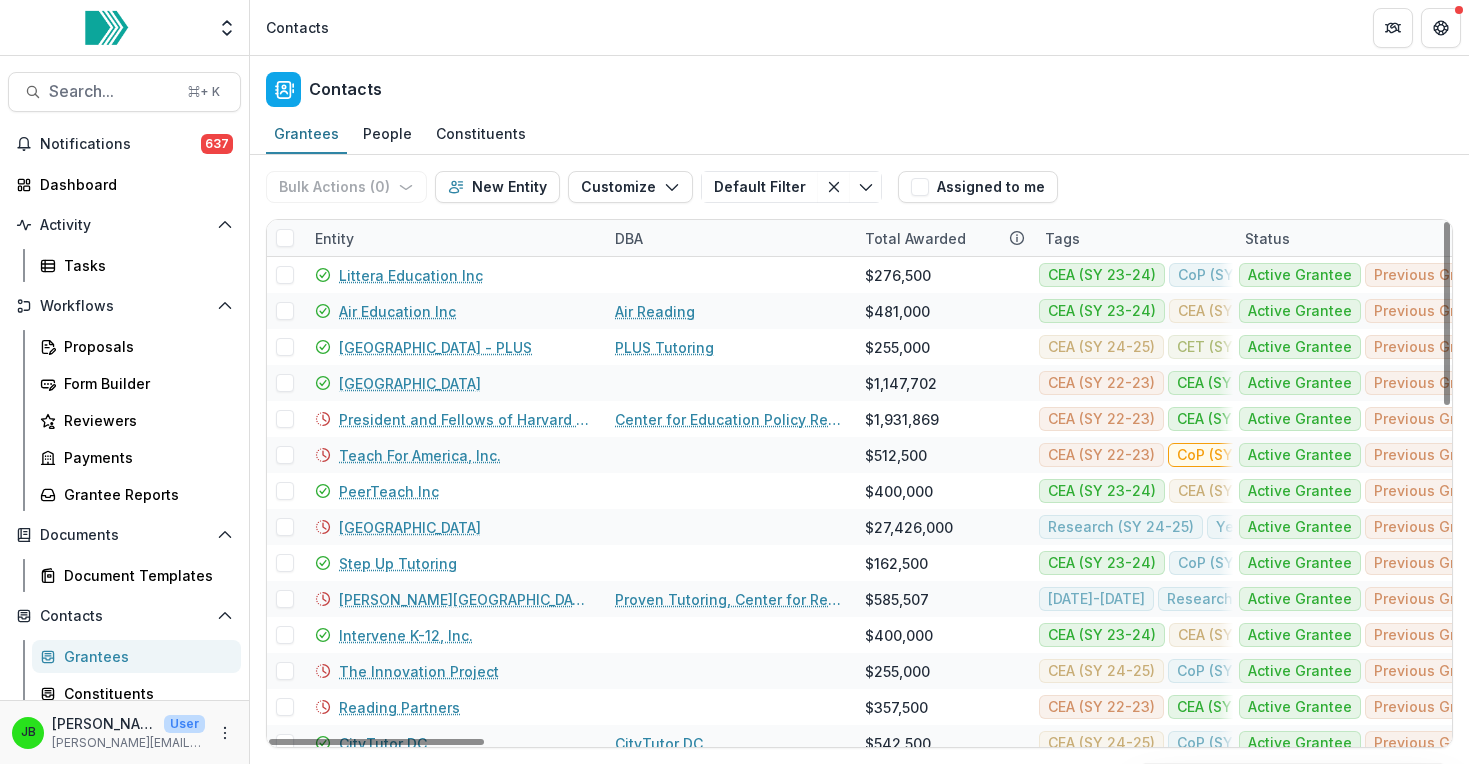 click on "Entity" at bounding box center (334, 238) 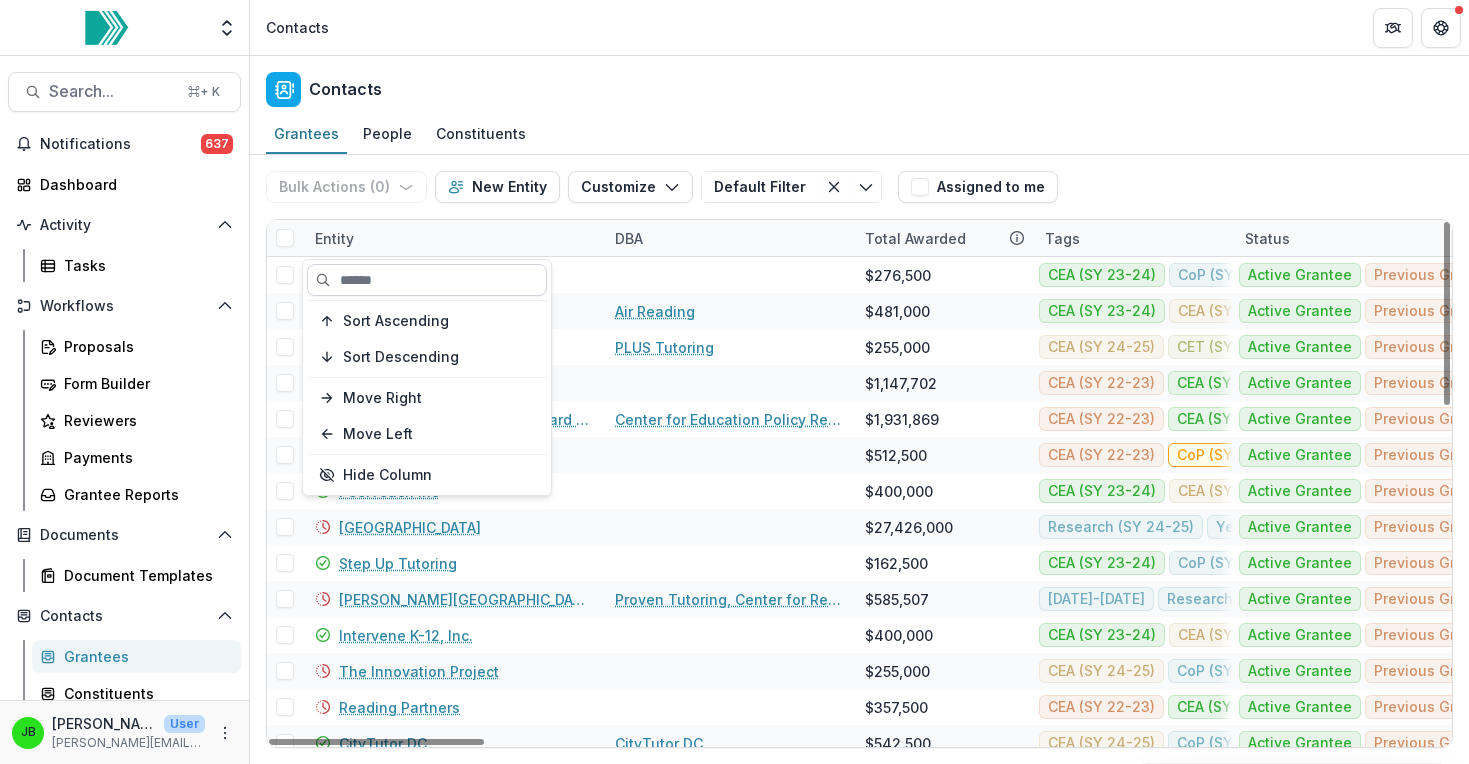 click at bounding box center (427, 280) 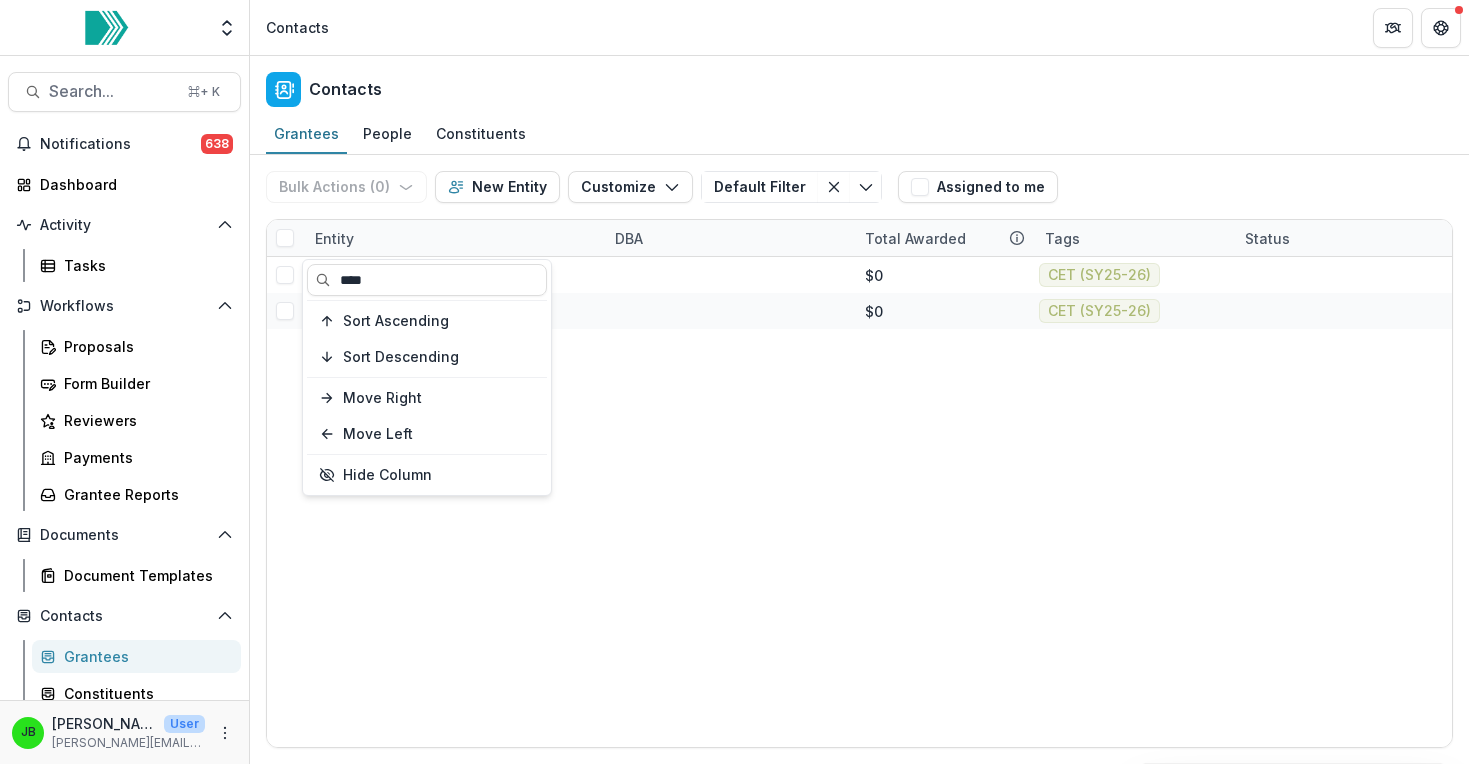 type on "****" 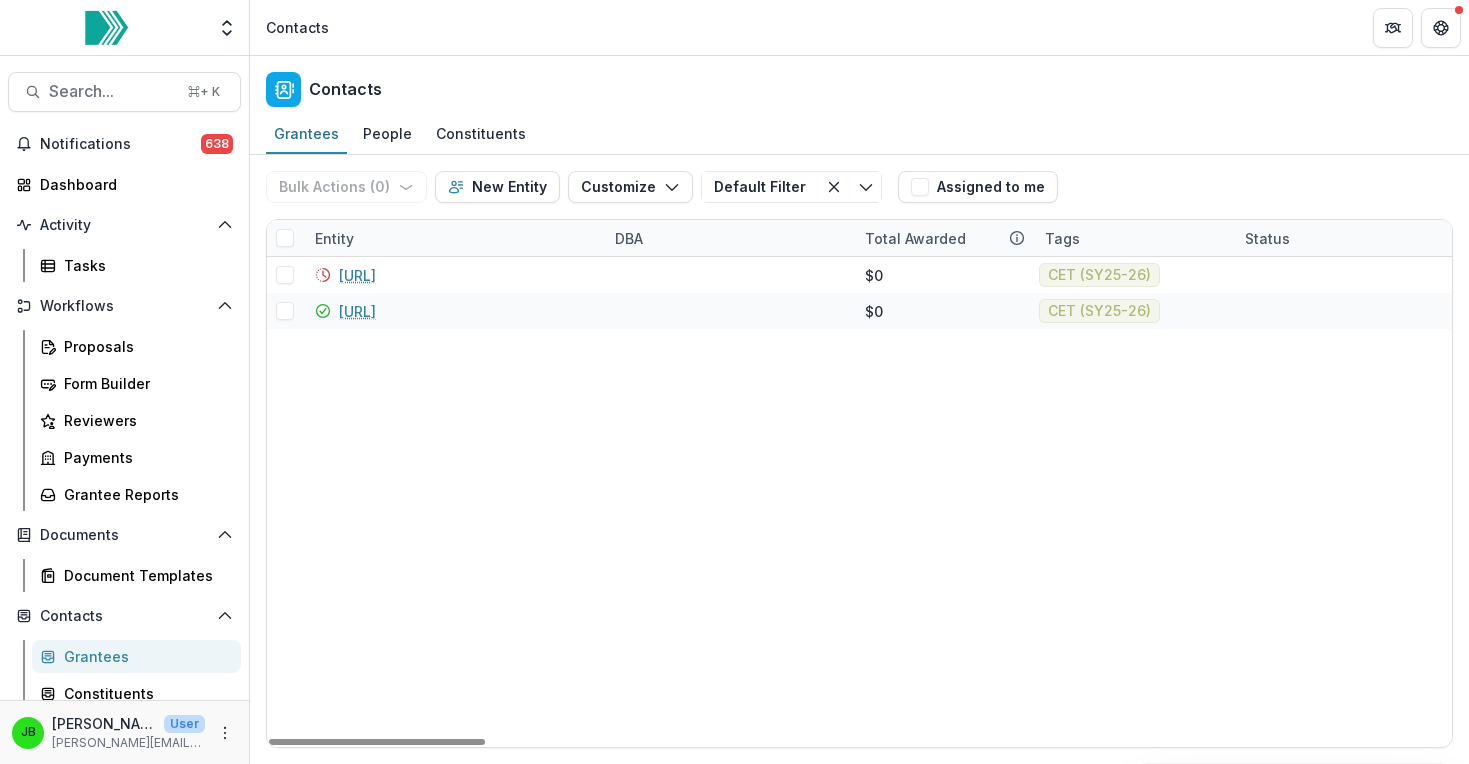 click on "[URL] $0 CET (SY25-26) -- [US_EMPLOYER_IDENTIFICATION_NUMBER] Daria C Organization [URL] $0 CET (SY25-26) -- [US_EMPLOYER_IDENTIFICATION_NUMBER] Daria C Organization" at bounding box center [3500, 401] 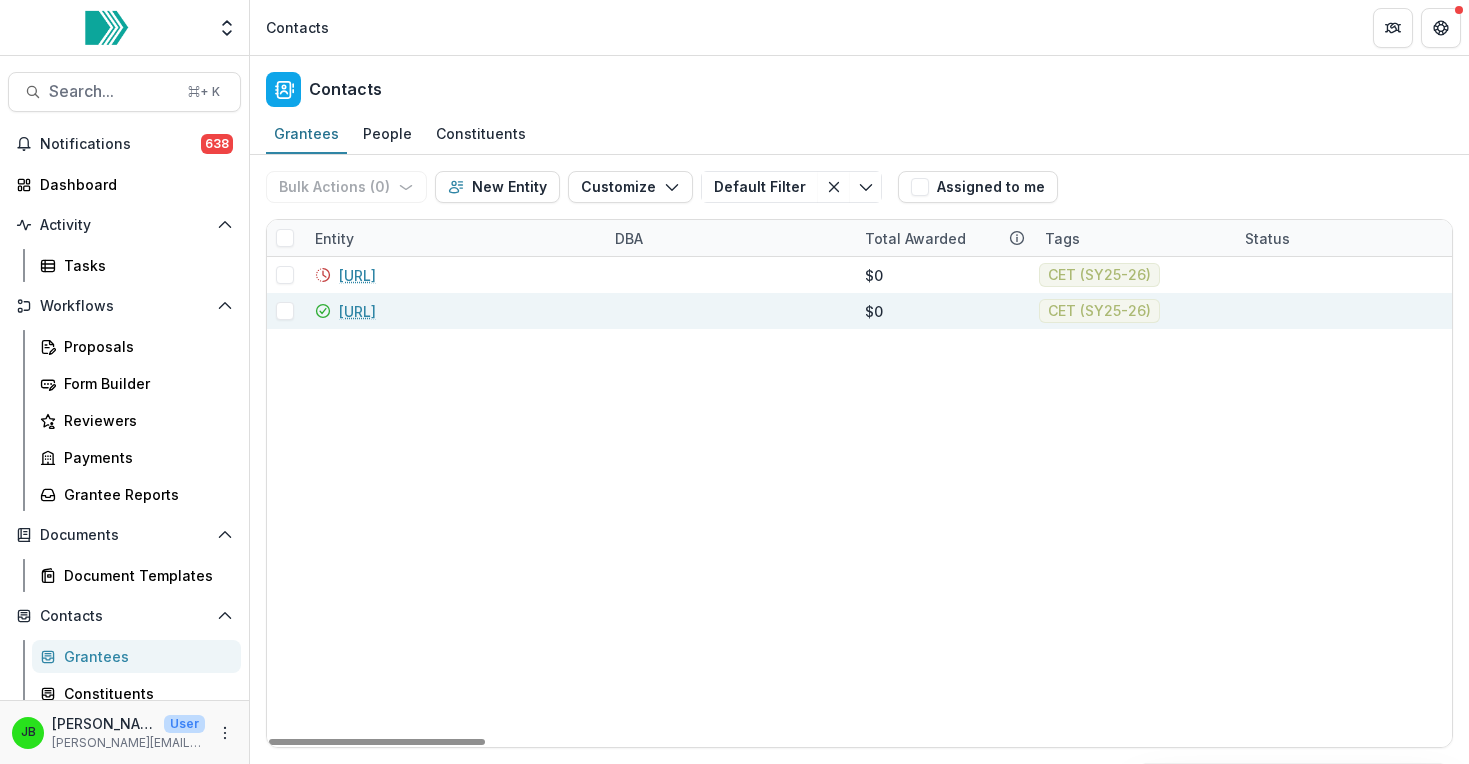 click on "[URL]" at bounding box center (357, 311) 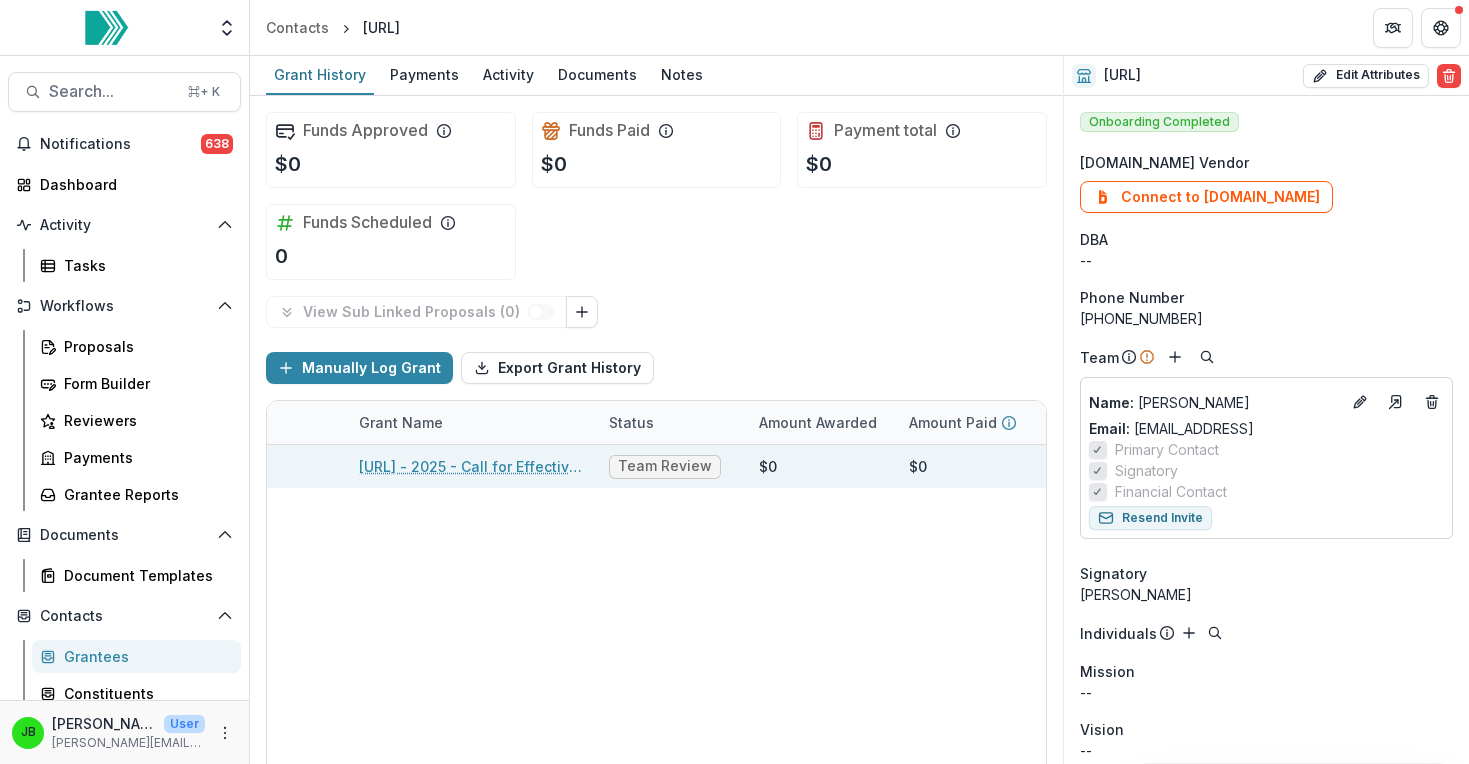 click on "[URL] - 2025 - Call for Effective Technology Grant Application" at bounding box center (472, 466) 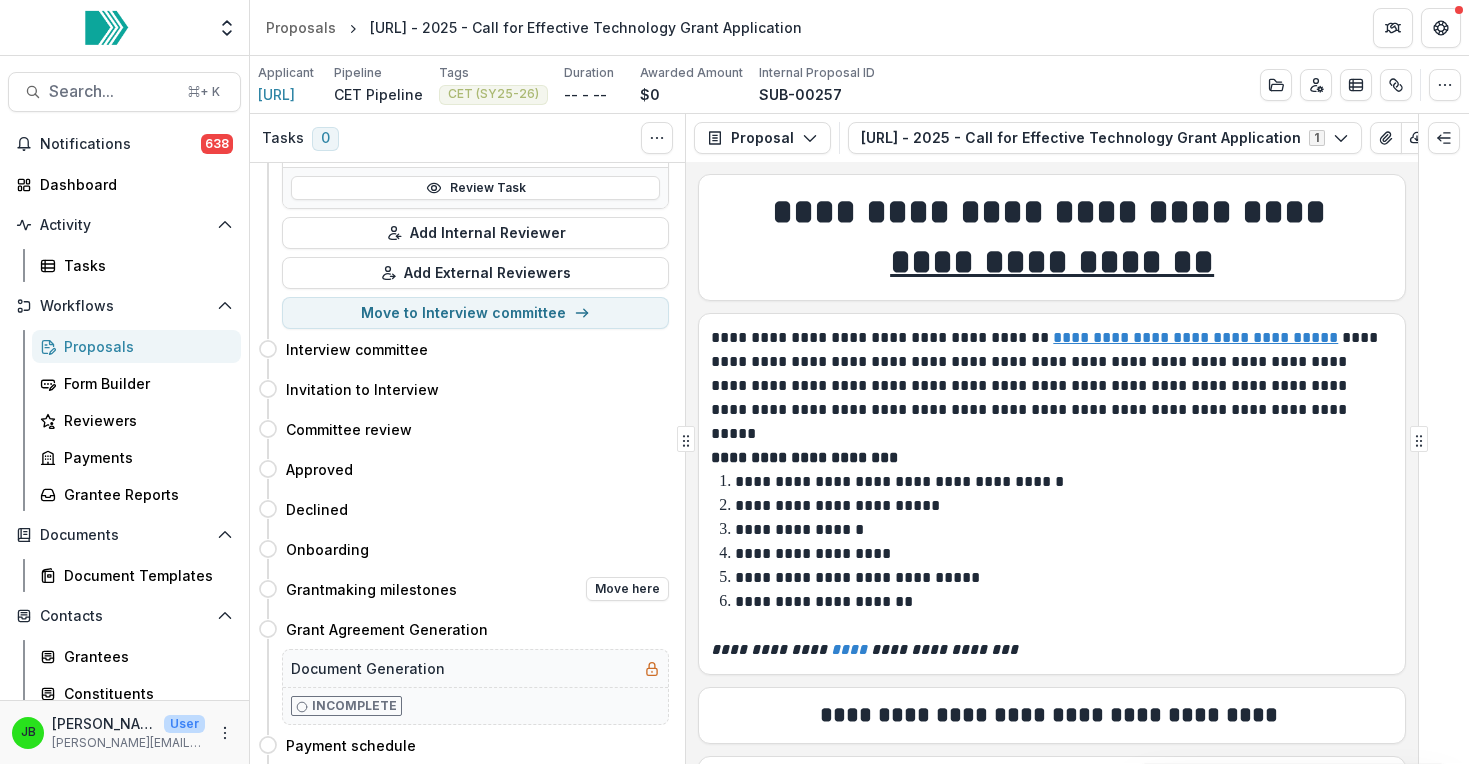 scroll, scrollTop: 0, scrollLeft: 0, axis: both 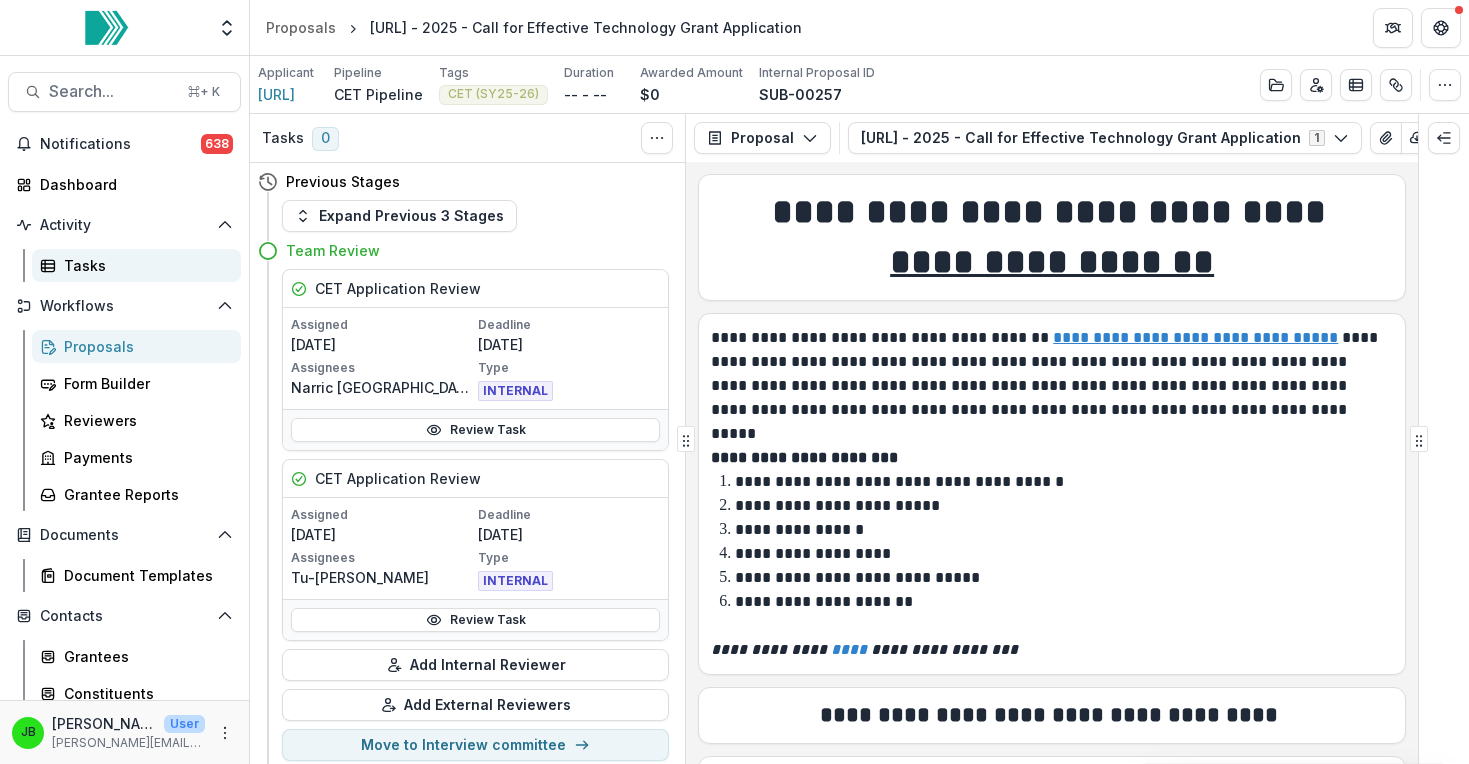 click on "Tasks" at bounding box center [144, 265] 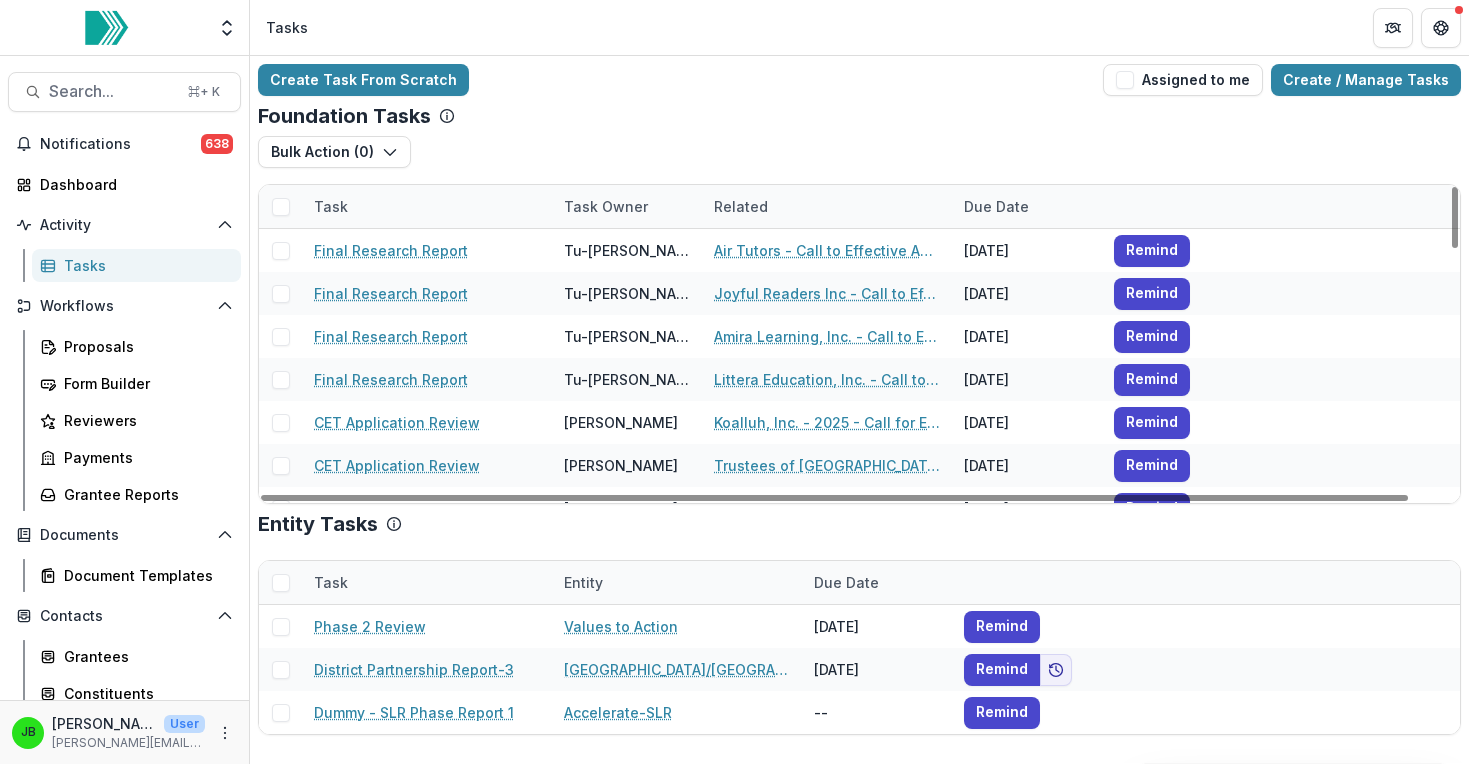 click on "Task Owner" at bounding box center [627, 206] 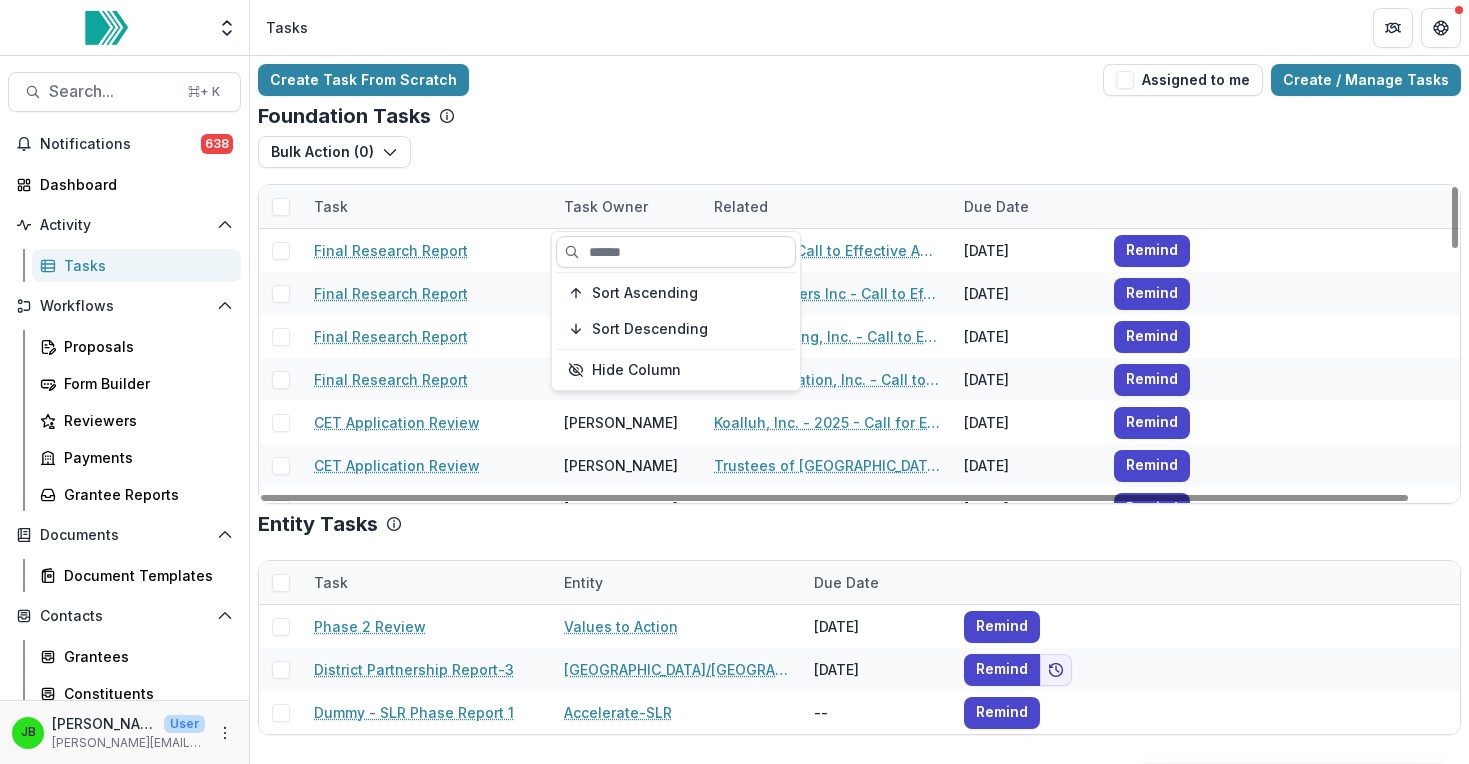 click at bounding box center (676, 252) 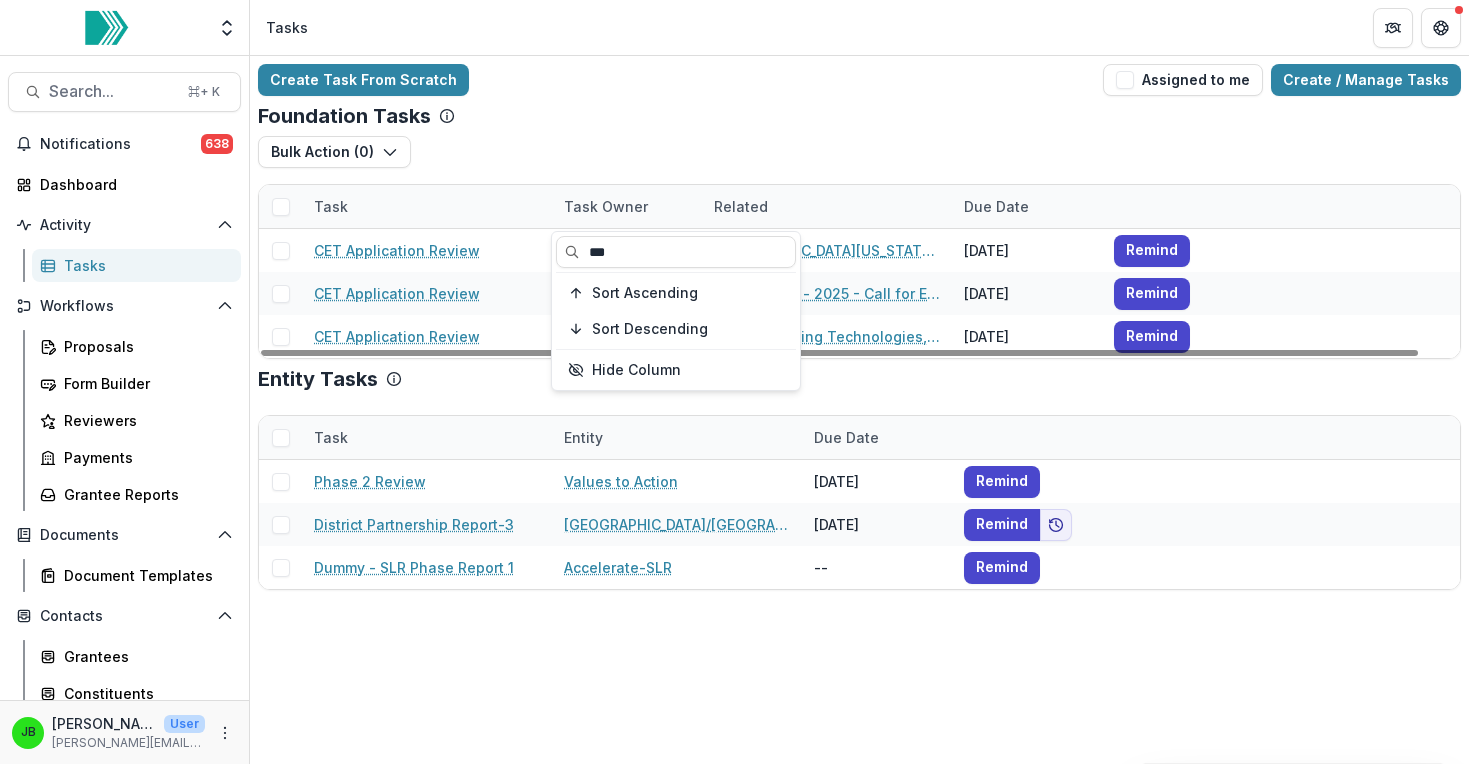 type on "***" 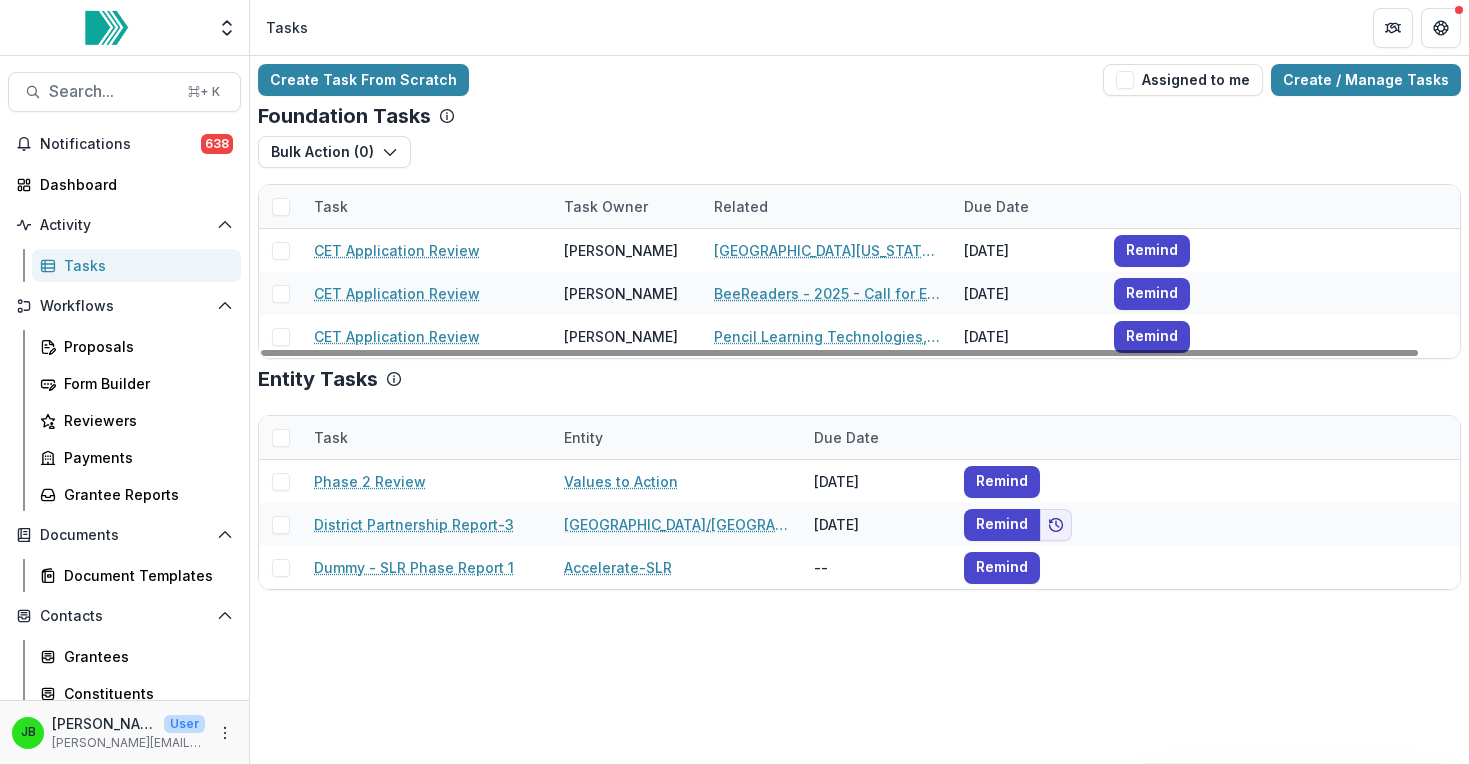 click on "Bulk Action ( 0 ) Reporting Schedule Tasks" at bounding box center [859, 160] 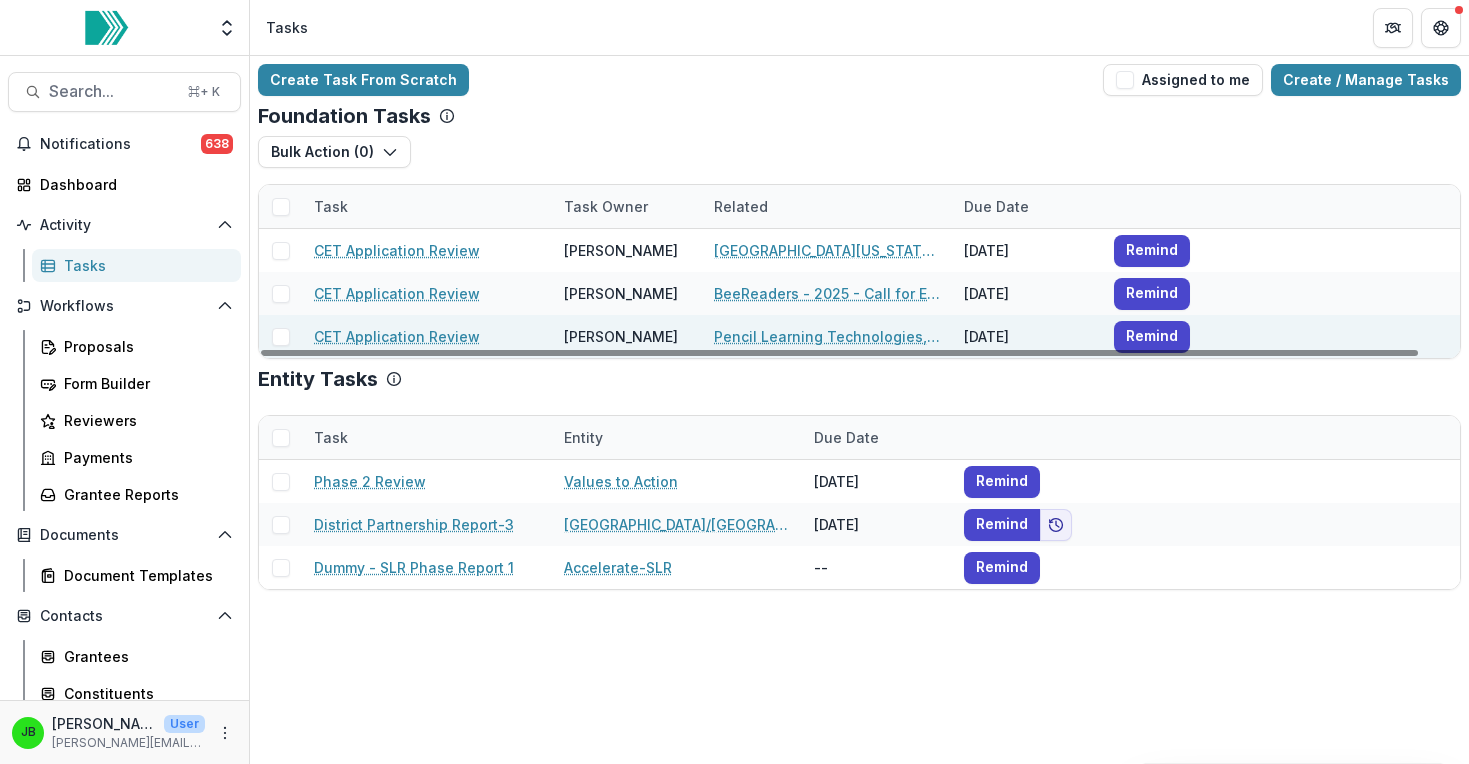 click on "Pencil Learning Technologies, Inc. - 2025 - Call for Effective Technology Grant Application" at bounding box center [827, 336] 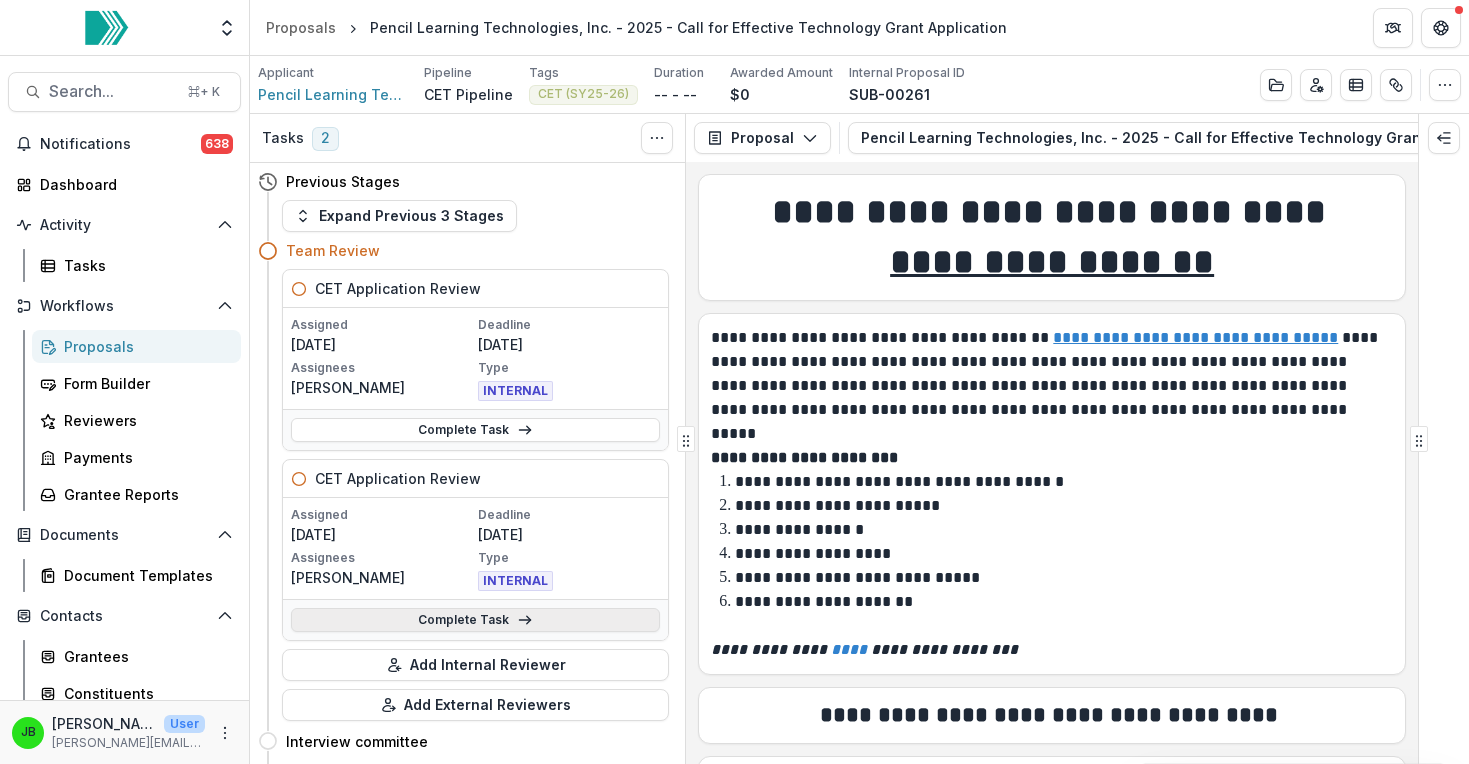 click on "Complete Task" at bounding box center (475, 620) 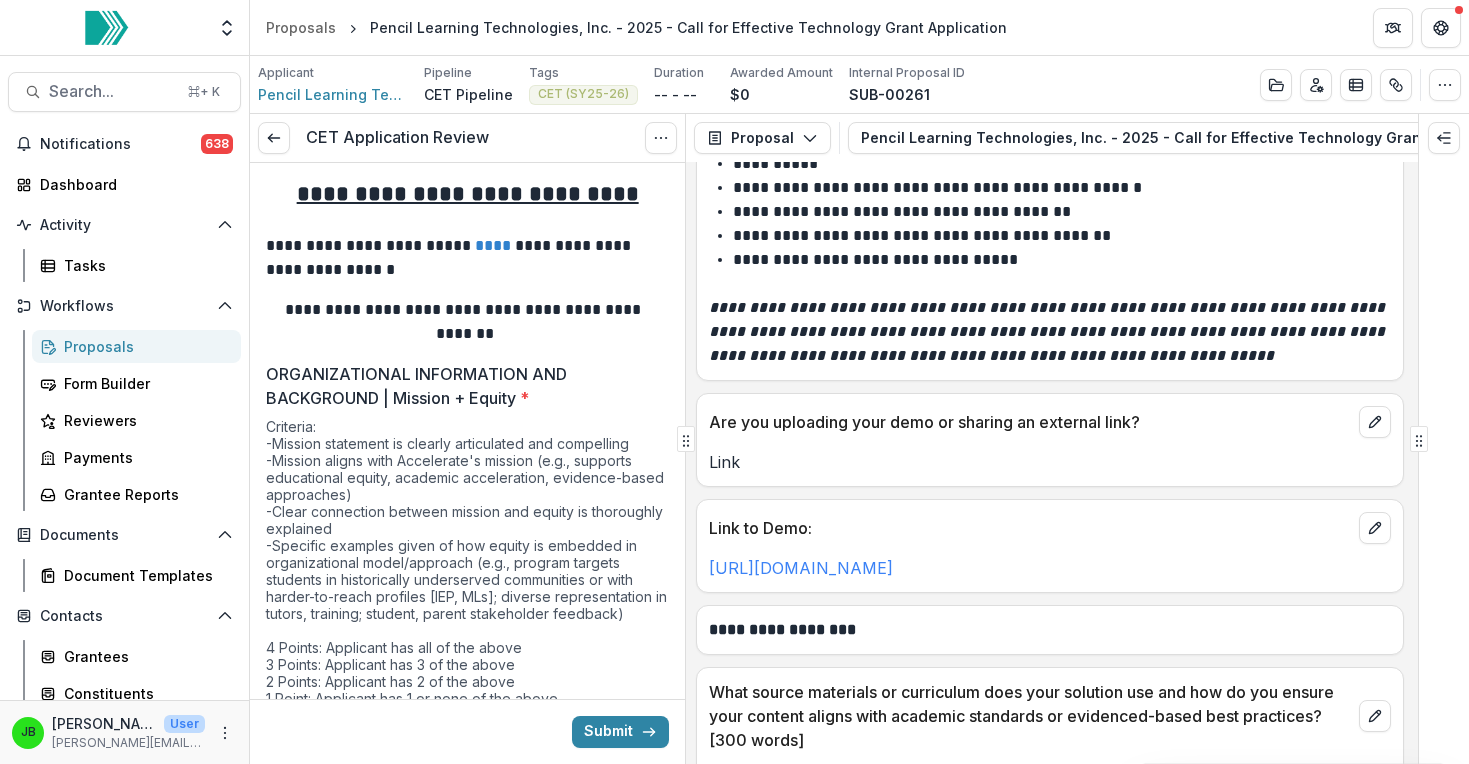 scroll, scrollTop: 8011, scrollLeft: 4, axis: both 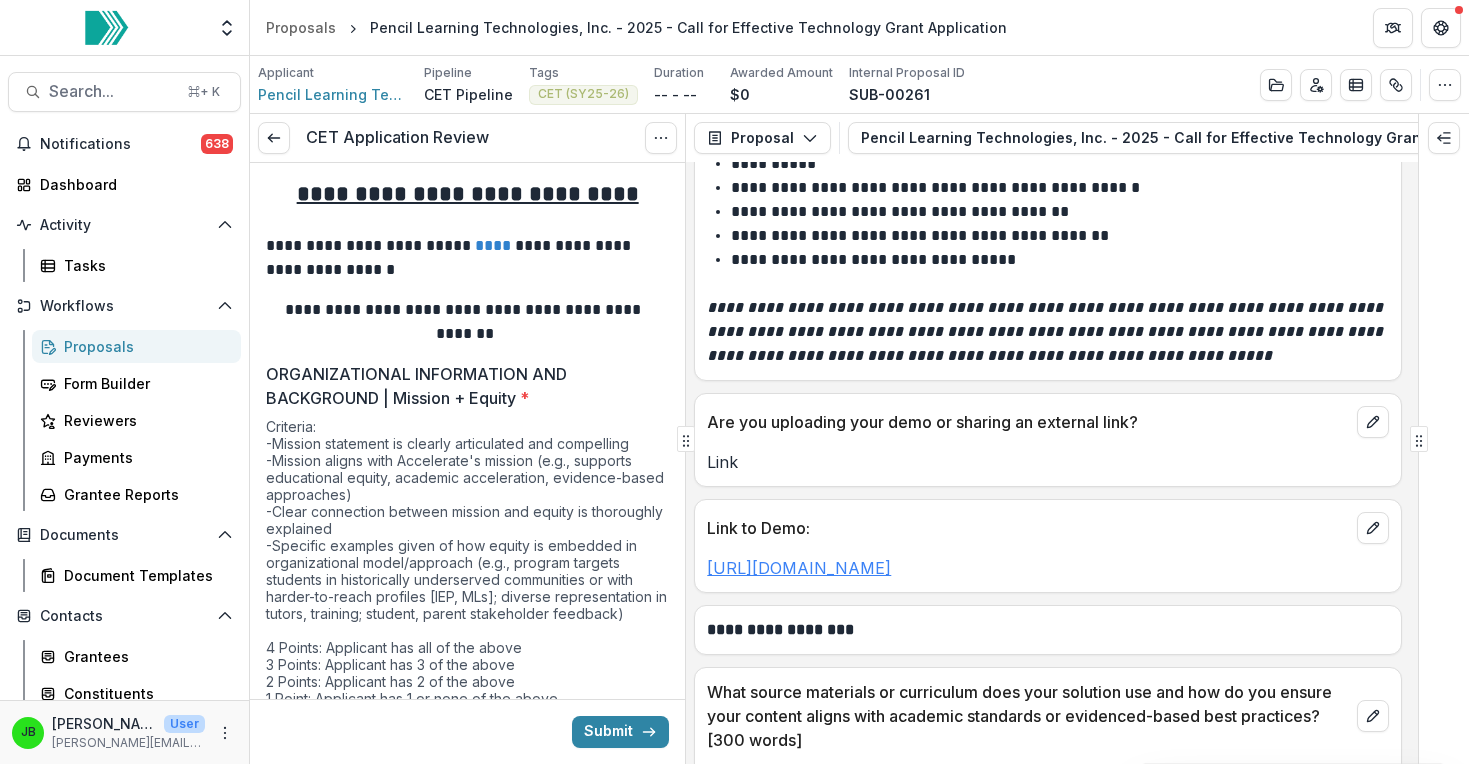 click on "[URL][DOMAIN_NAME]" at bounding box center [799, 568] 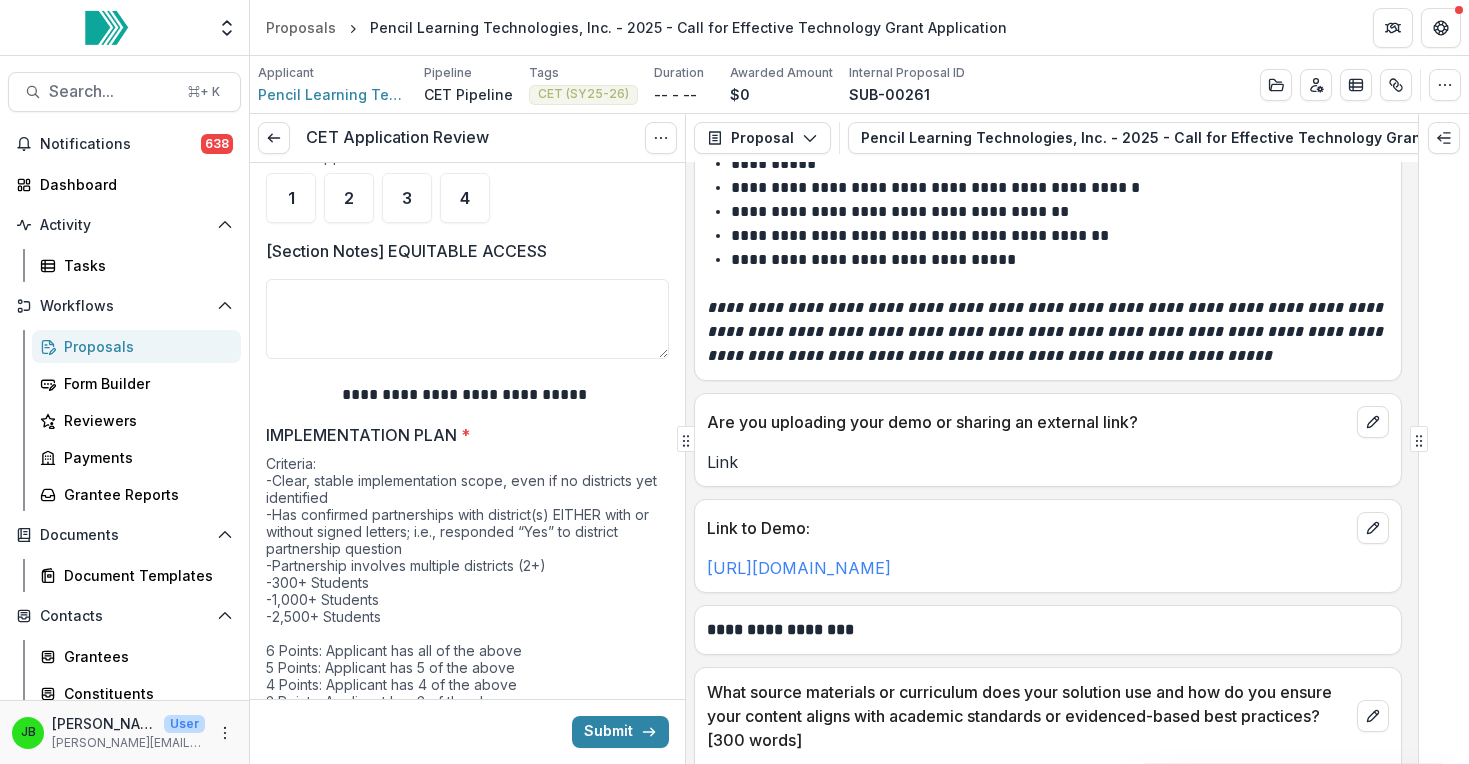 scroll, scrollTop: 4882, scrollLeft: 0, axis: vertical 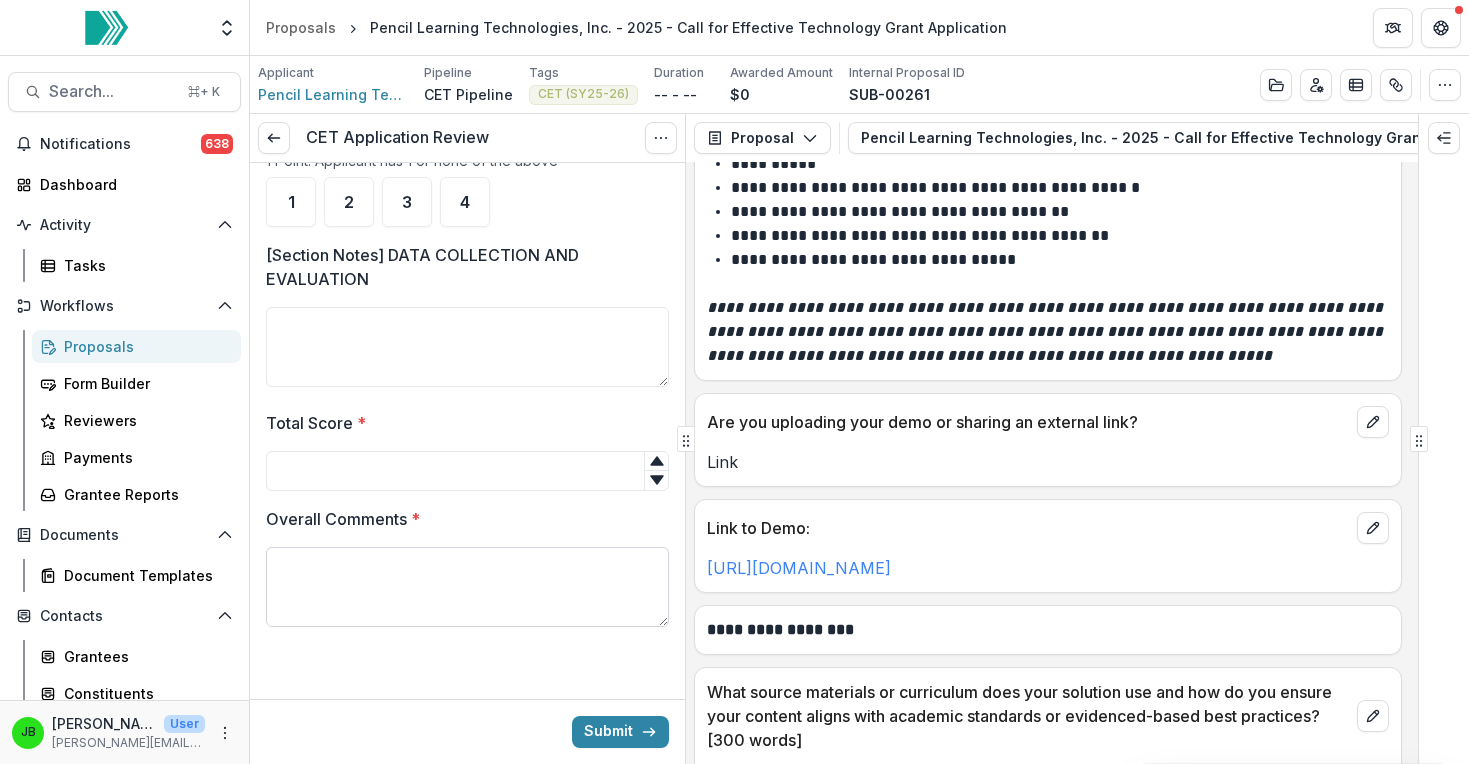 click on "Overall Comments *" at bounding box center [467, 587] 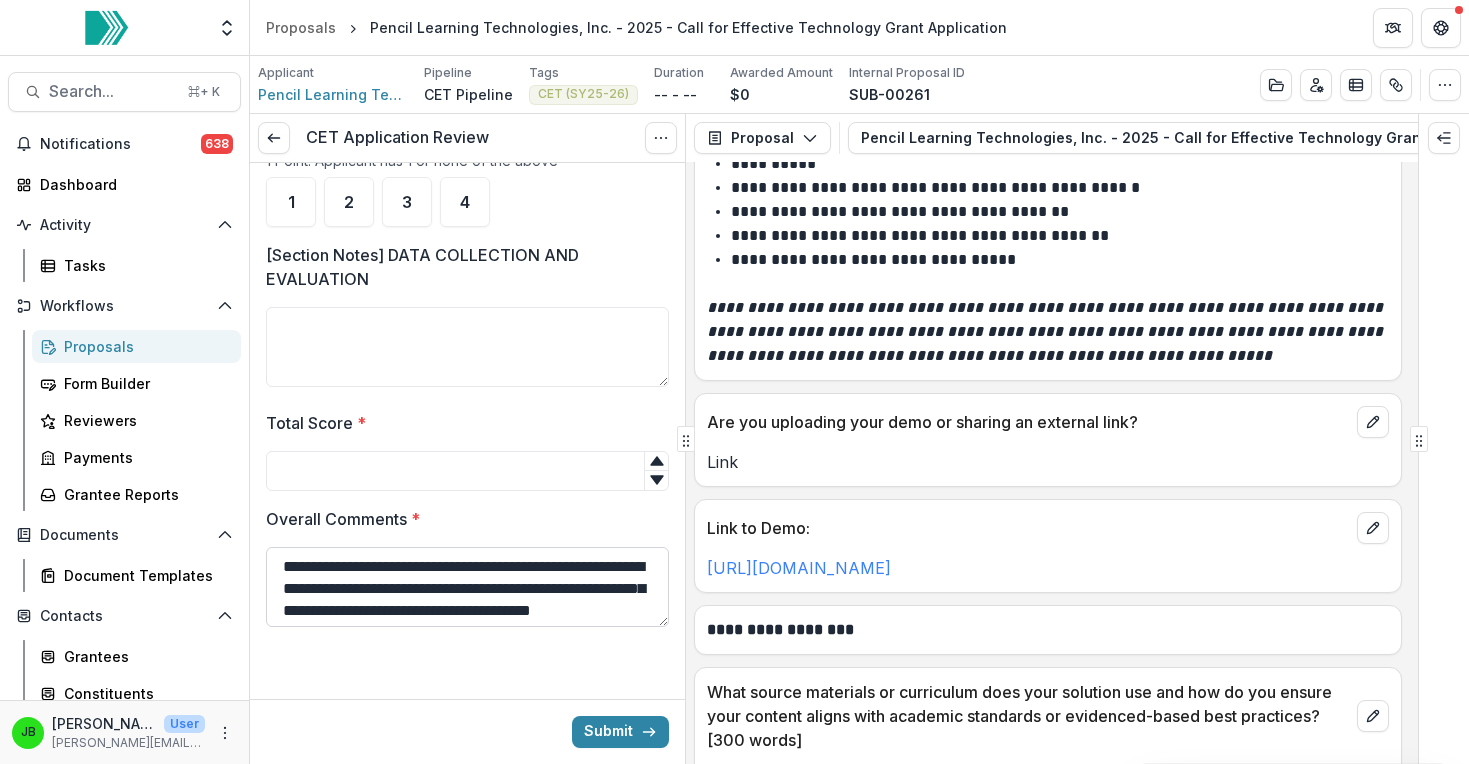 scroll, scrollTop: 16, scrollLeft: 0, axis: vertical 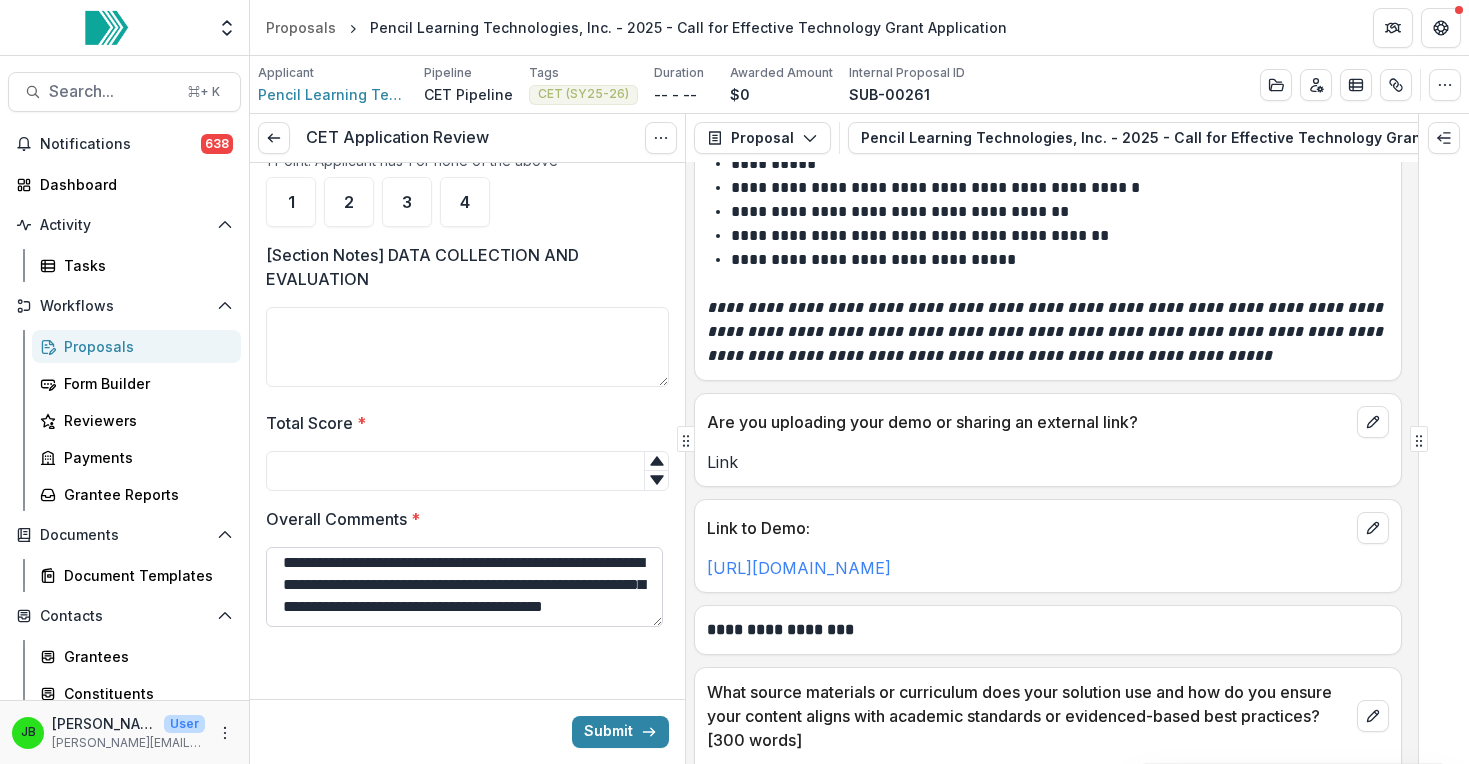 paste on "**********" 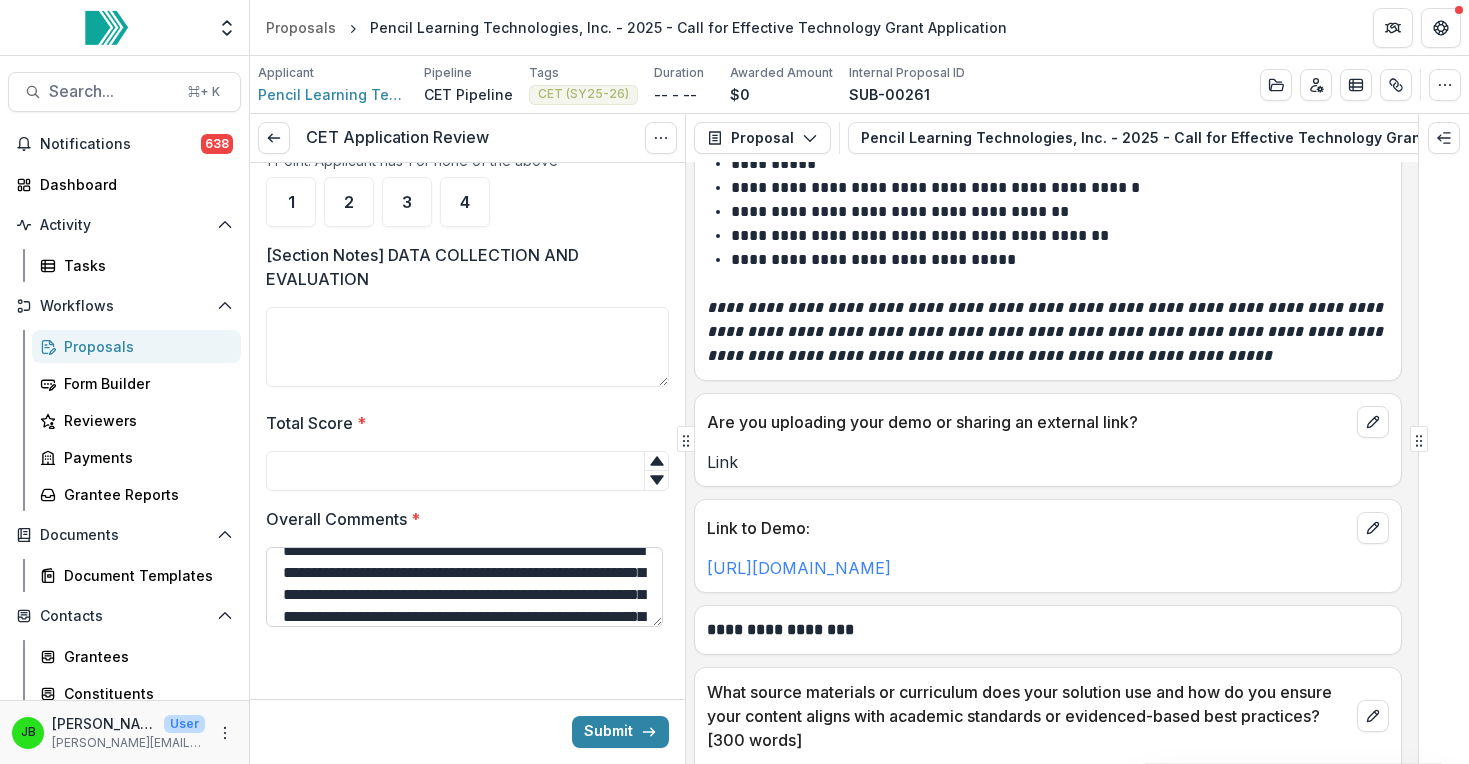 scroll, scrollTop: 104, scrollLeft: 0, axis: vertical 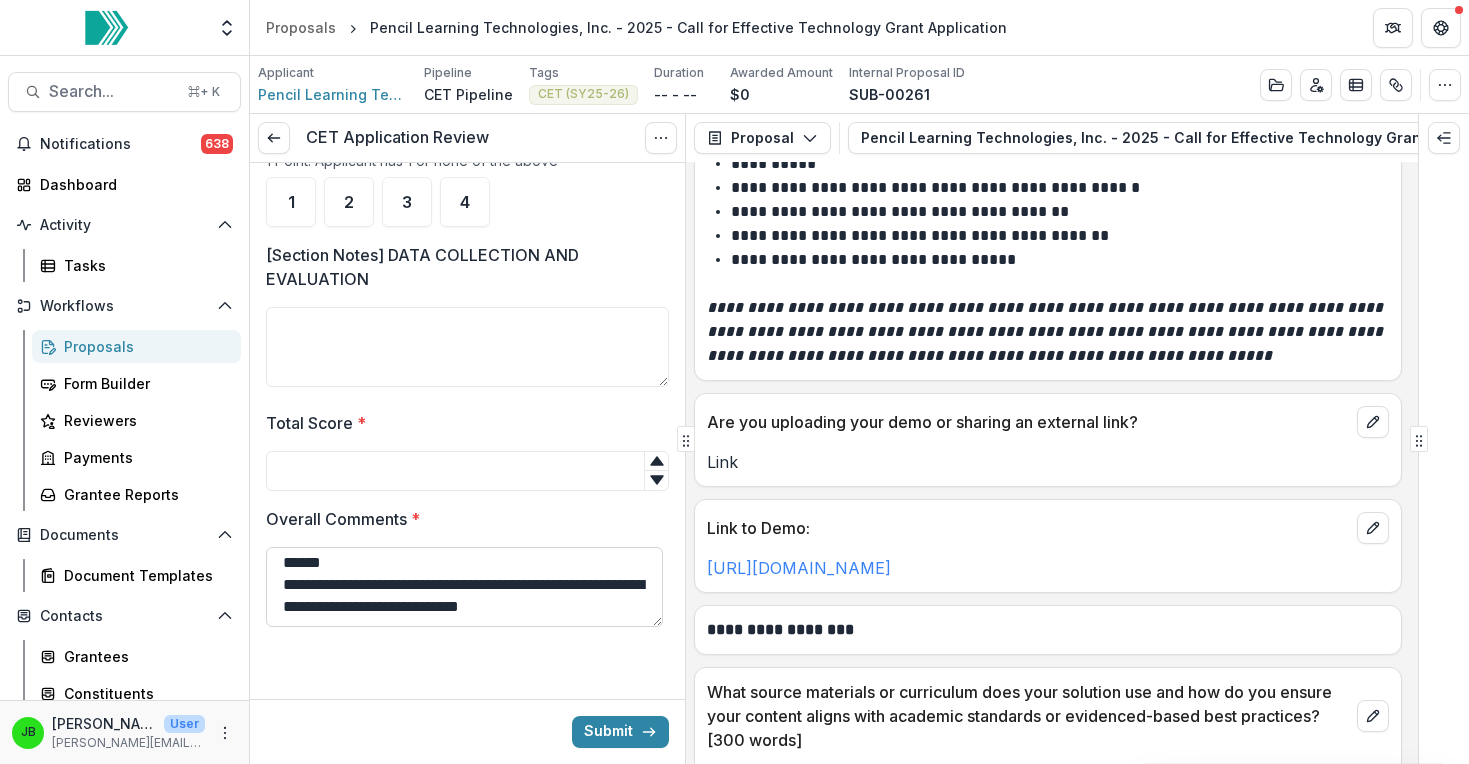 click on "**********" at bounding box center [464, 587] 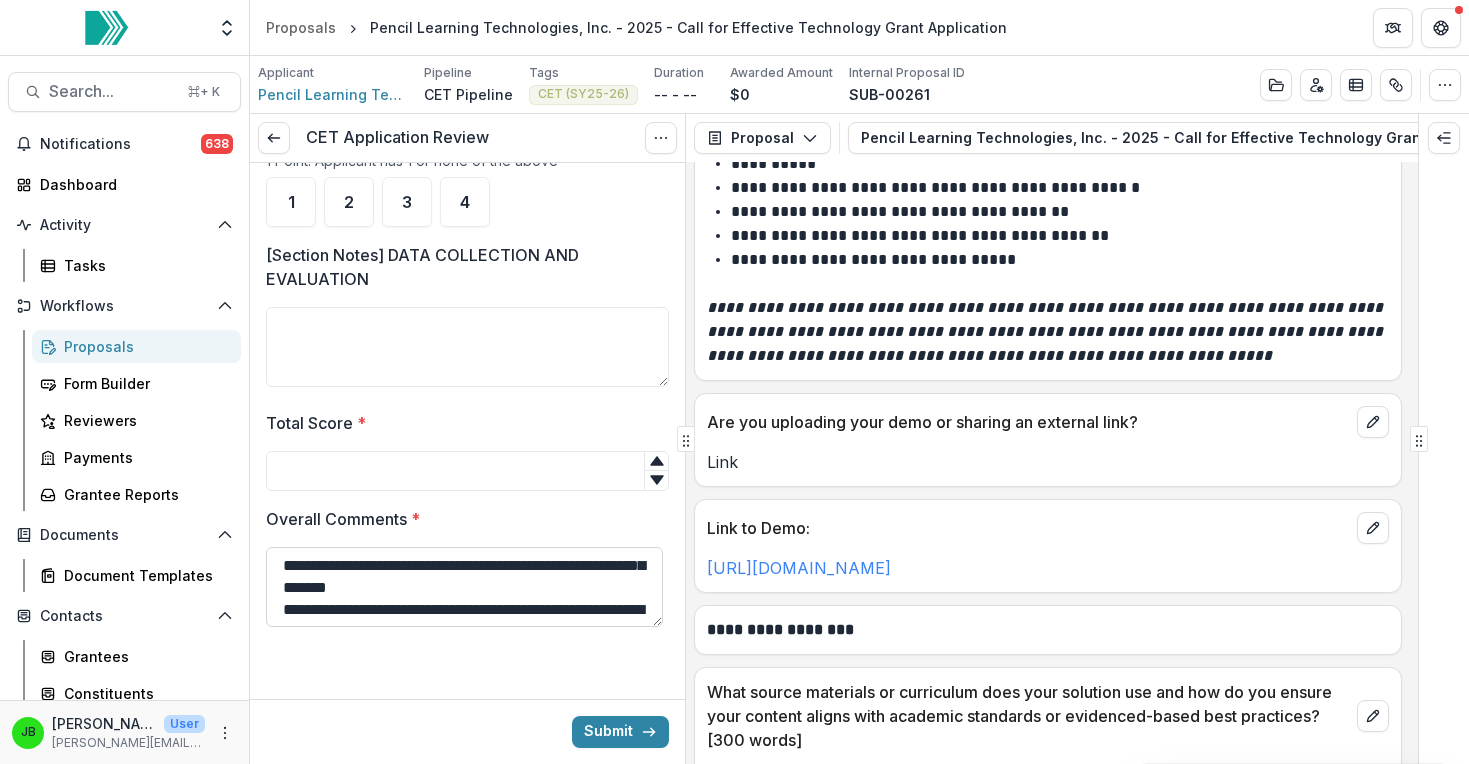 scroll, scrollTop: 114, scrollLeft: 0, axis: vertical 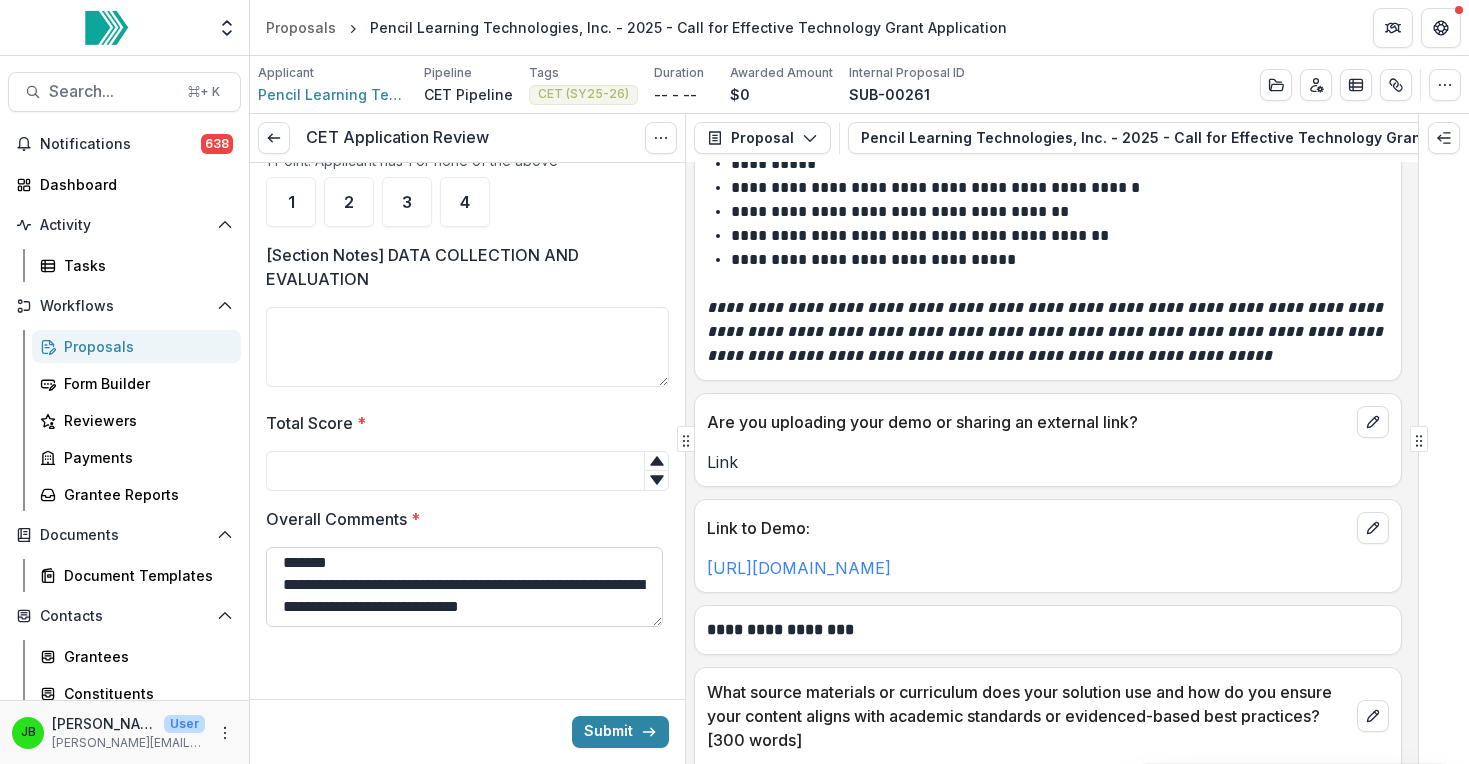 click on "**********" at bounding box center [464, 587] 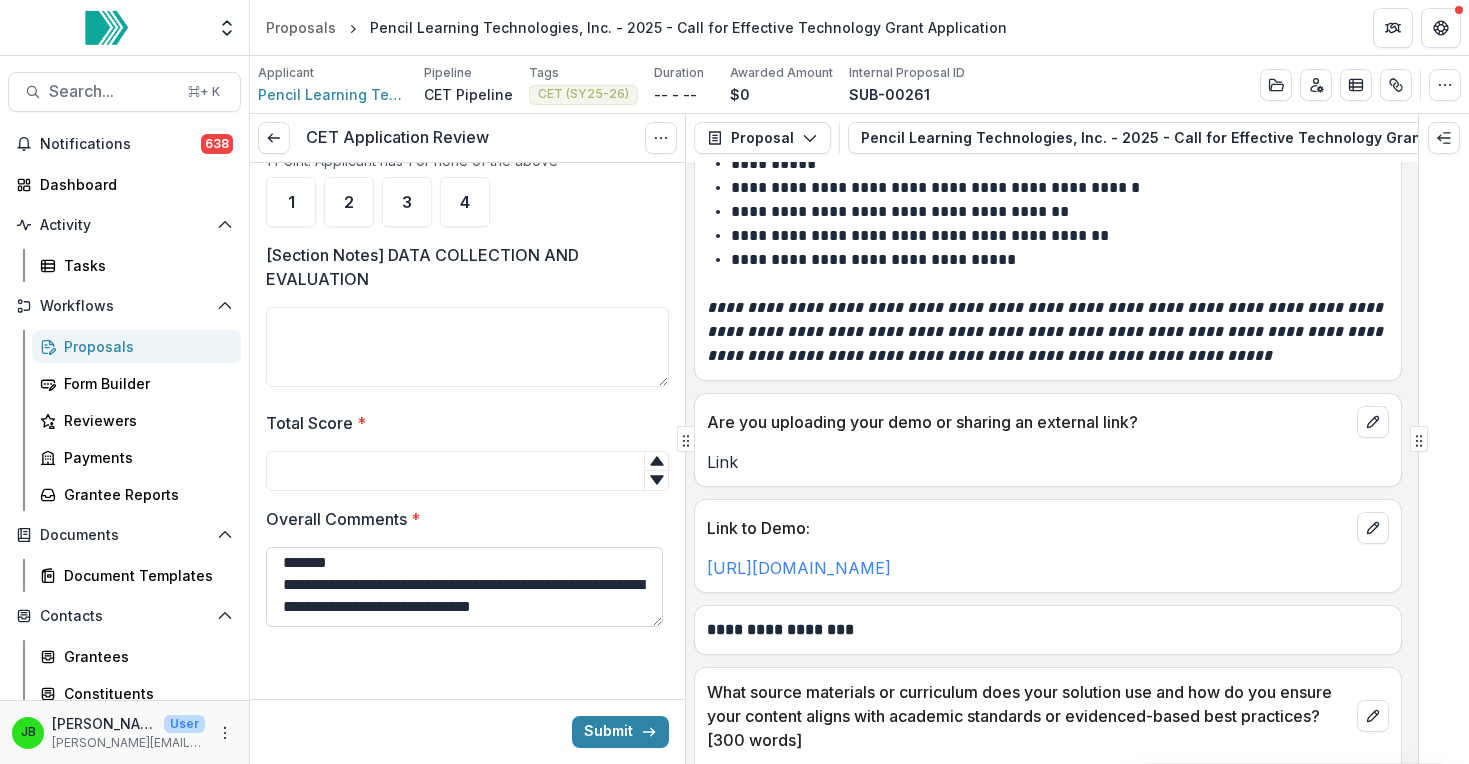 paste on "**********" 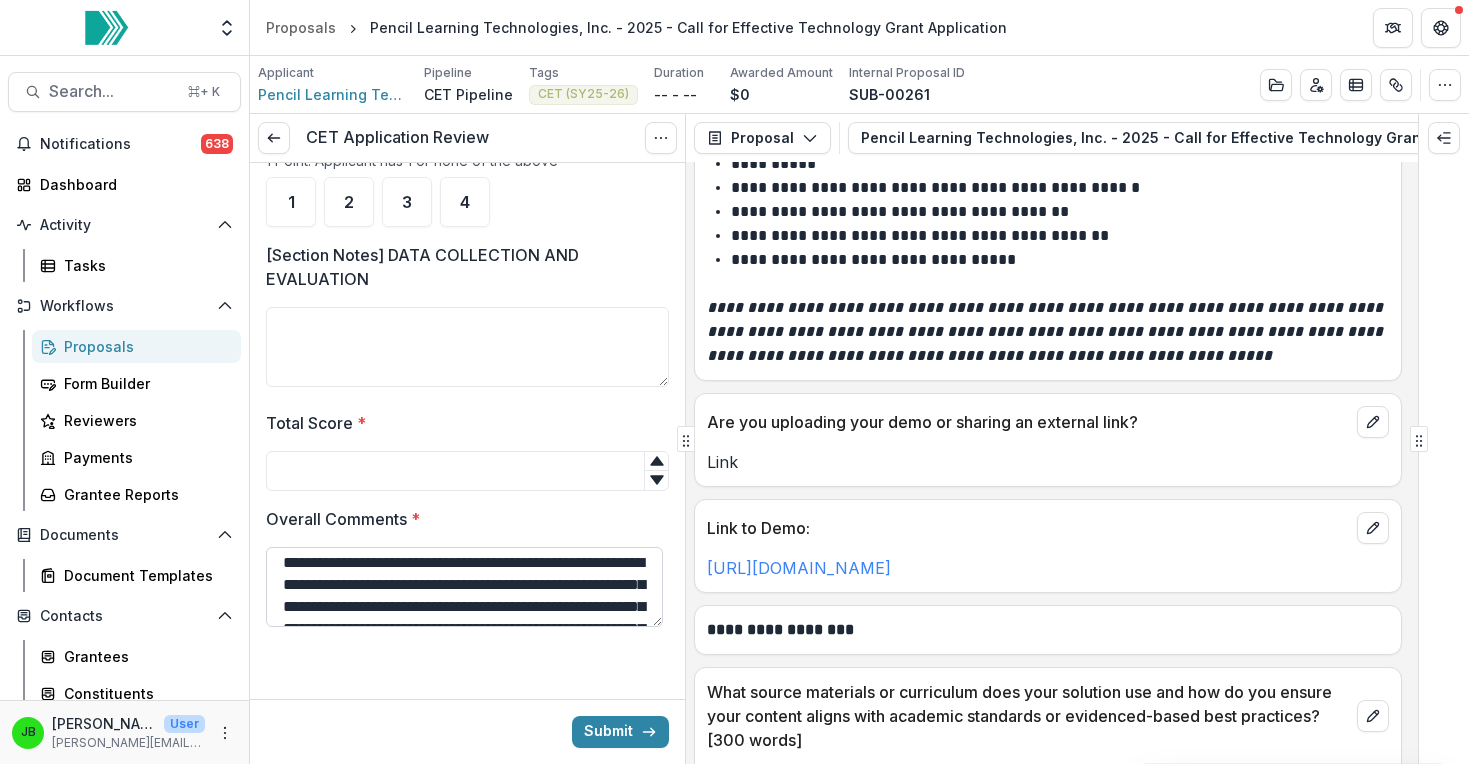 scroll, scrollTop: 324, scrollLeft: 0, axis: vertical 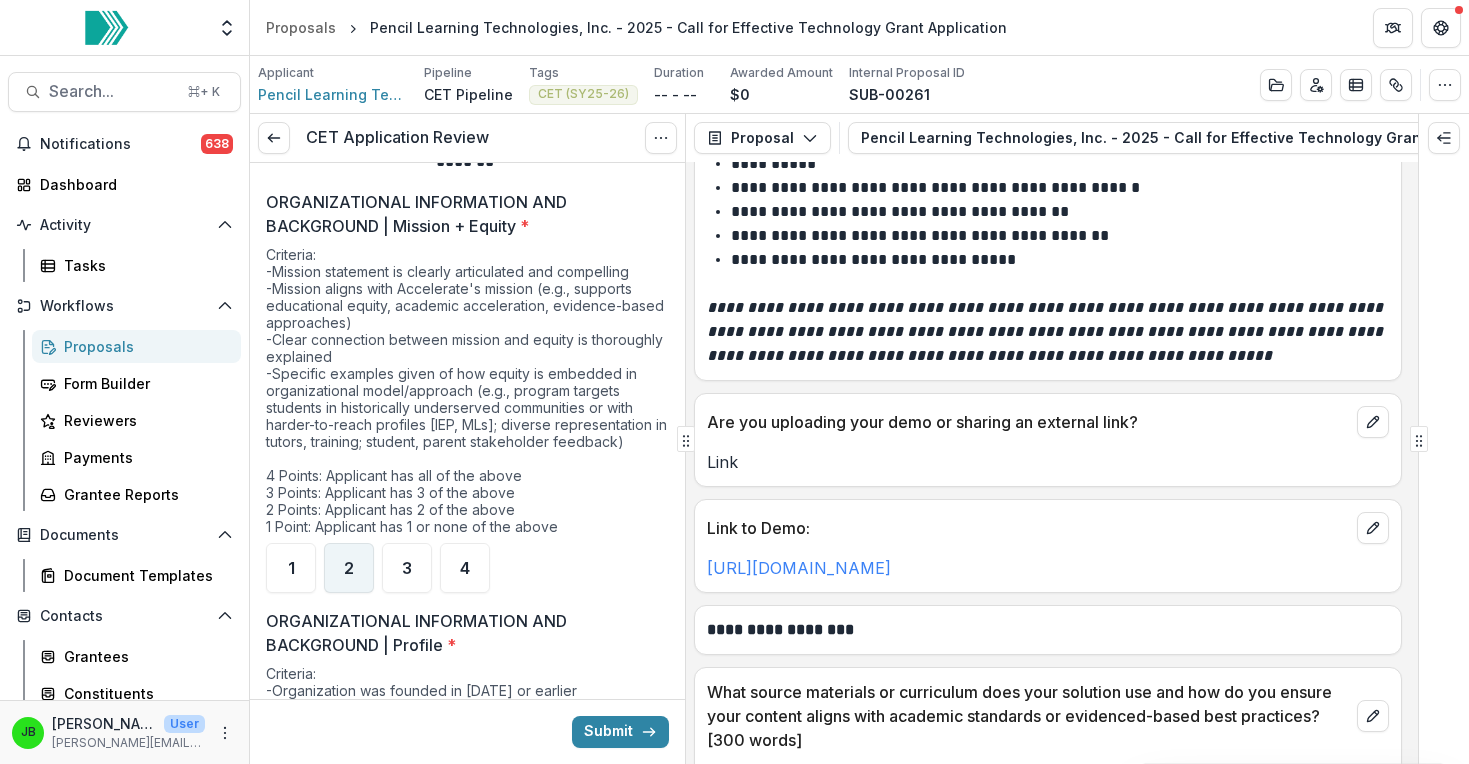 click on "2" at bounding box center (349, 568) 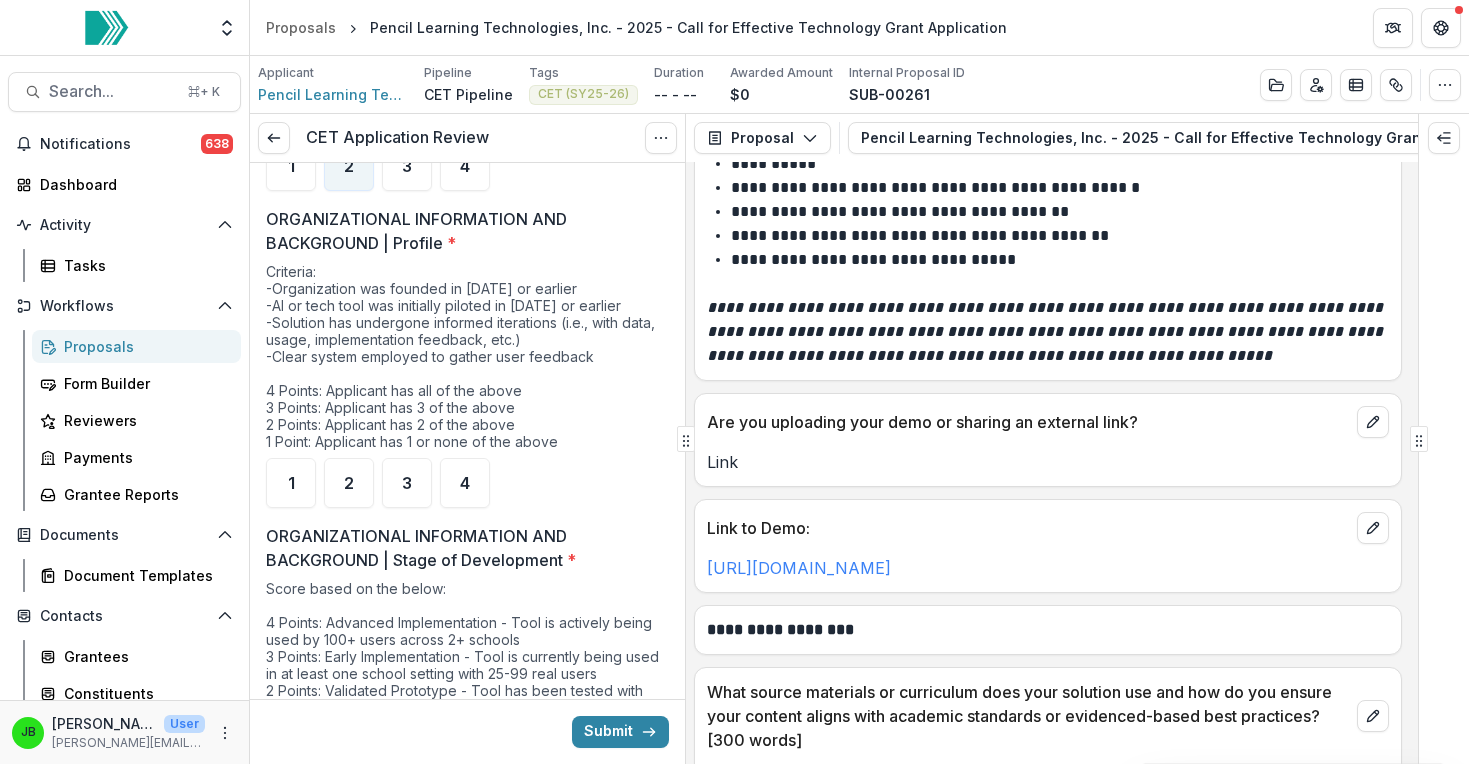 scroll, scrollTop: 584, scrollLeft: 0, axis: vertical 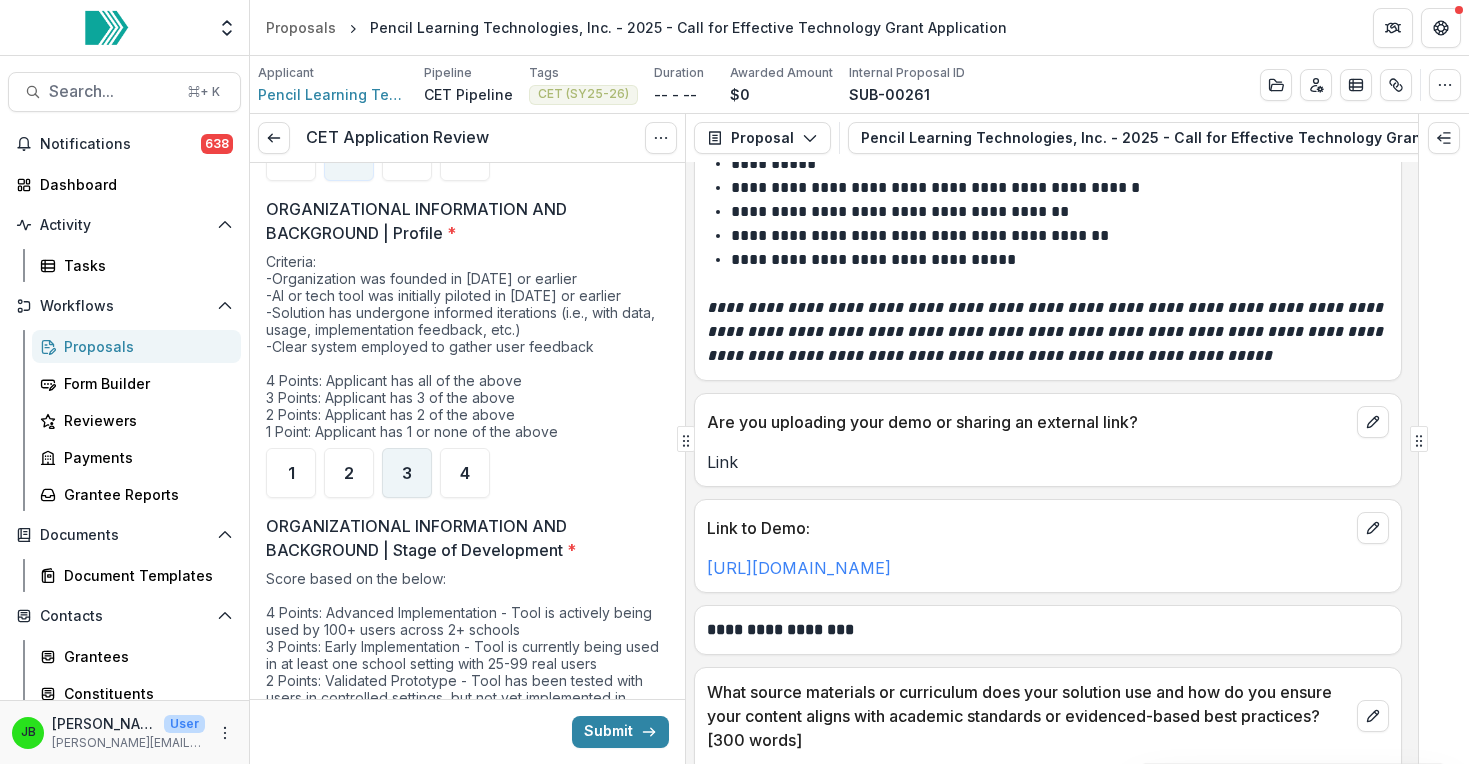 click on "3" at bounding box center (407, 473) 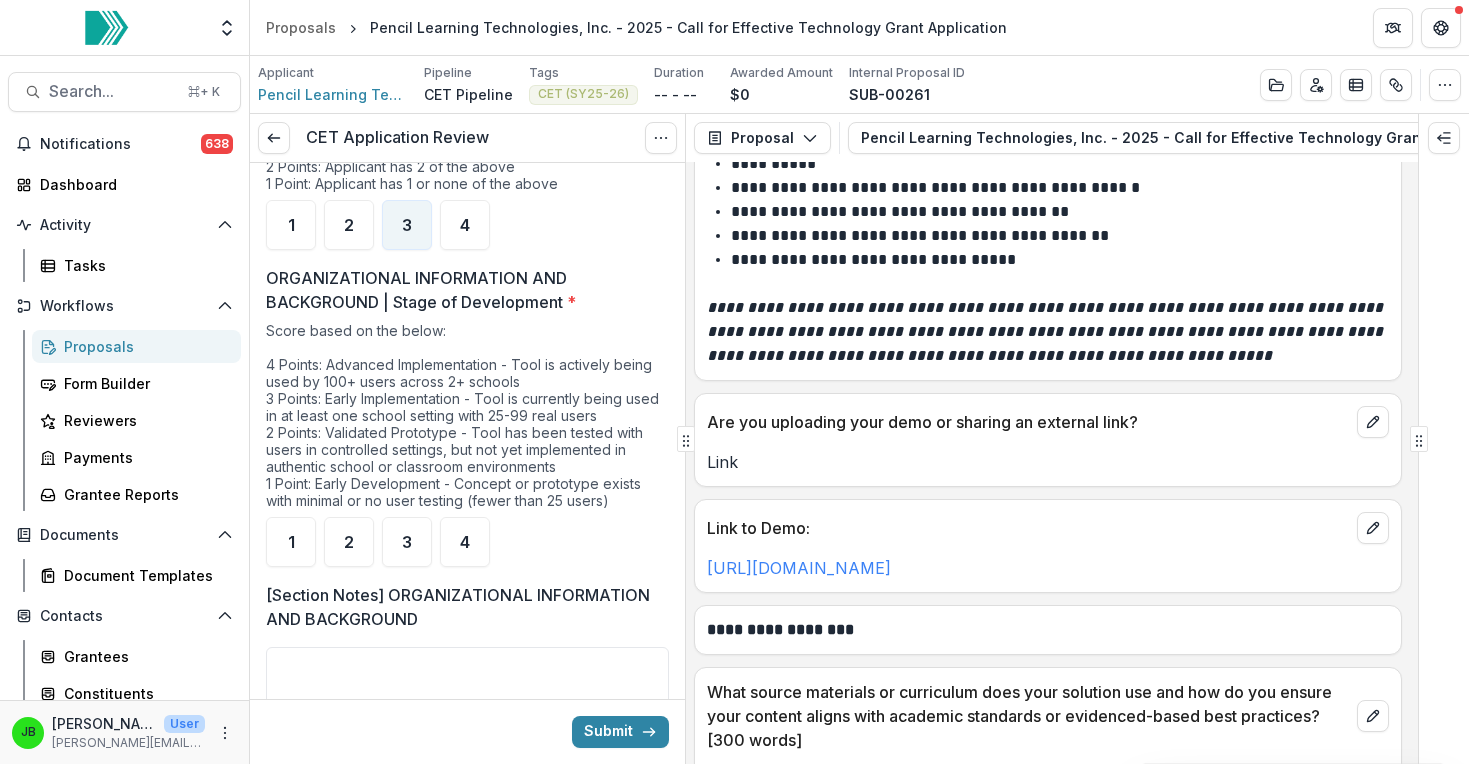 scroll, scrollTop: 857, scrollLeft: 0, axis: vertical 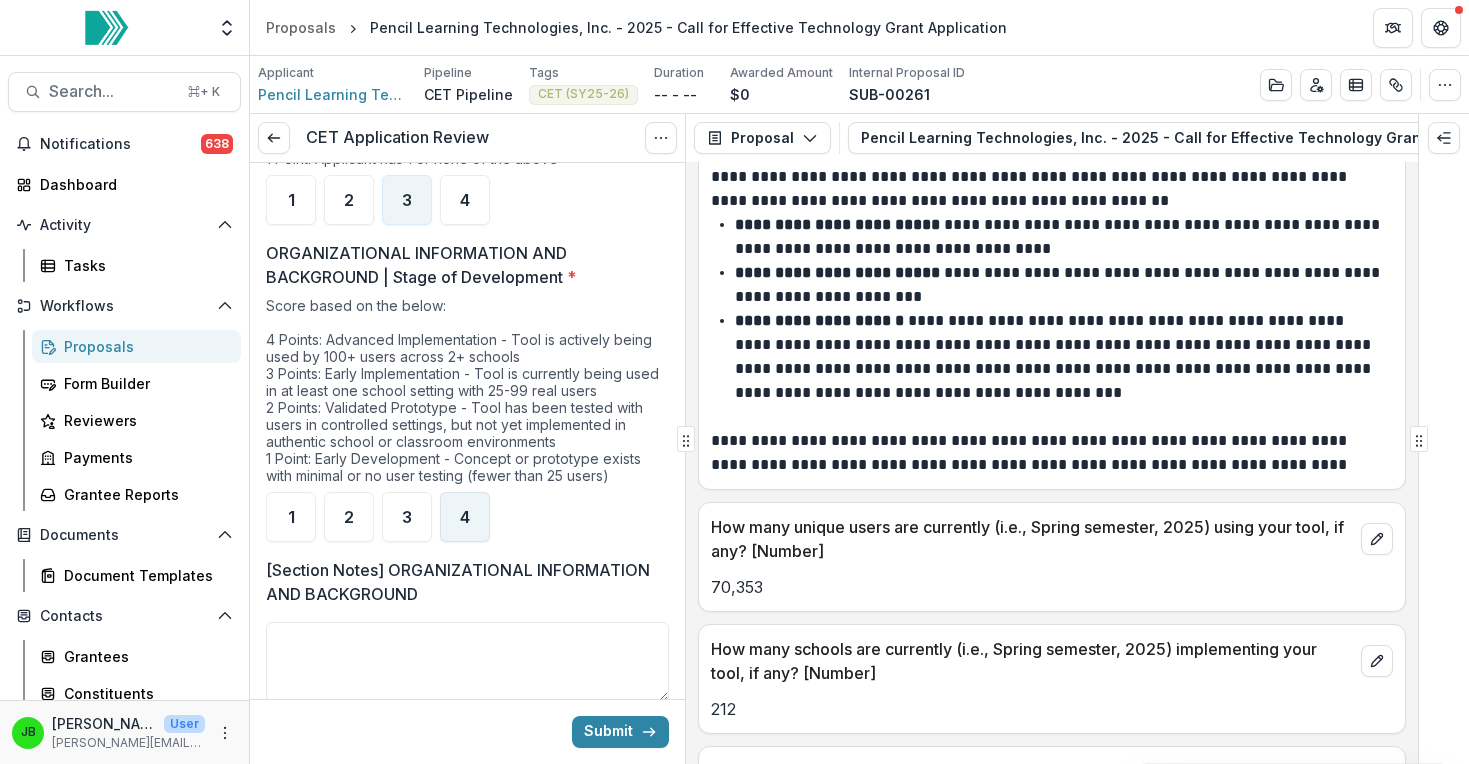 click on "4" at bounding box center [465, 517] 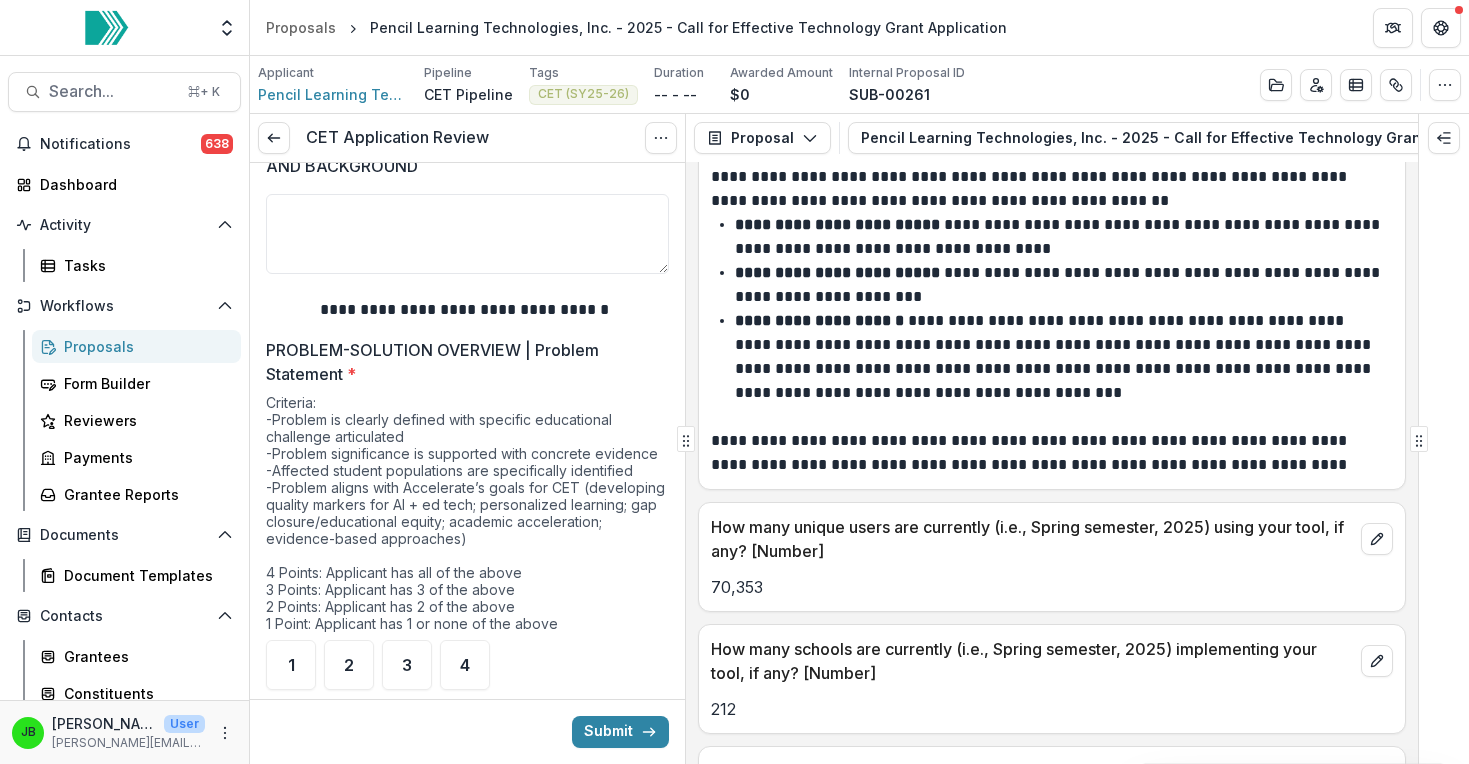 scroll, scrollTop: 1317, scrollLeft: 0, axis: vertical 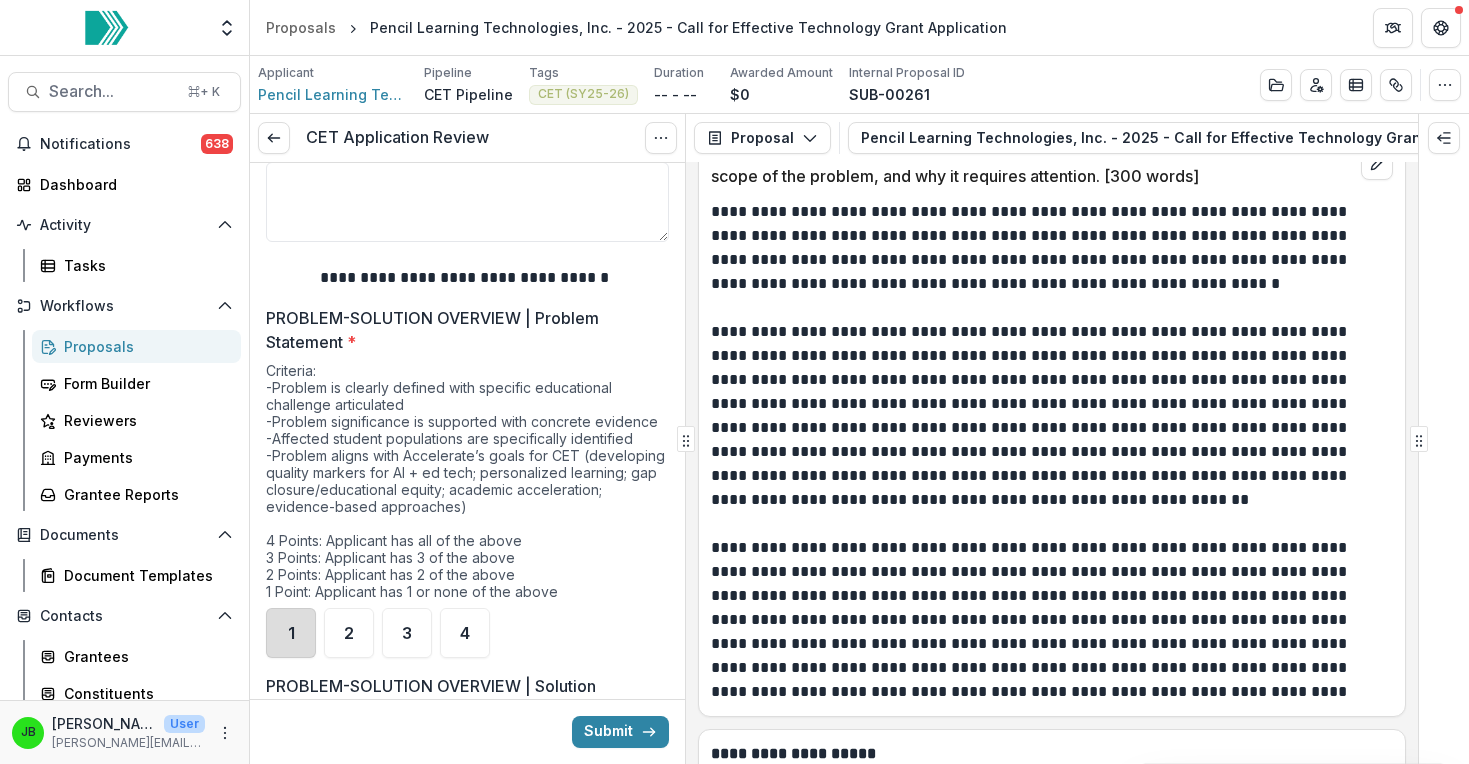 click on "1" at bounding box center [291, 633] 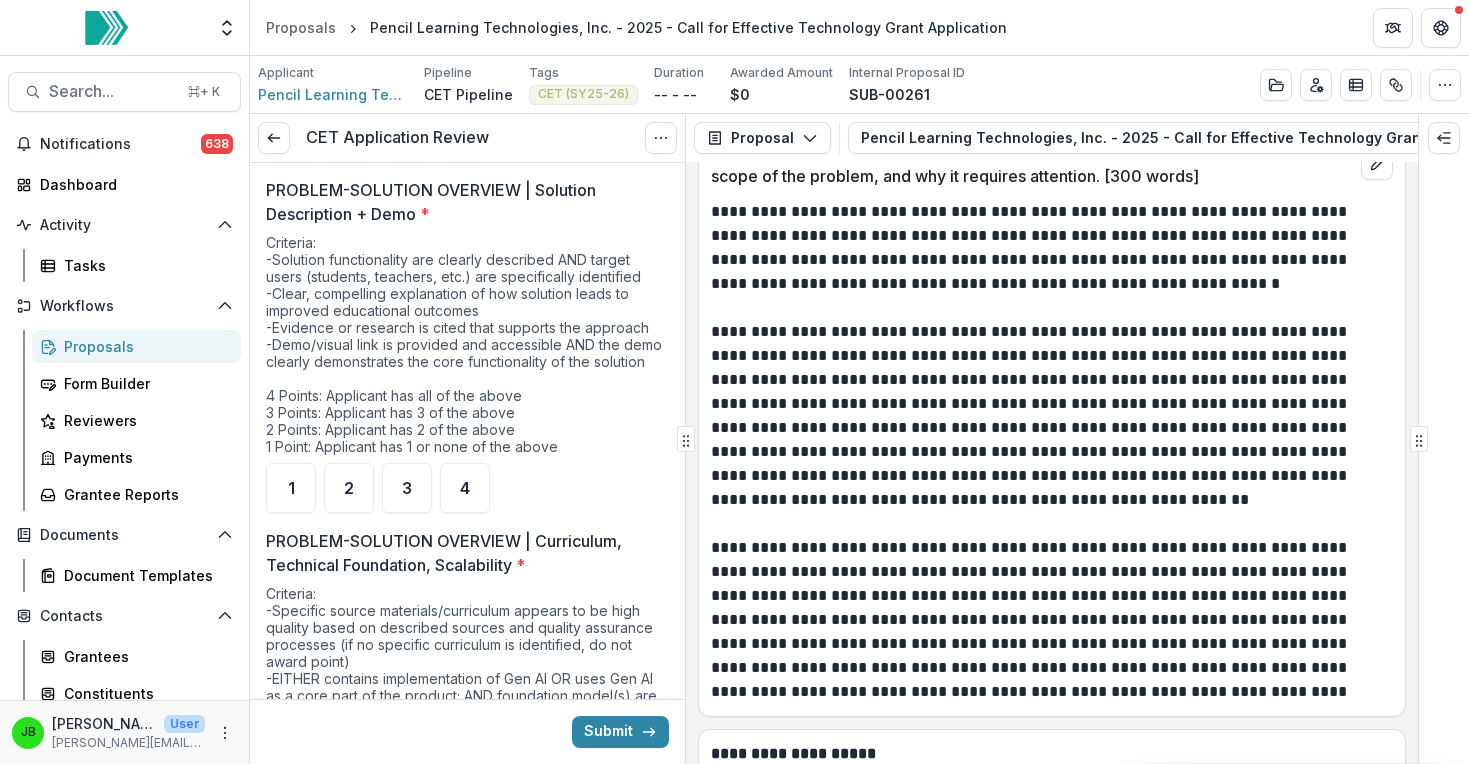 scroll, scrollTop: 1857, scrollLeft: 0, axis: vertical 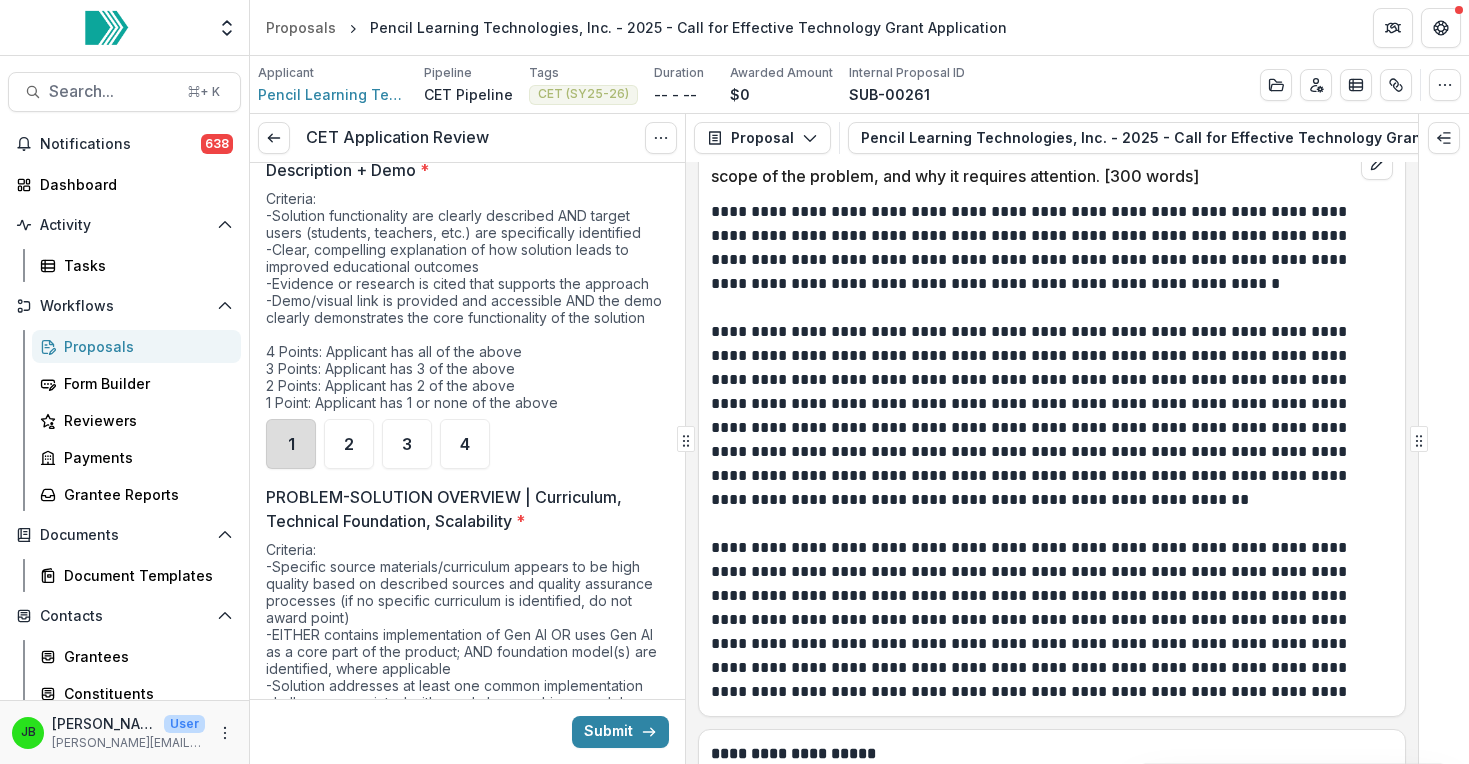 click on "1" at bounding box center [291, 444] 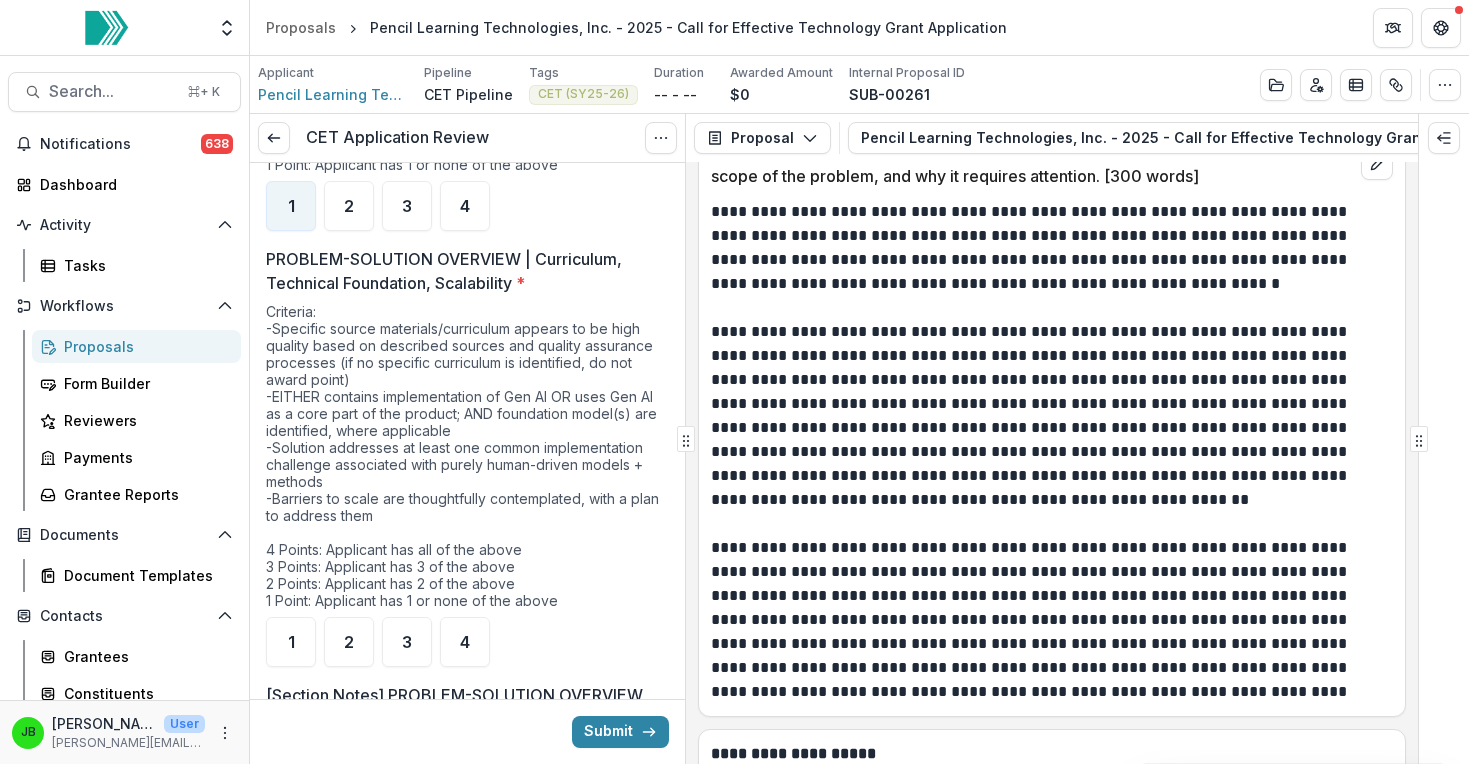 scroll, scrollTop: 2077, scrollLeft: 0, axis: vertical 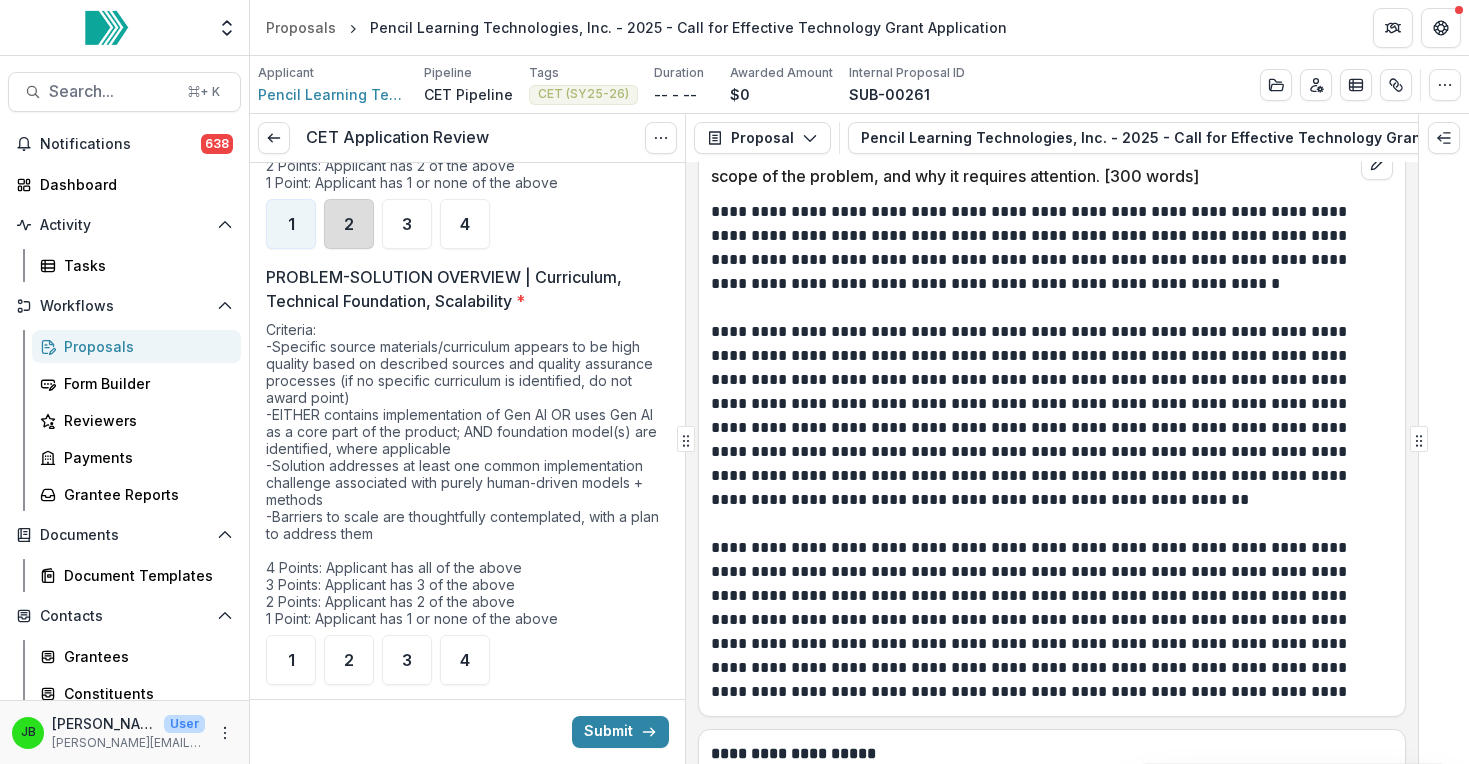 click on "2" at bounding box center [349, 224] 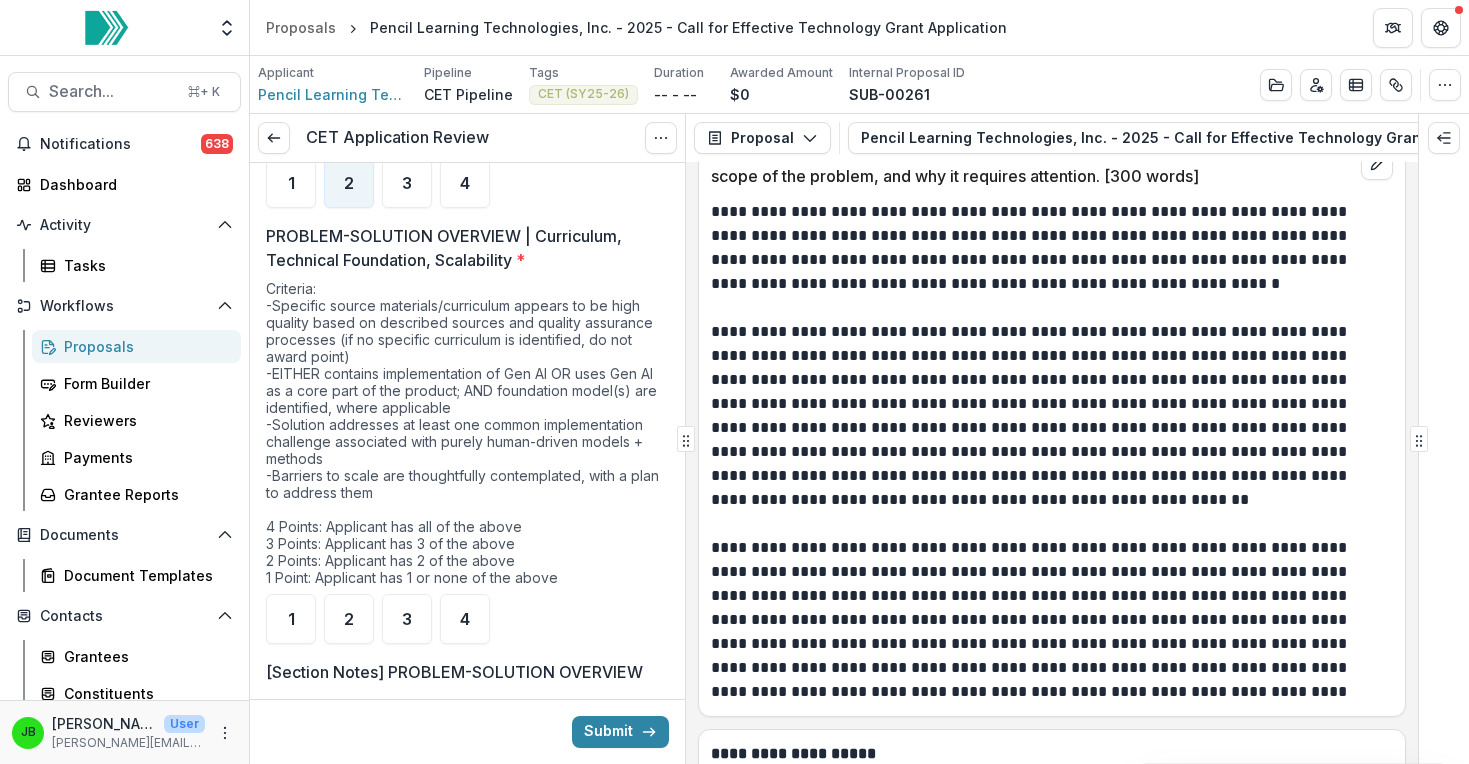 scroll, scrollTop: 2134, scrollLeft: 0, axis: vertical 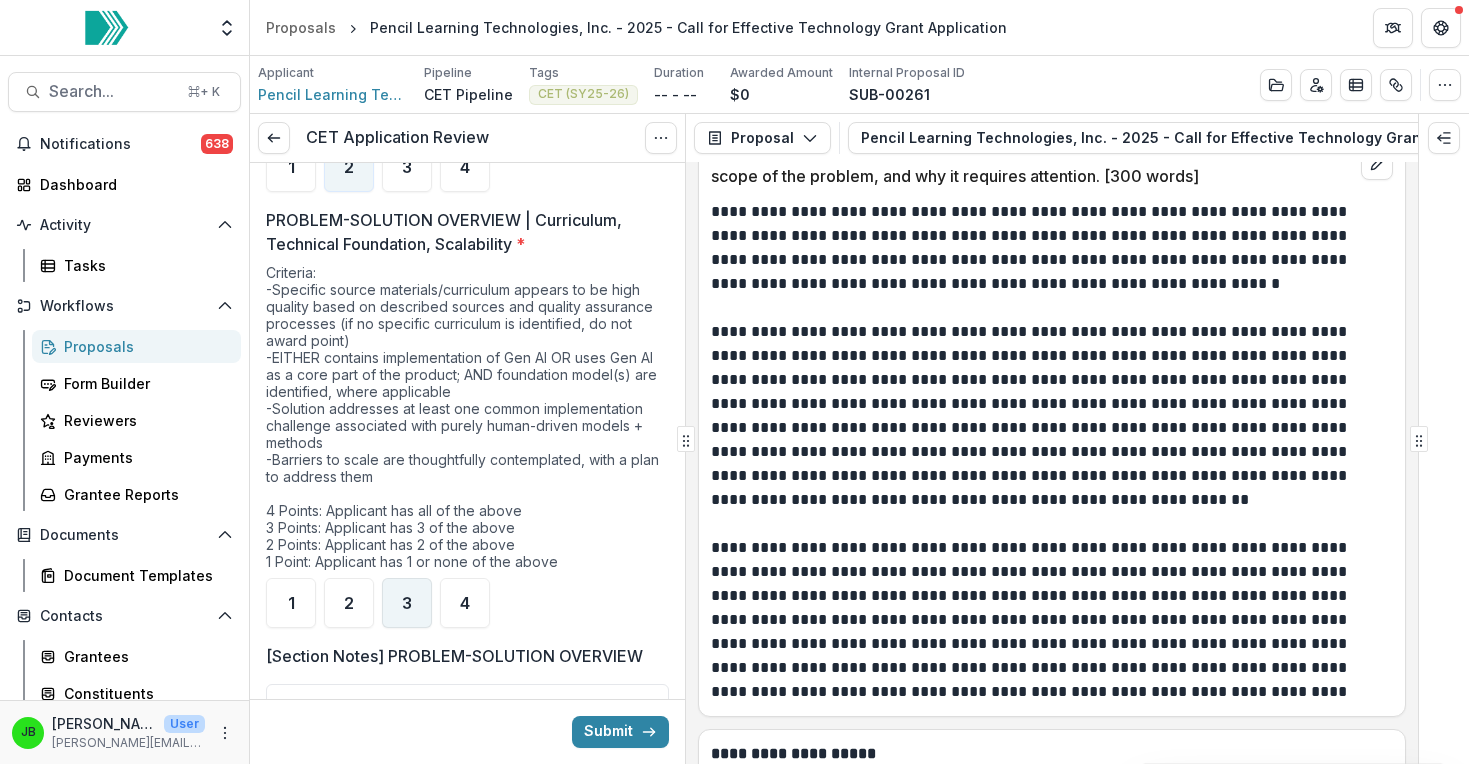 click on "3" at bounding box center (407, 603) 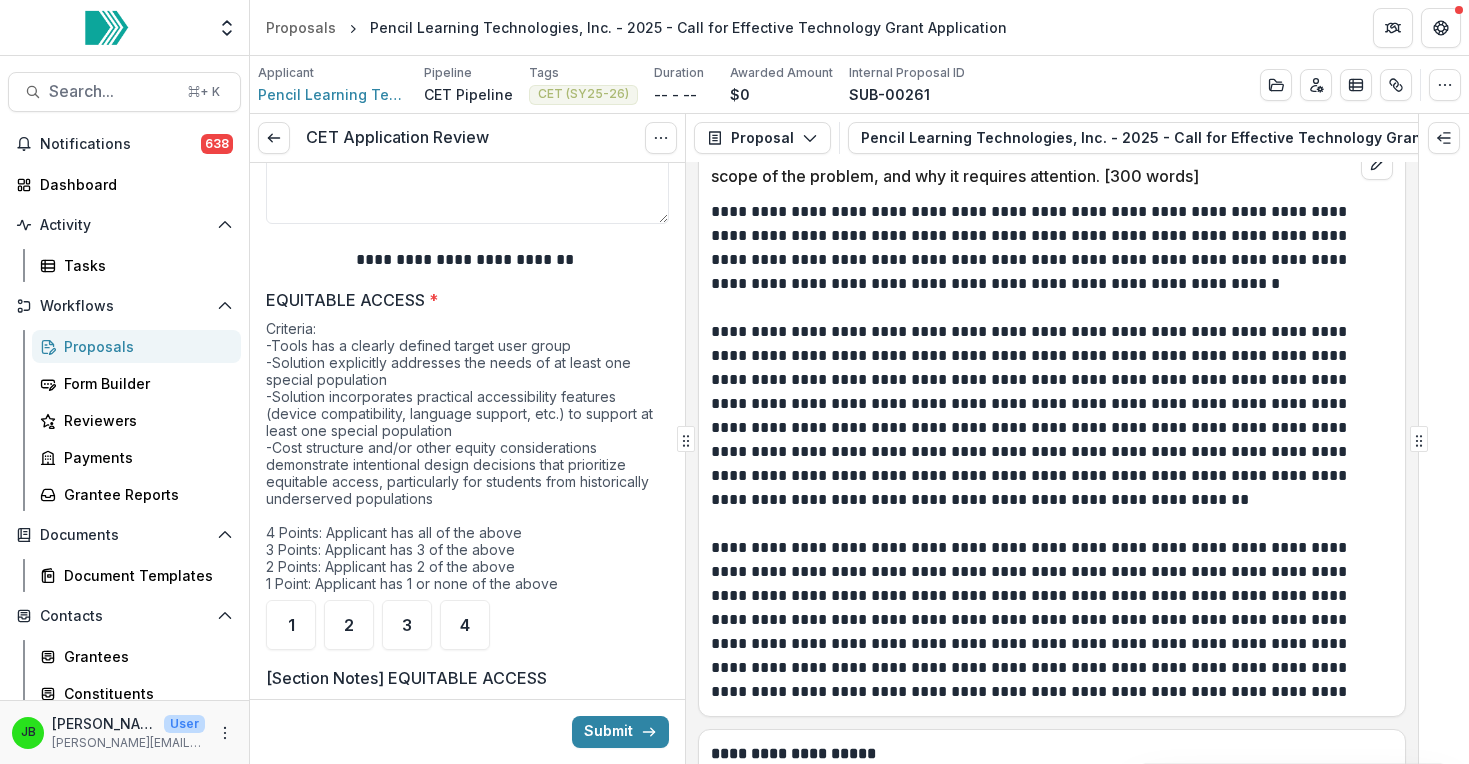 scroll, scrollTop: 2679, scrollLeft: 0, axis: vertical 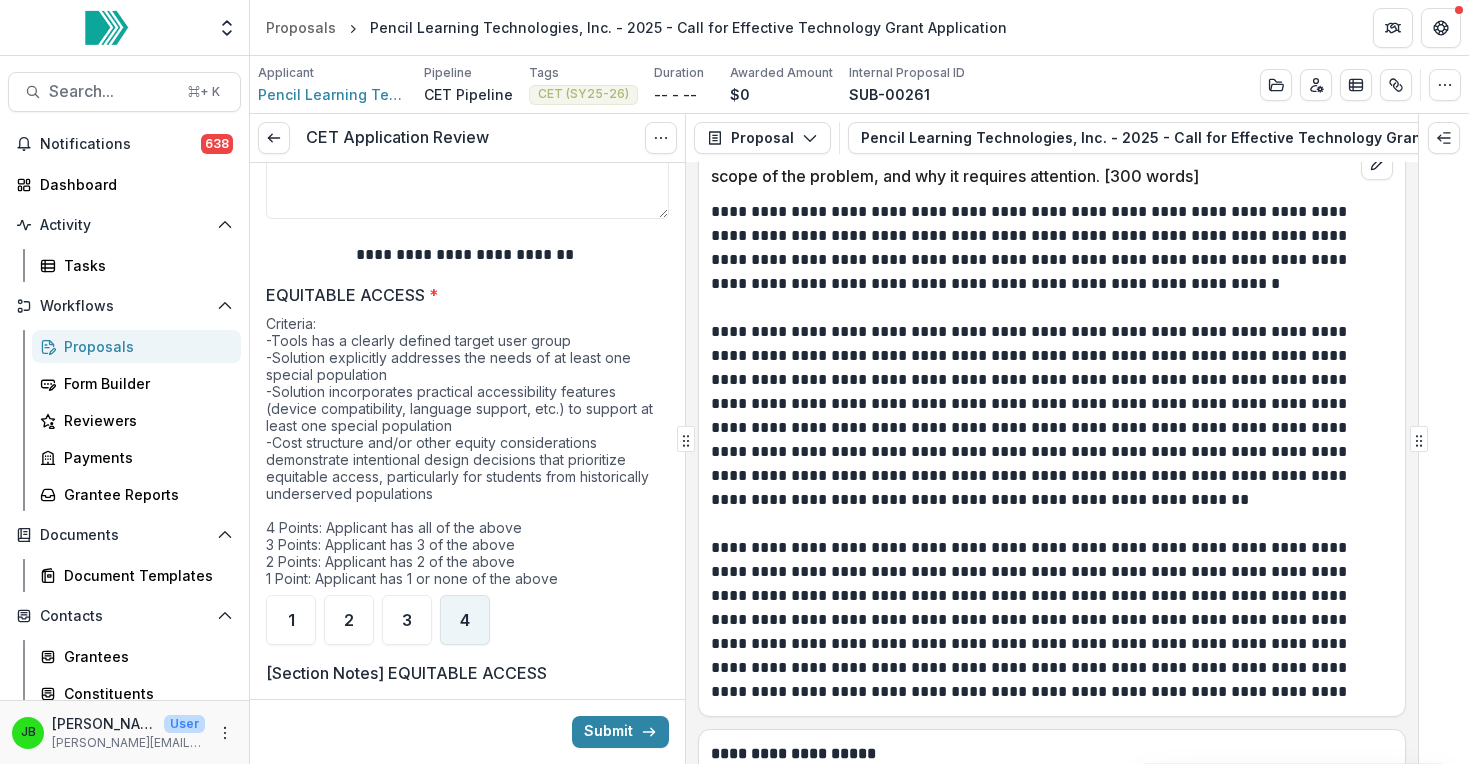 click on "4" at bounding box center (465, 620) 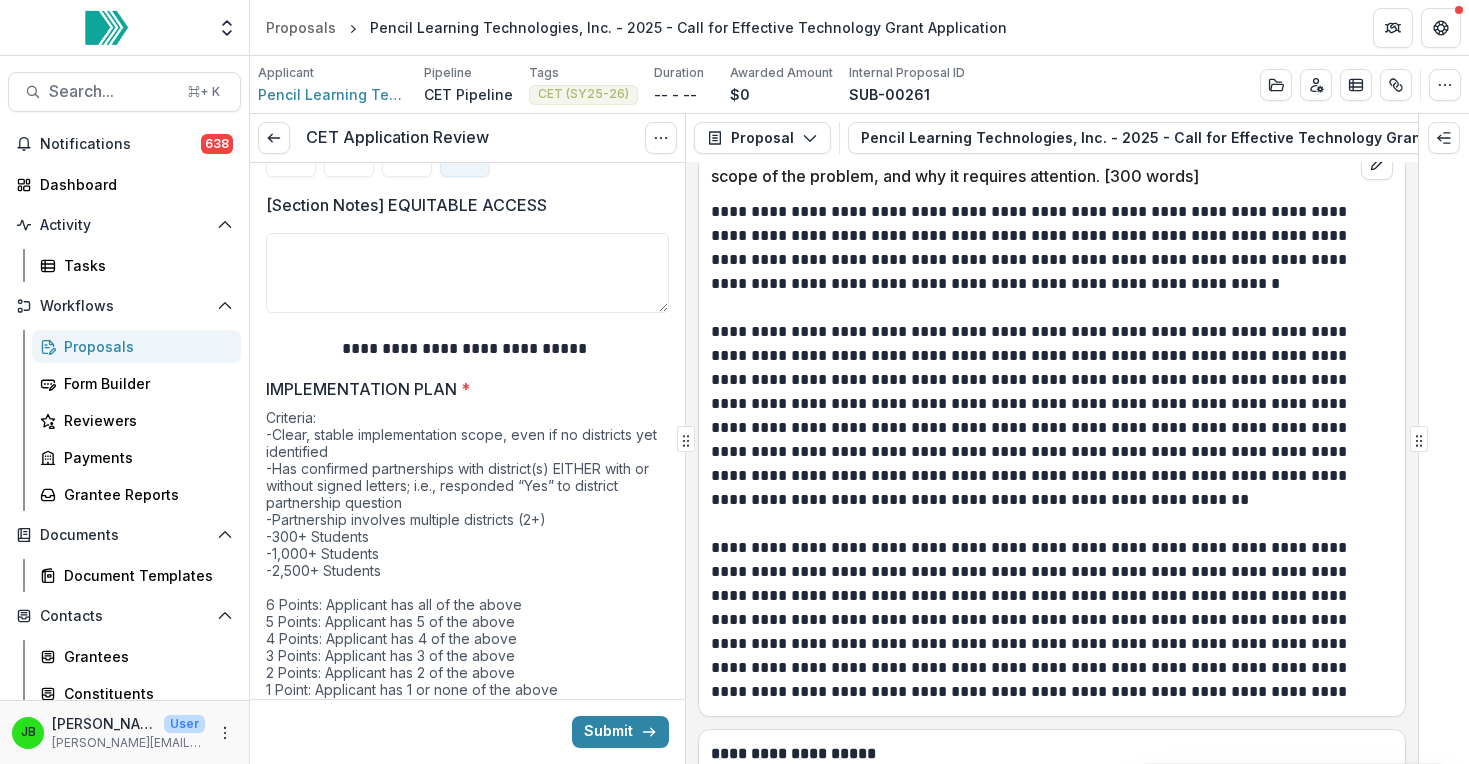 scroll, scrollTop: 3158, scrollLeft: 0, axis: vertical 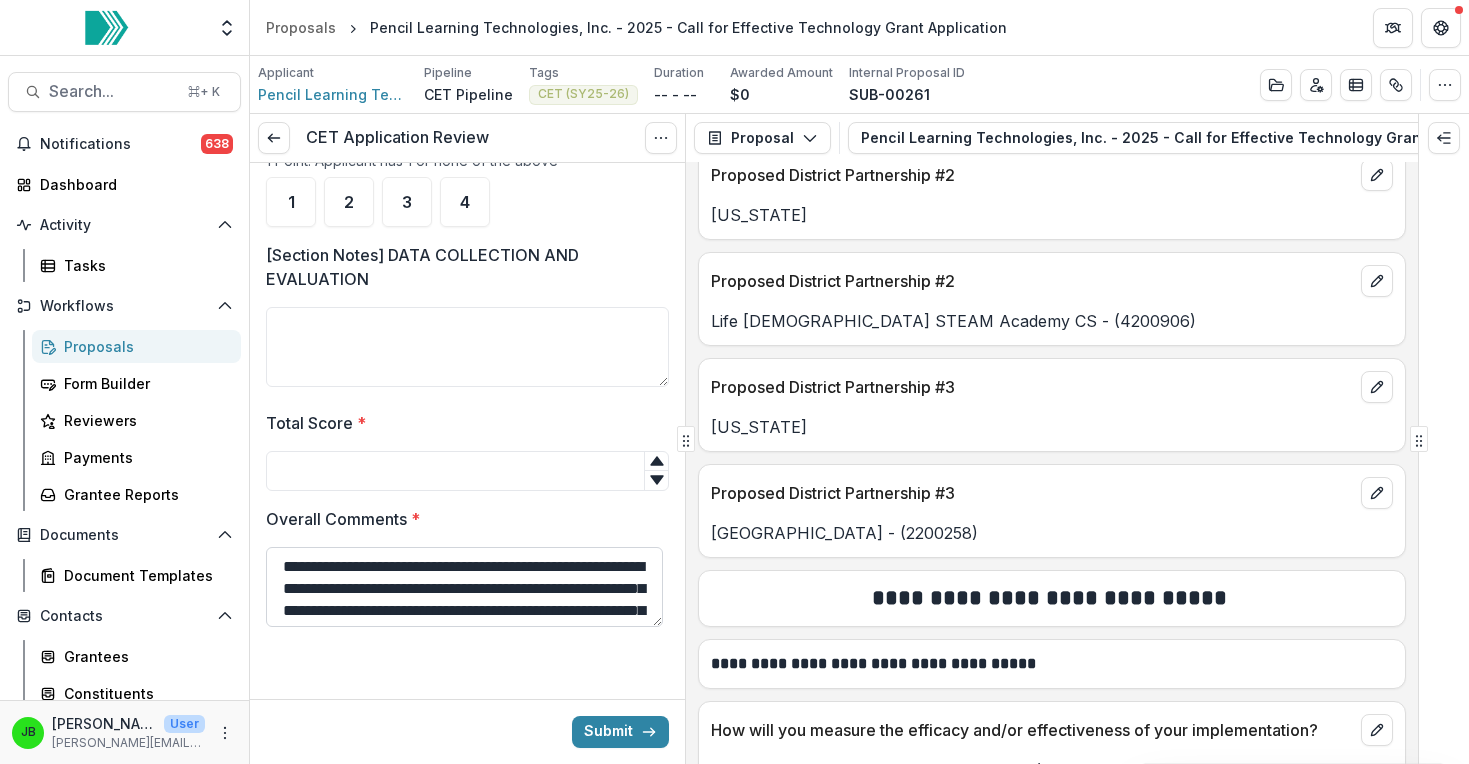 click on "**********" at bounding box center [464, 587] 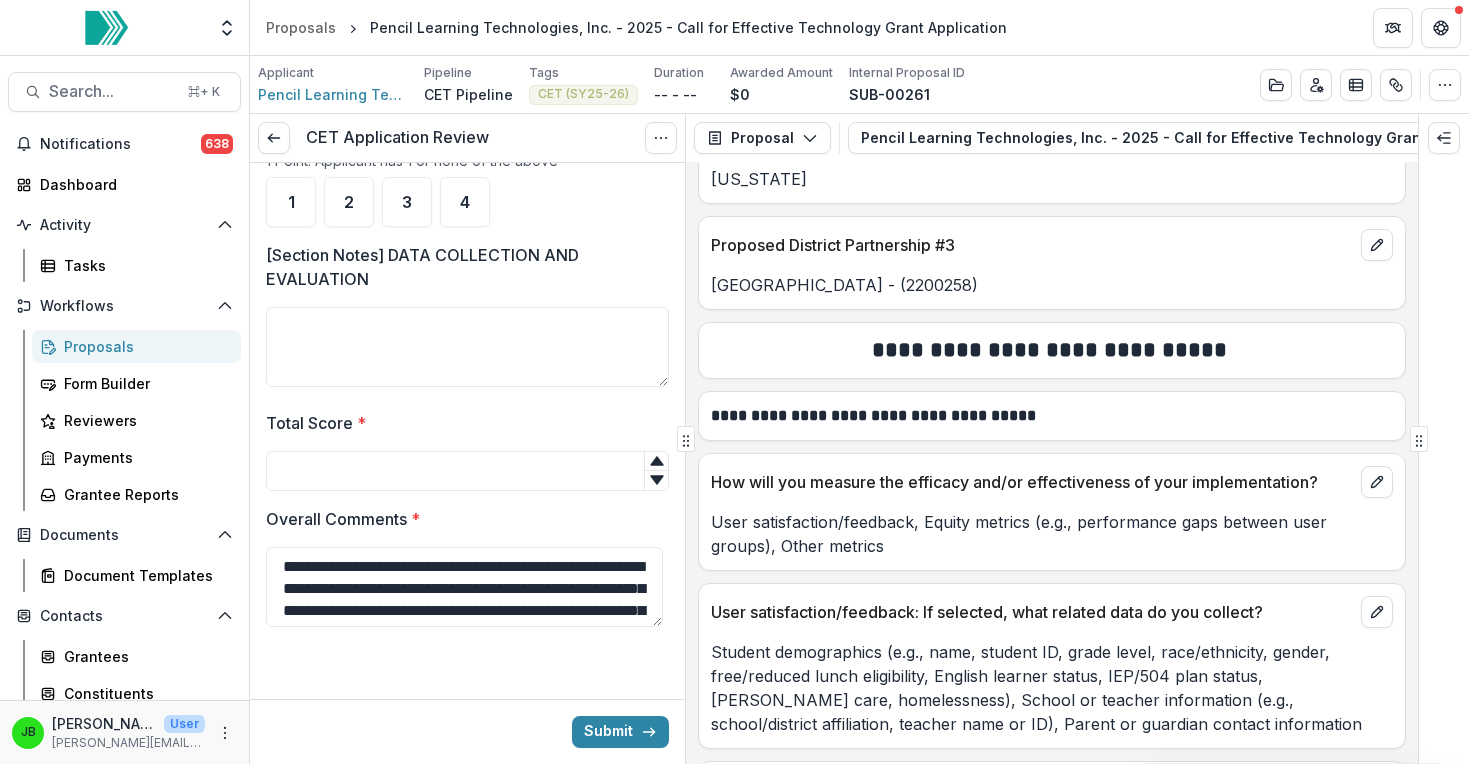 scroll, scrollTop: 15247, scrollLeft: 0, axis: vertical 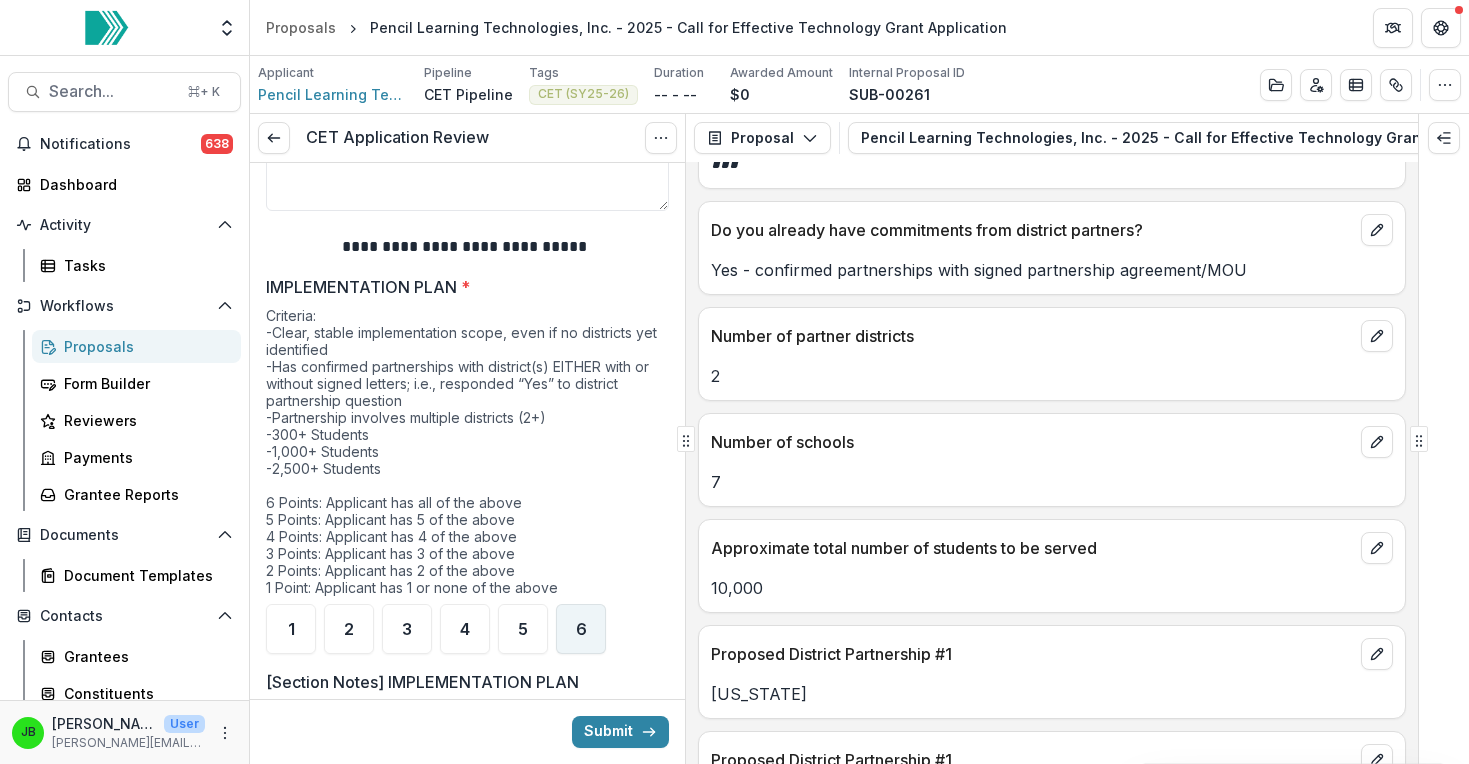 type on "**********" 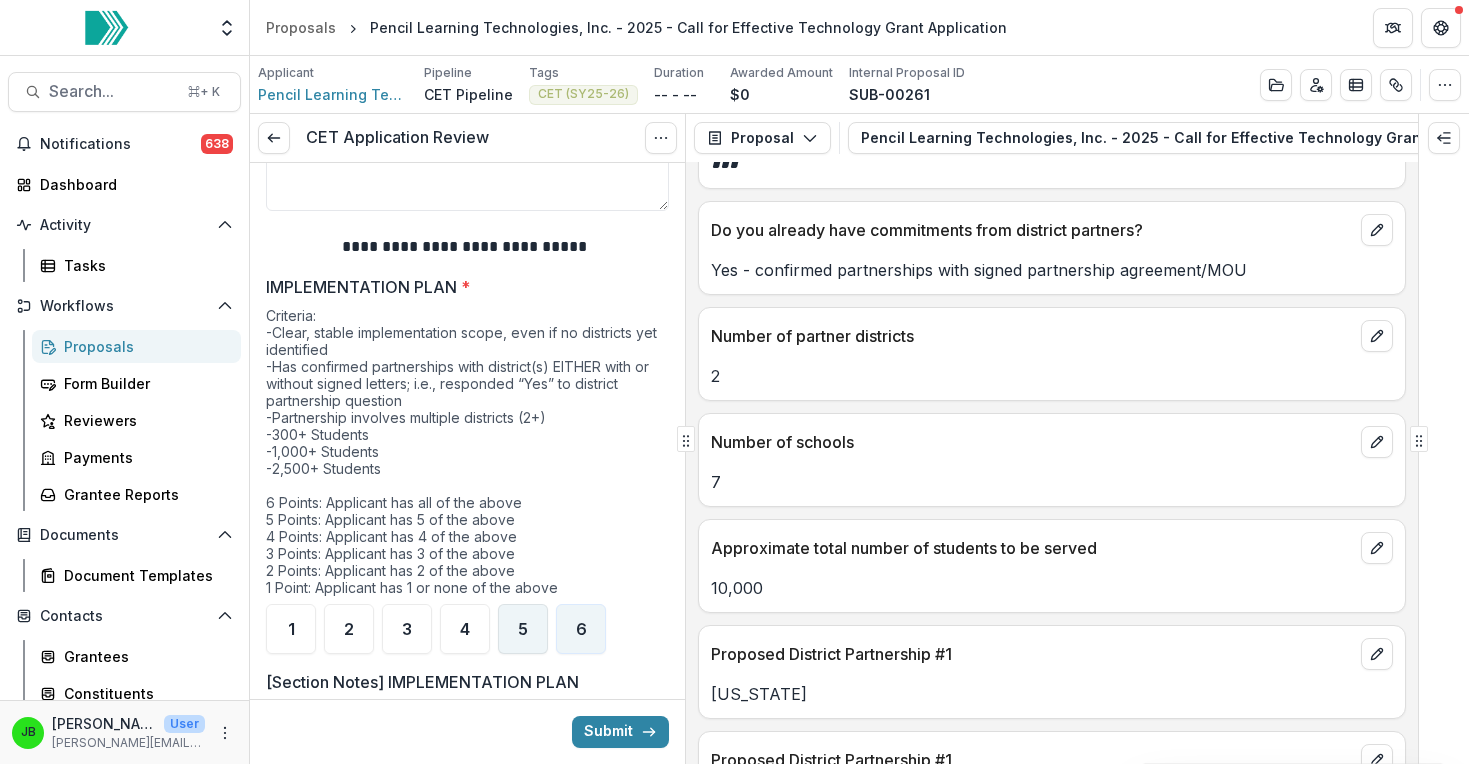 click on "5" at bounding box center [523, 629] 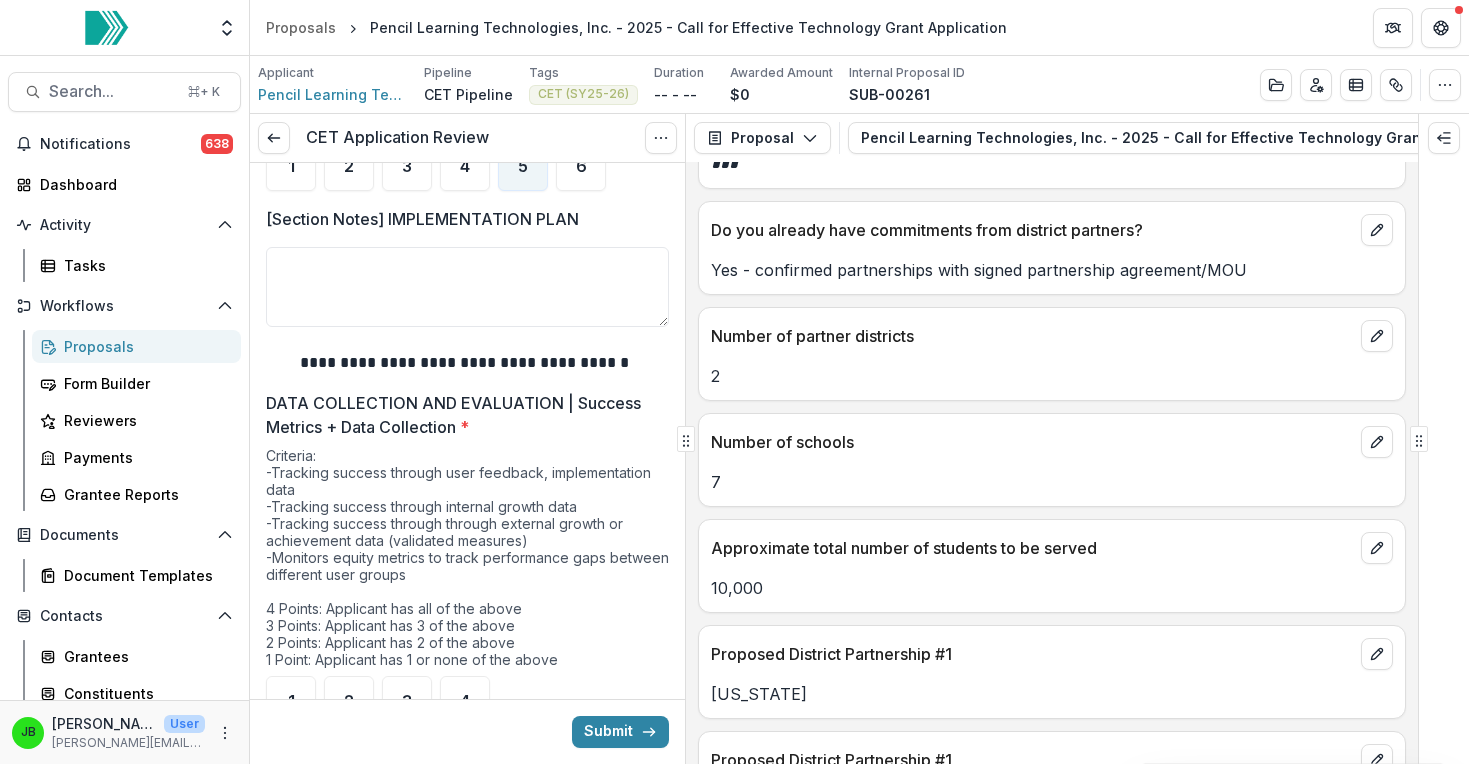 scroll, scrollTop: 3717, scrollLeft: 0, axis: vertical 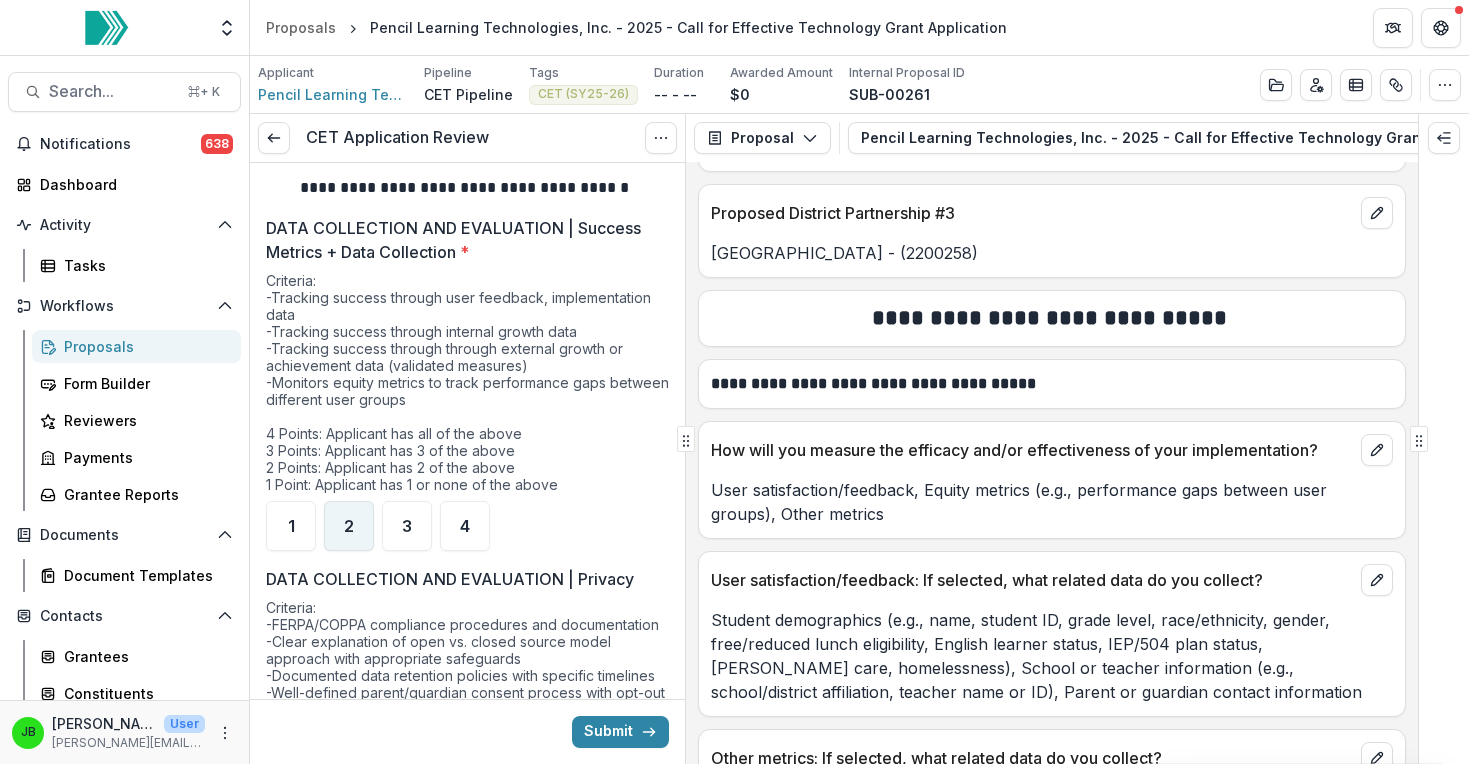 click on "2" at bounding box center [349, 526] 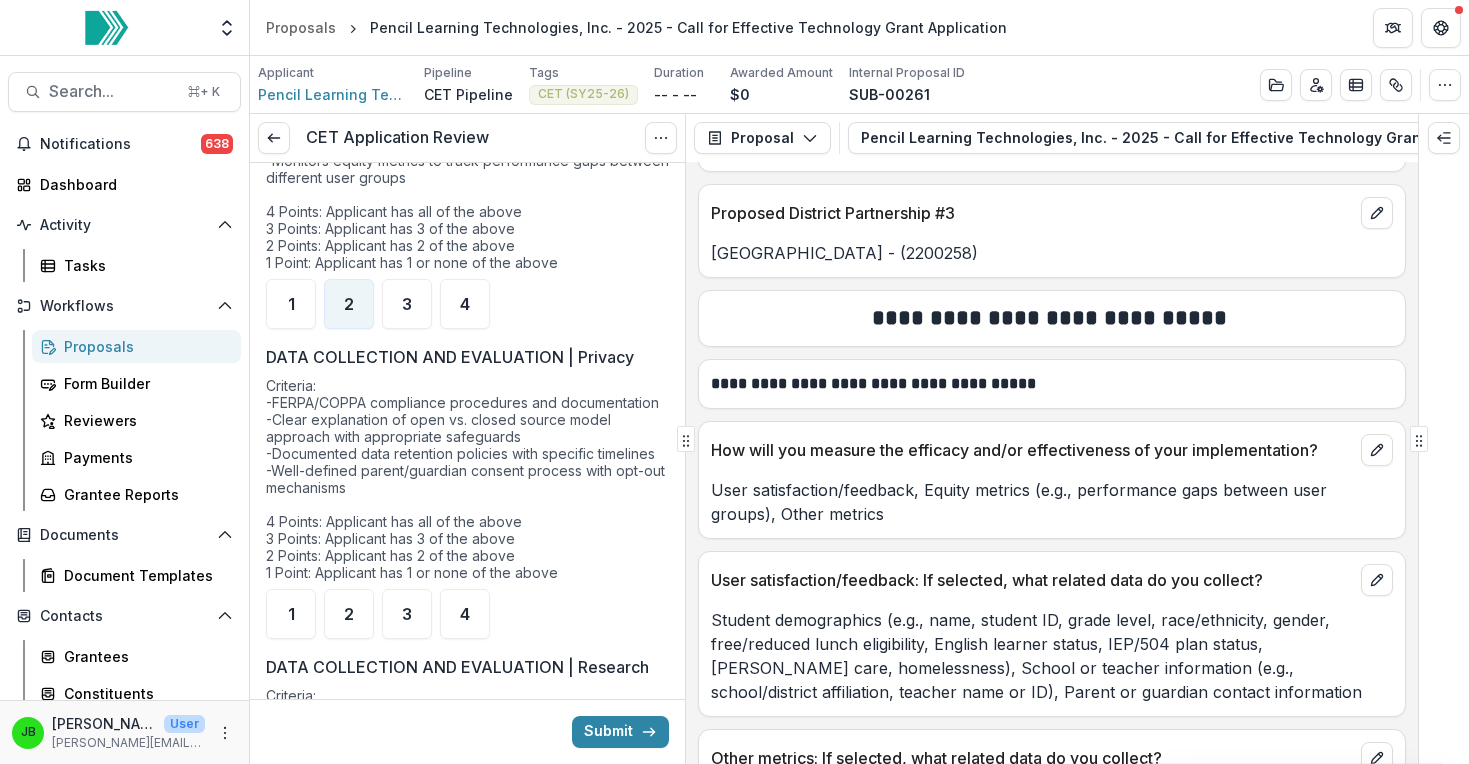 scroll, scrollTop: 4123, scrollLeft: 0, axis: vertical 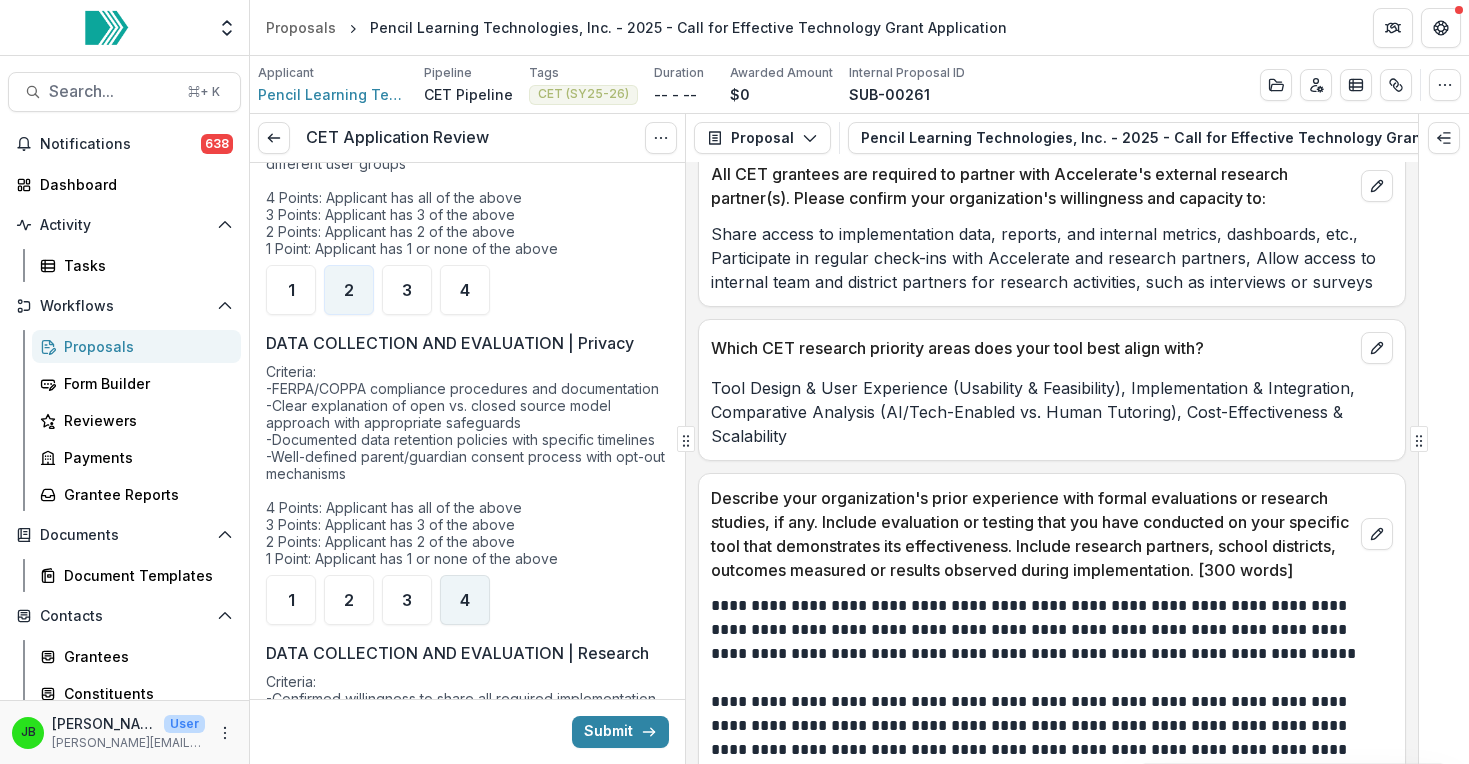 click on "4" at bounding box center [465, 600] 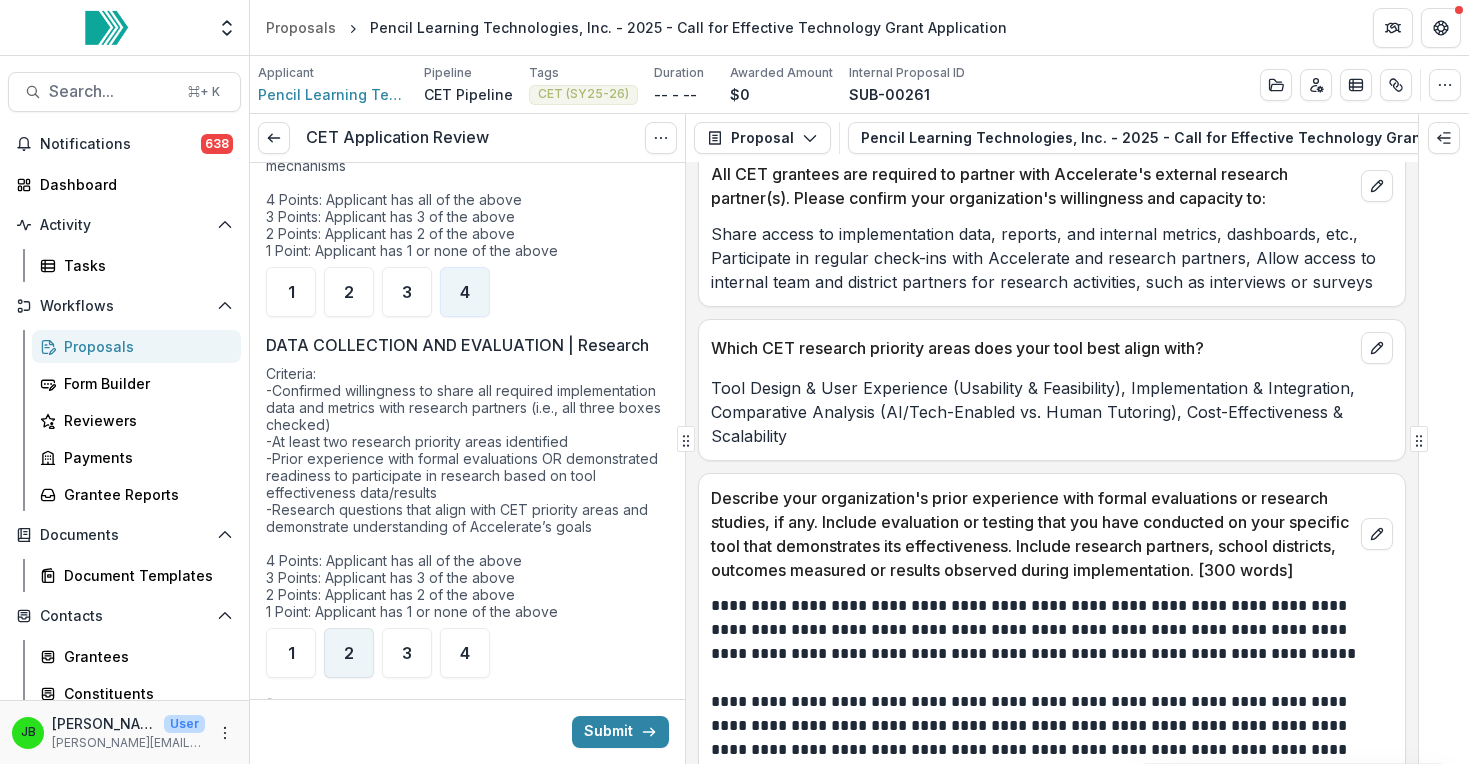 click on "2" at bounding box center (349, 653) 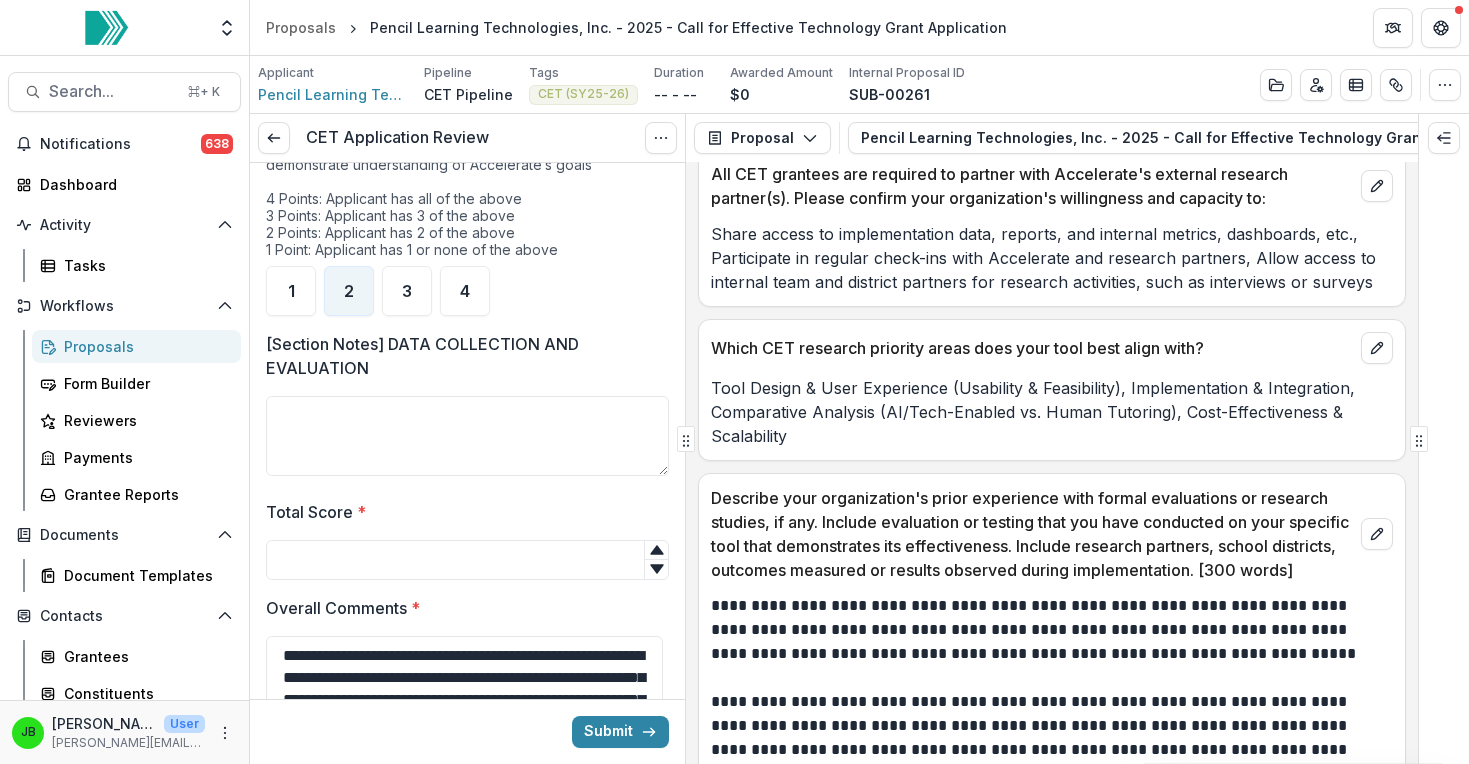 scroll, scrollTop: 4882, scrollLeft: 0, axis: vertical 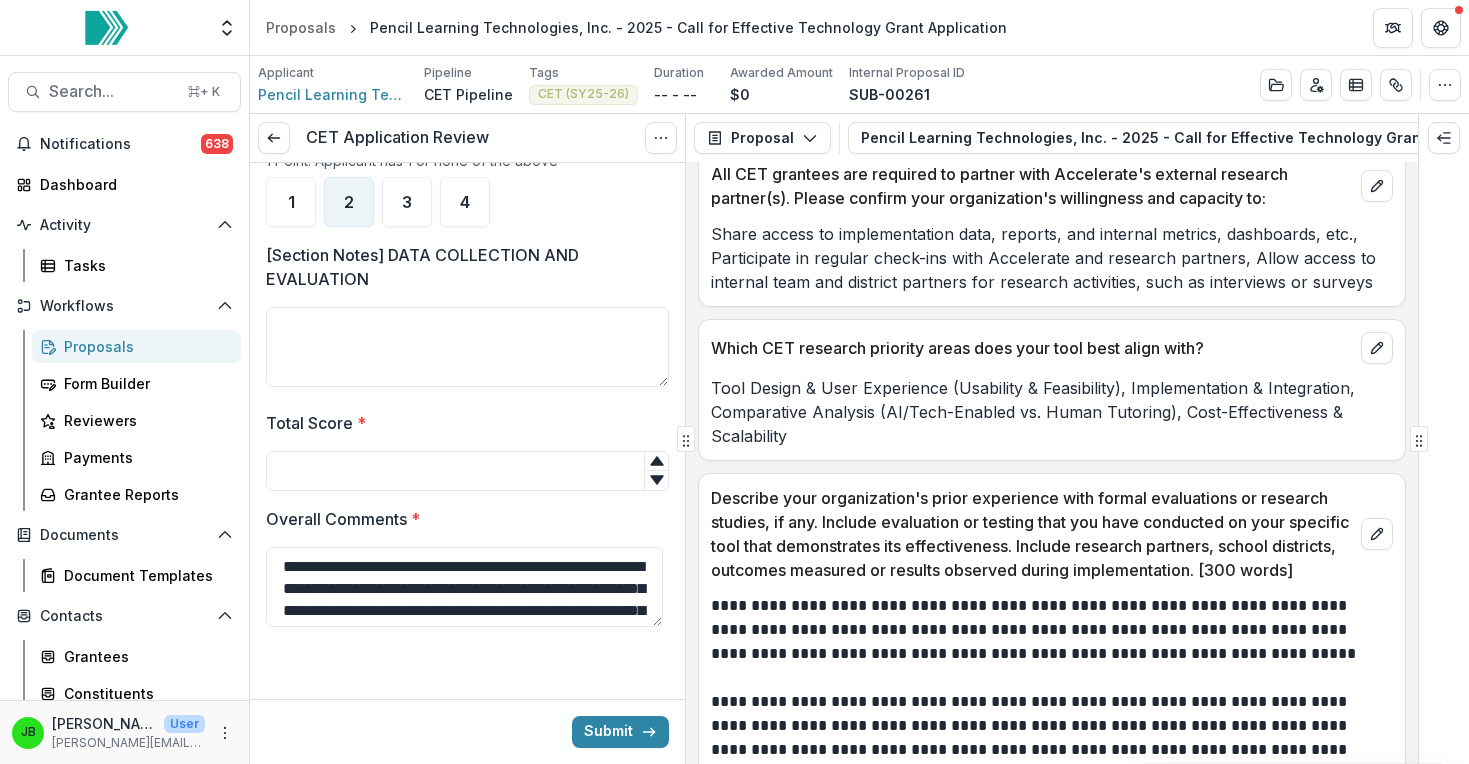 click on "Total Score *" at bounding box center (467, 471) 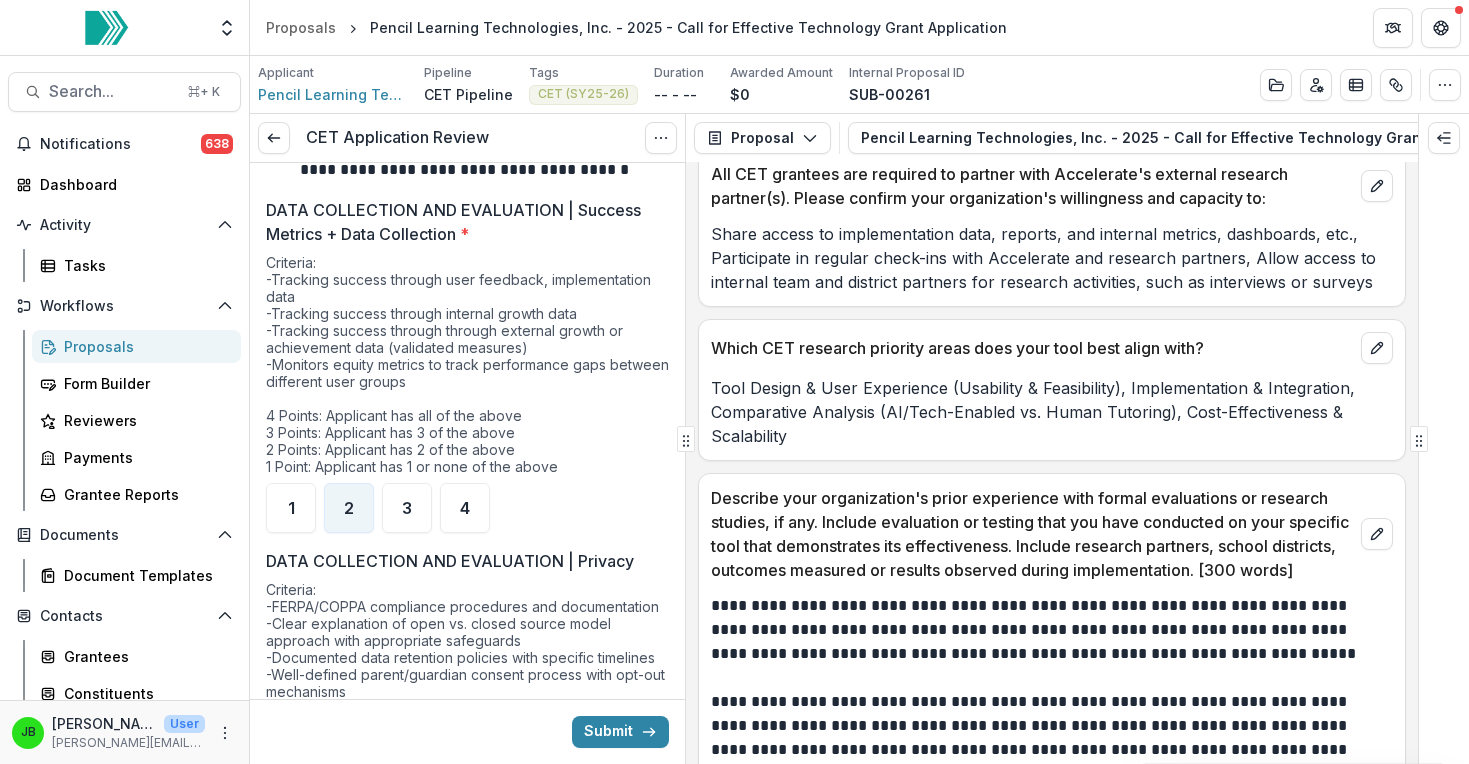 scroll, scrollTop: 4882, scrollLeft: 0, axis: vertical 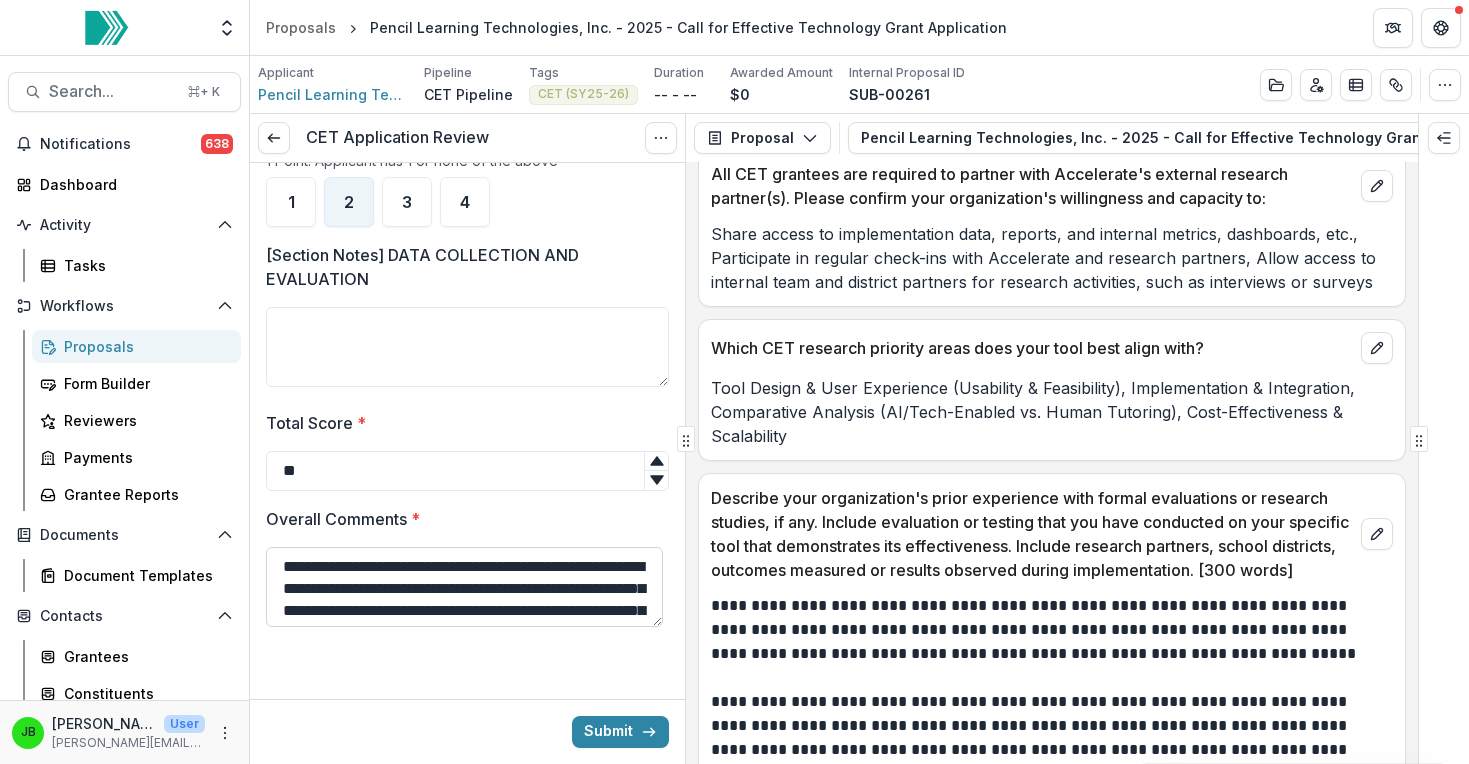 type on "**" 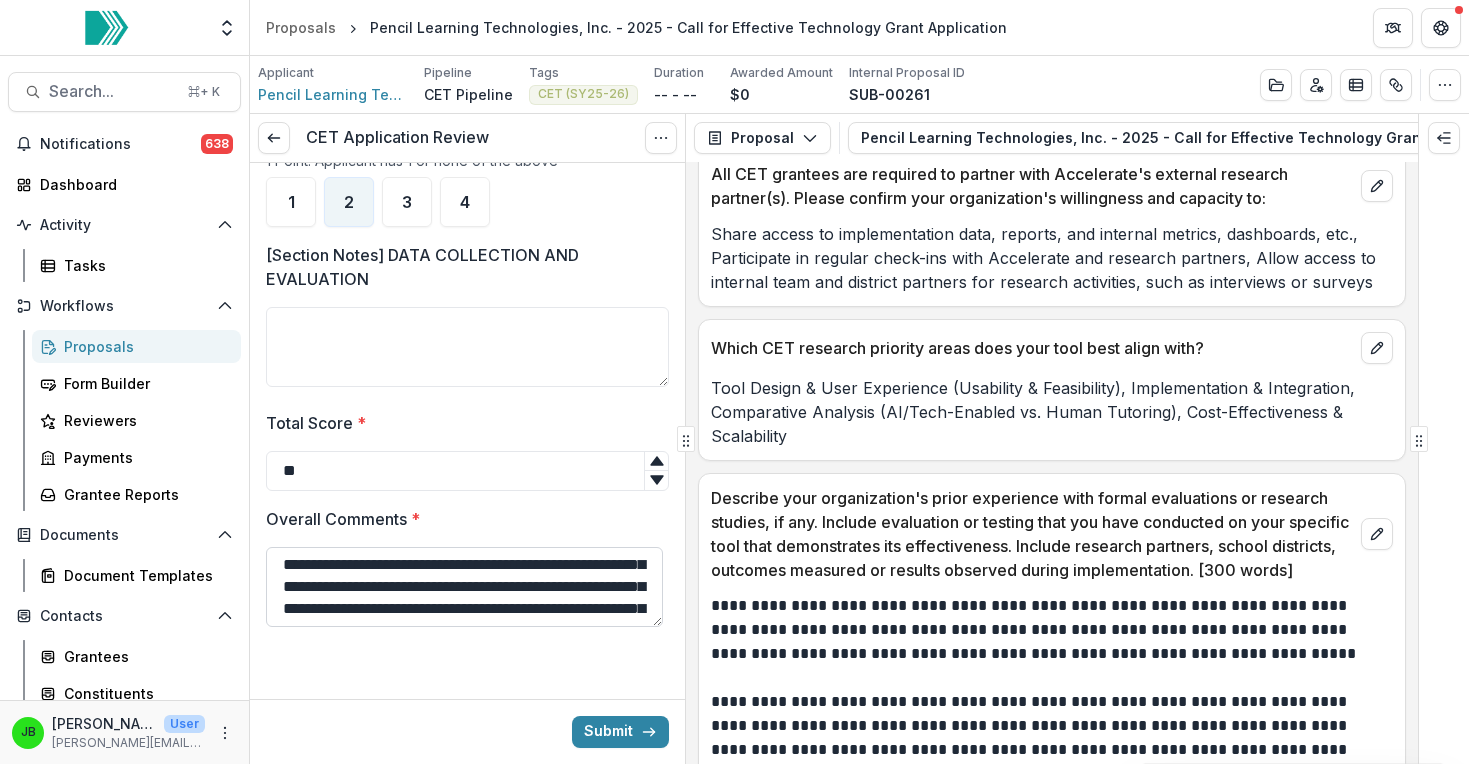 scroll, scrollTop: 141, scrollLeft: 0, axis: vertical 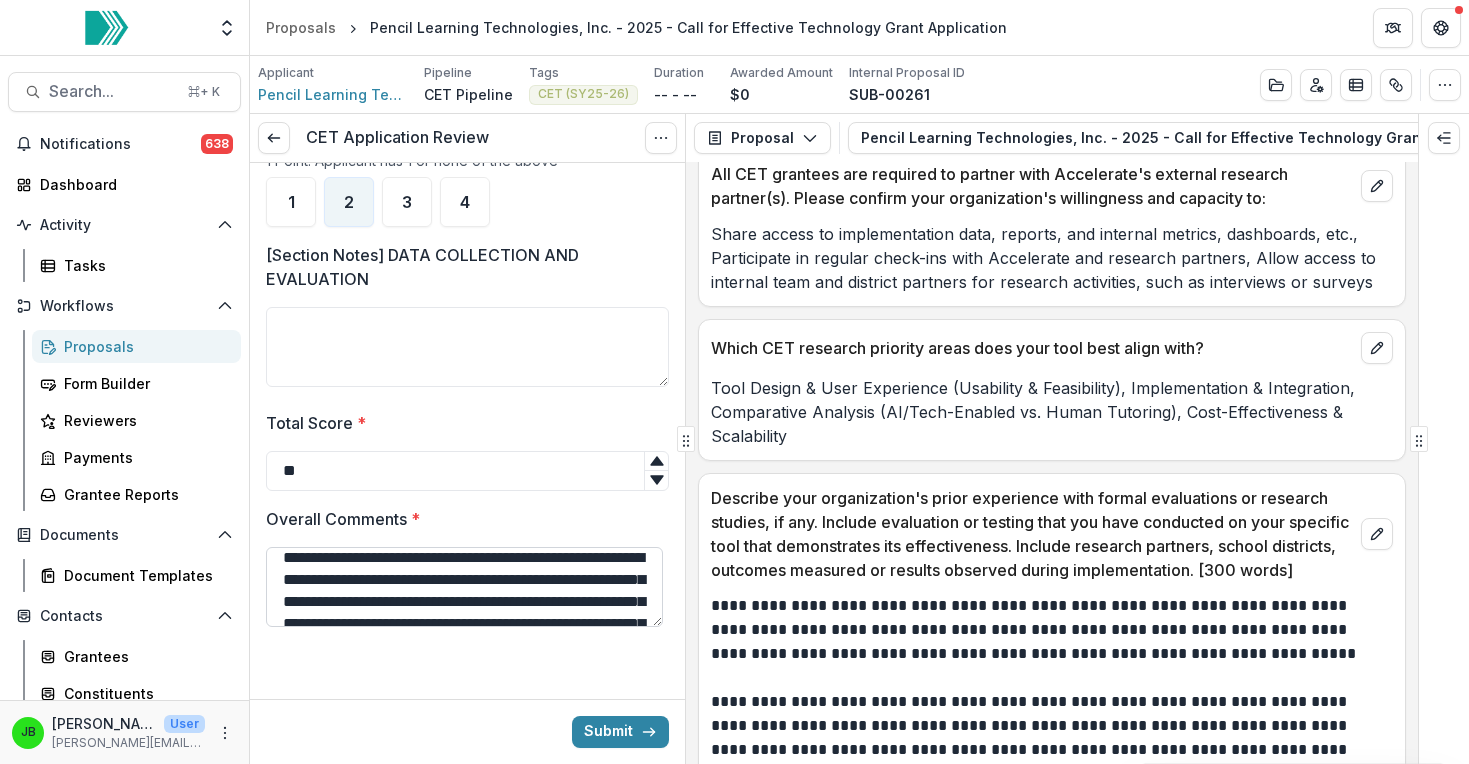 click on "**********" at bounding box center [464, 587] 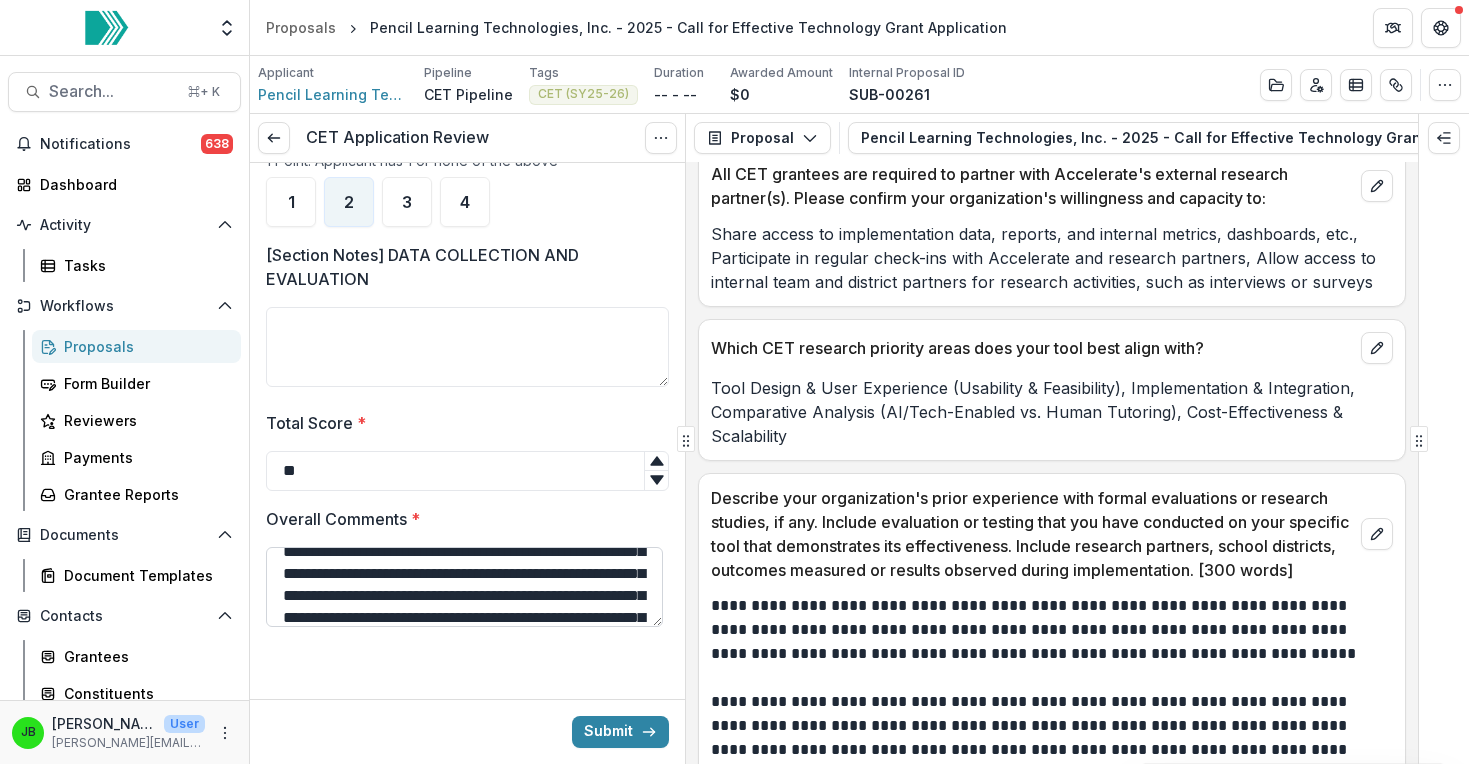 scroll, scrollTop: 142, scrollLeft: 0, axis: vertical 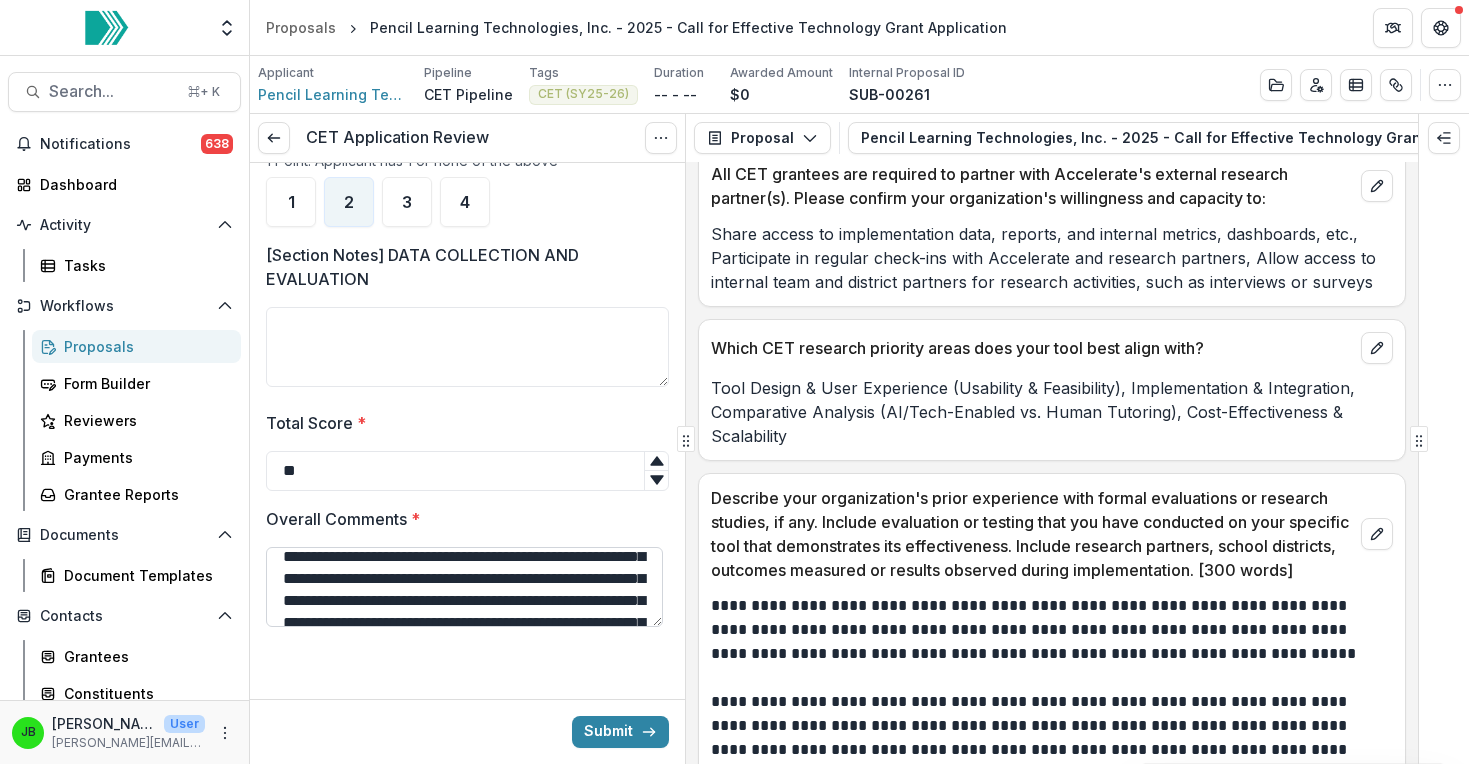 click on "**********" at bounding box center (464, 587) 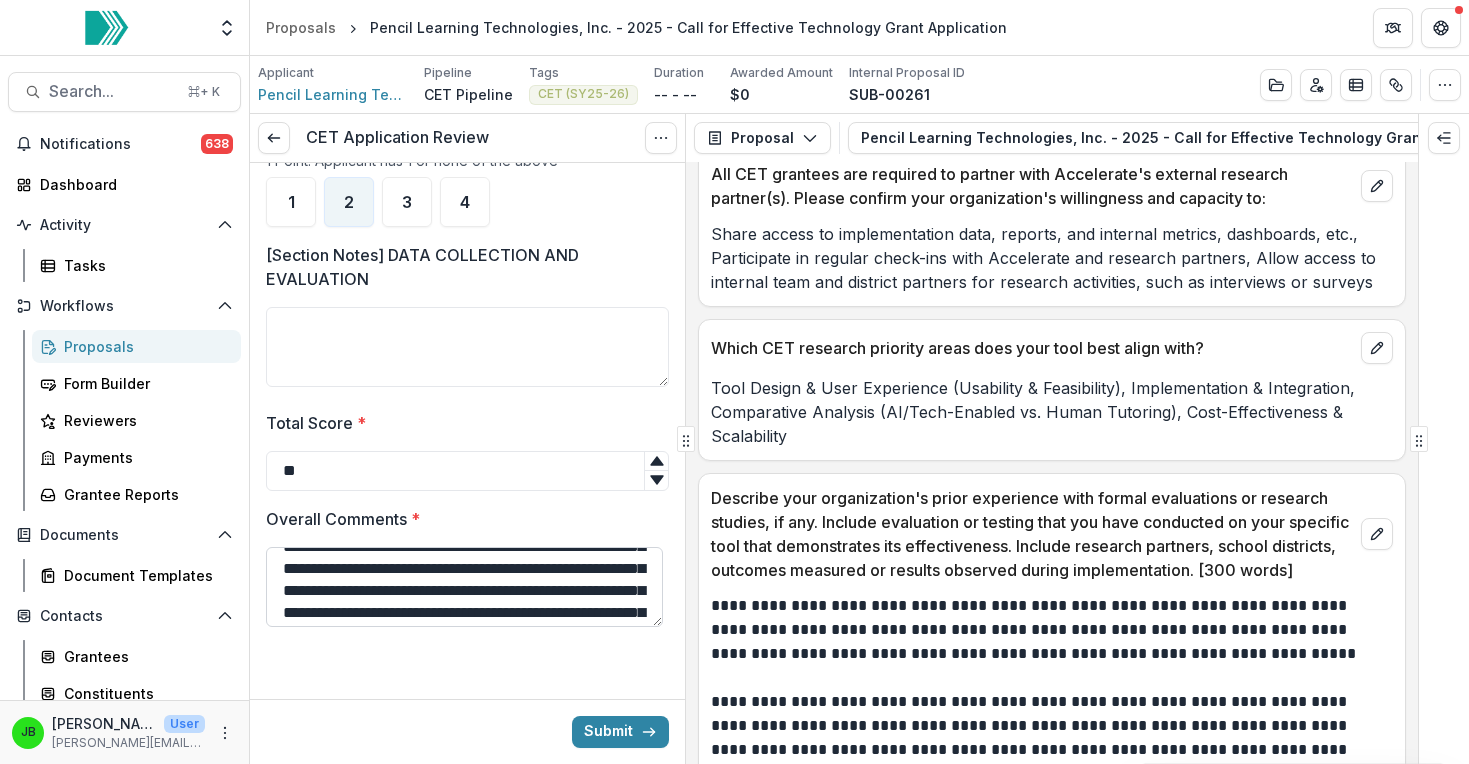 scroll, scrollTop: 198, scrollLeft: 0, axis: vertical 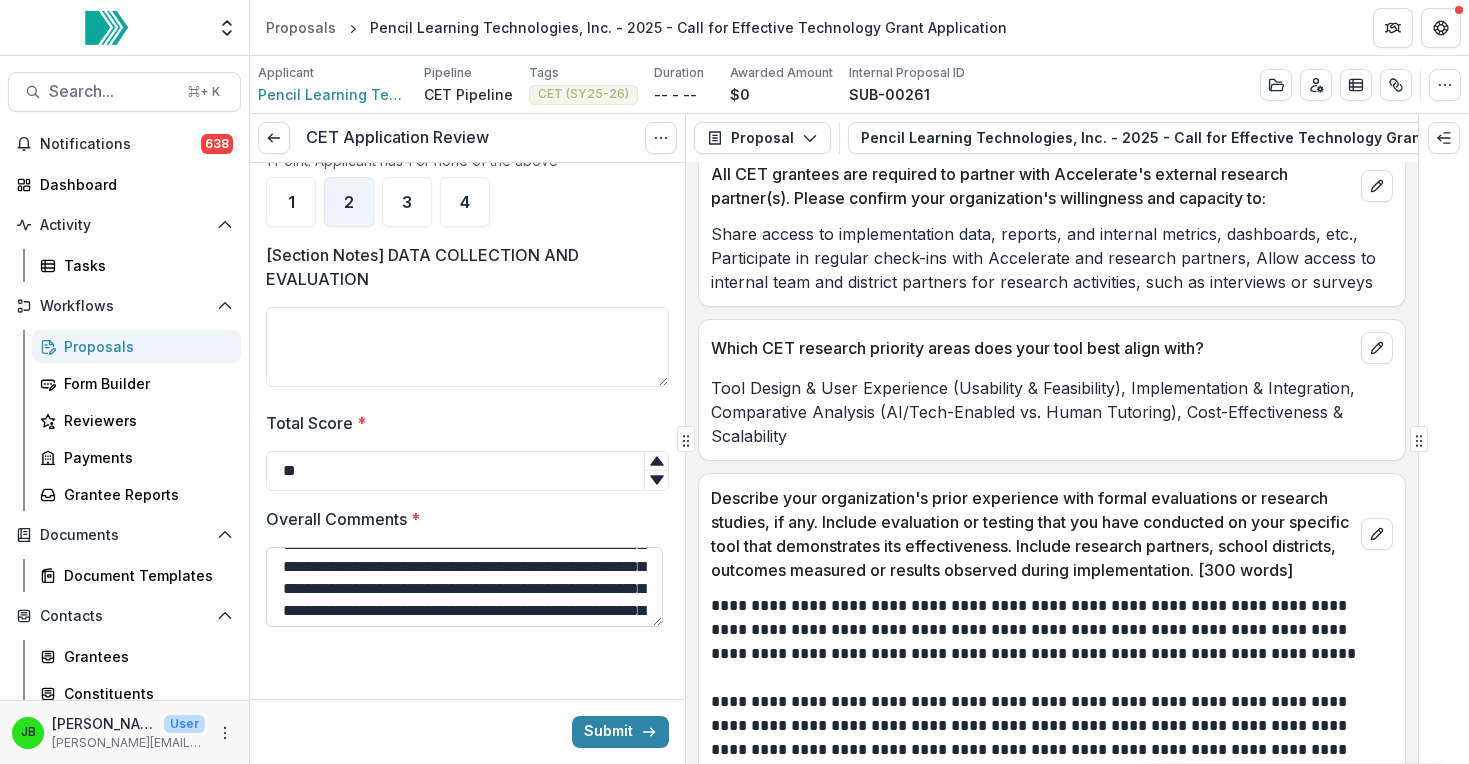 click on "**********" at bounding box center [464, 587] 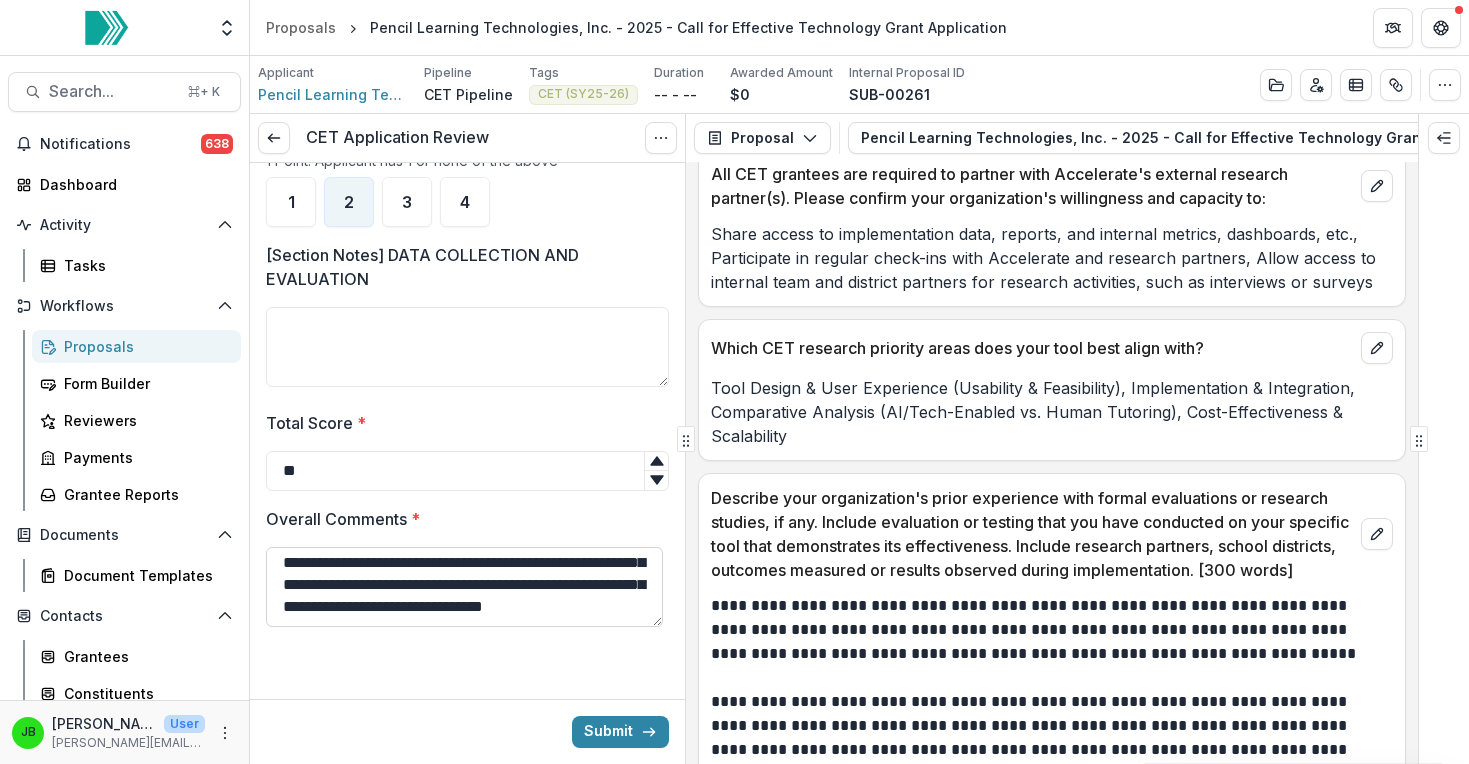 scroll, scrollTop: 378, scrollLeft: 0, axis: vertical 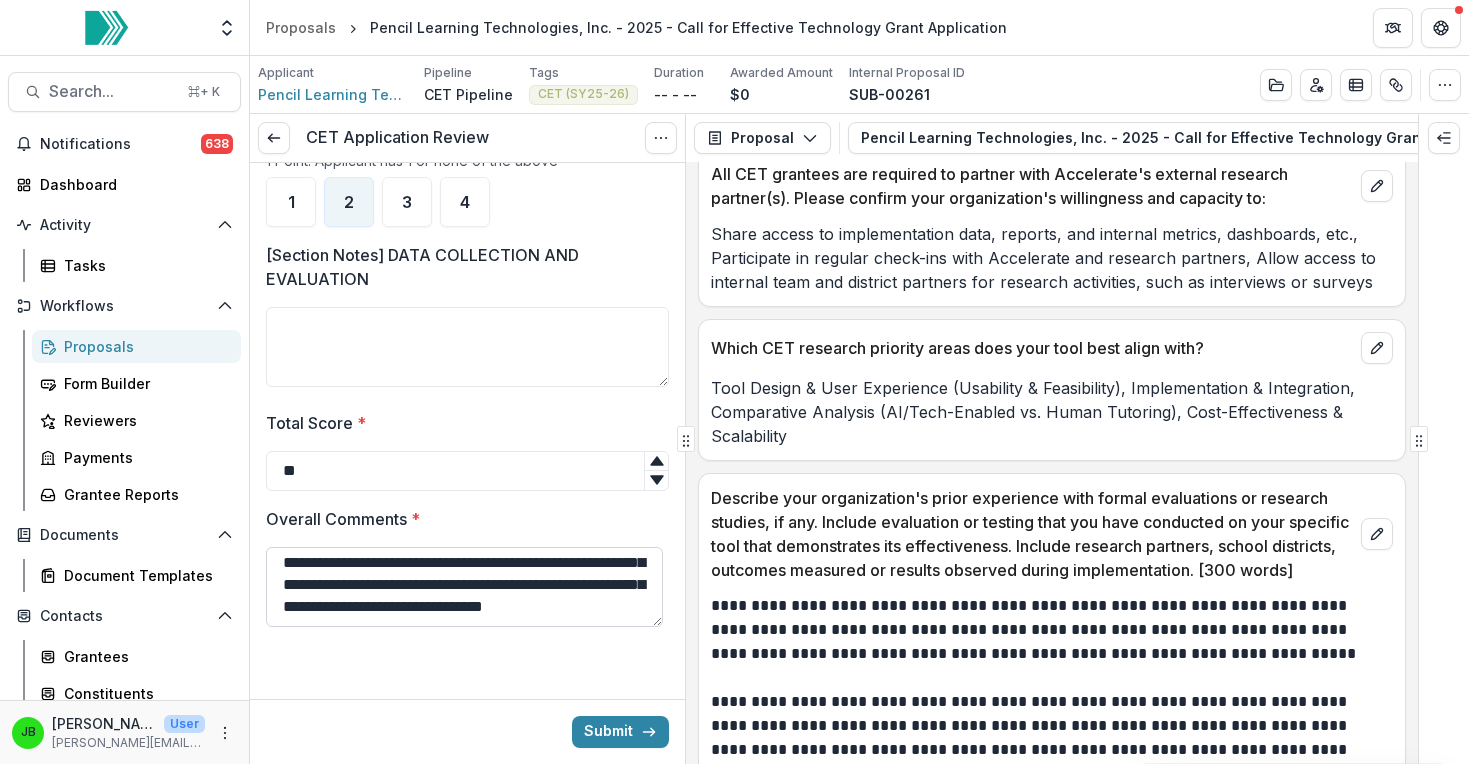 click on "**********" at bounding box center (464, 587) 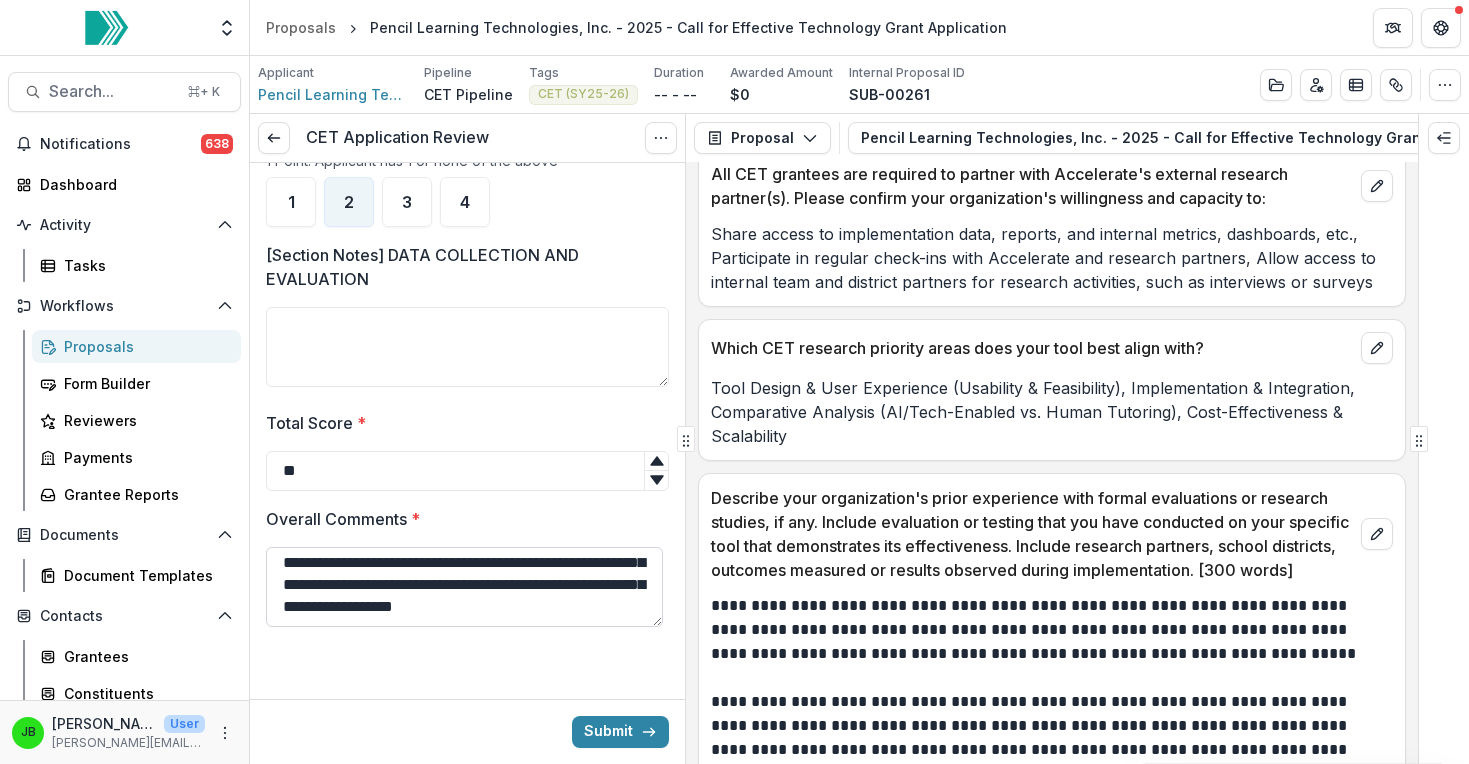 scroll, scrollTop: 434, scrollLeft: 0, axis: vertical 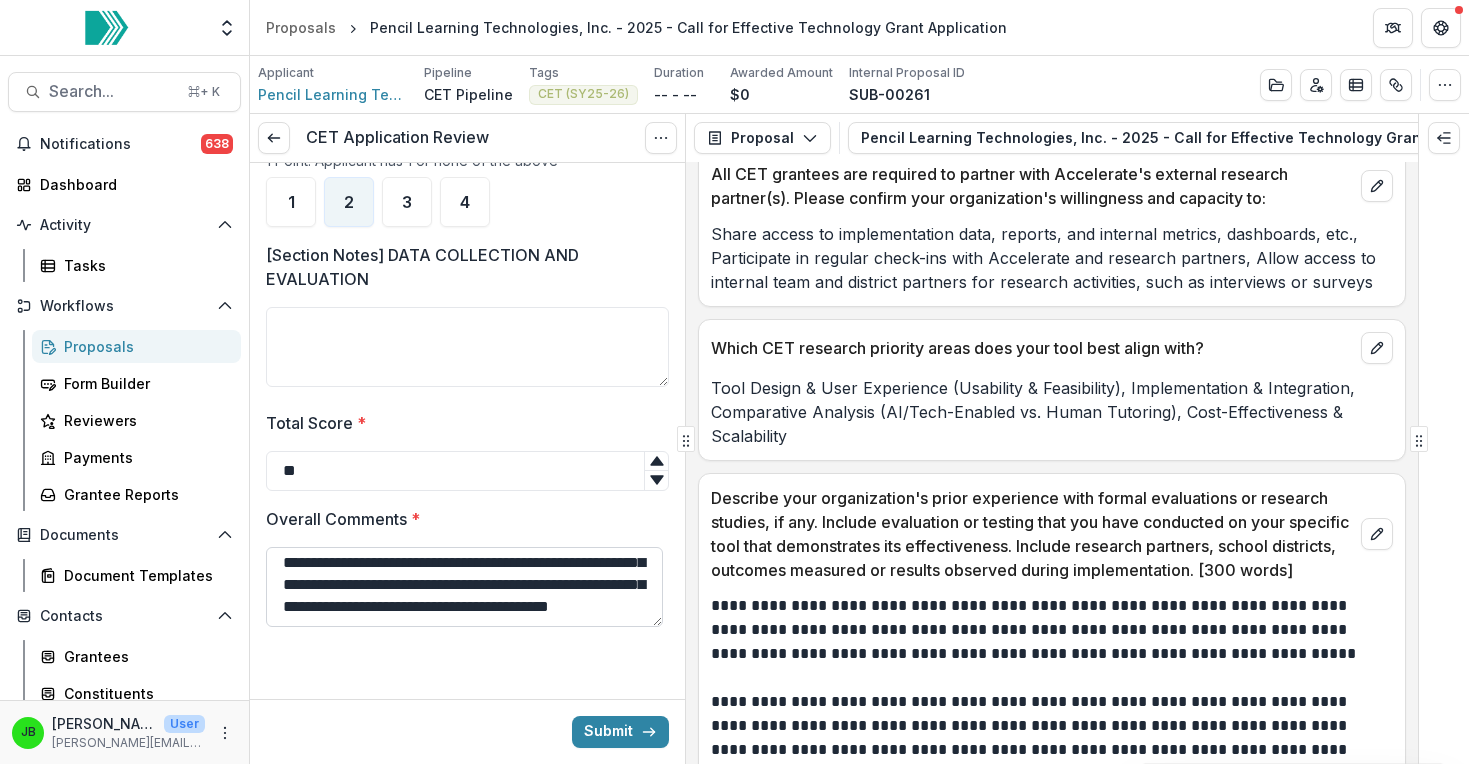click on "**********" at bounding box center (464, 587) 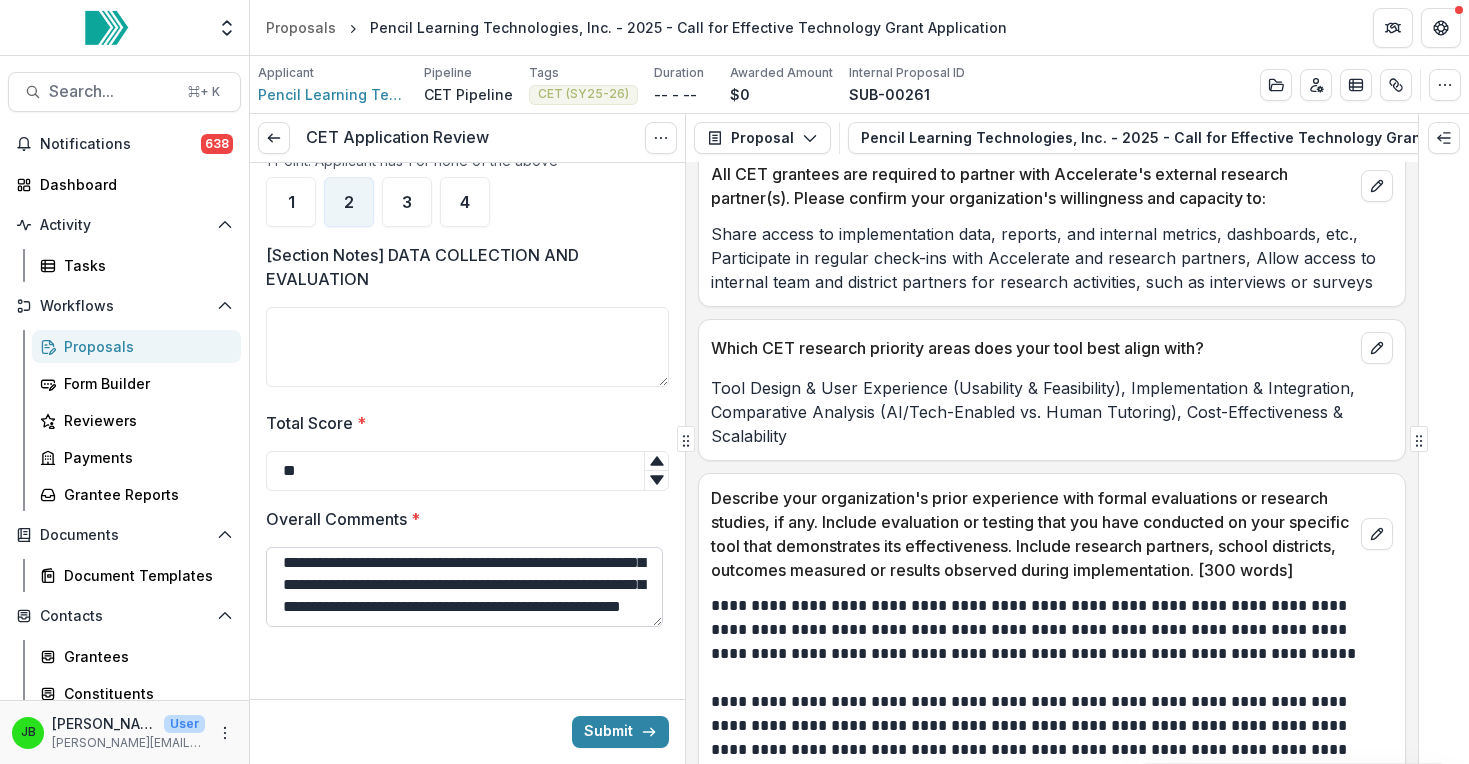click on "**********" at bounding box center [464, 587] 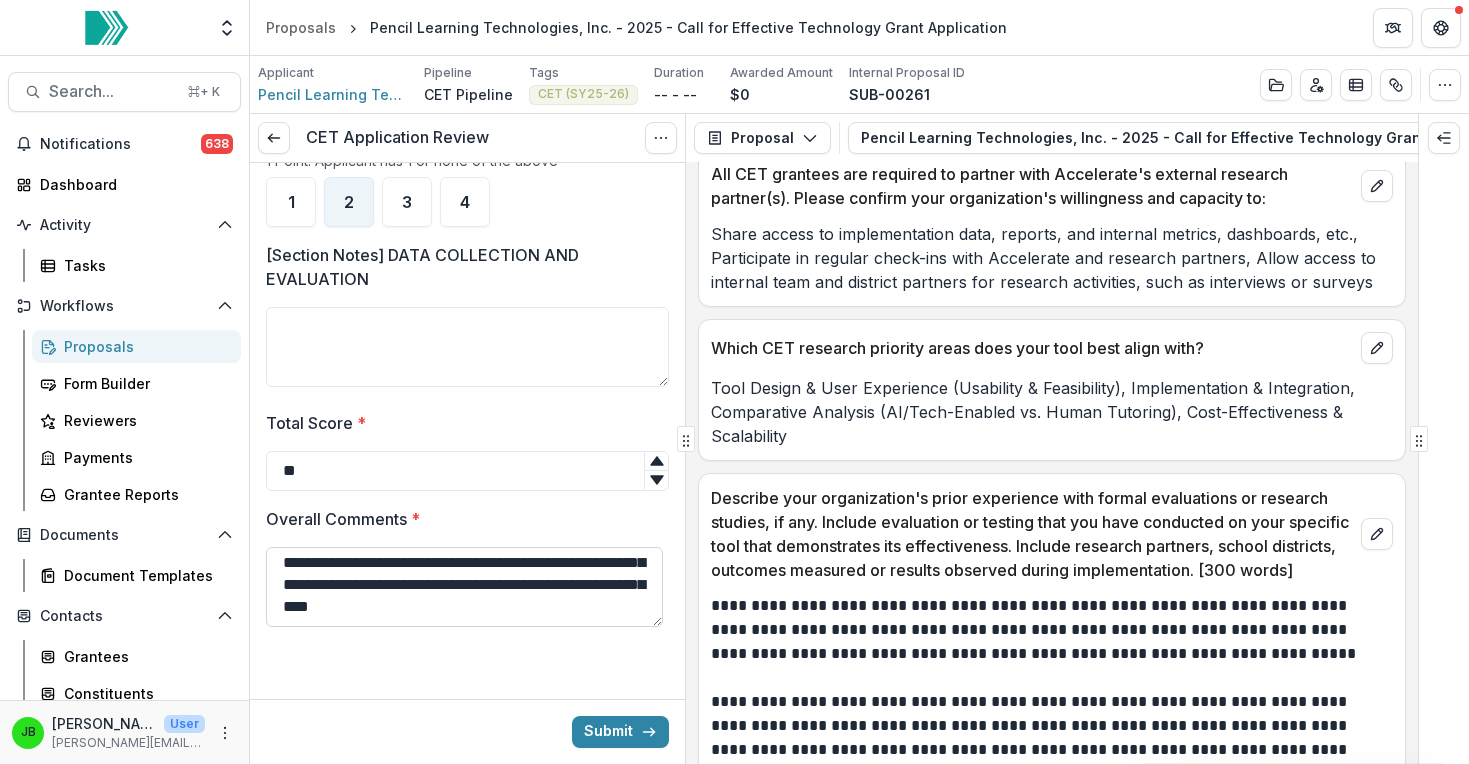 scroll, scrollTop: 456, scrollLeft: 0, axis: vertical 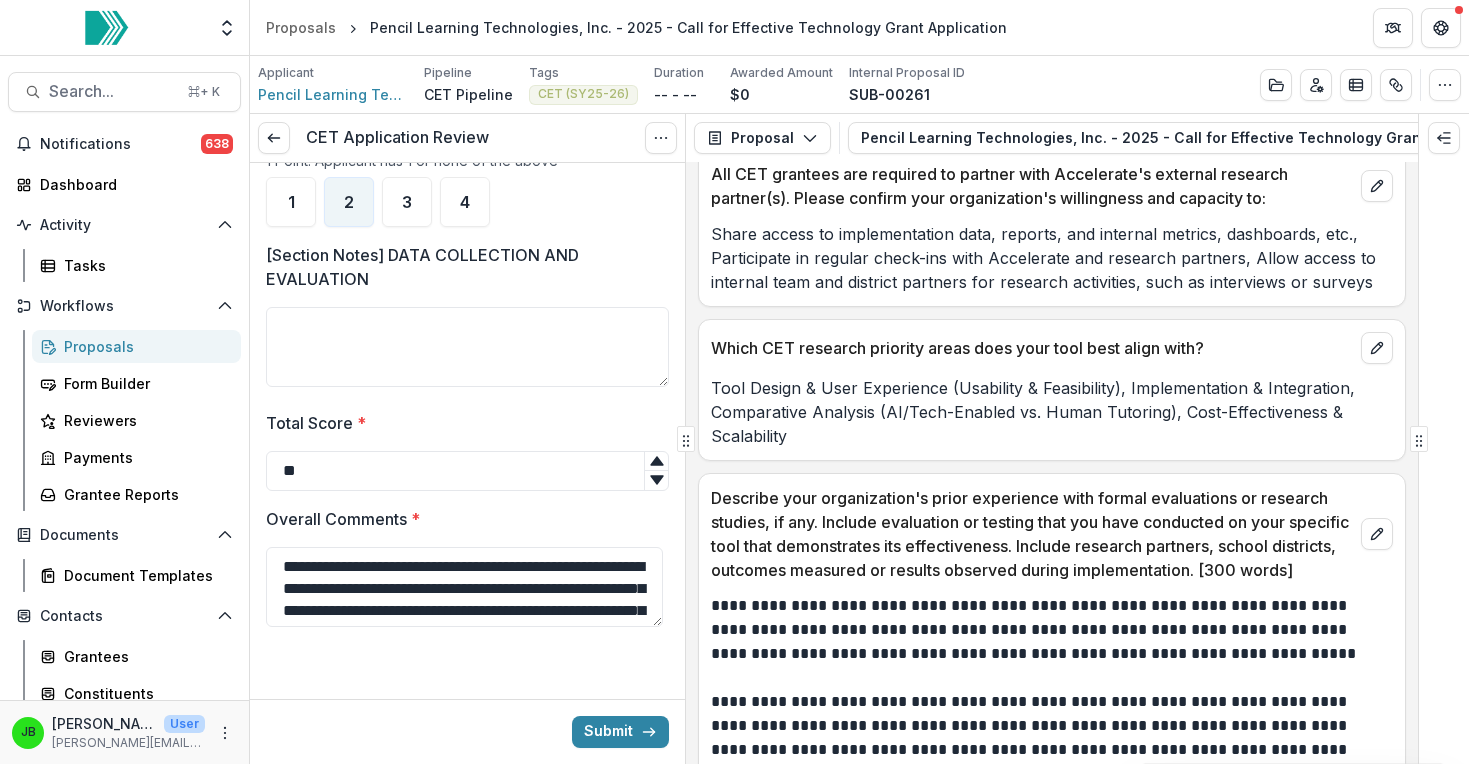 drag, startPoint x: 387, startPoint y: 617, endPoint x: 264, endPoint y: 463, distance: 197.09135 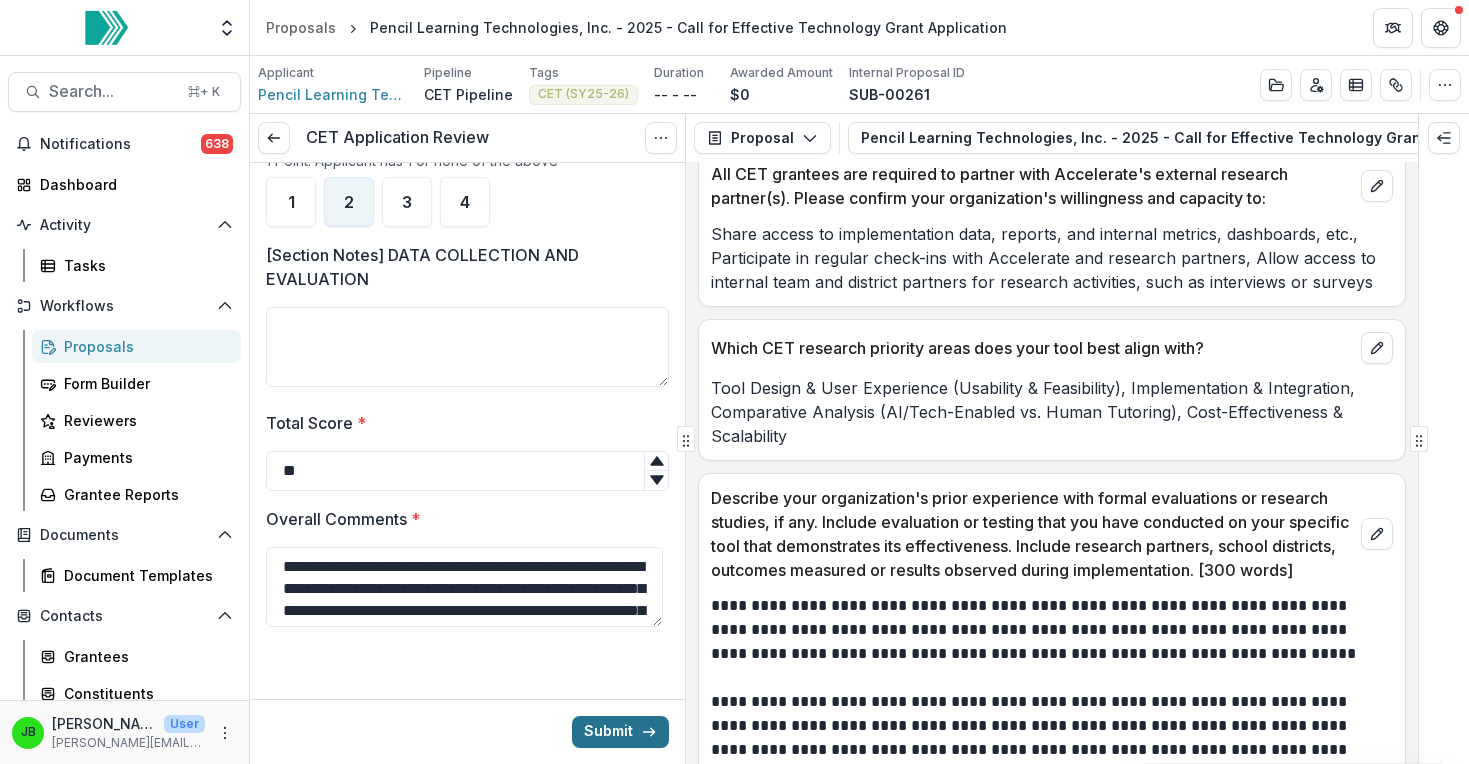 type on "**********" 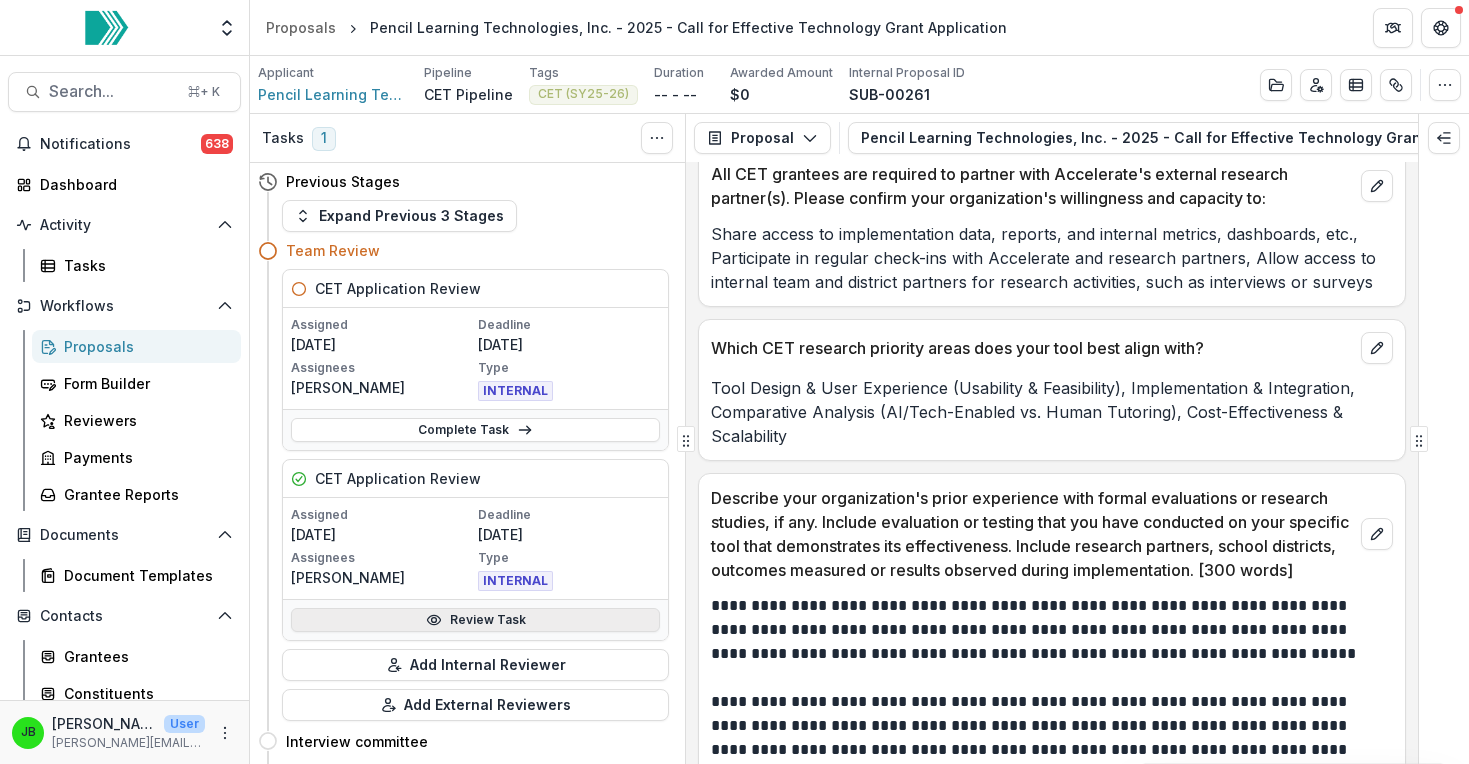 click on "Review Task" at bounding box center (475, 620) 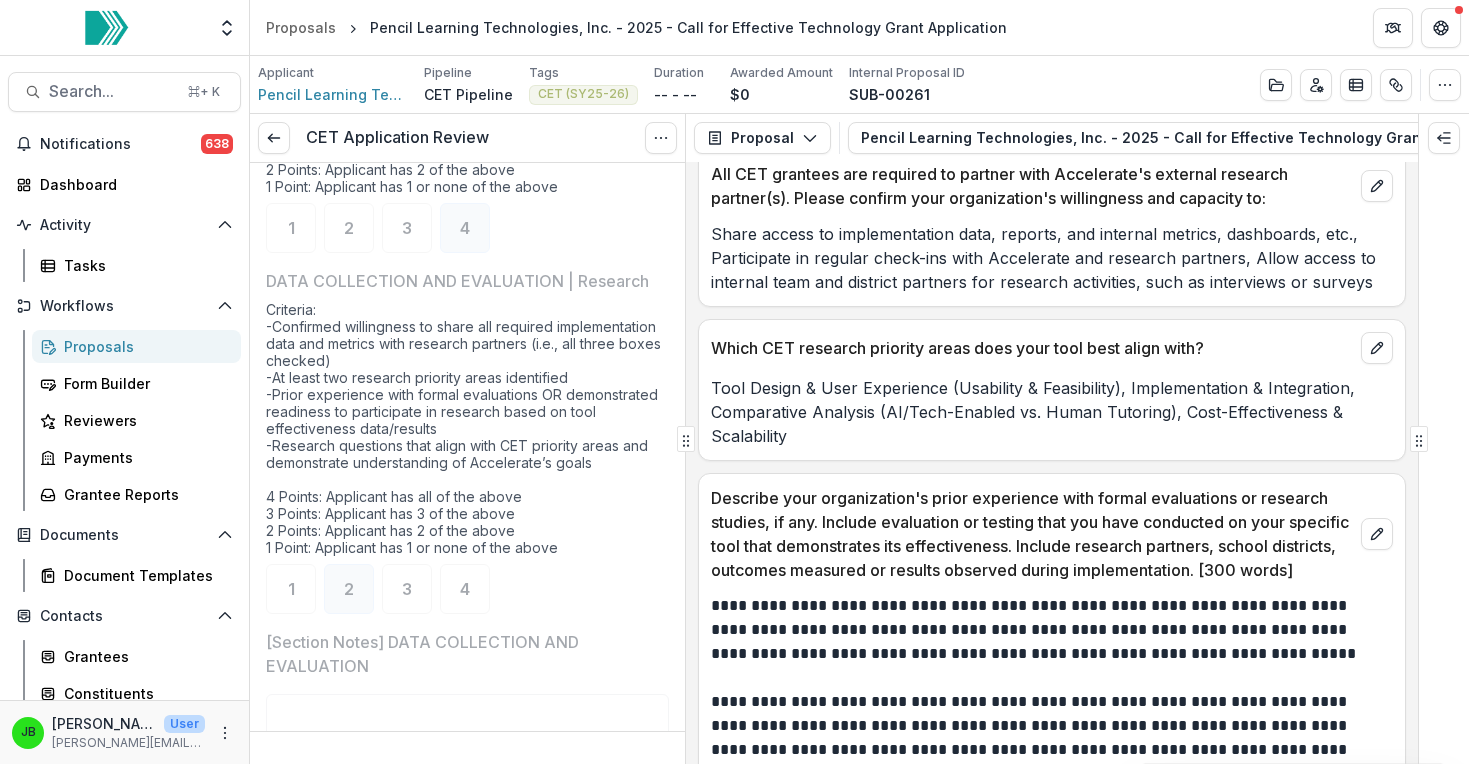 scroll, scrollTop: 4850, scrollLeft: 0, axis: vertical 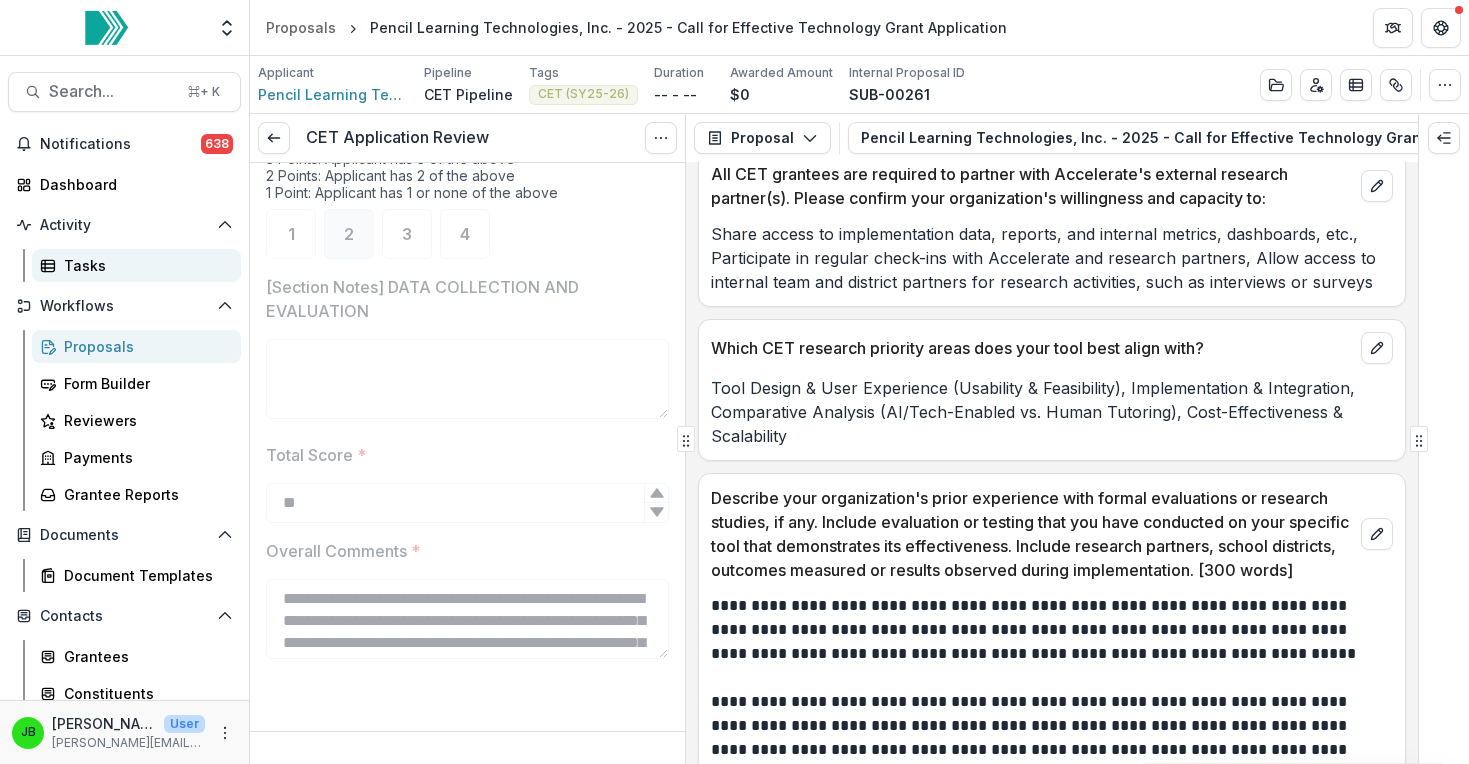 click on "Tasks" at bounding box center (144, 265) 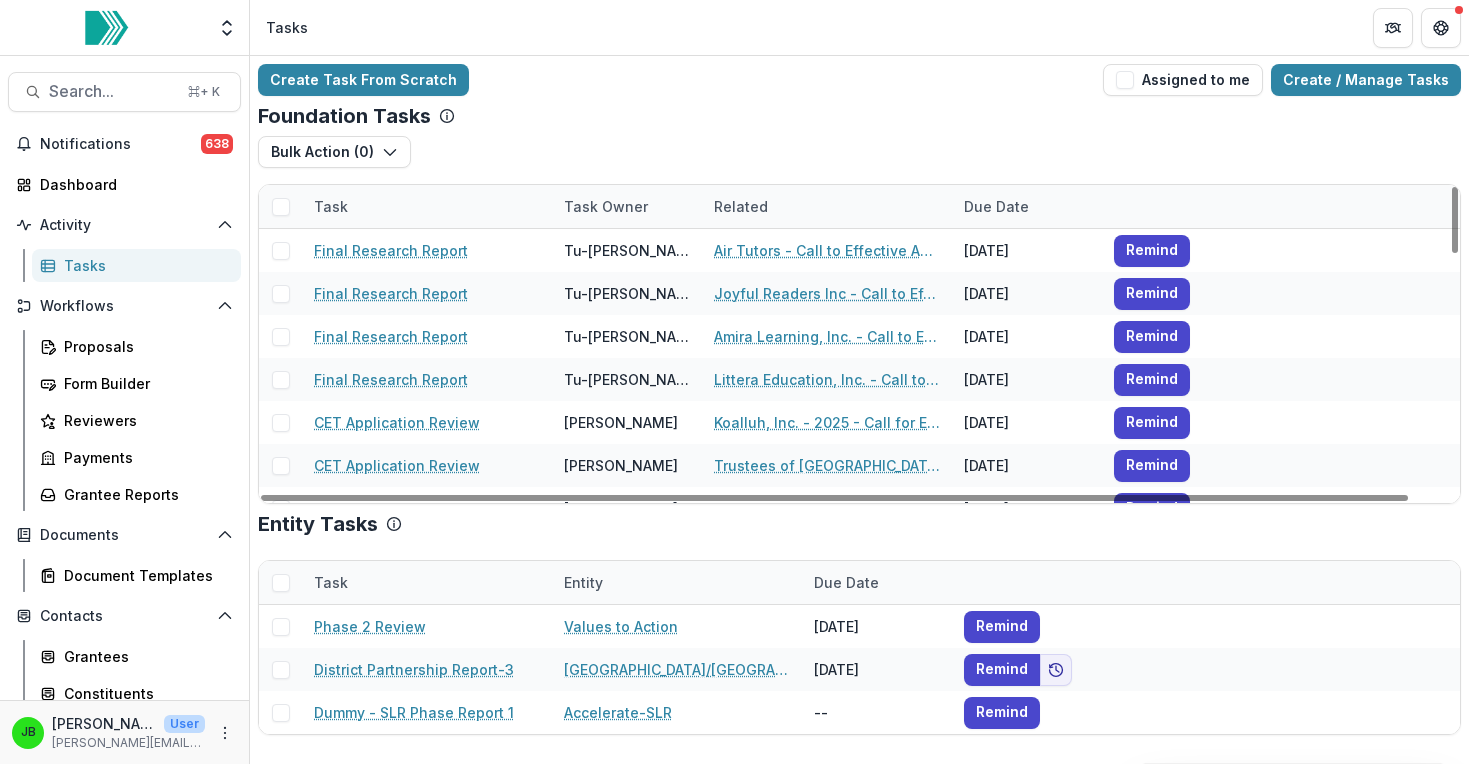 click on "Task Owner" at bounding box center (606, 206) 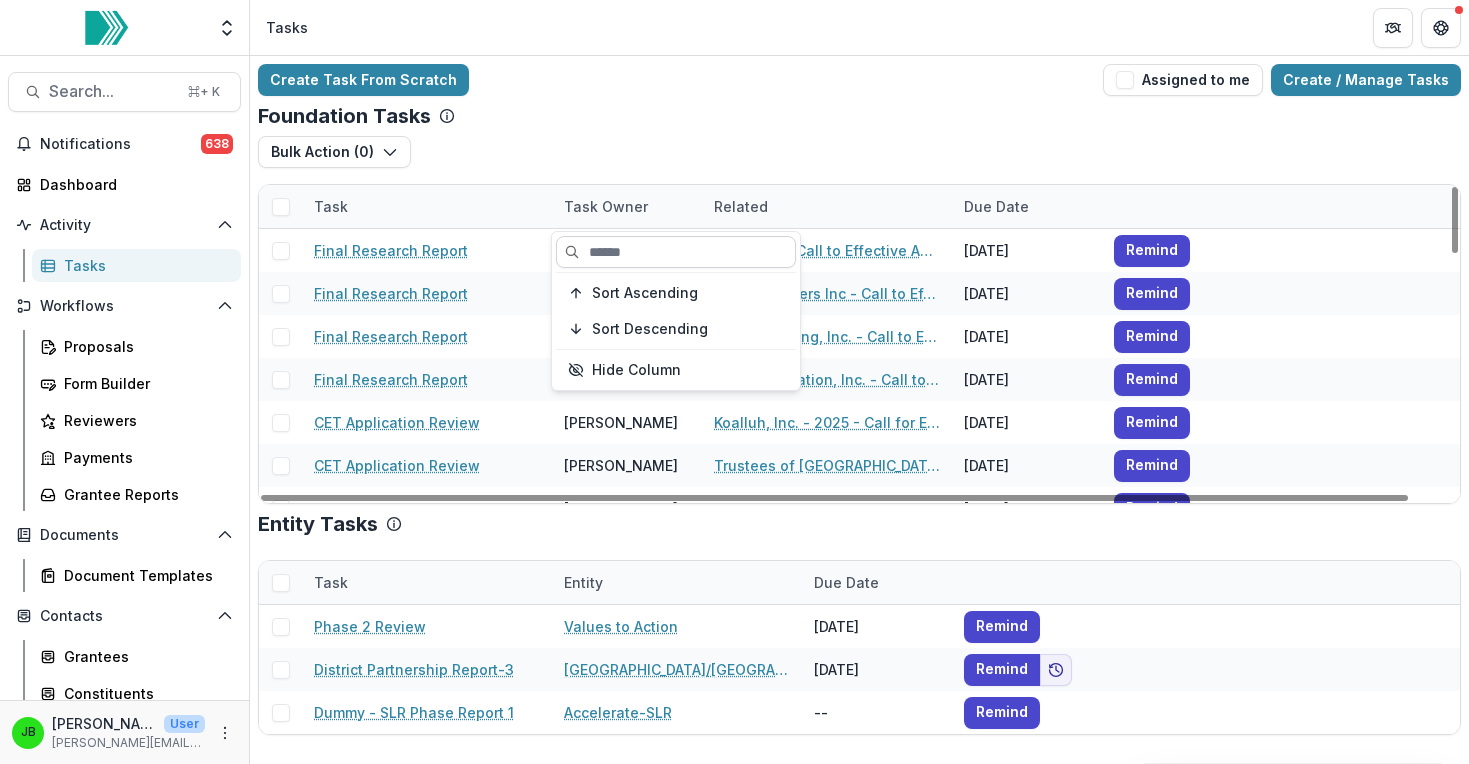 click at bounding box center [676, 252] 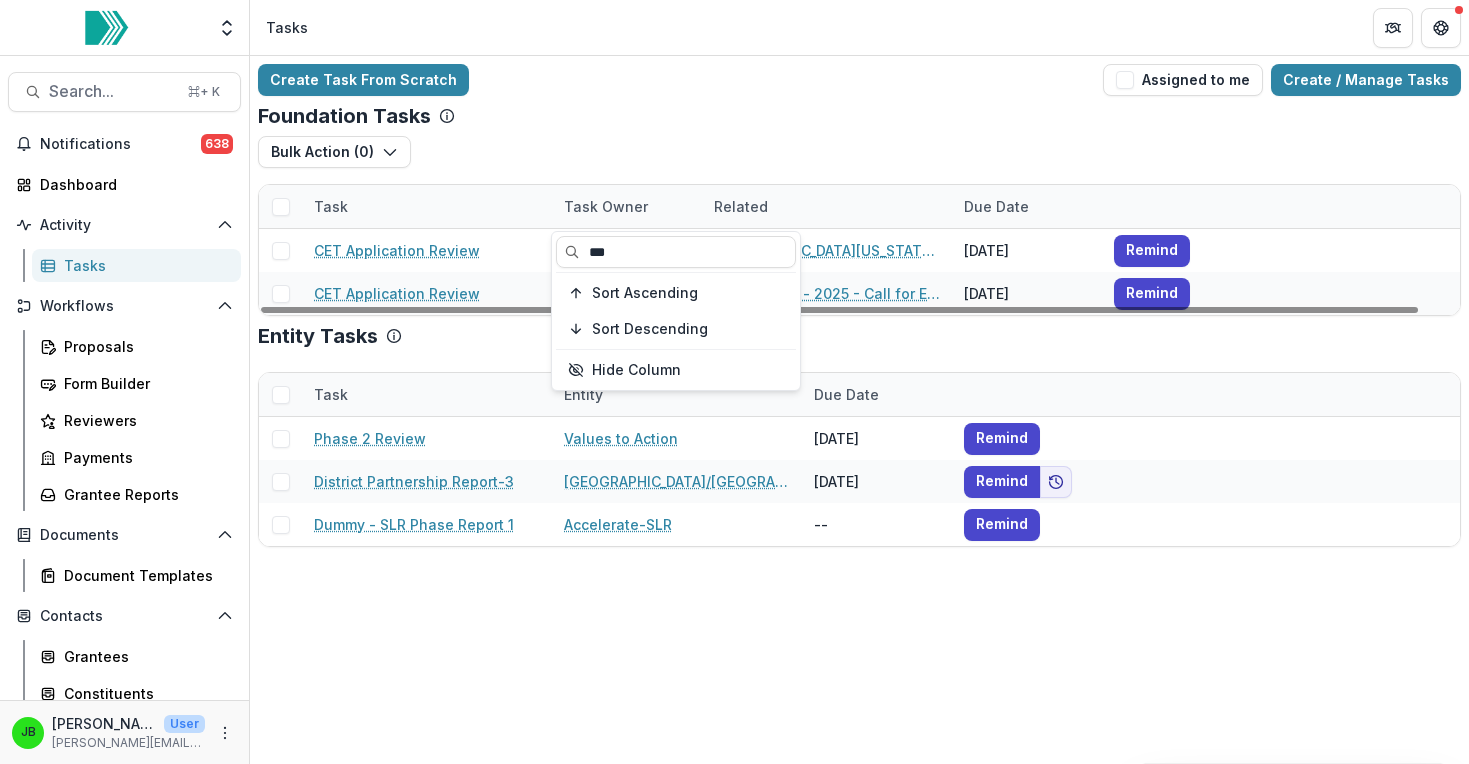 type on "***" 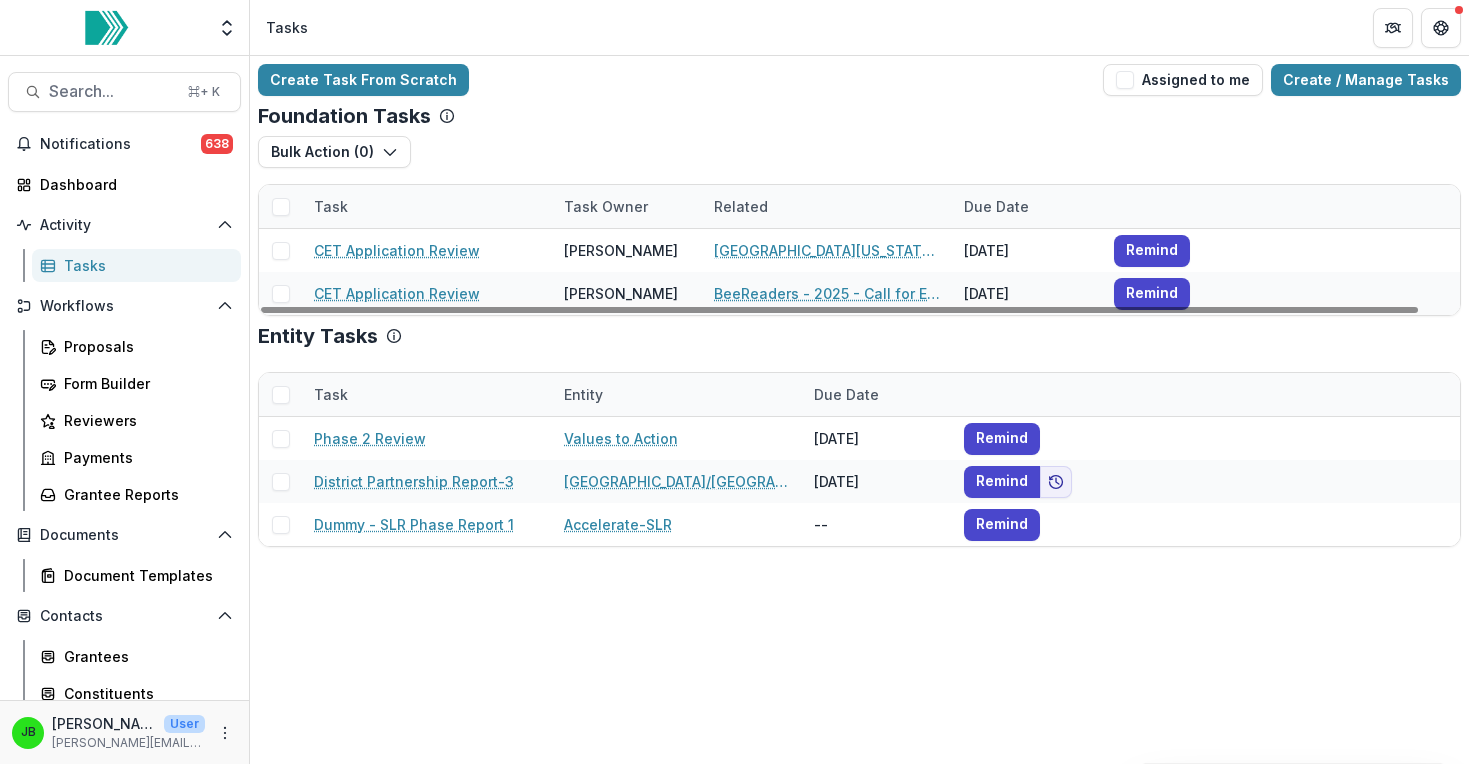 click on "Bulk Action ( 0 ) Reporting Schedule Tasks" at bounding box center (859, 160) 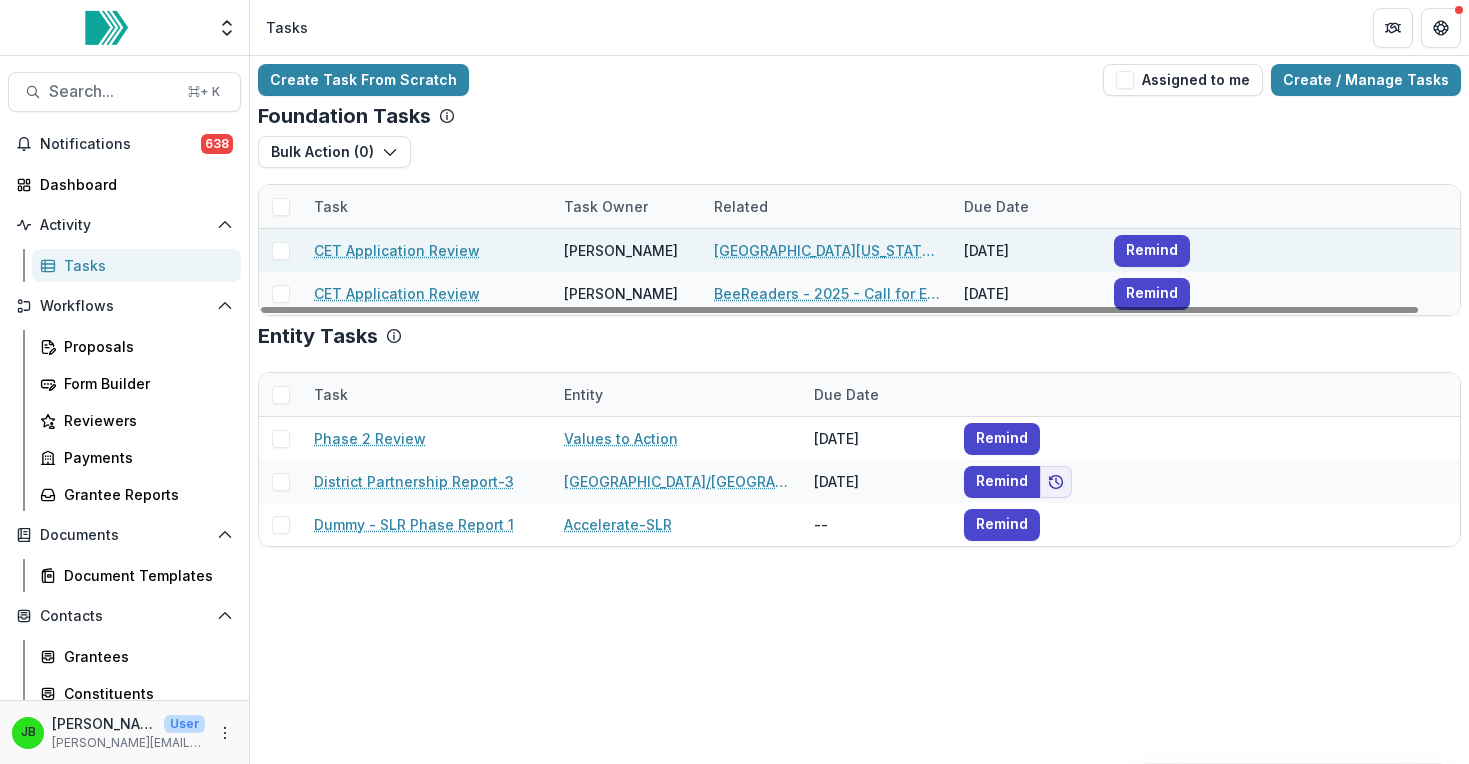 click on "[GEOGRAPHIC_DATA][US_STATE] - 2025 - Call for Effective Technology Grant Application" at bounding box center [827, 250] 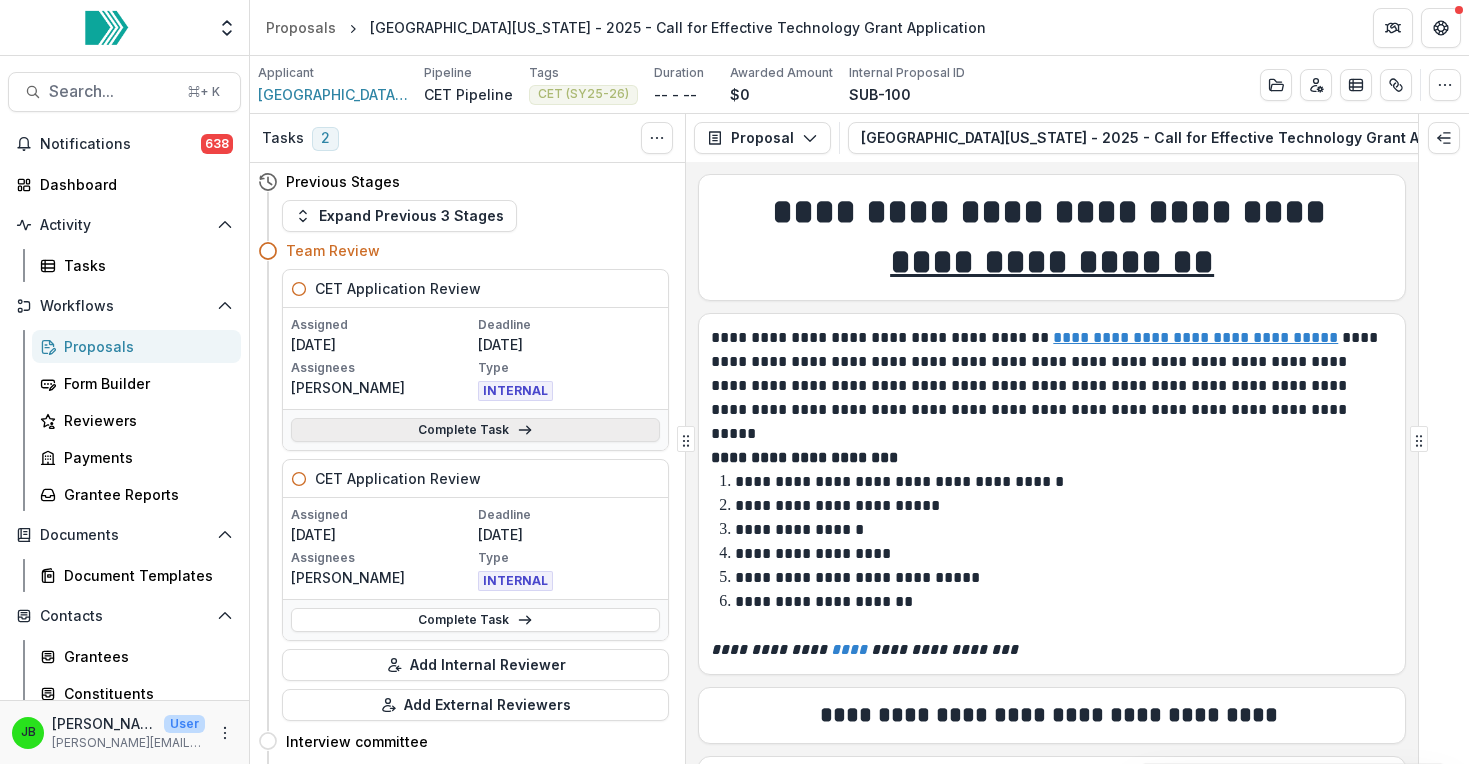 click on "Complete Task" at bounding box center (475, 430) 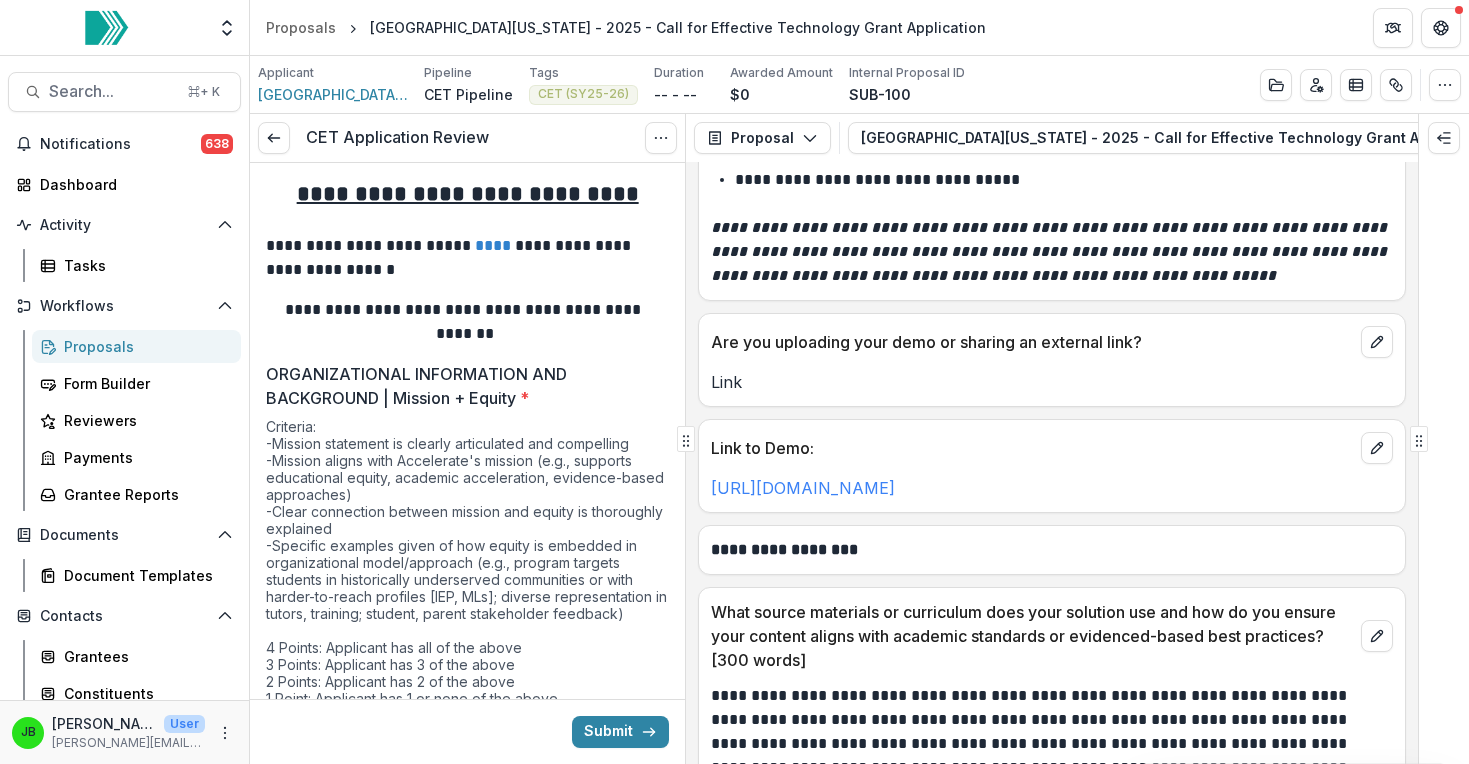 scroll, scrollTop: 7879, scrollLeft: 0, axis: vertical 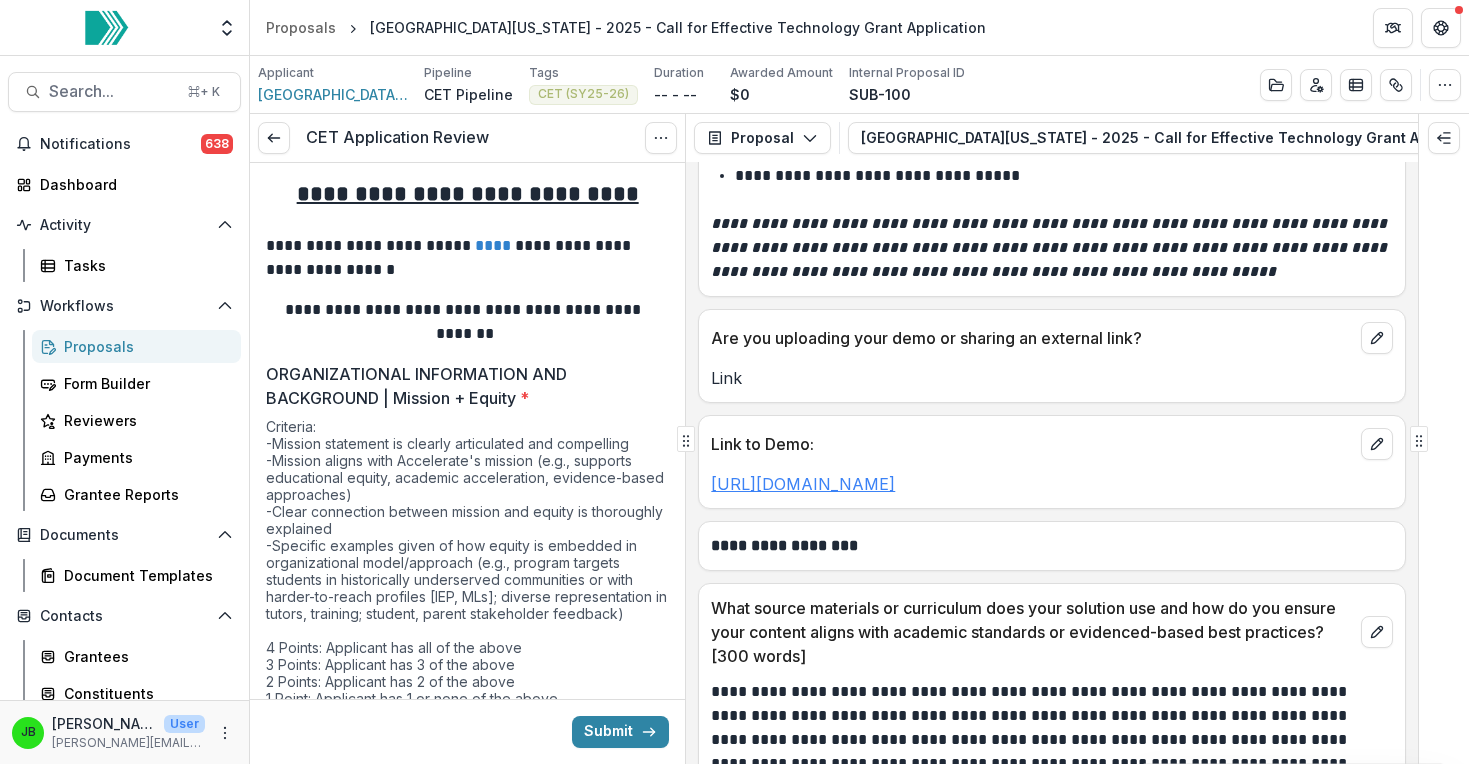 click on "[URL][DOMAIN_NAME]" at bounding box center [803, 484] 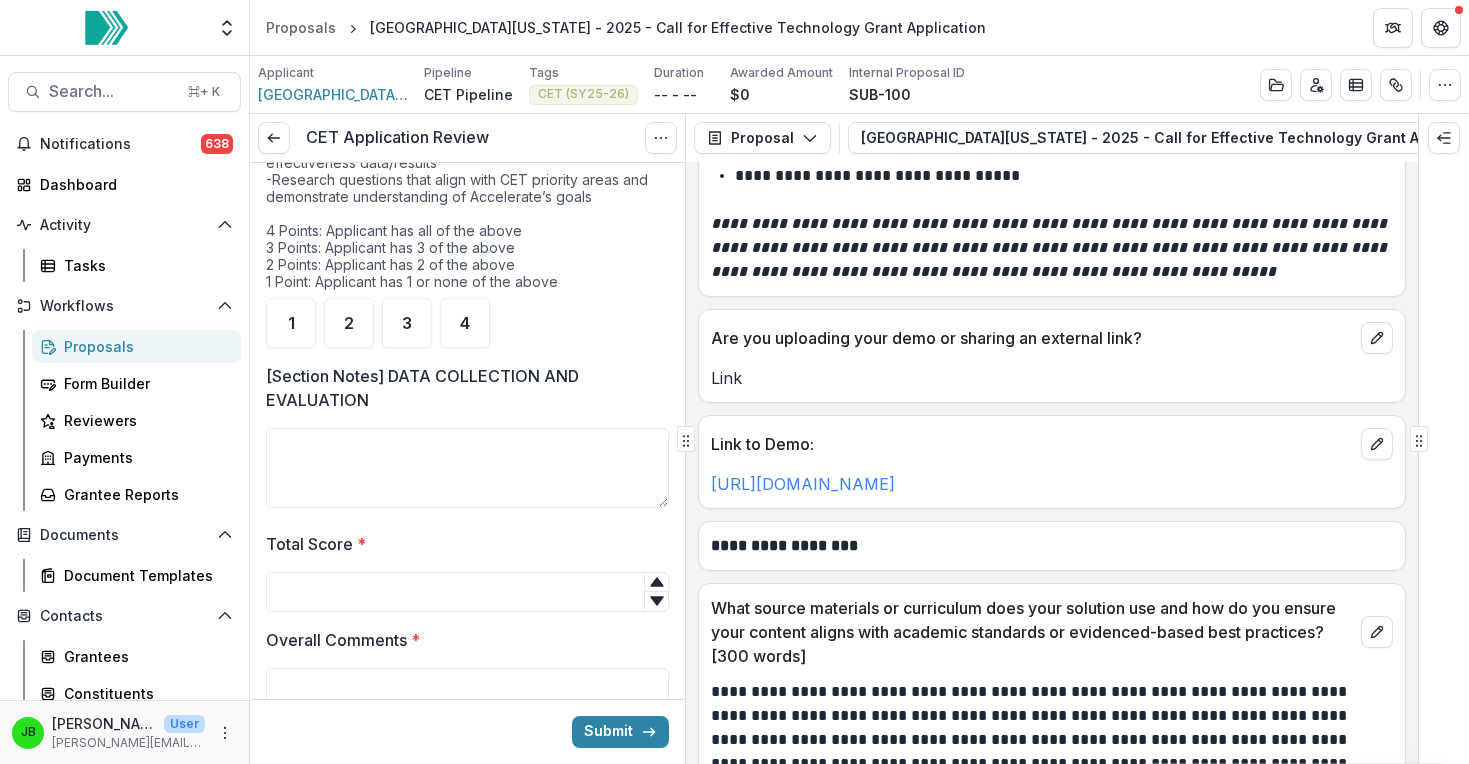 scroll, scrollTop: 4882, scrollLeft: 0, axis: vertical 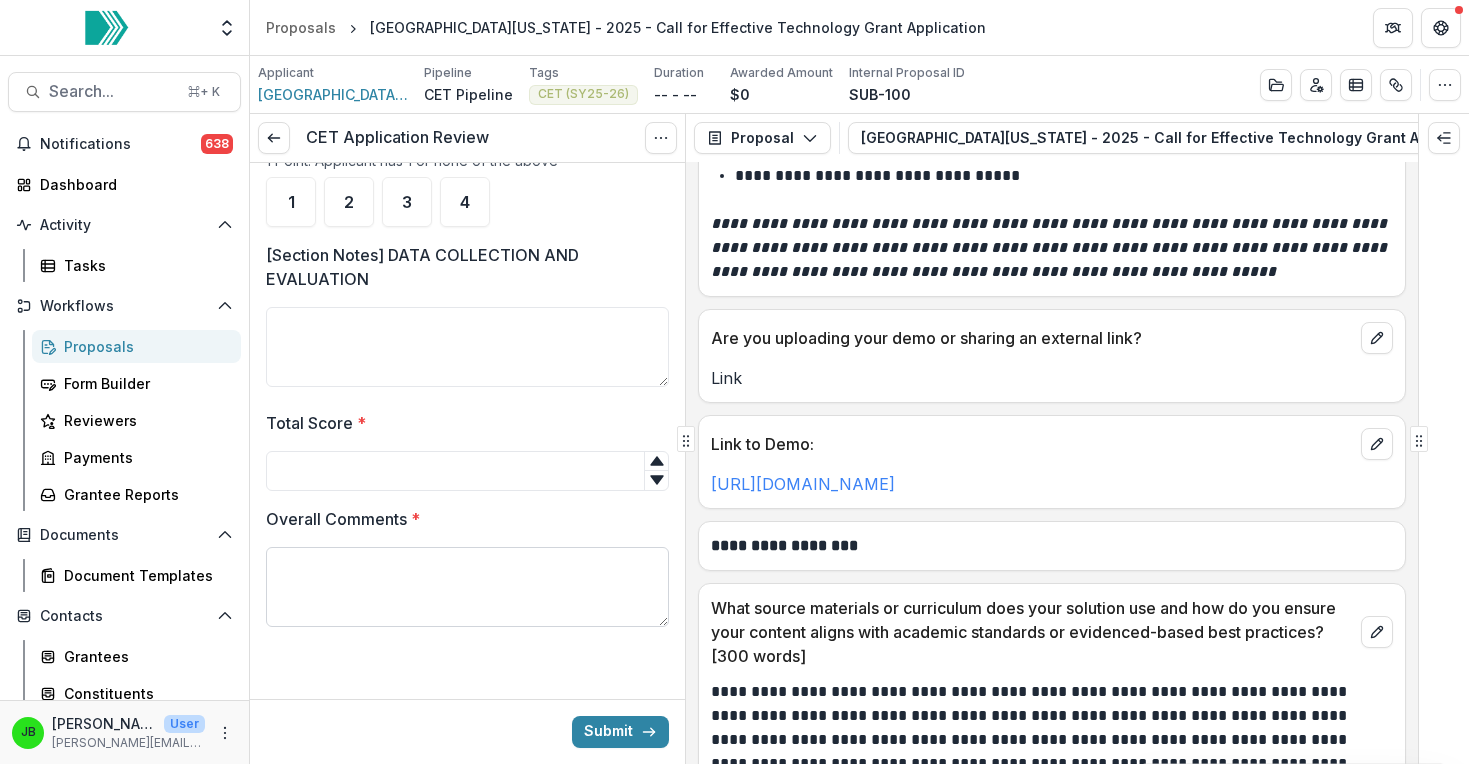 click on "Overall Comments *" at bounding box center (467, 587) 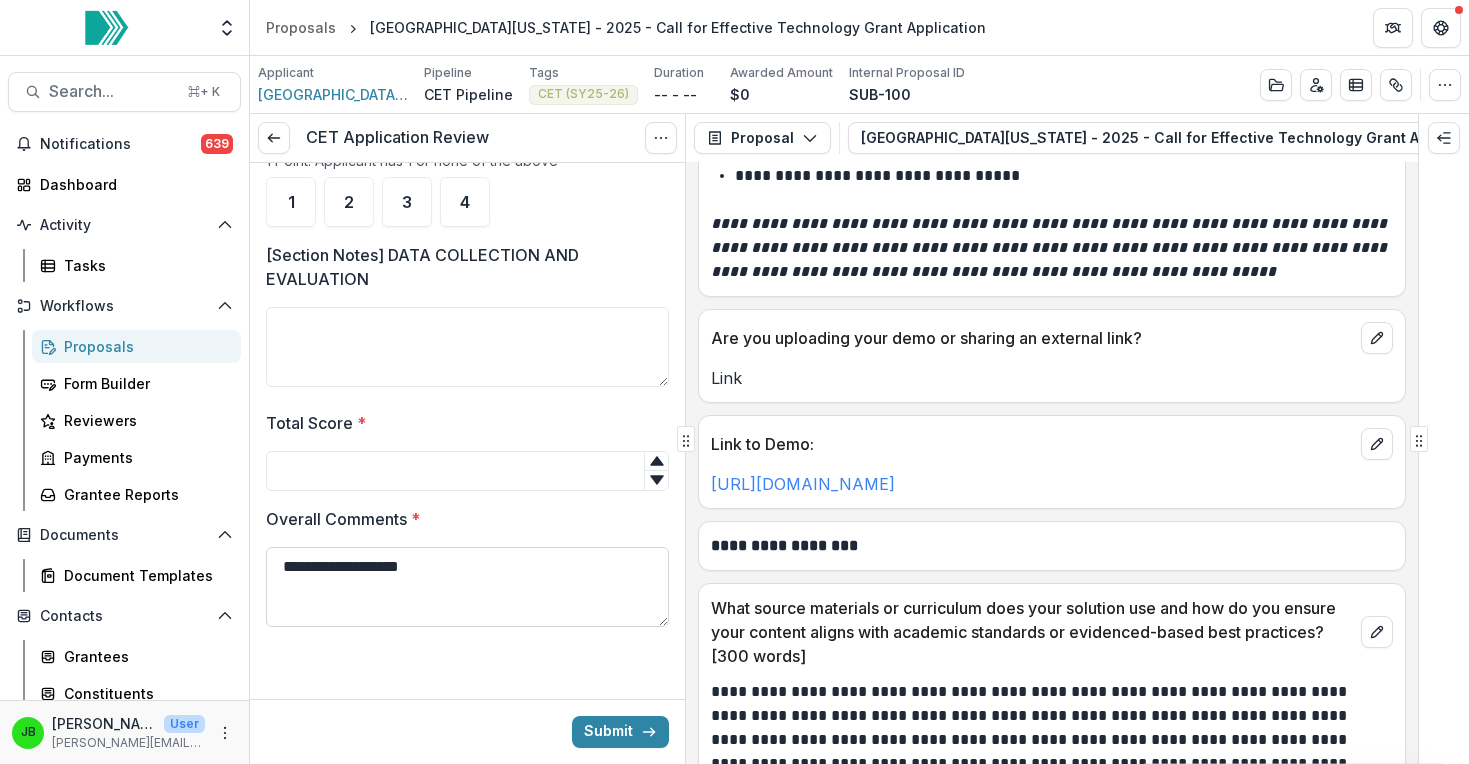 type on "**********" 